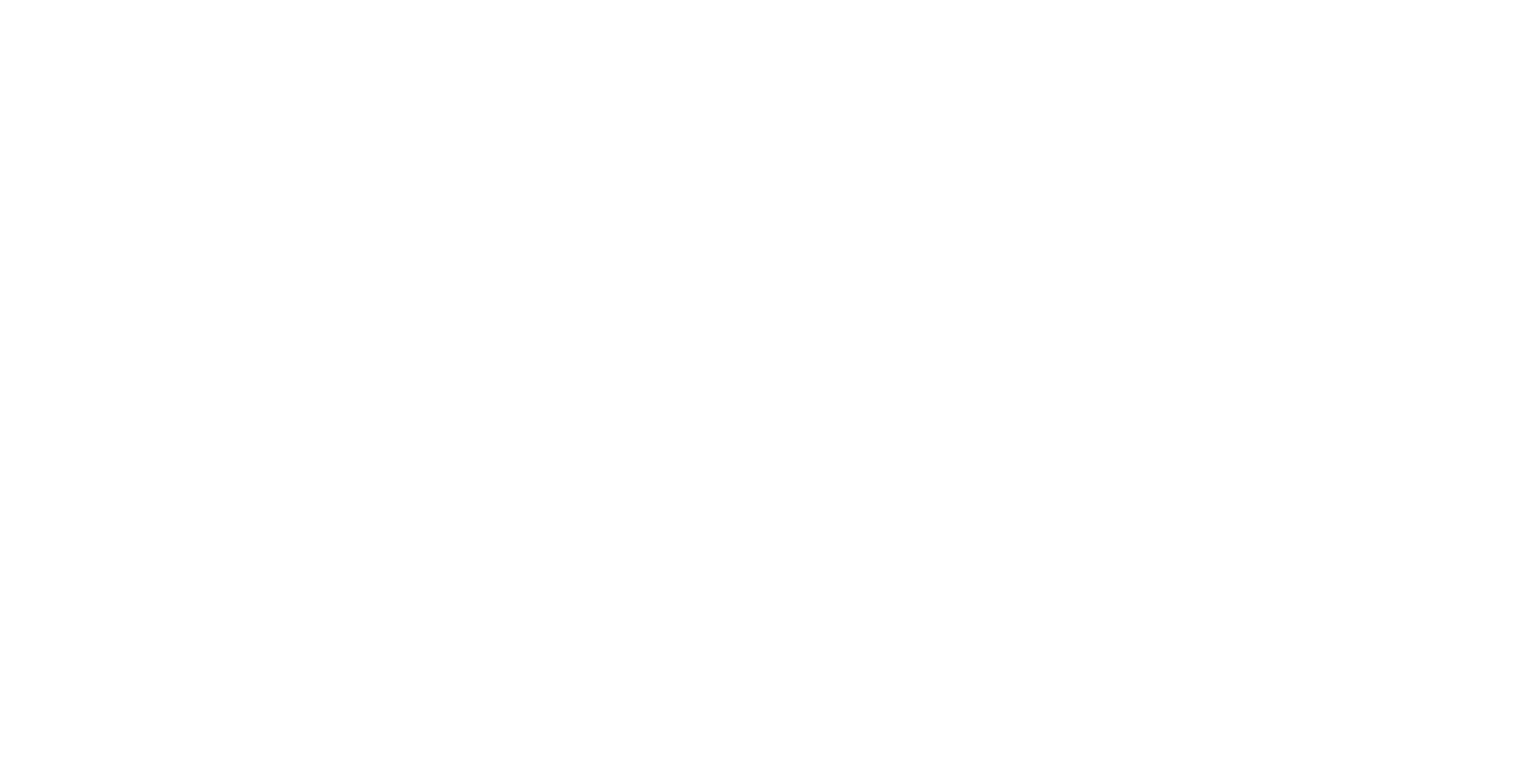 scroll, scrollTop: 0, scrollLeft: 0, axis: both 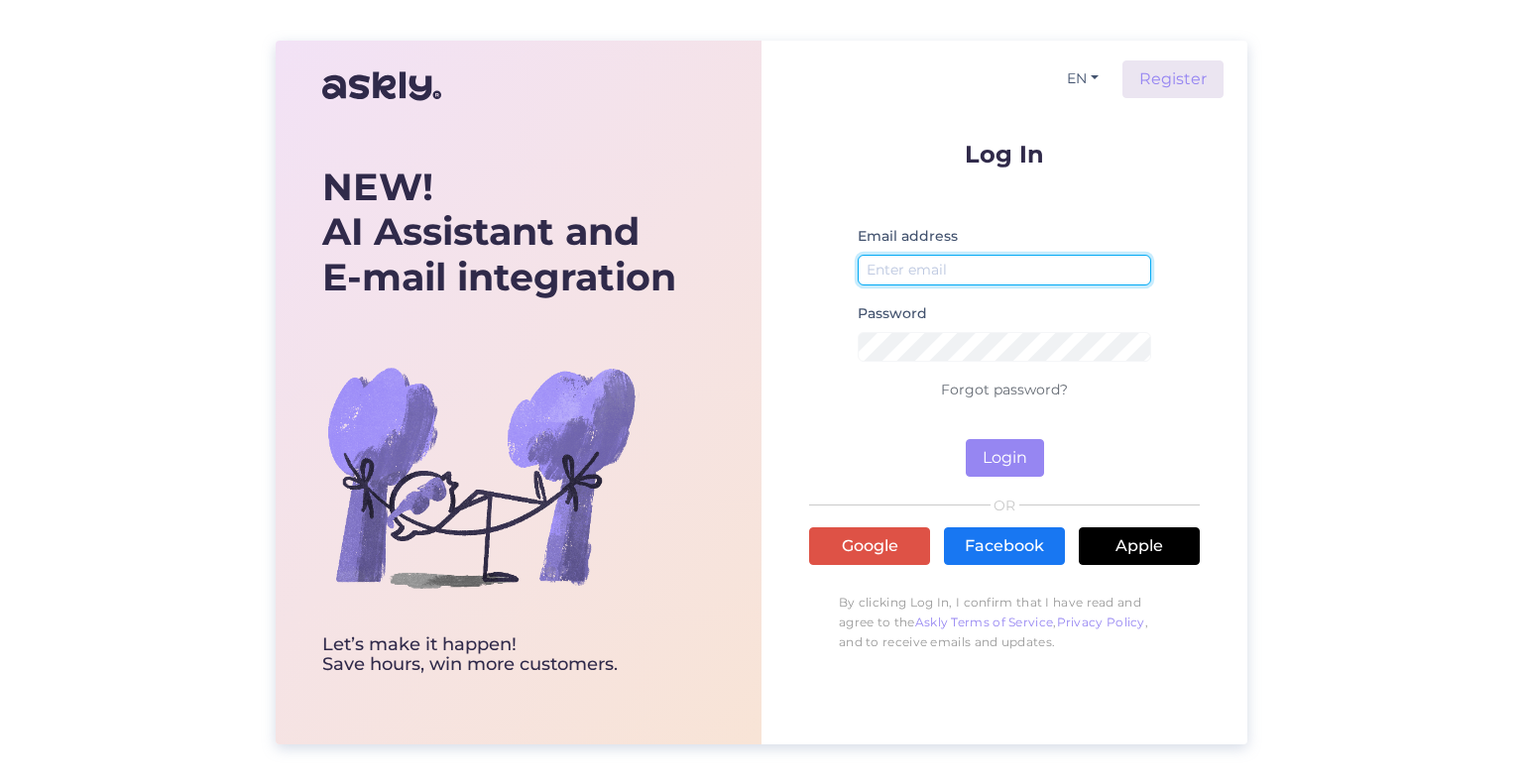 click at bounding box center (1004, 270) 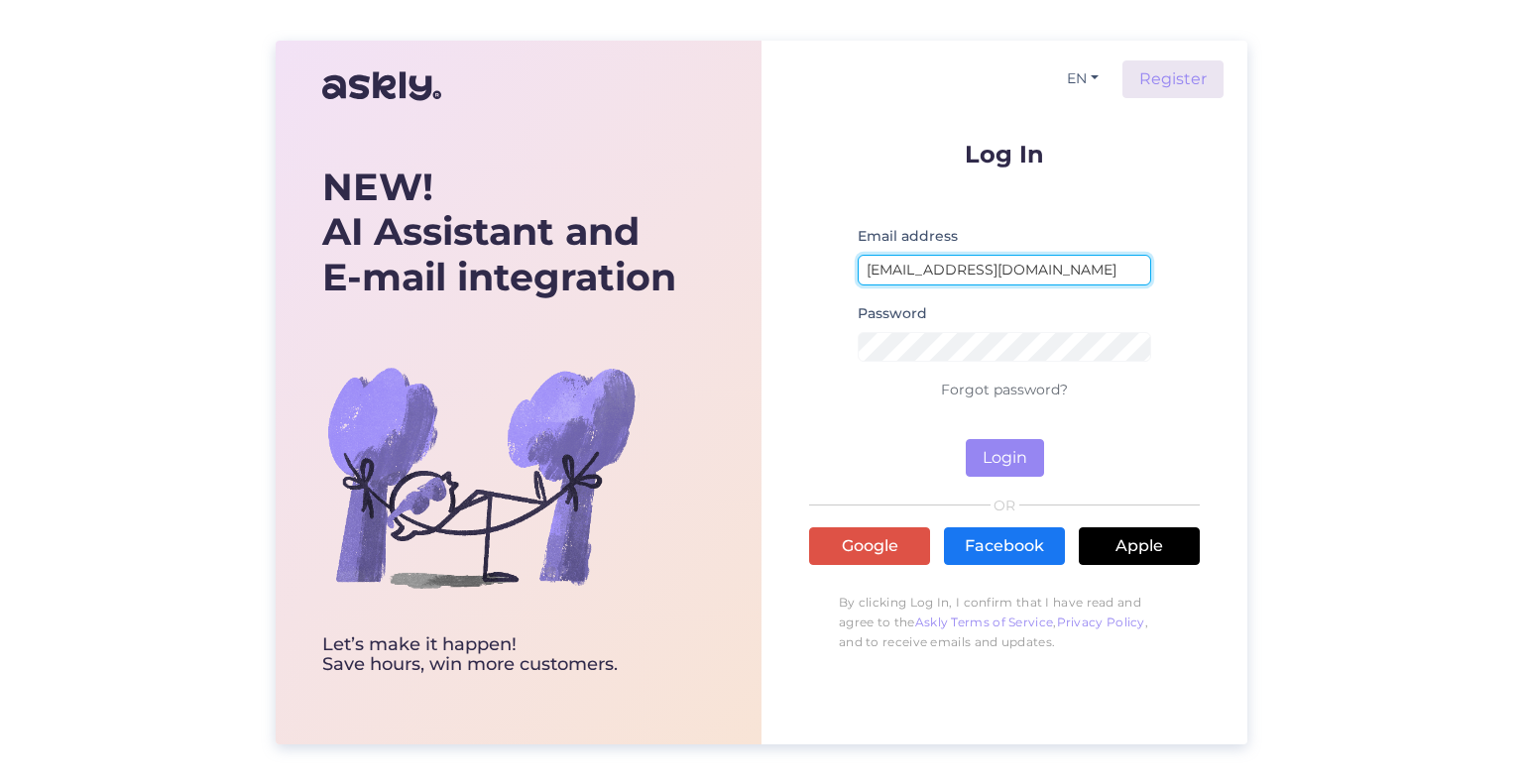 type on "[EMAIL_ADDRESS][DOMAIN_NAME]" 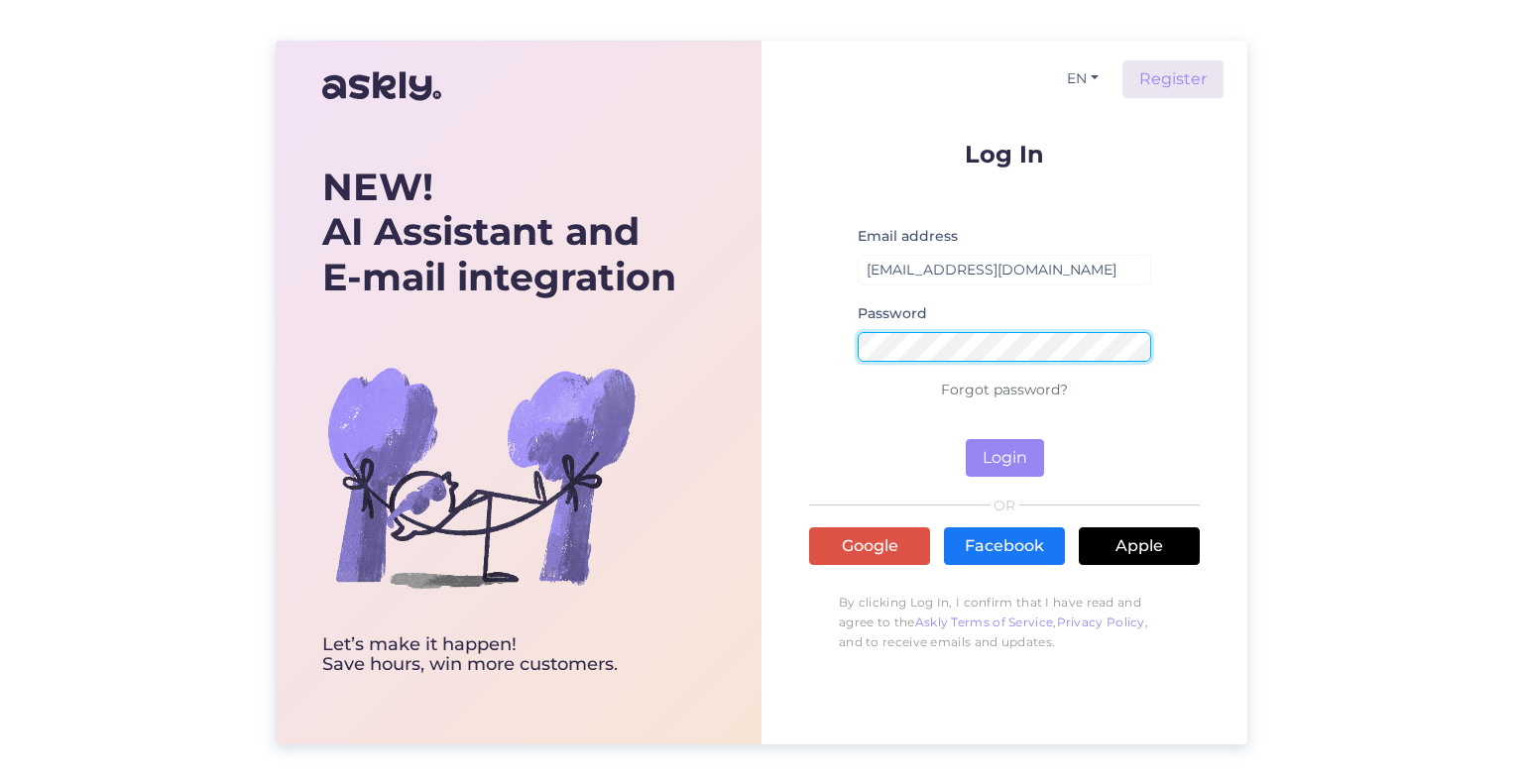 click on "Login" at bounding box center [1004, 458] 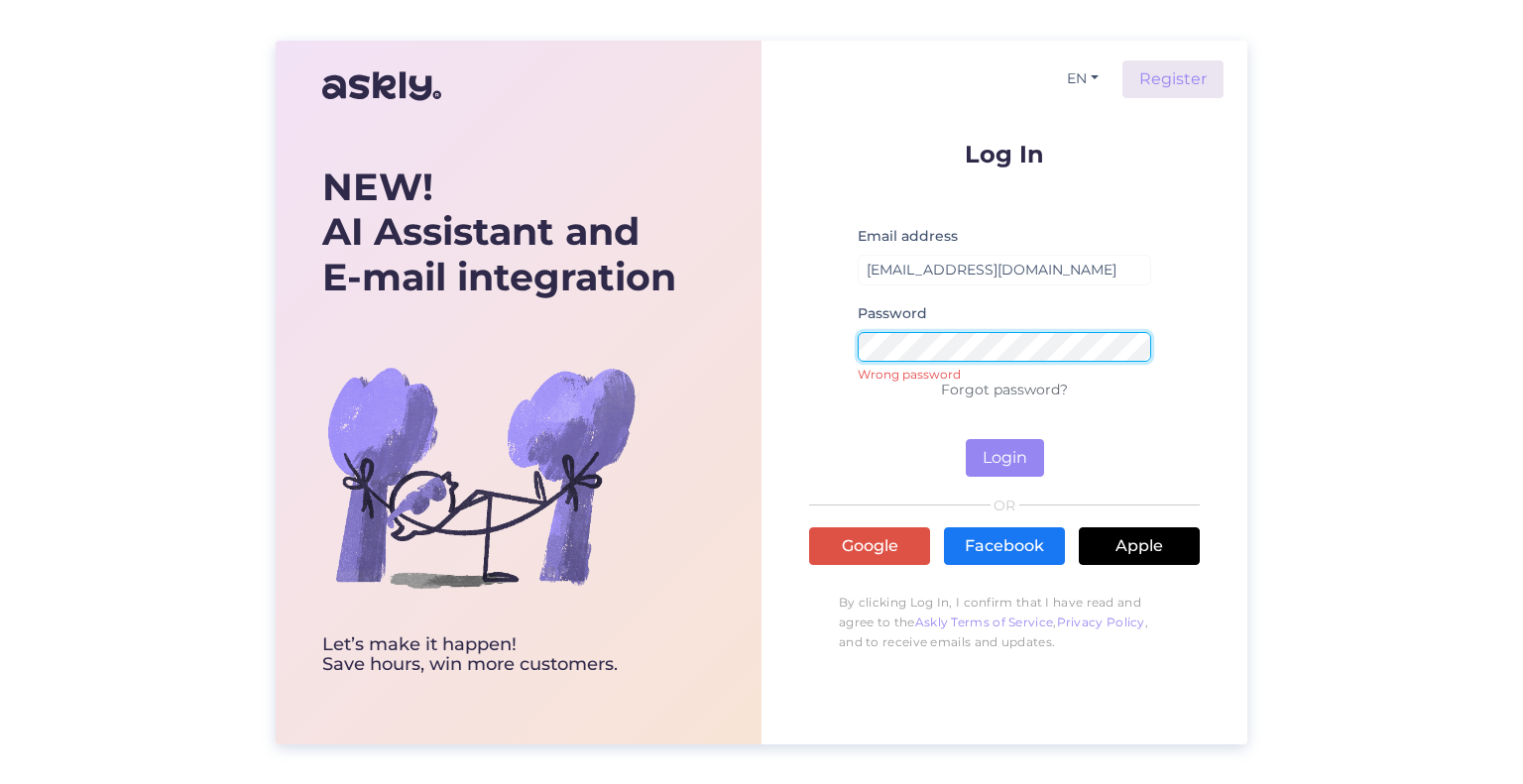 click on "Login" at bounding box center [1004, 458] 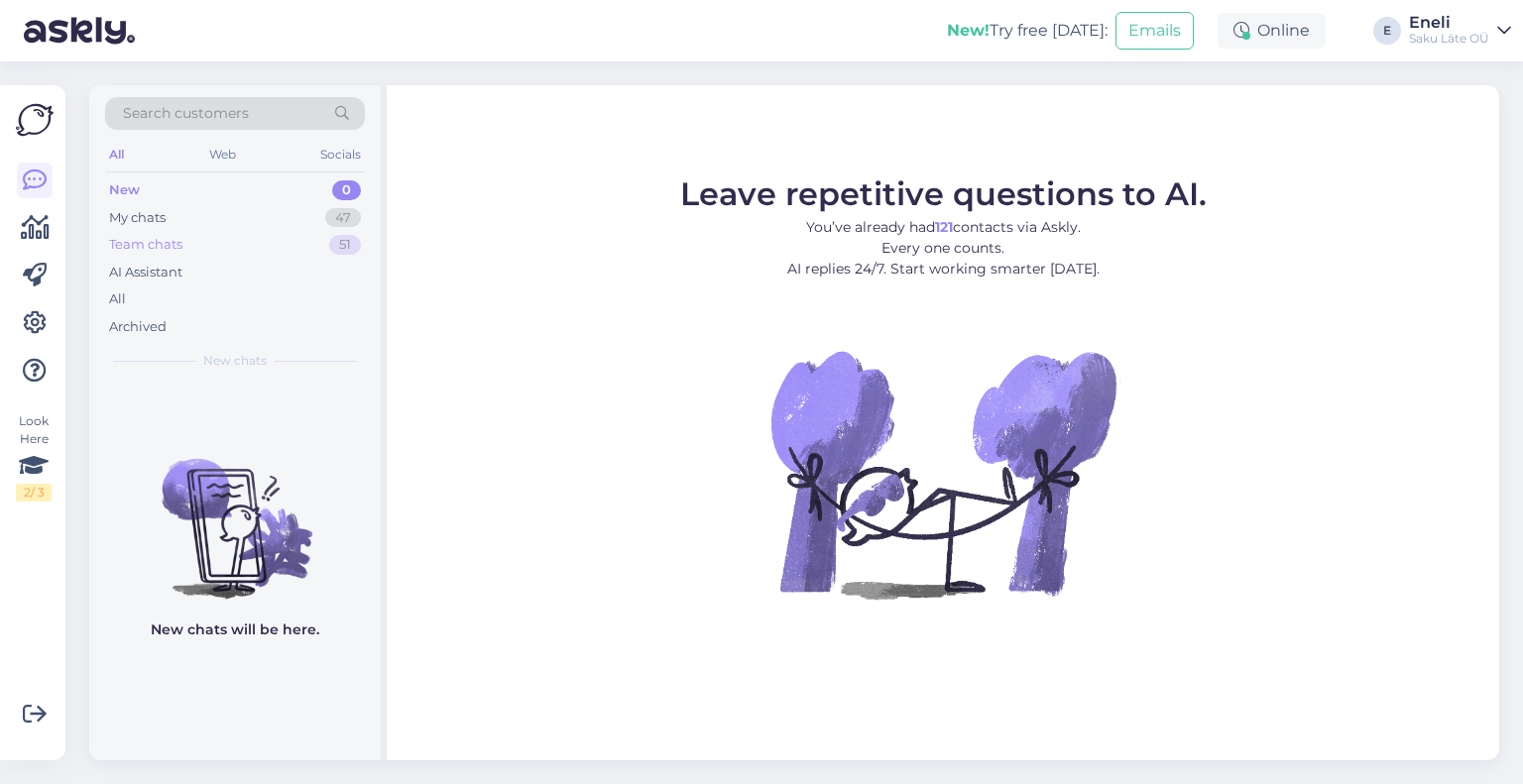 click on "Team chats 51" at bounding box center (235, 245) 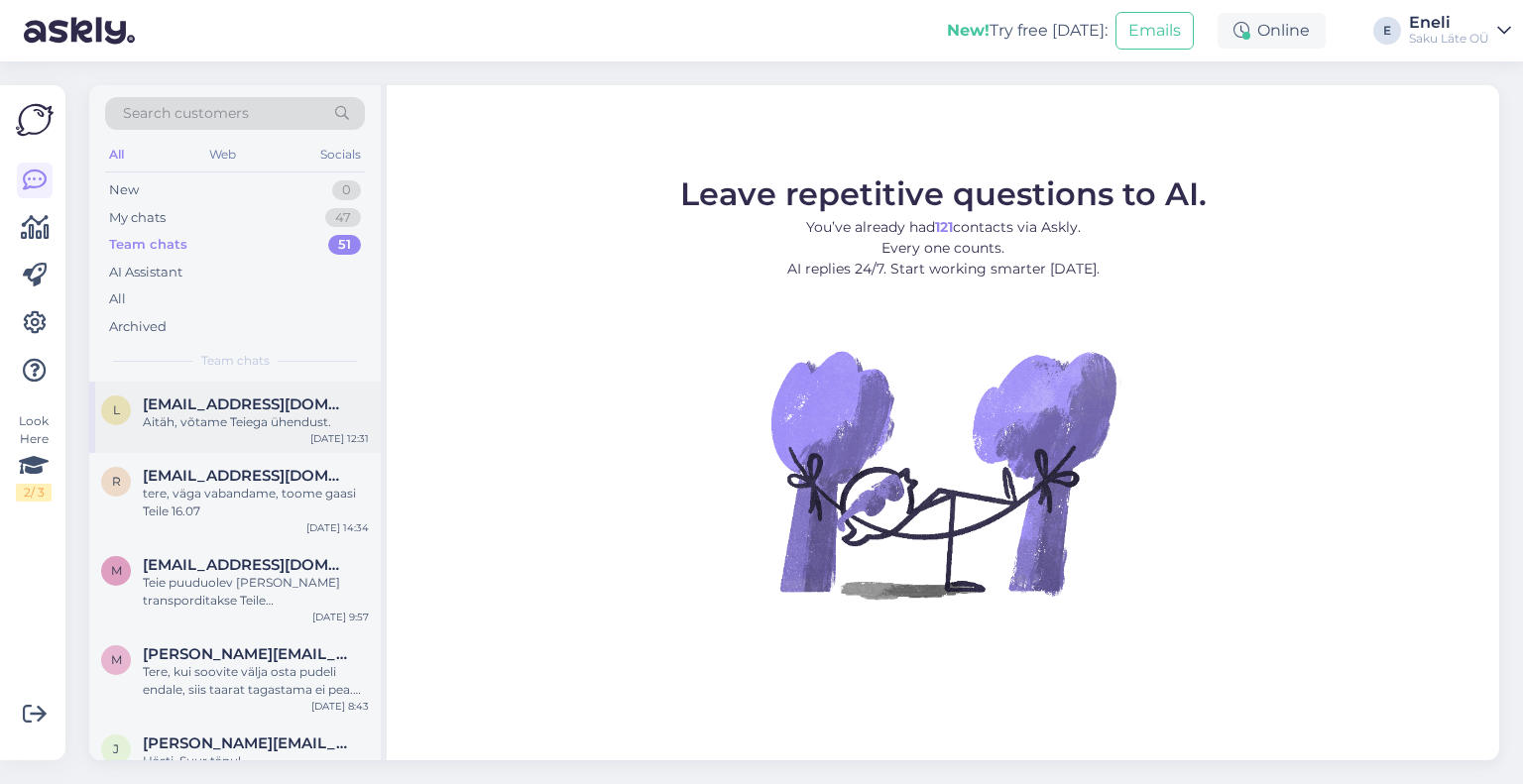 click on "Aitäh, võtame Teiega ühendust." at bounding box center (256, 422) 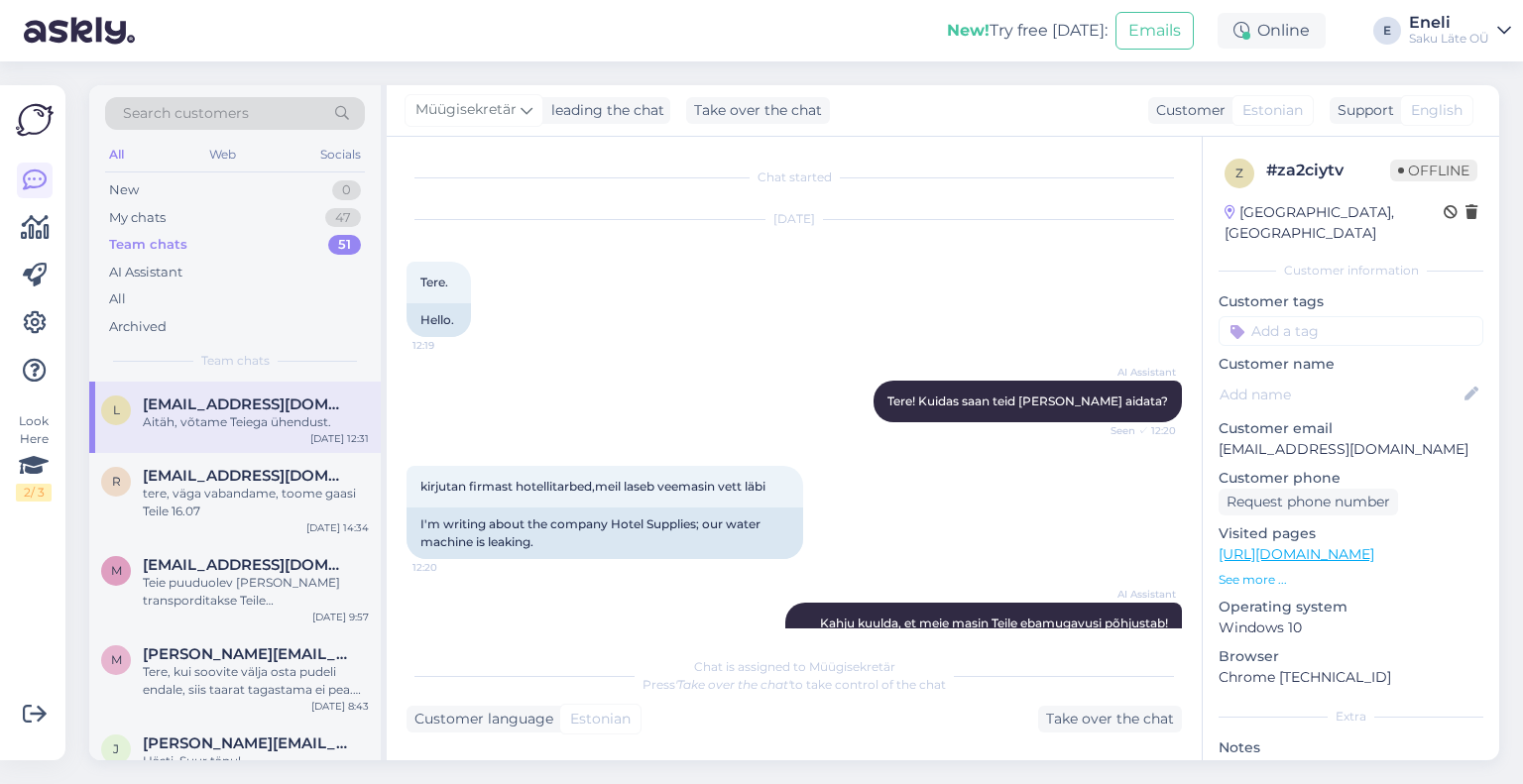 scroll, scrollTop: 765, scrollLeft: 0, axis: vertical 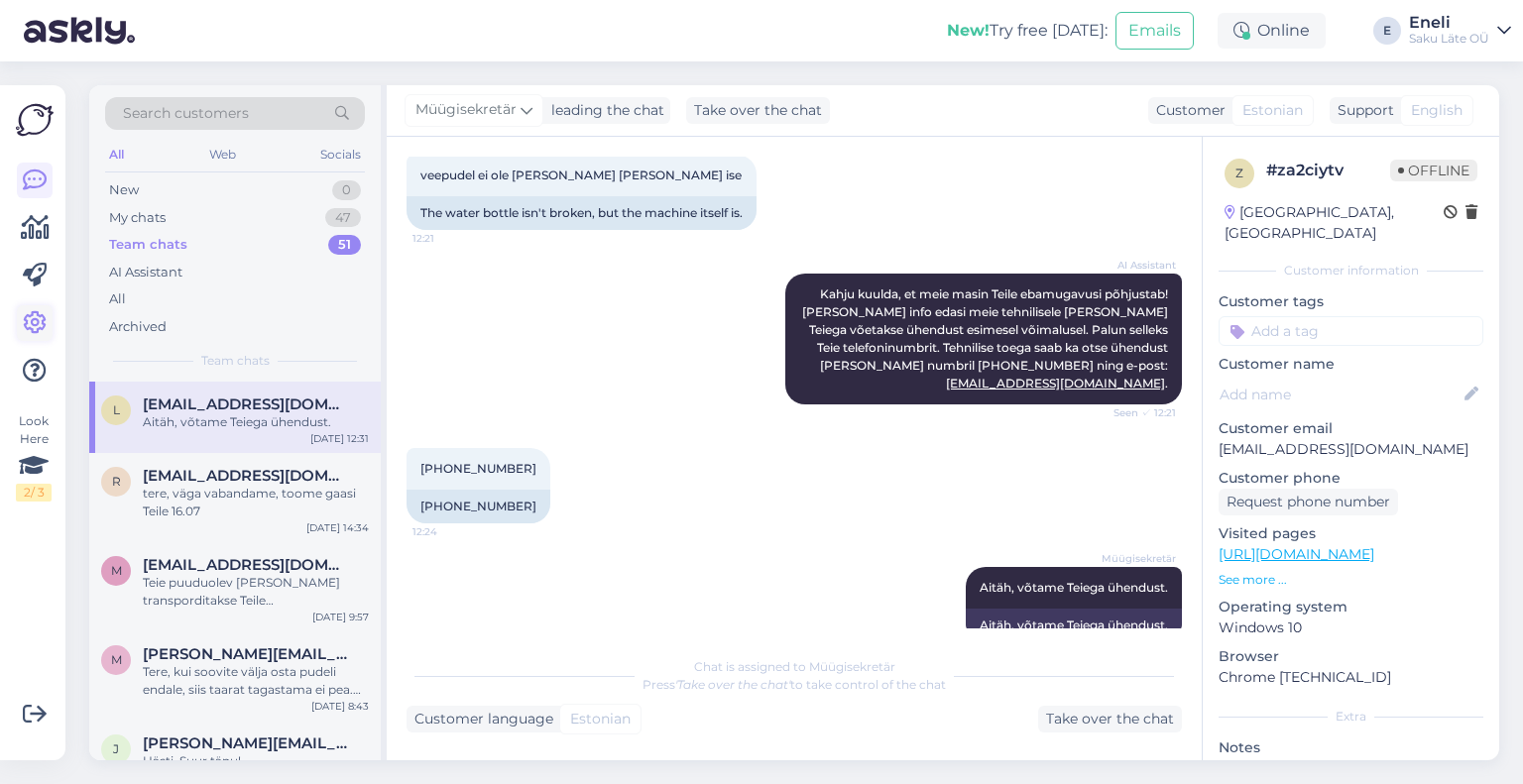 click at bounding box center [35, 323] 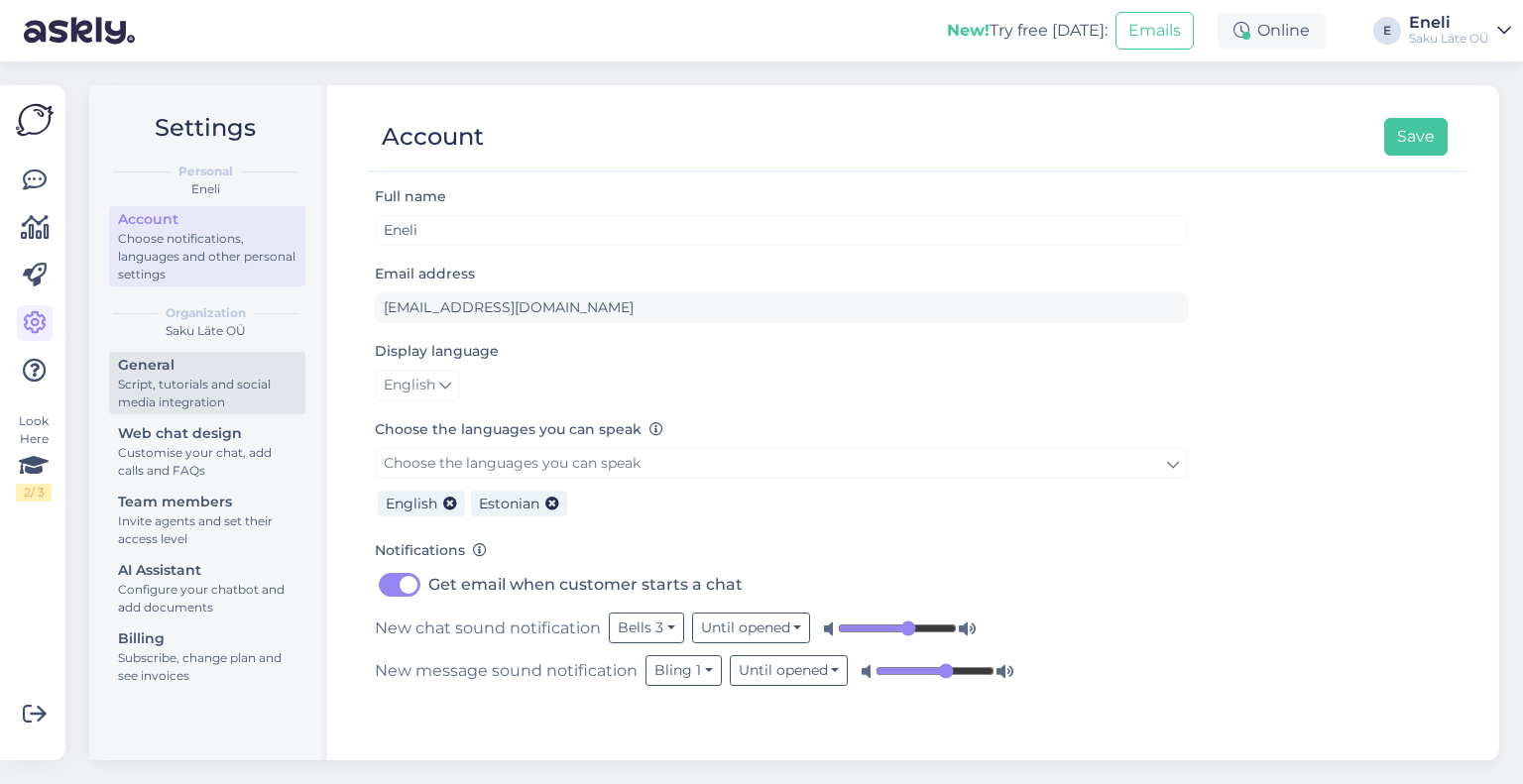 click on "Script, tutorials and social media integration" at bounding box center (207, 393) 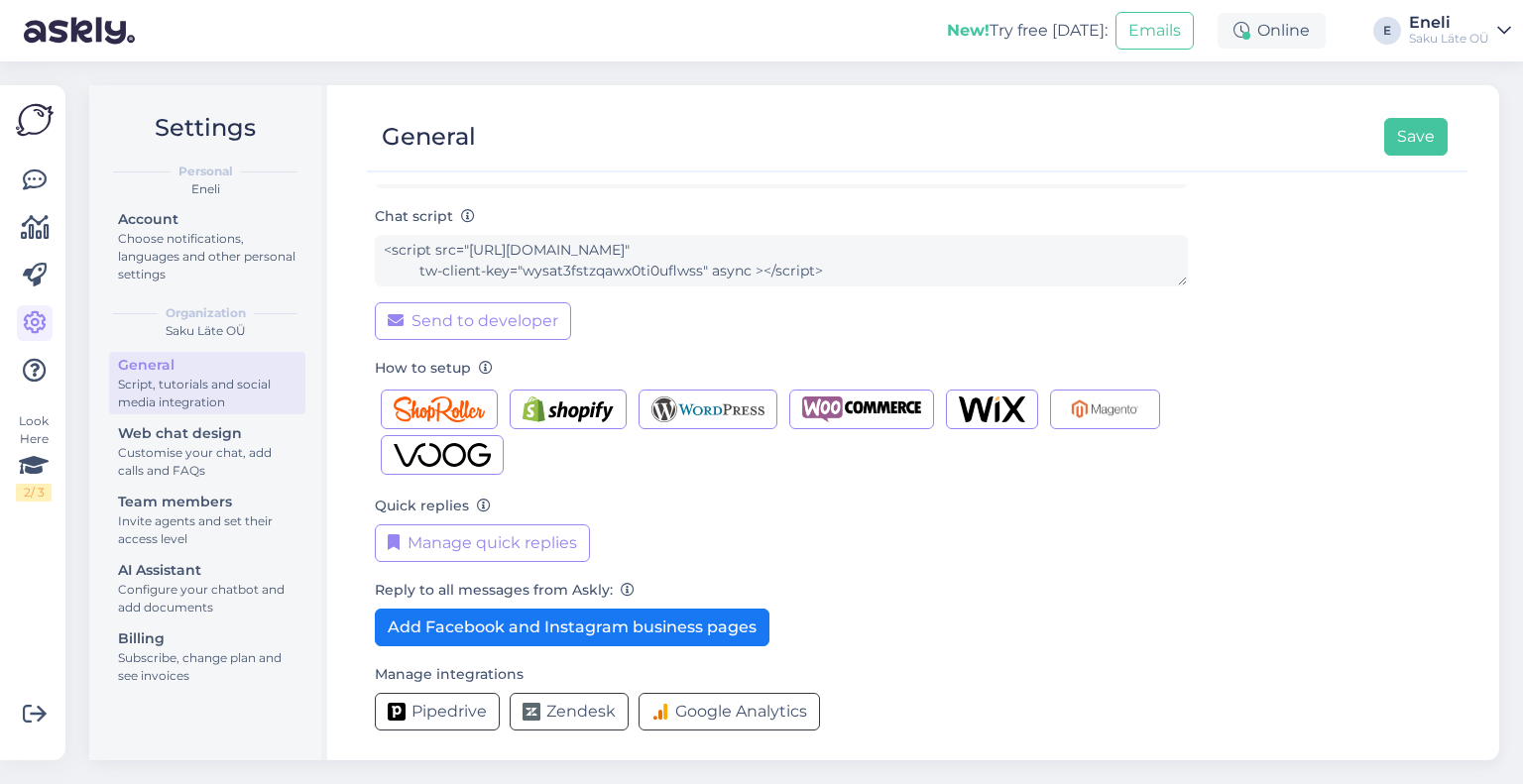 scroll, scrollTop: 138, scrollLeft: 0, axis: vertical 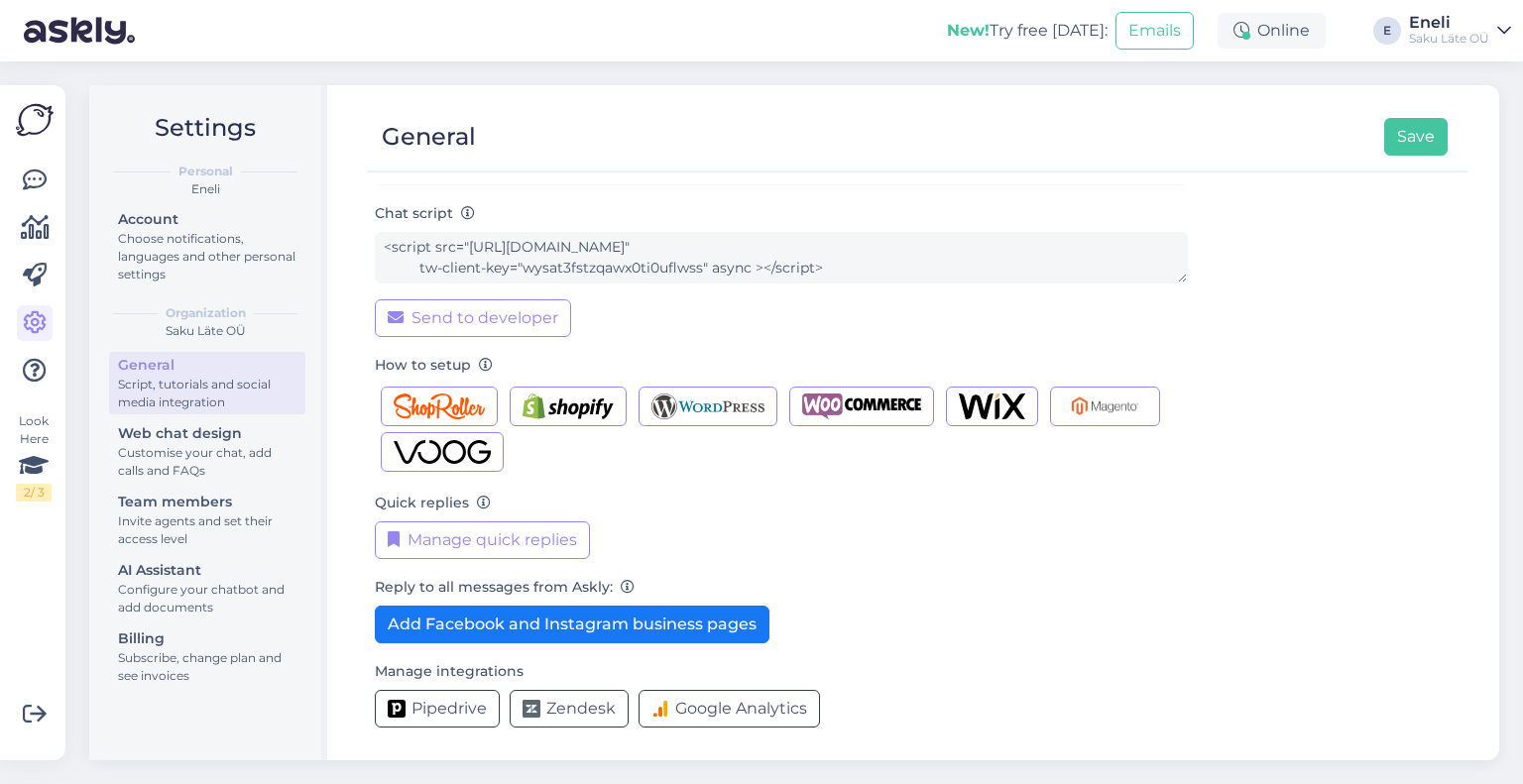 click on "Configure your chatbot and add documents" at bounding box center [207, 599] 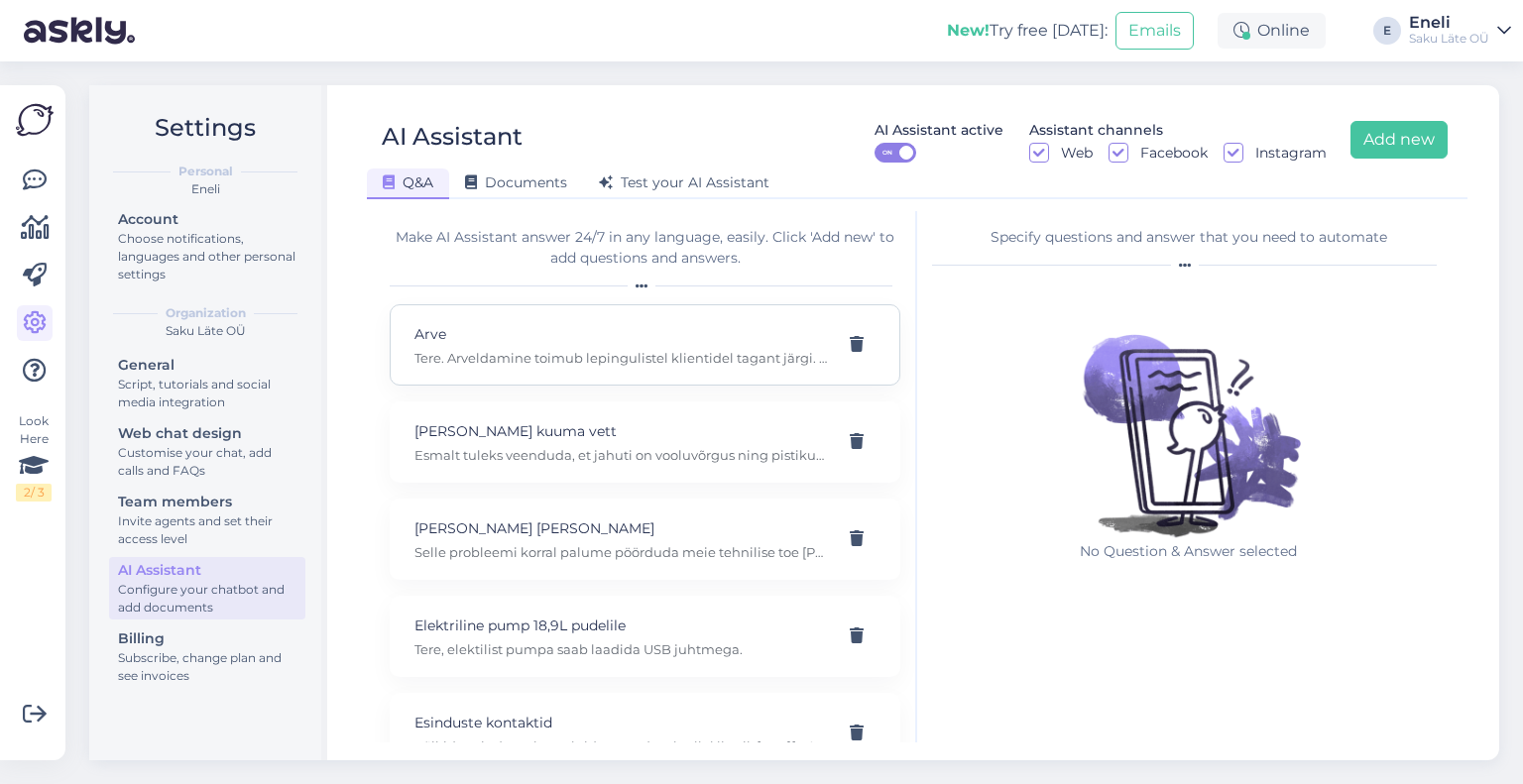 click on "Tere.
Arveldamine toimub lepingulistel klientidel tagant järgi. Ehk siis tarnele järgneval kuul esimestel tööpäevadel." at bounding box center (621, 358) 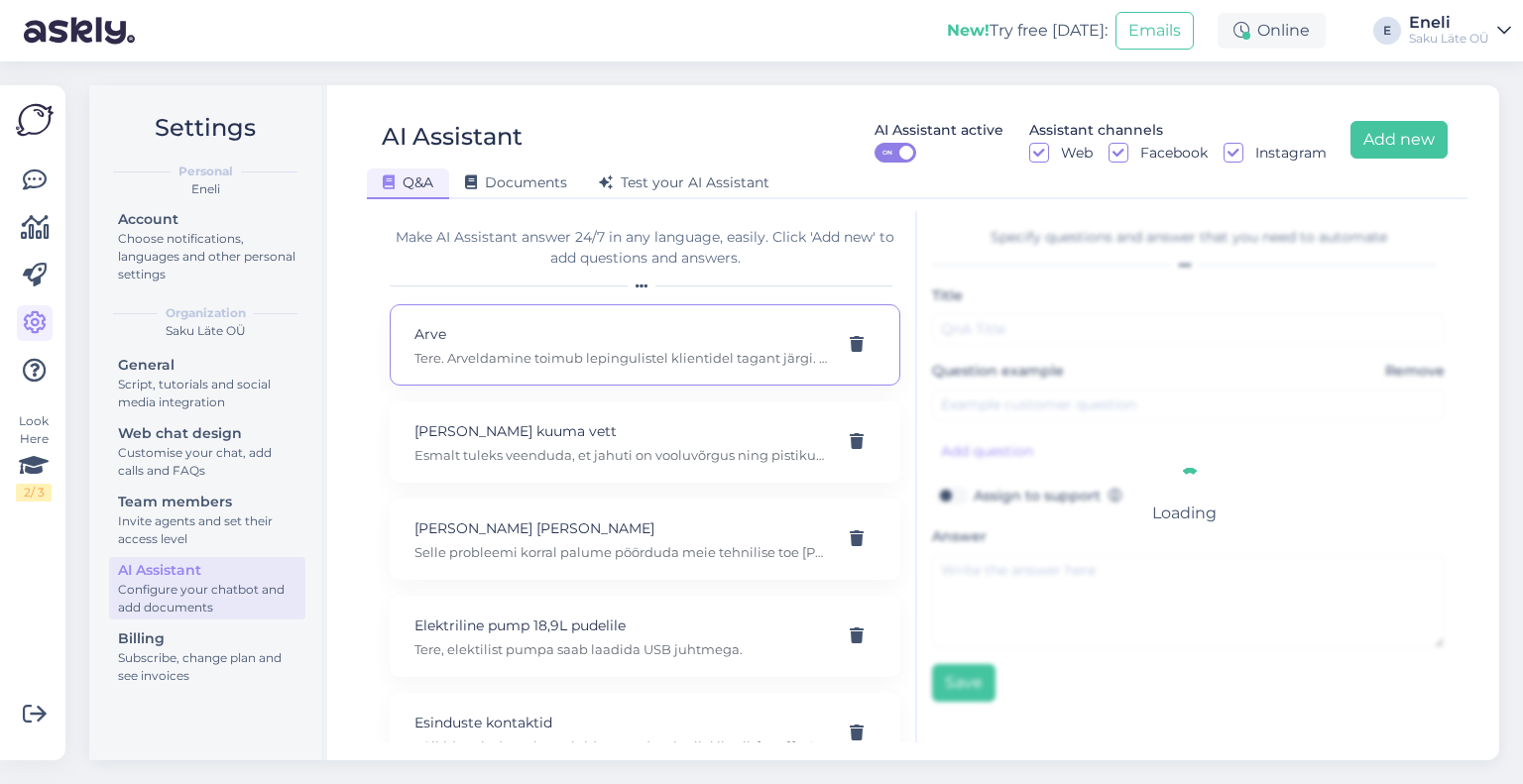 type on "Arve" 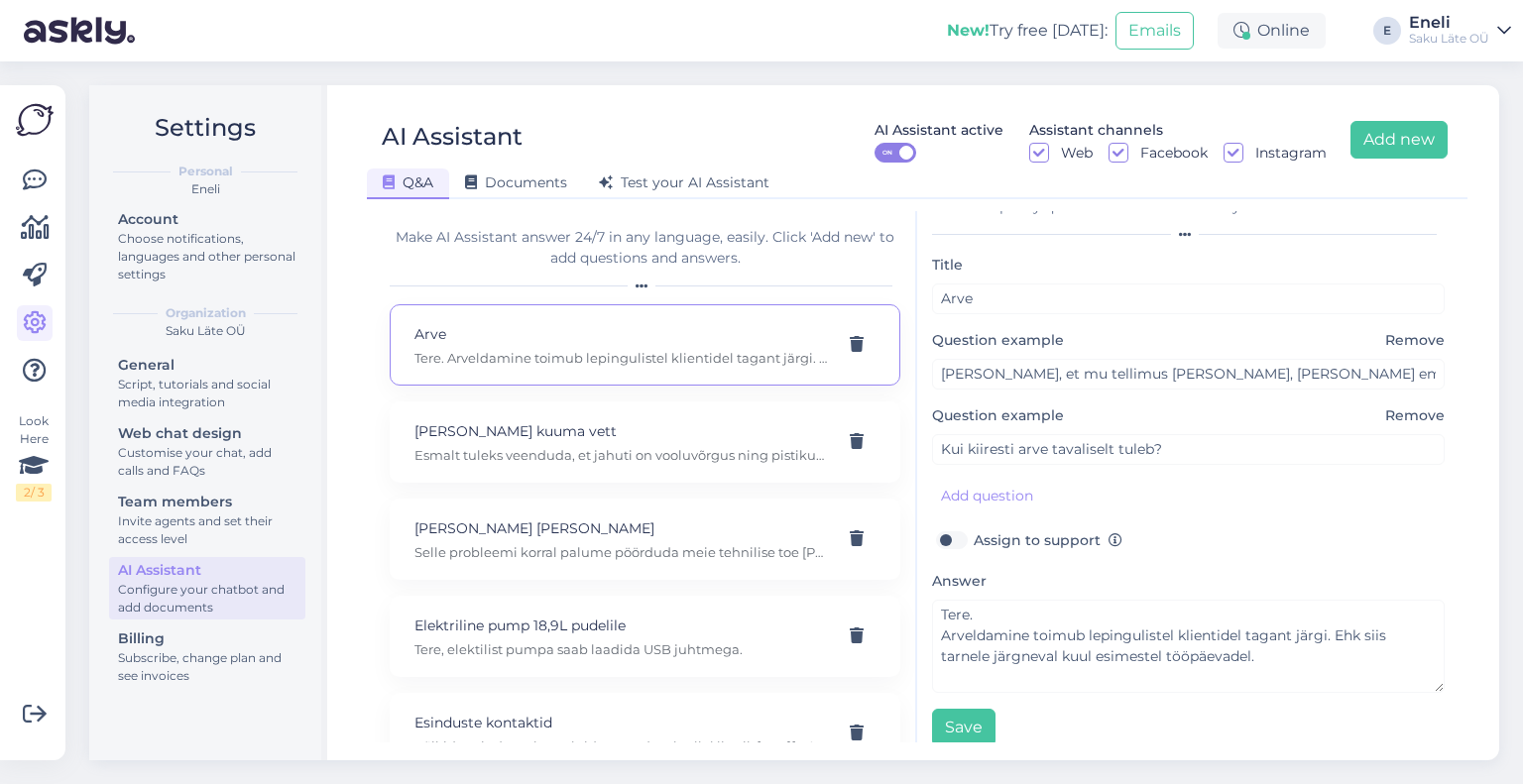 scroll, scrollTop: 48, scrollLeft: 0, axis: vertical 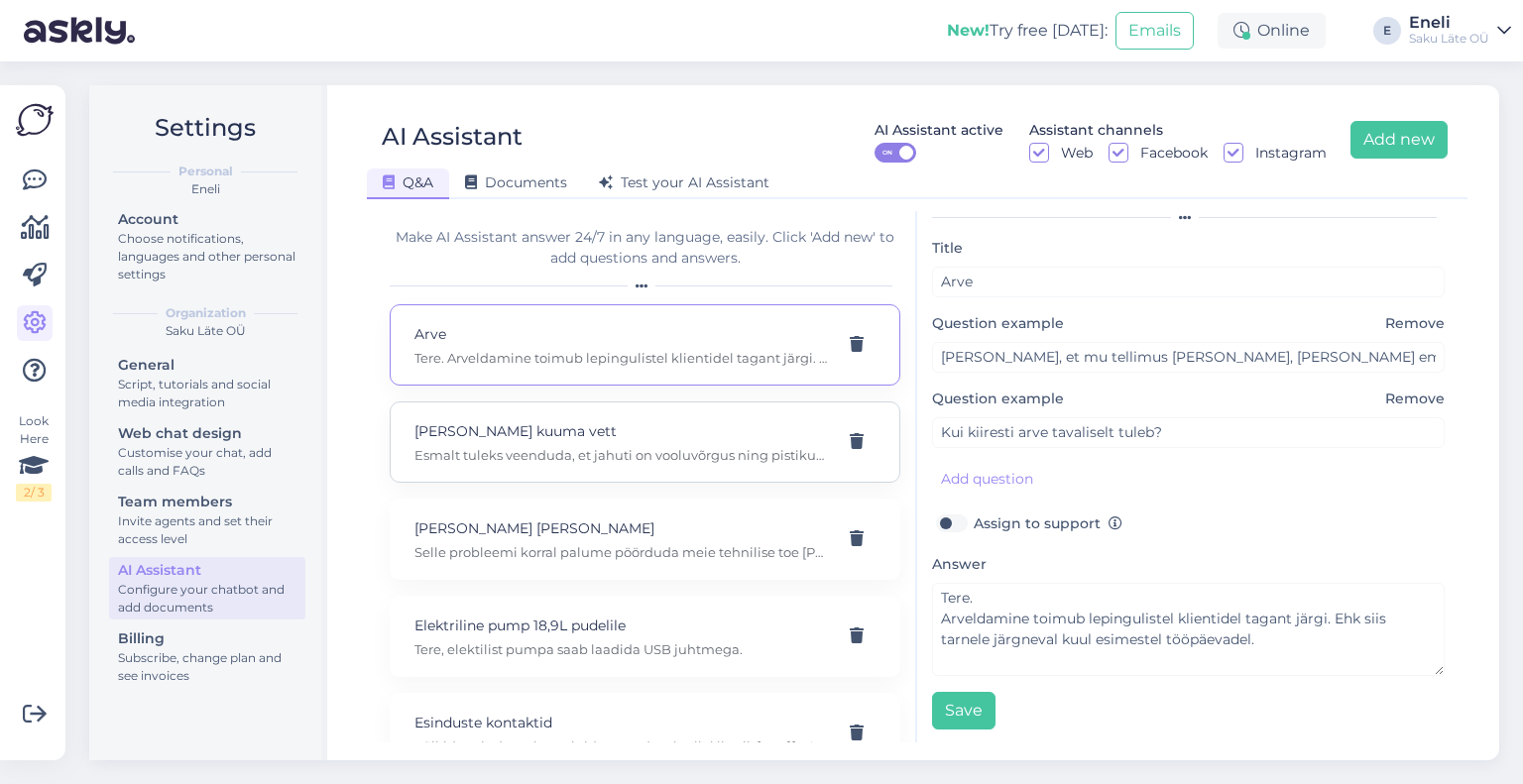 click on "Esmalt tuleks veenduda, et jahuti on vooluvõrgus ning pistikus on voolu. Kui vool on olemas, tuleks kontrollida, kas kuumaveenupp on sees. Vanematel masinatel on see jahuti külgedel, uuematel masina taga. Kui [PERSON_NAME] on sisselülitatud ja endiselt kuuma vett [PERSON_NAME], tuleks ühendust [PERSON_NAME] meie tehnilise toega telefonil [PHONE_NUMBER] või kirjutades e-postile tugi(at)[DOMAIN_NAME]." at bounding box center [621, 455] 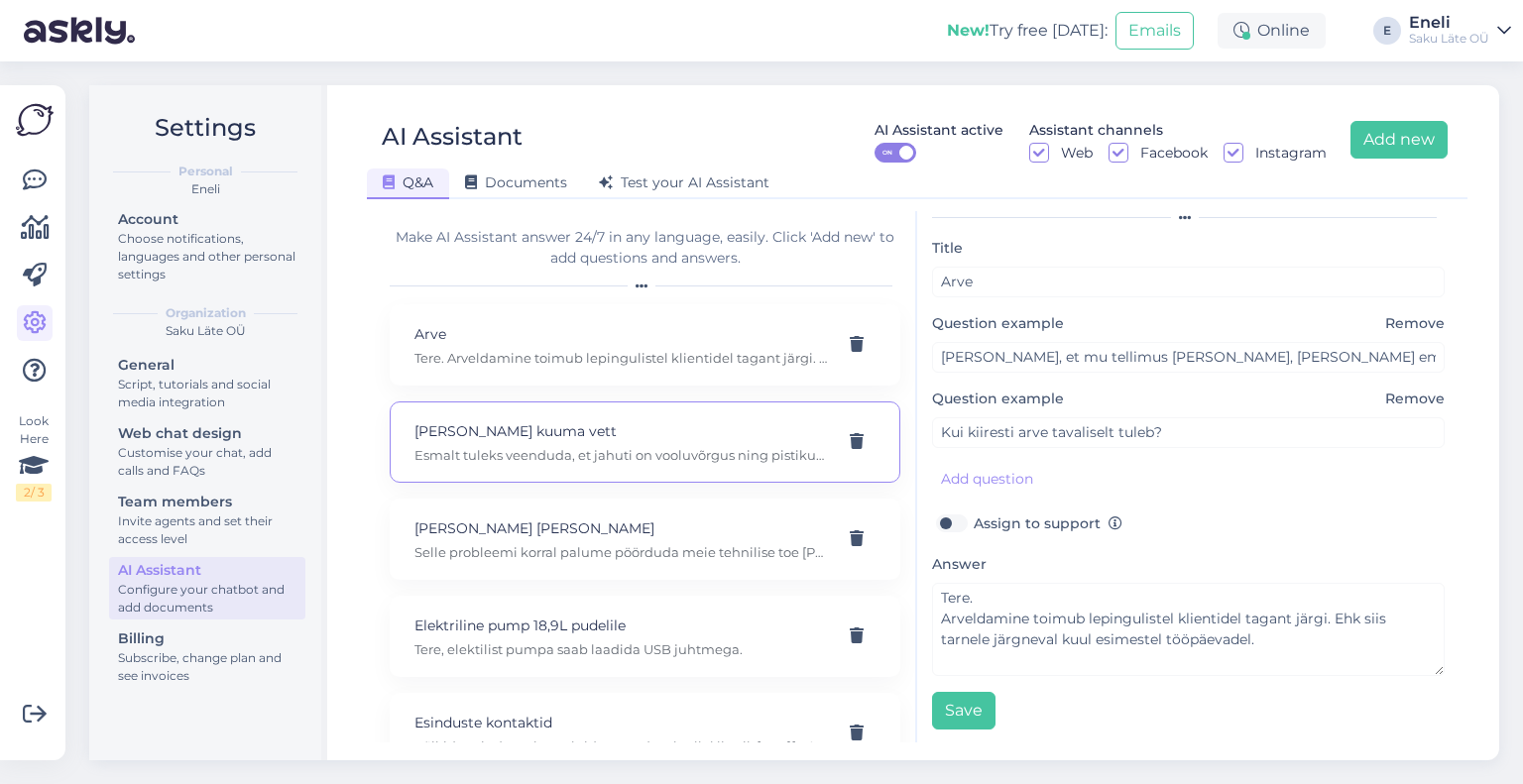 type on "[PERSON_NAME] kuuma vett" 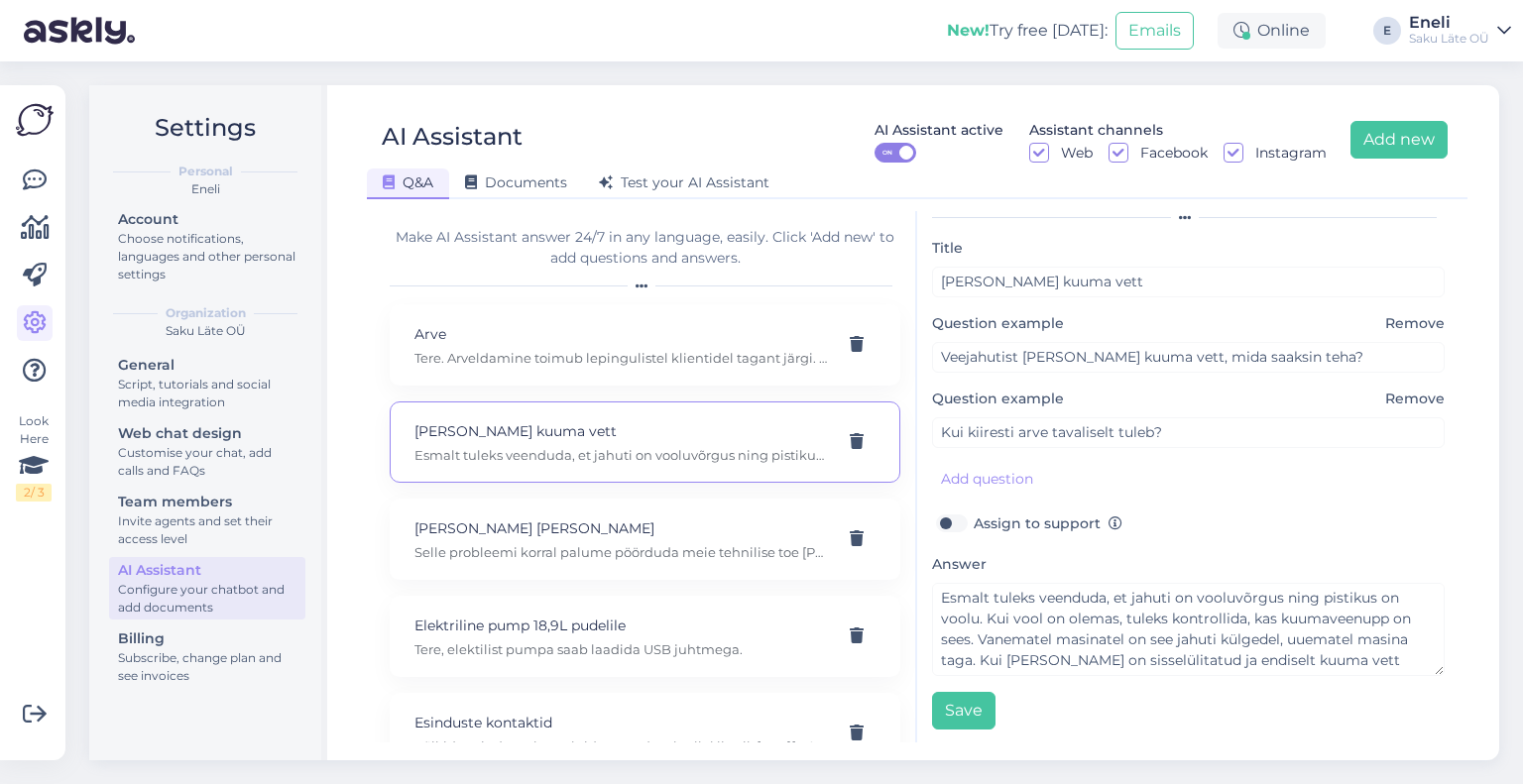 scroll, scrollTop: 0, scrollLeft: 0, axis: both 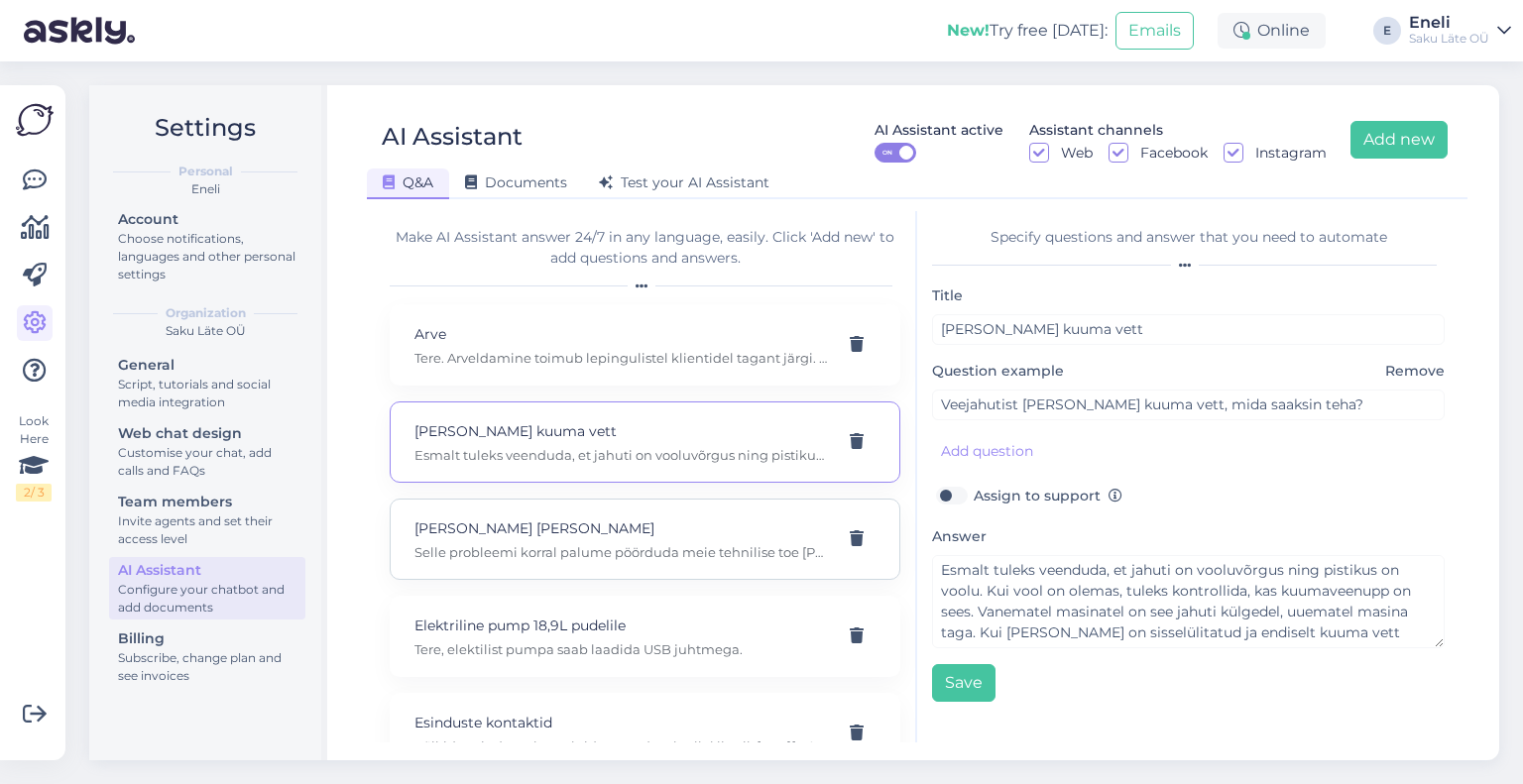 click on "[PERSON_NAME] [PERSON_NAME] [PERSON_NAME] probleemi korral palume pöörduda meie tehnilise toe [PERSON_NAME] telefonil [PHONE_NUMBER] või kirjutades e-postile tugi(at)[DOMAIN_NAME]. Esmaslt tuleks veenduda, et jahuti on vooluvõrgus ning pistikus on voolu. Kui vool on olemas, võib põhjus peituda ka suures tarbimises, mistõttu ei [PERSON_NAME] sellisel hulgal vett jahutada. Selleks, et [PERSON_NAME] [PERSON_NAME], tuleks lasta masinal umbes 20 minutit lihtsalt [PERSON_NAME] seejärel uuesti proovida. Kui endiselt külma vett ei saa, tuleks pöörduda meie tehnilise toe [PERSON_NAME] telefonil [PHONE_NUMBER] või kirjutades e-postile tugi(at)[DOMAIN_NAME]." at bounding box center [644, 539] 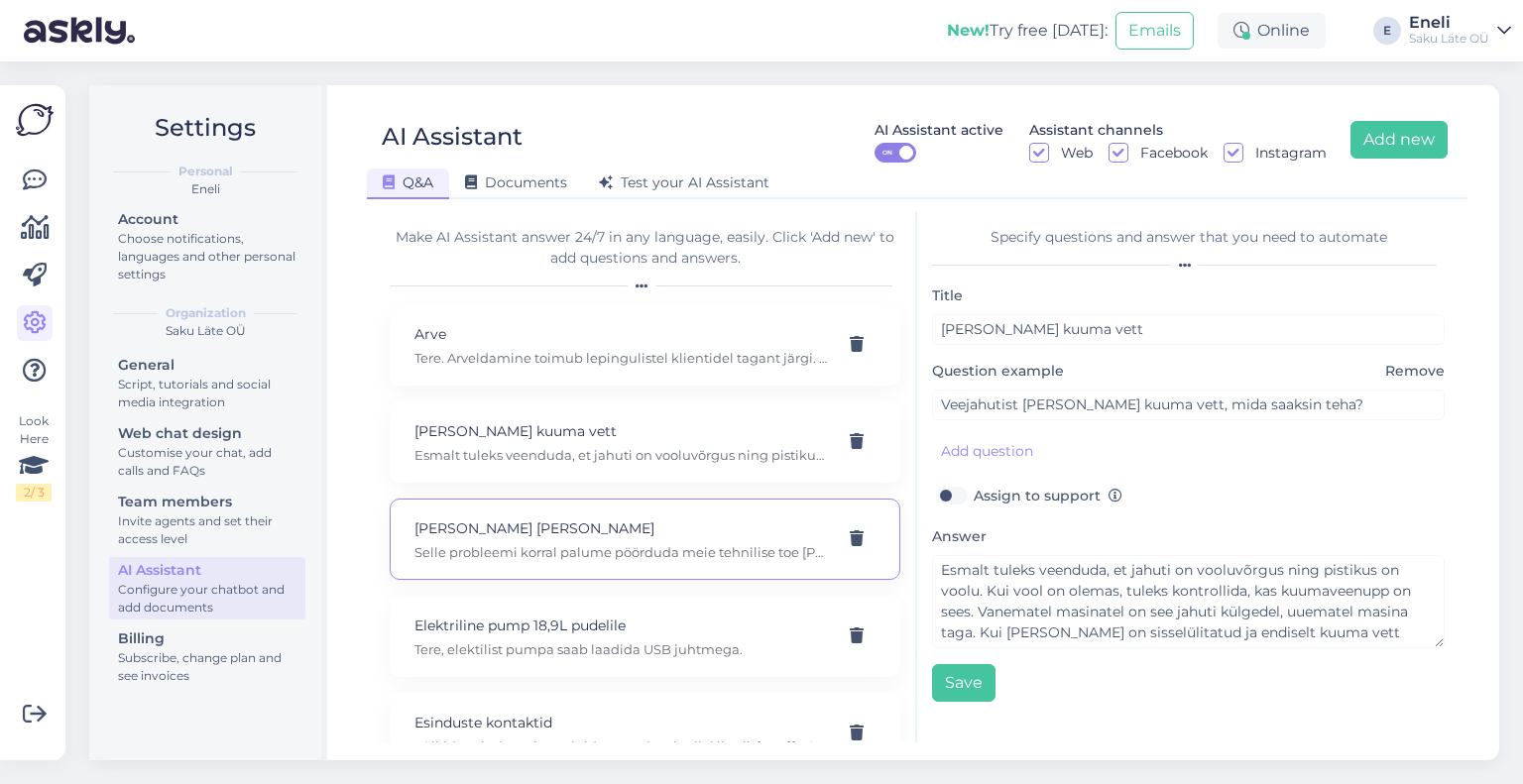 type on "[PERSON_NAME] [PERSON_NAME]" 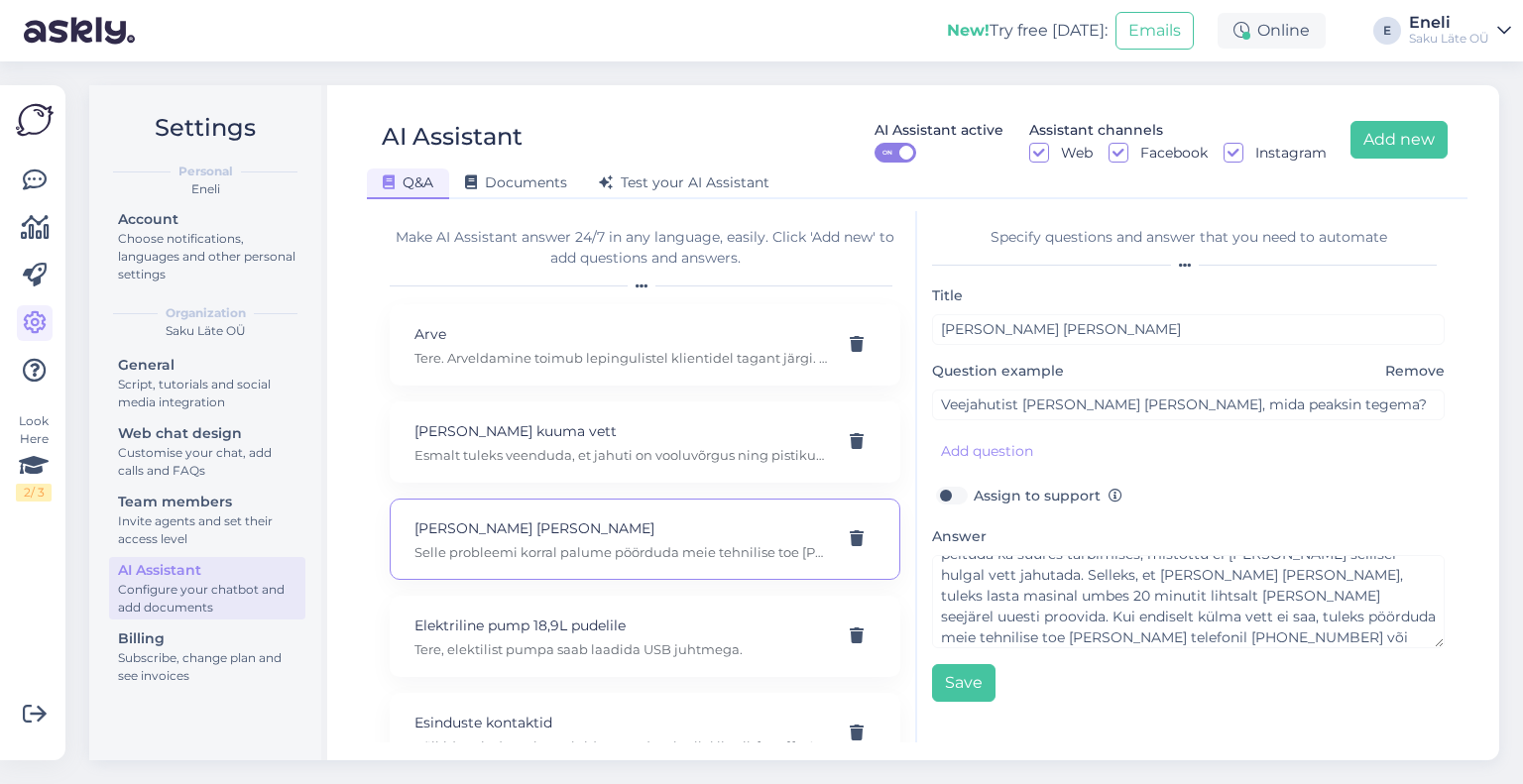 scroll, scrollTop: 103, scrollLeft: 0, axis: vertical 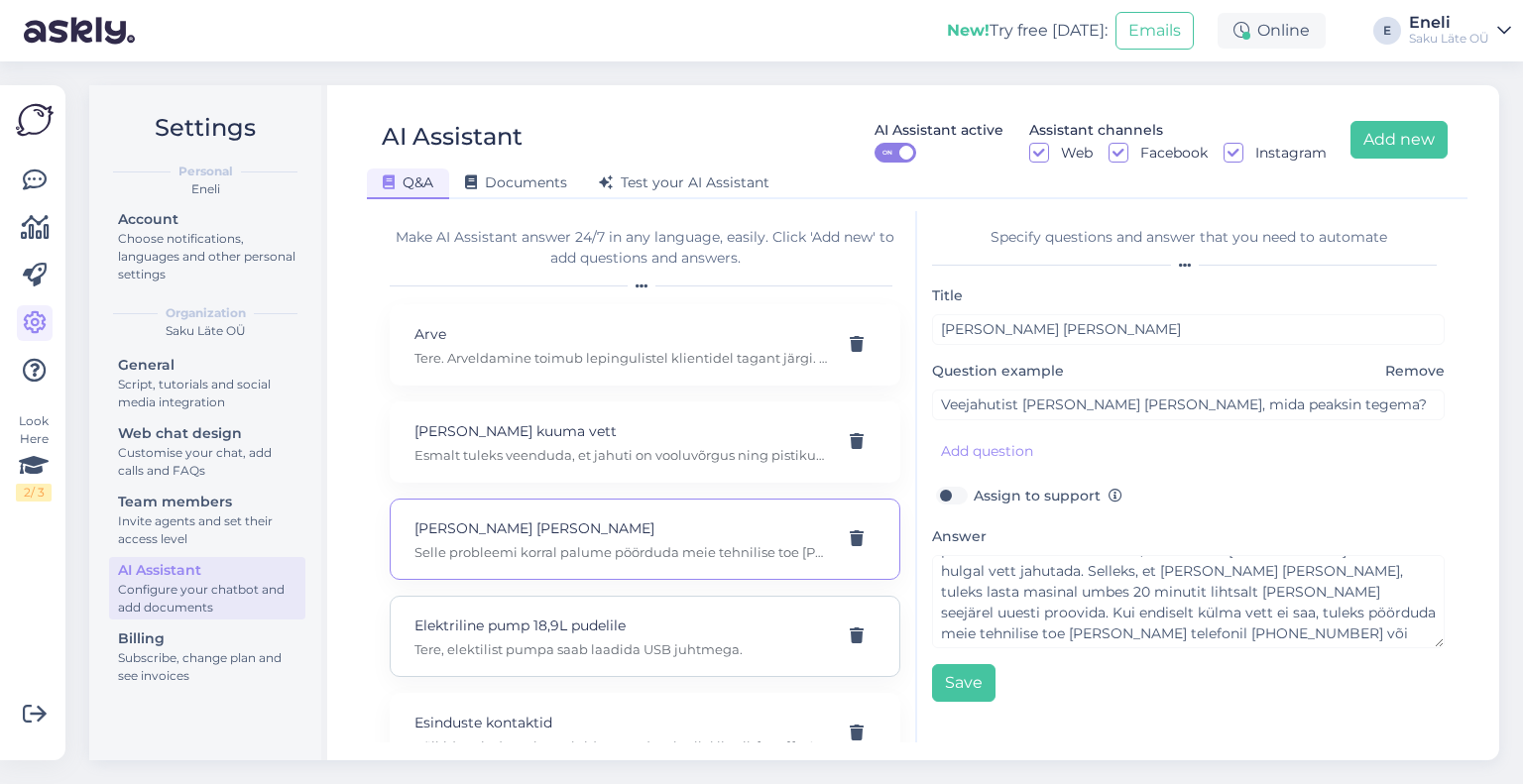 click on "Tere, elektilist pumpa saab laadida USB juhtmega." at bounding box center (621, 649) 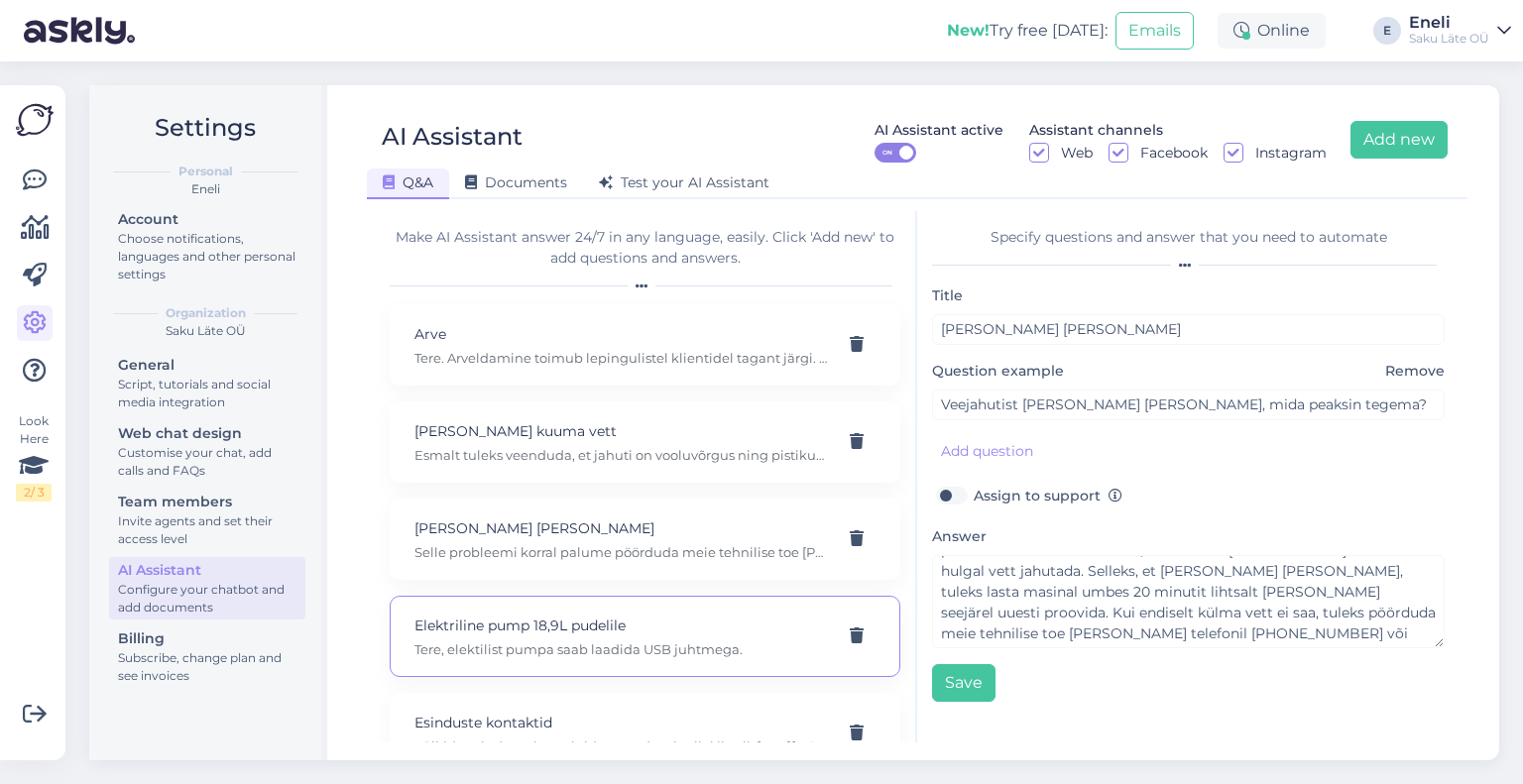 type on "Elektriline pump 18,9L pudelile" 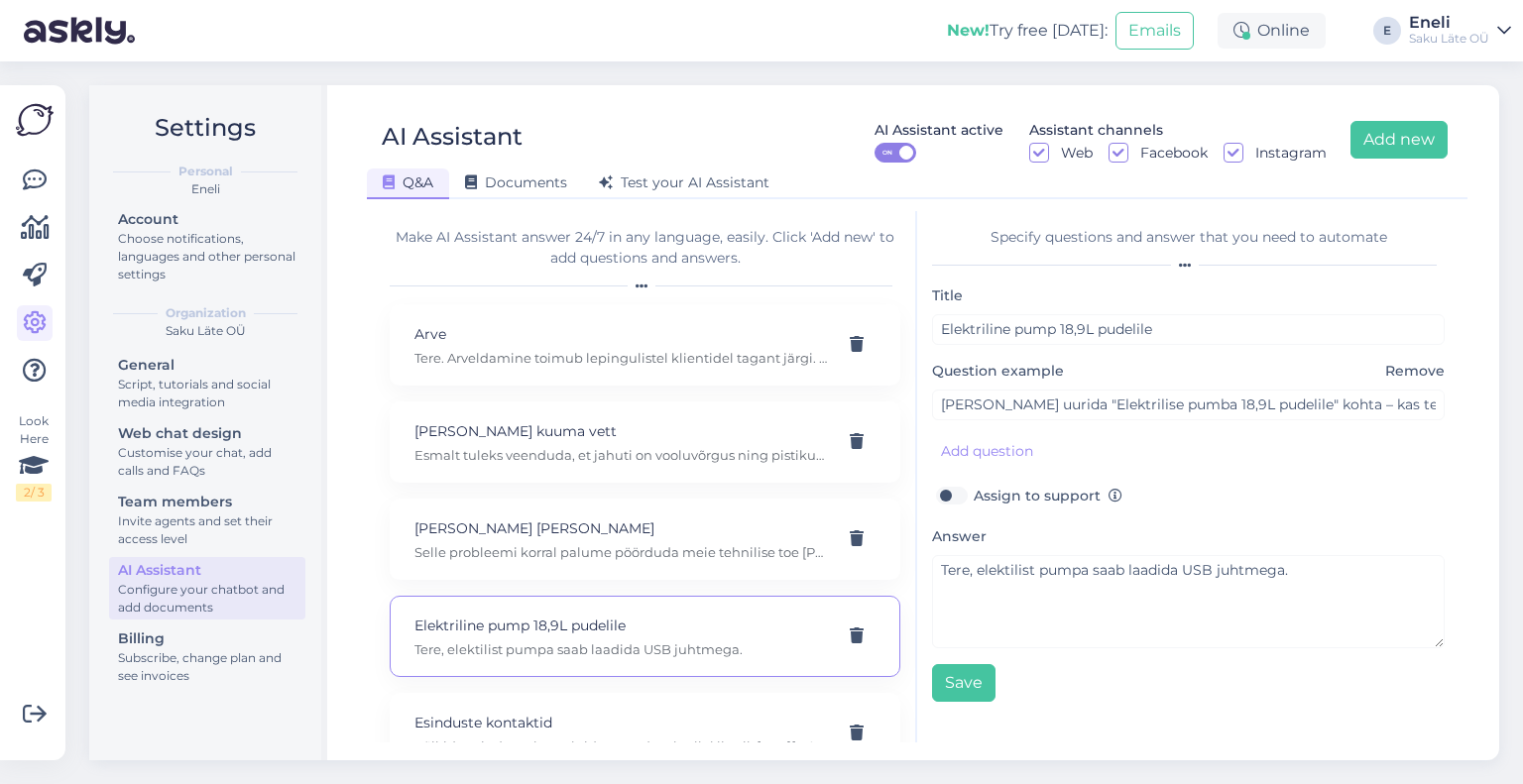 scroll, scrollTop: 0, scrollLeft: 0, axis: both 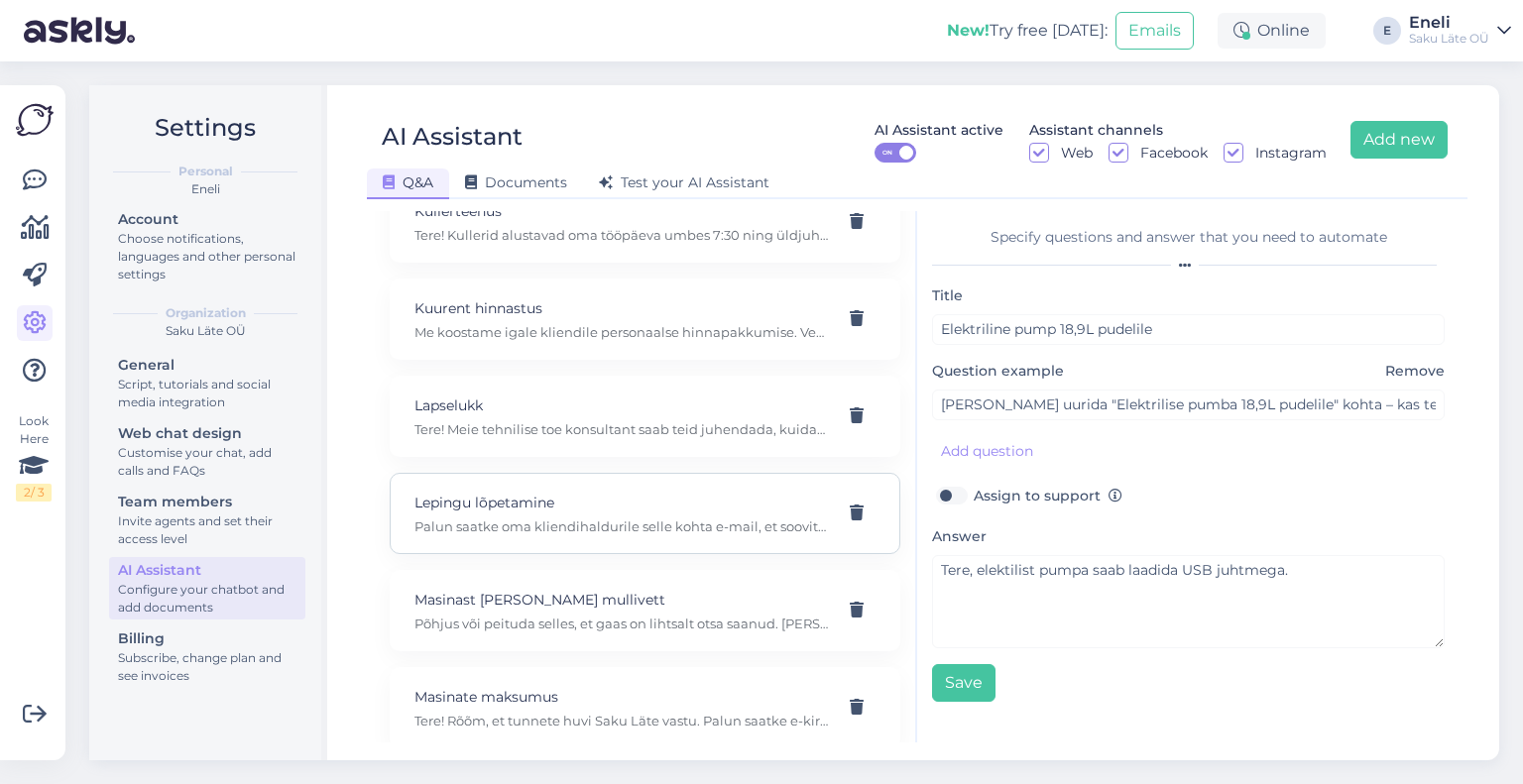 click on "Lepingu lõpetamine" at bounding box center [621, 503] 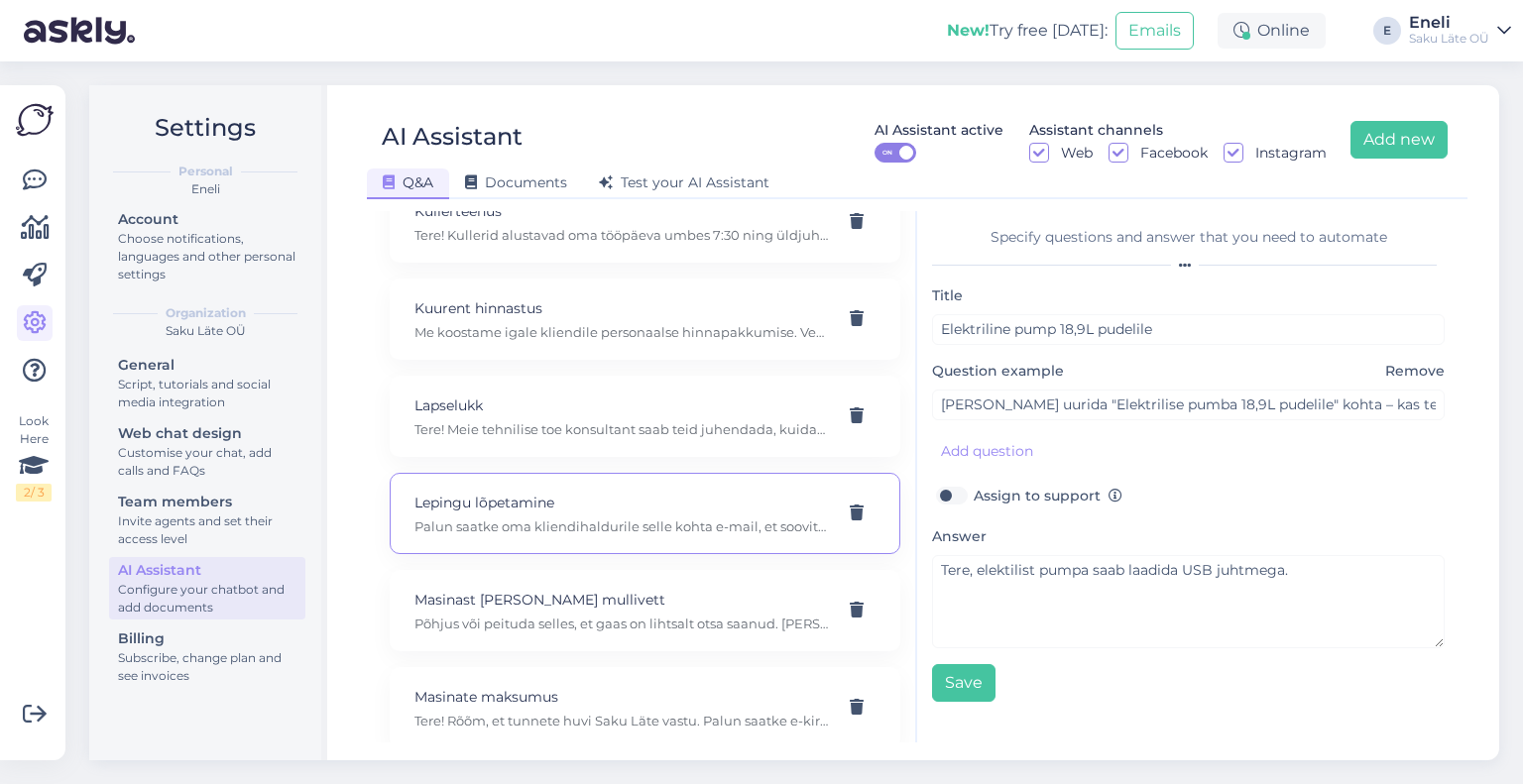 type on "Lepingu lõpetamine" 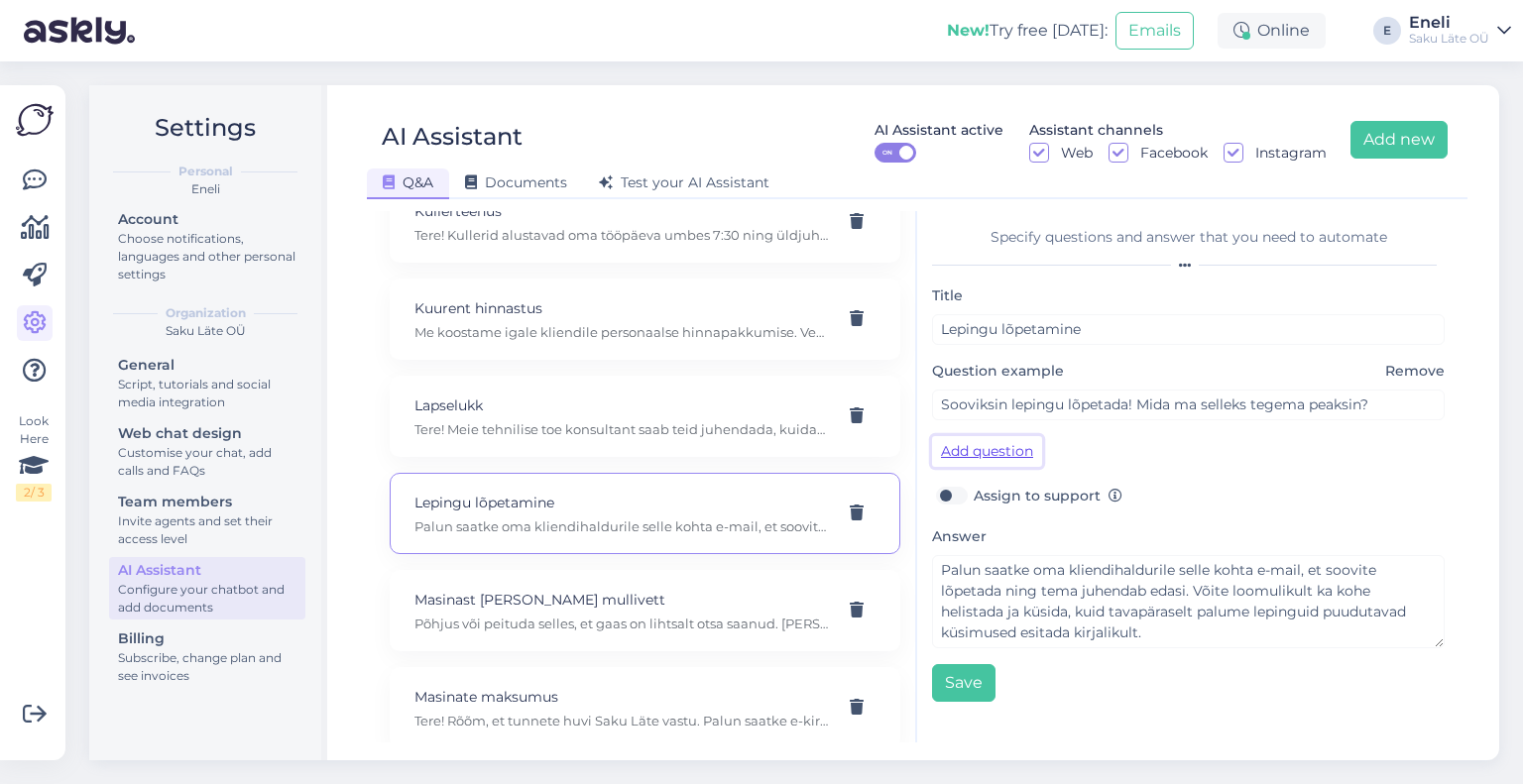 click on "Add question" at bounding box center [987, 451] 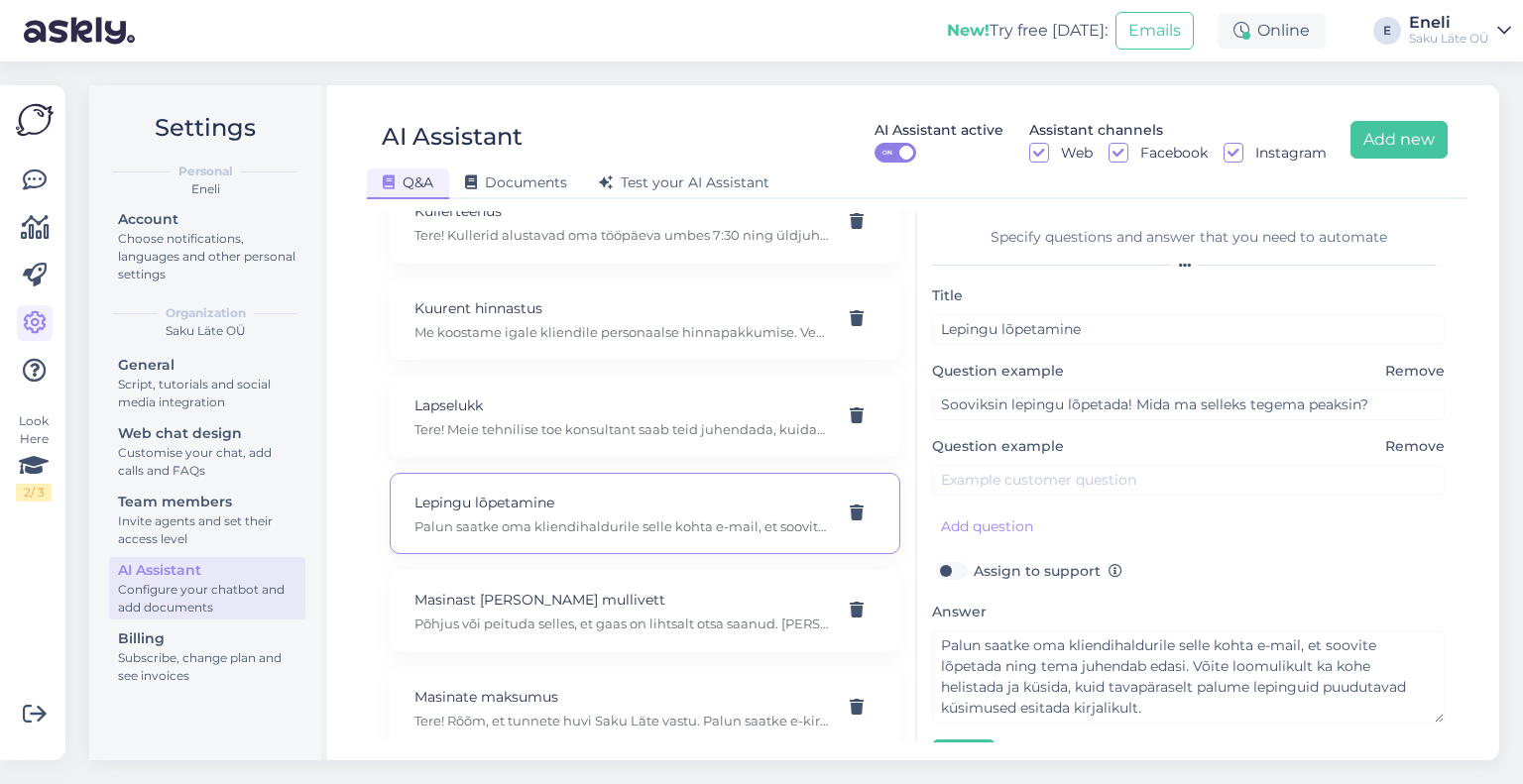 click on "Remove" at bounding box center [1415, 446] 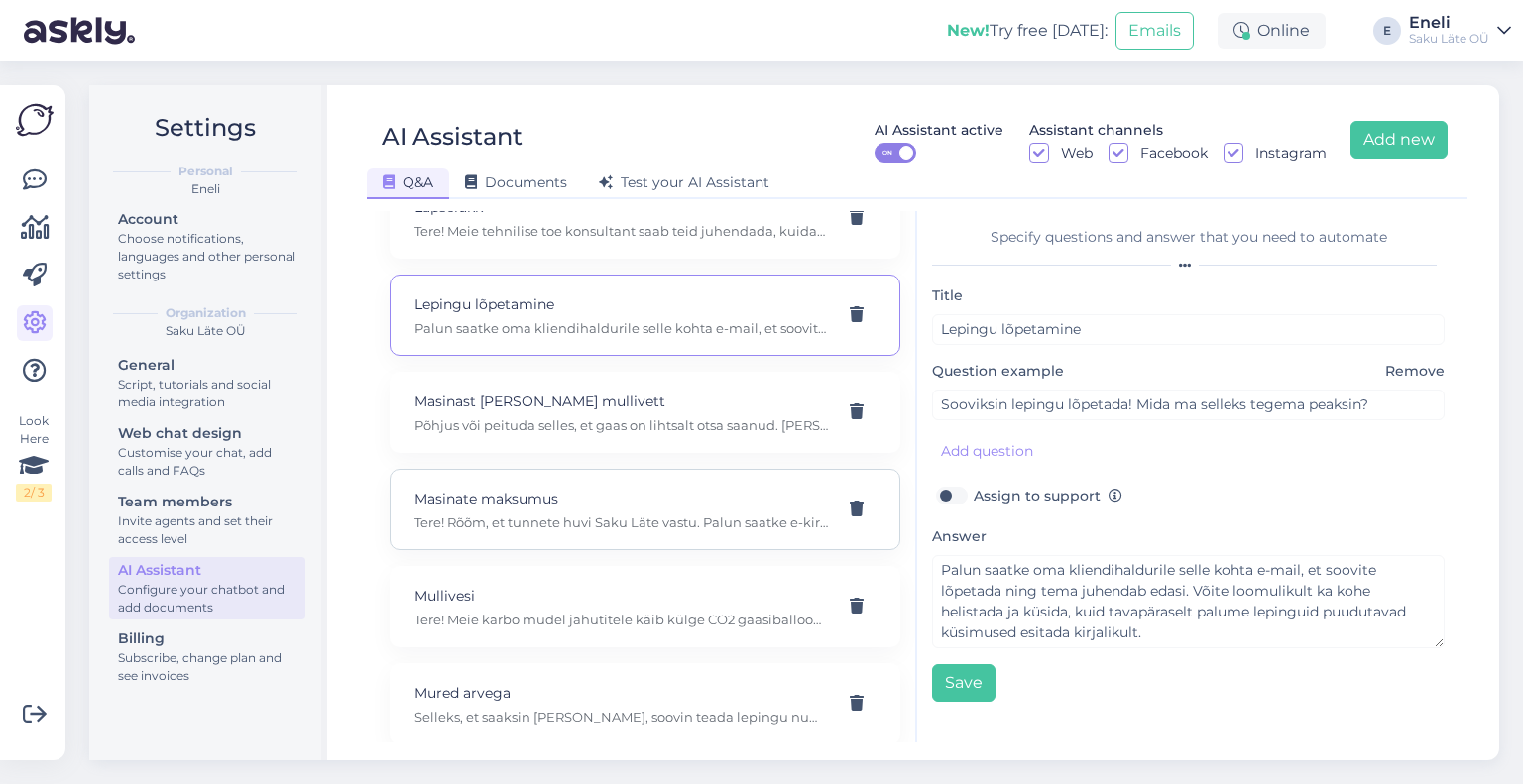 scroll, scrollTop: 1586, scrollLeft: 0, axis: vertical 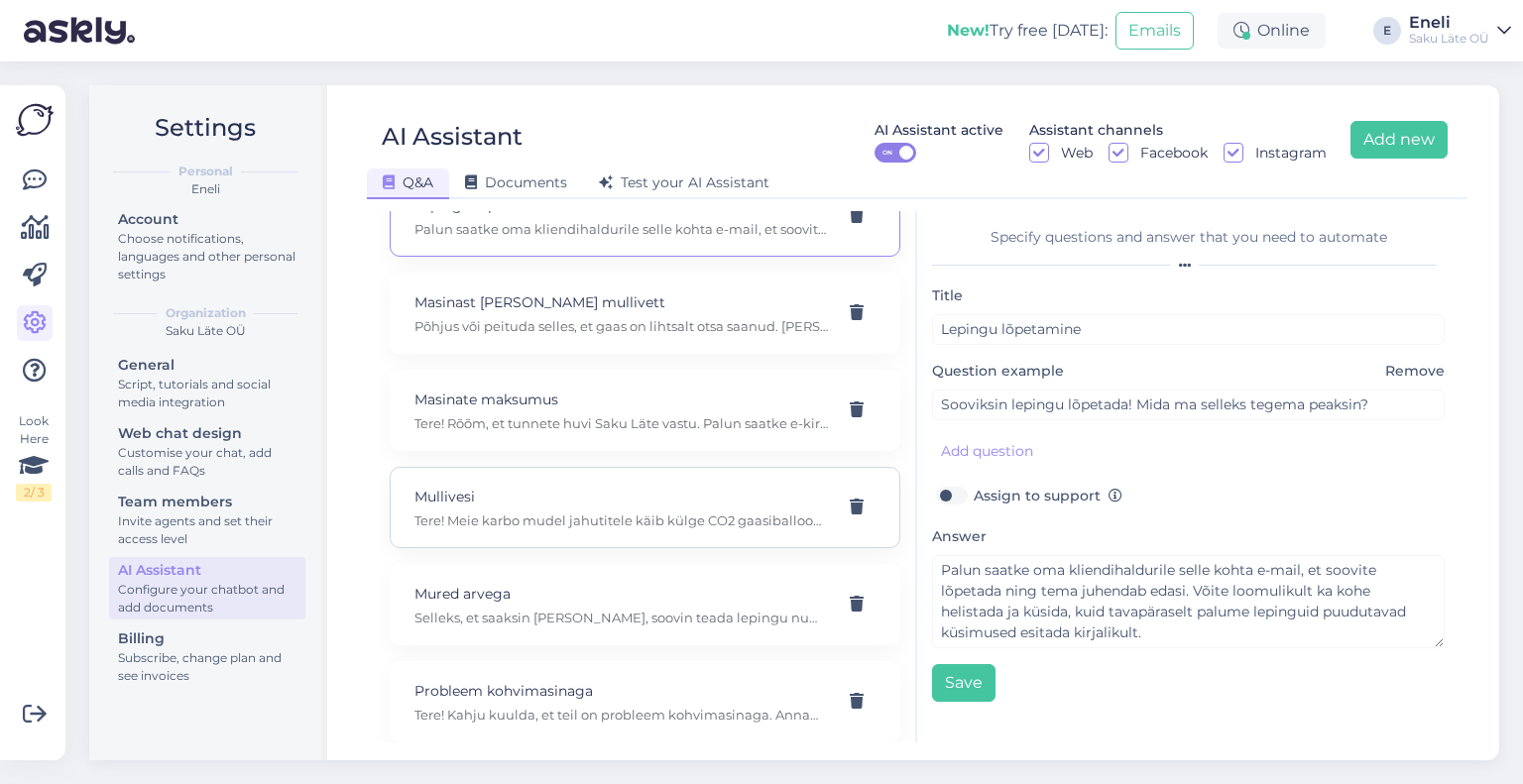 click on "Mullivesi" at bounding box center (621, 497) 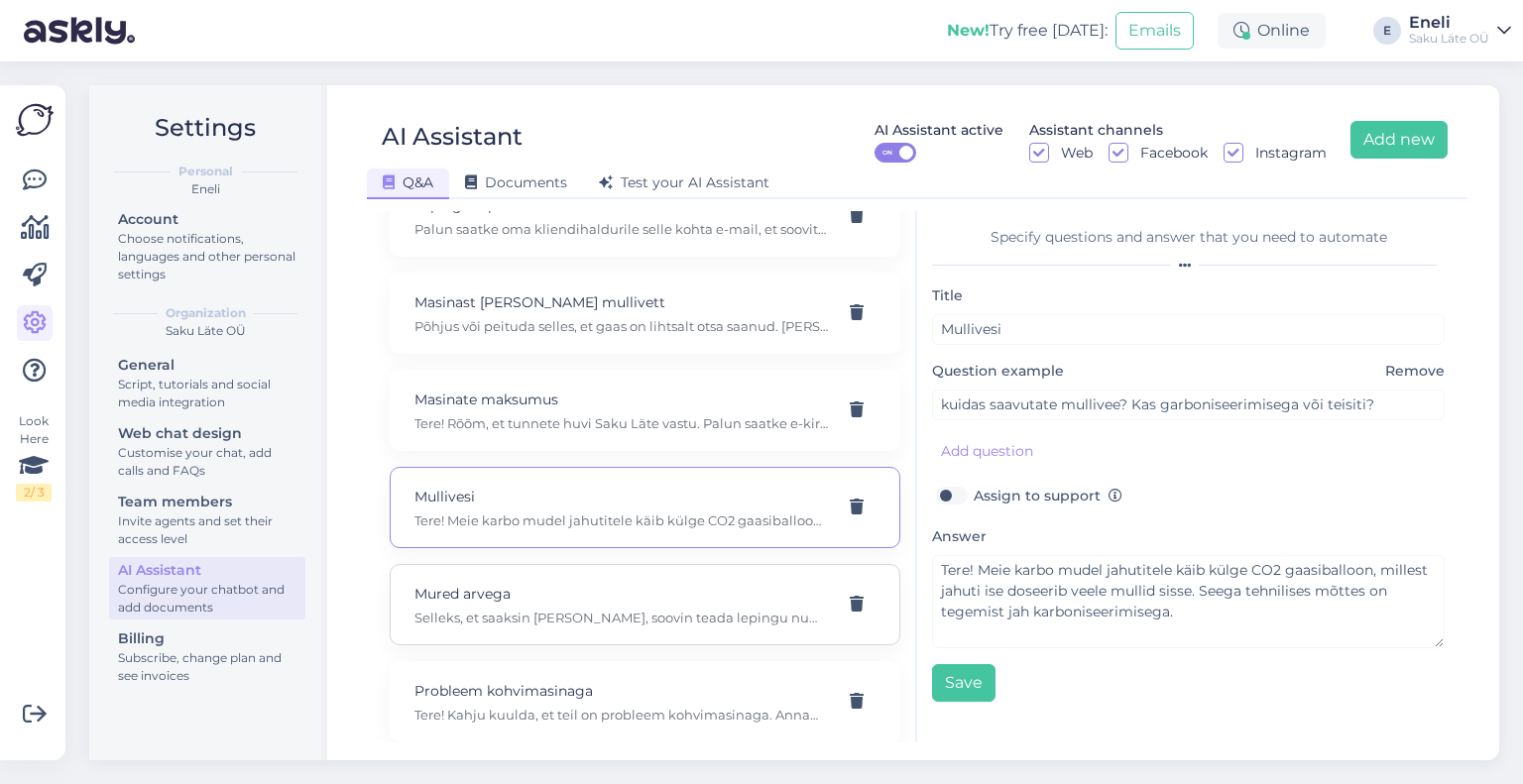 click on "Selleks, et saaksin [PERSON_NAME], soovin teada lepingu numbrit või [PERSON_NAME] nimel on leping või kes on kliendihaldur. Siis saan juba edasi vaadata, et mis põhjusel pole arvet jõudnud." at bounding box center [621, 617] 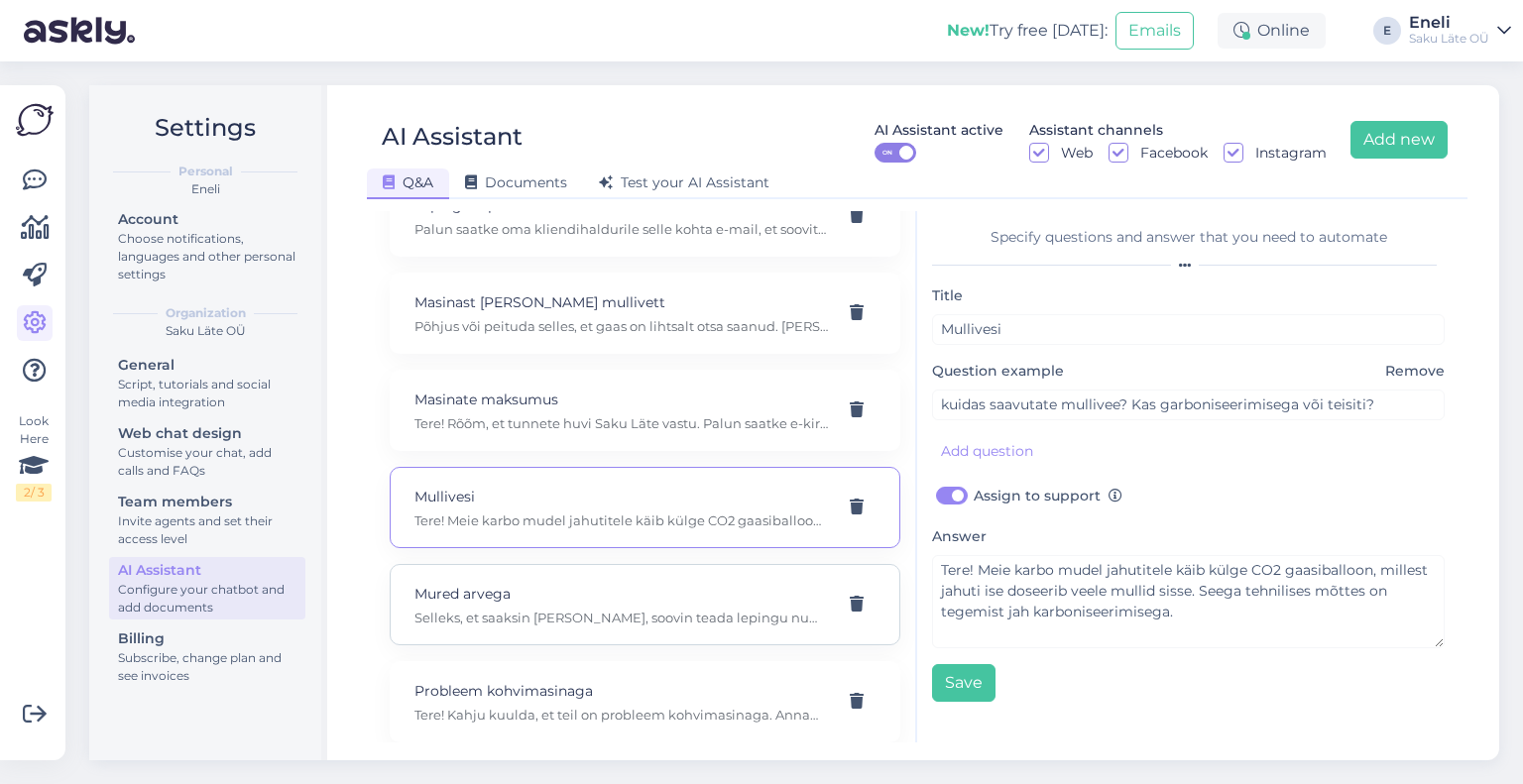 type on "Mured arvega" 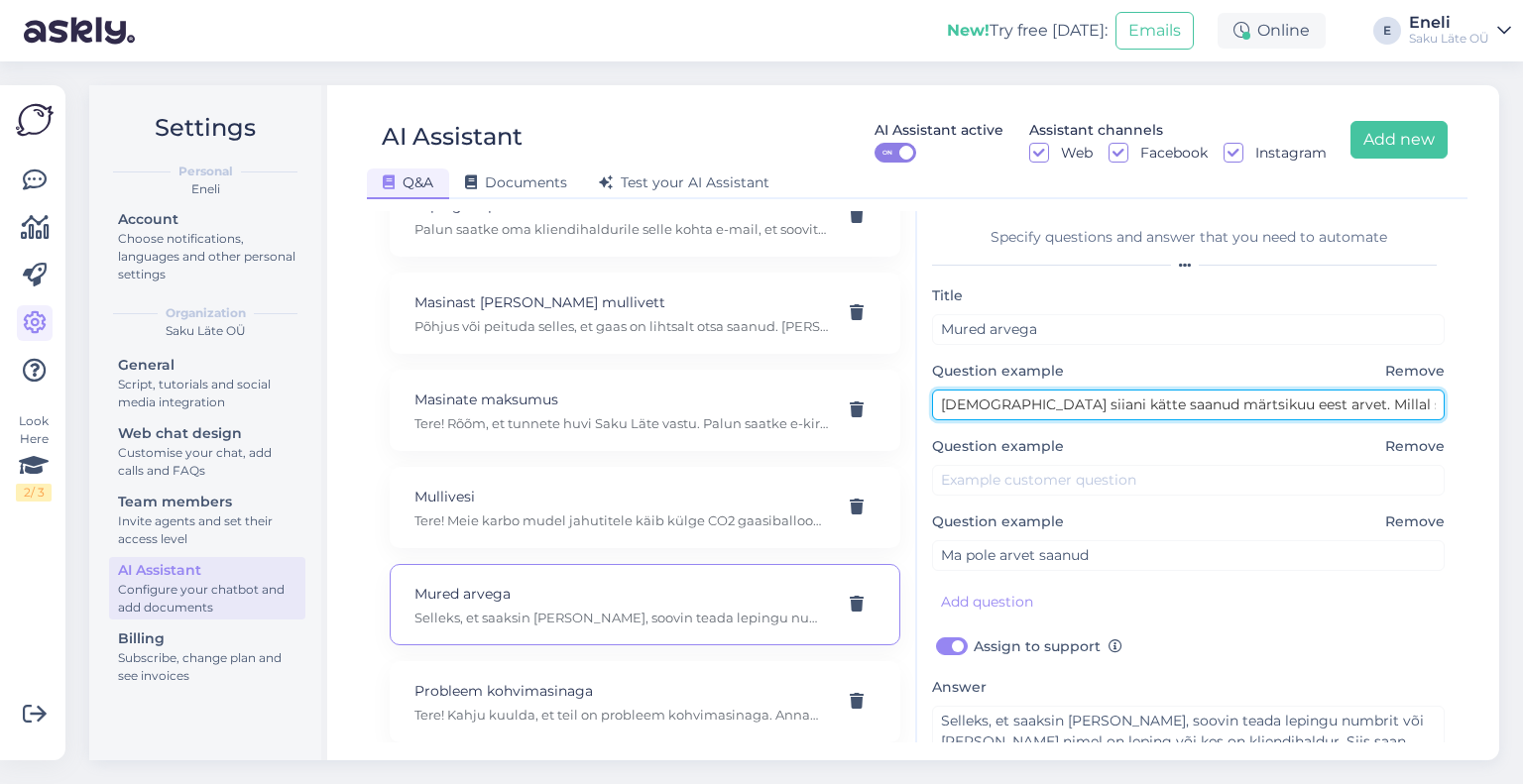 drag, startPoint x: 1214, startPoint y: 406, endPoint x: 1110, endPoint y: 403, distance: 104.04326 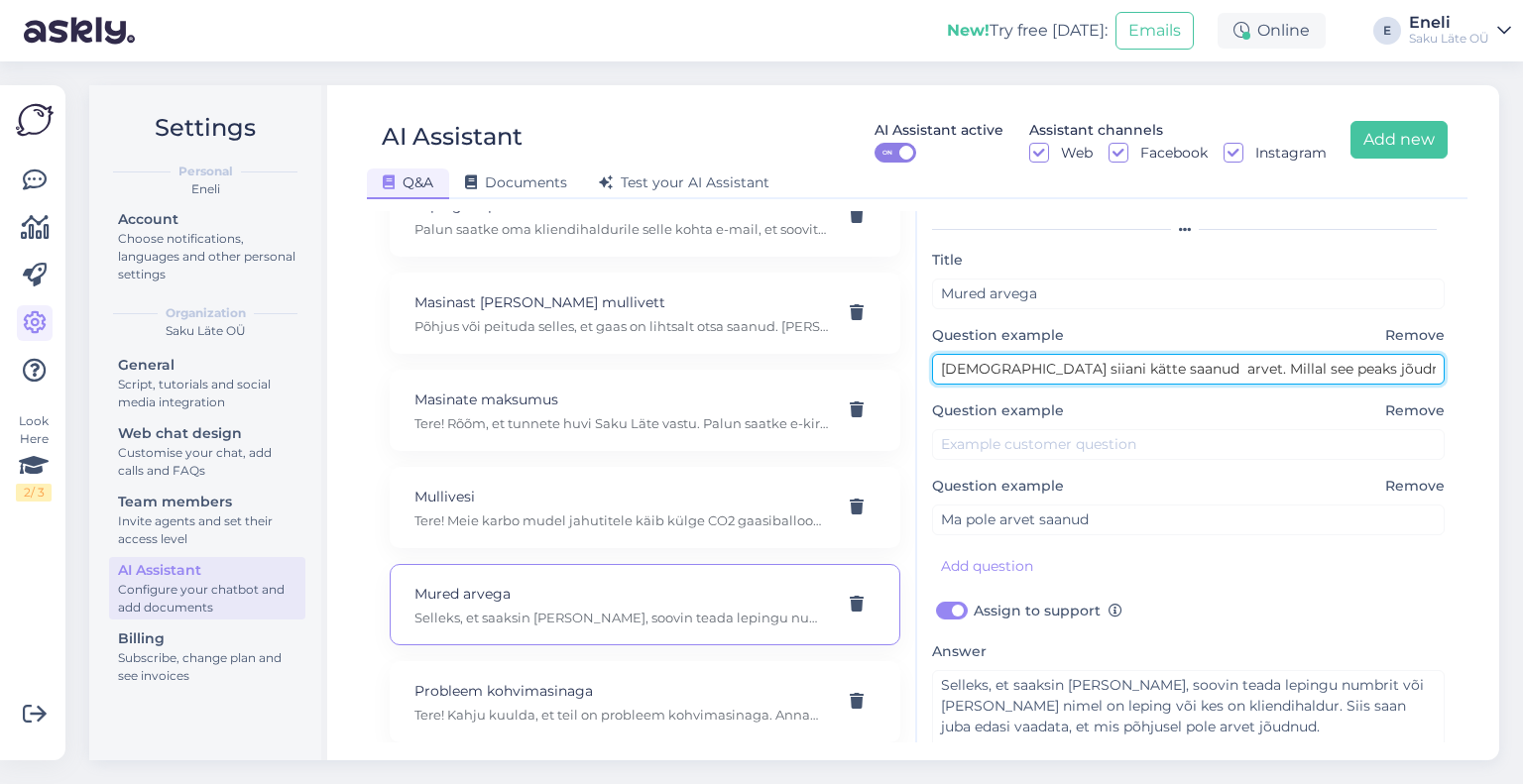 scroll, scrollTop: 99, scrollLeft: 0, axis: vertical 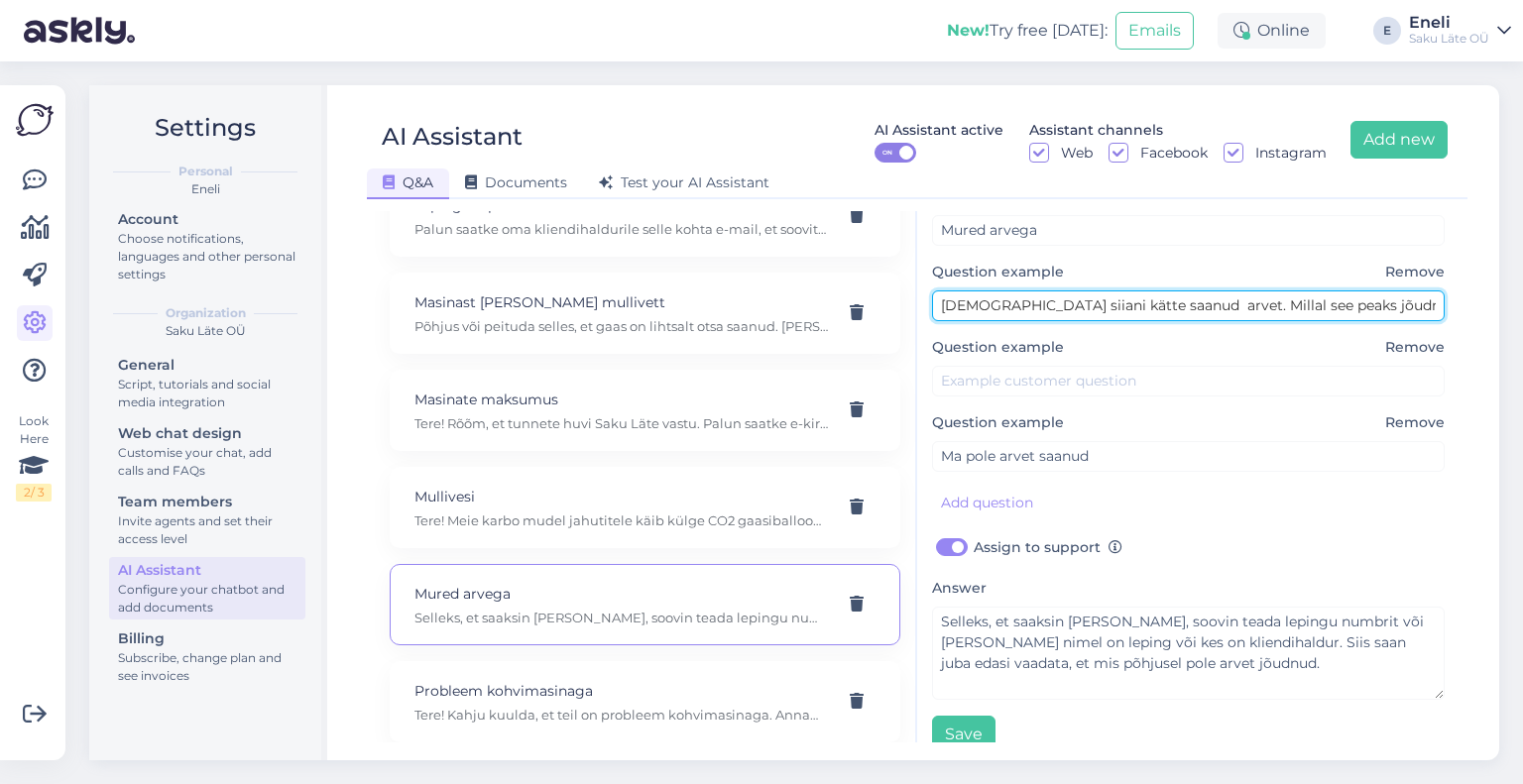 type on "[DEMOGRAPHIC_DATA] siiani kätte saanud  arvet. Millal see peaks jõudma?" 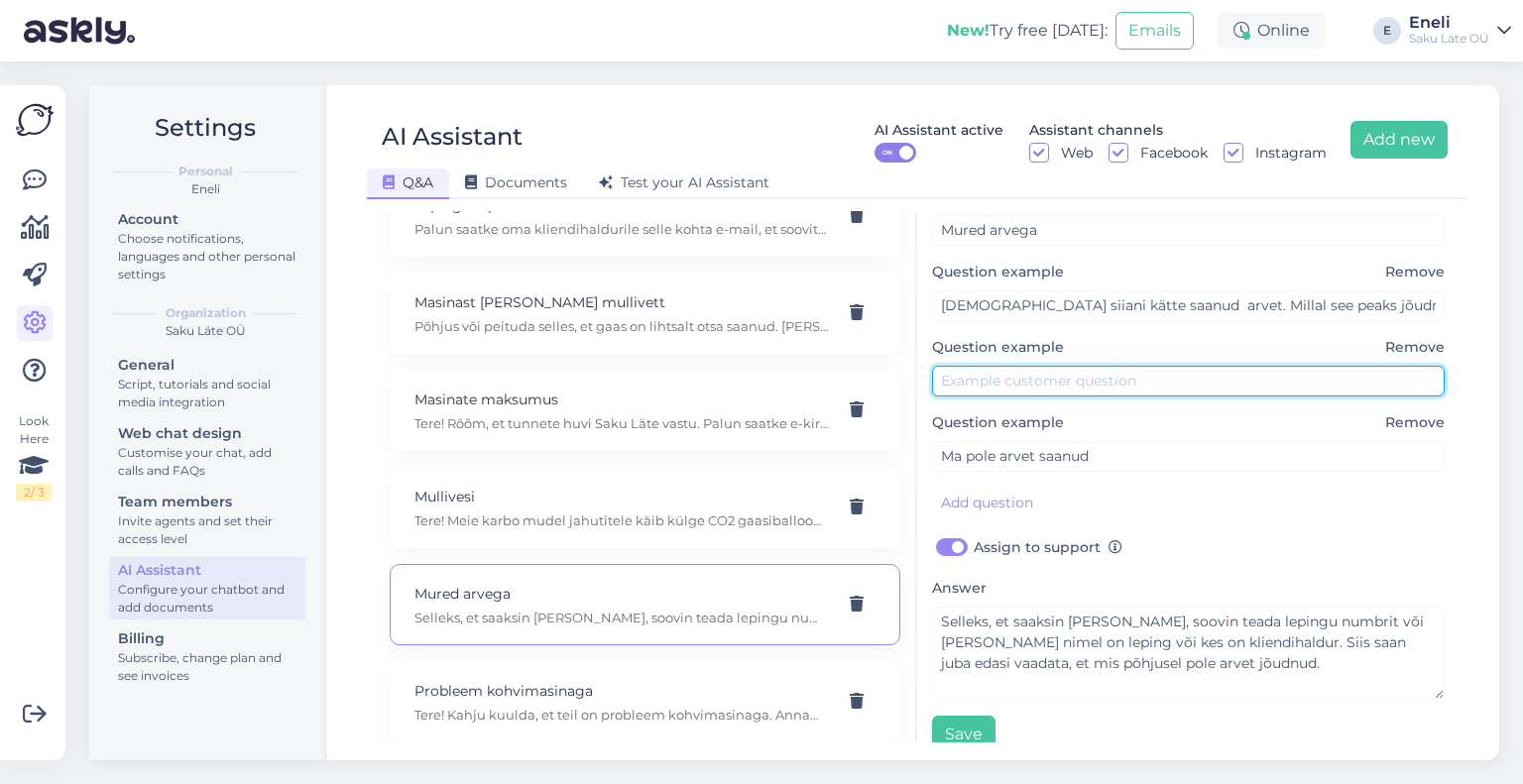 click at bounding box center (1188, 381) 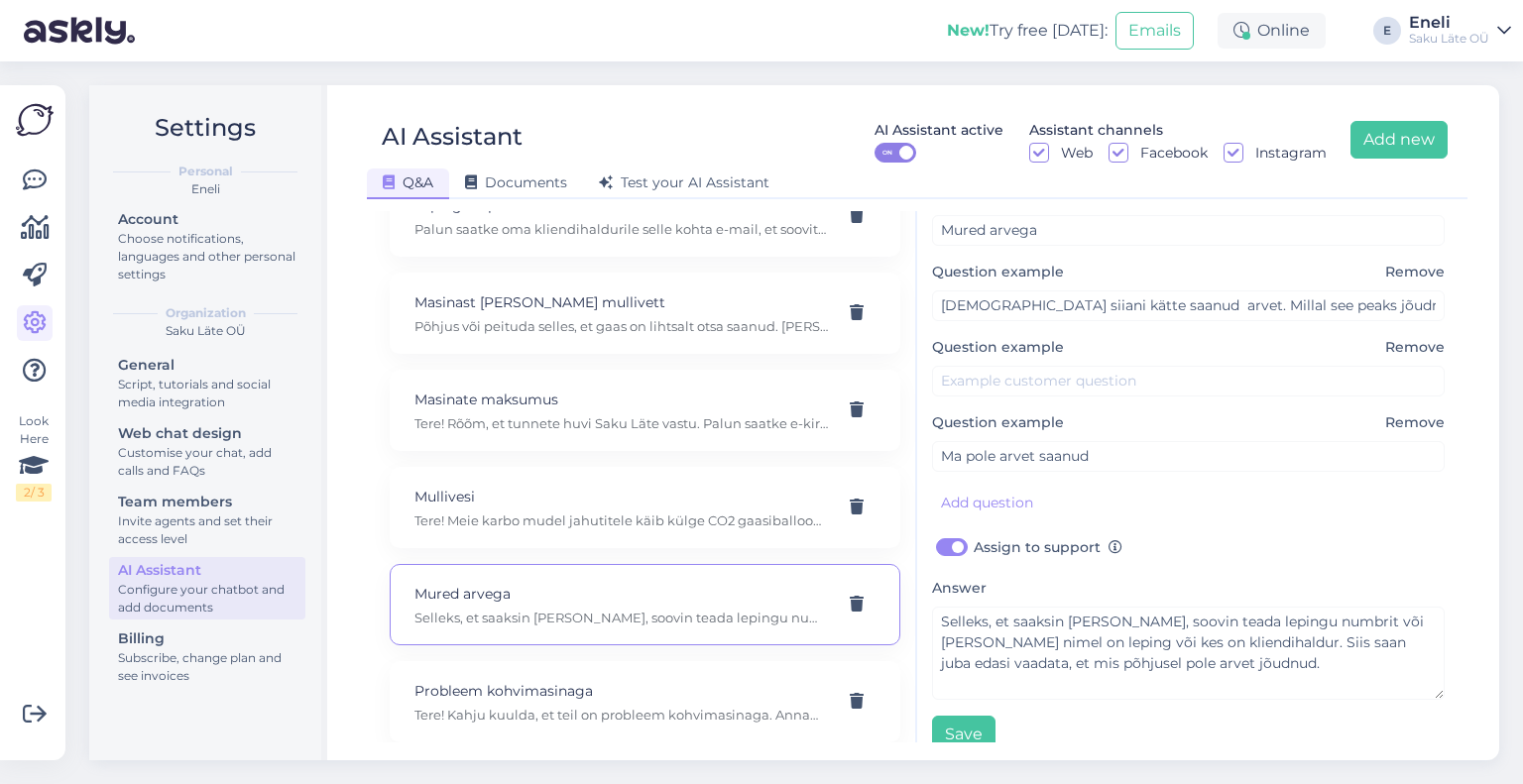 click on "Remove" at bounding box center [1415, 347] 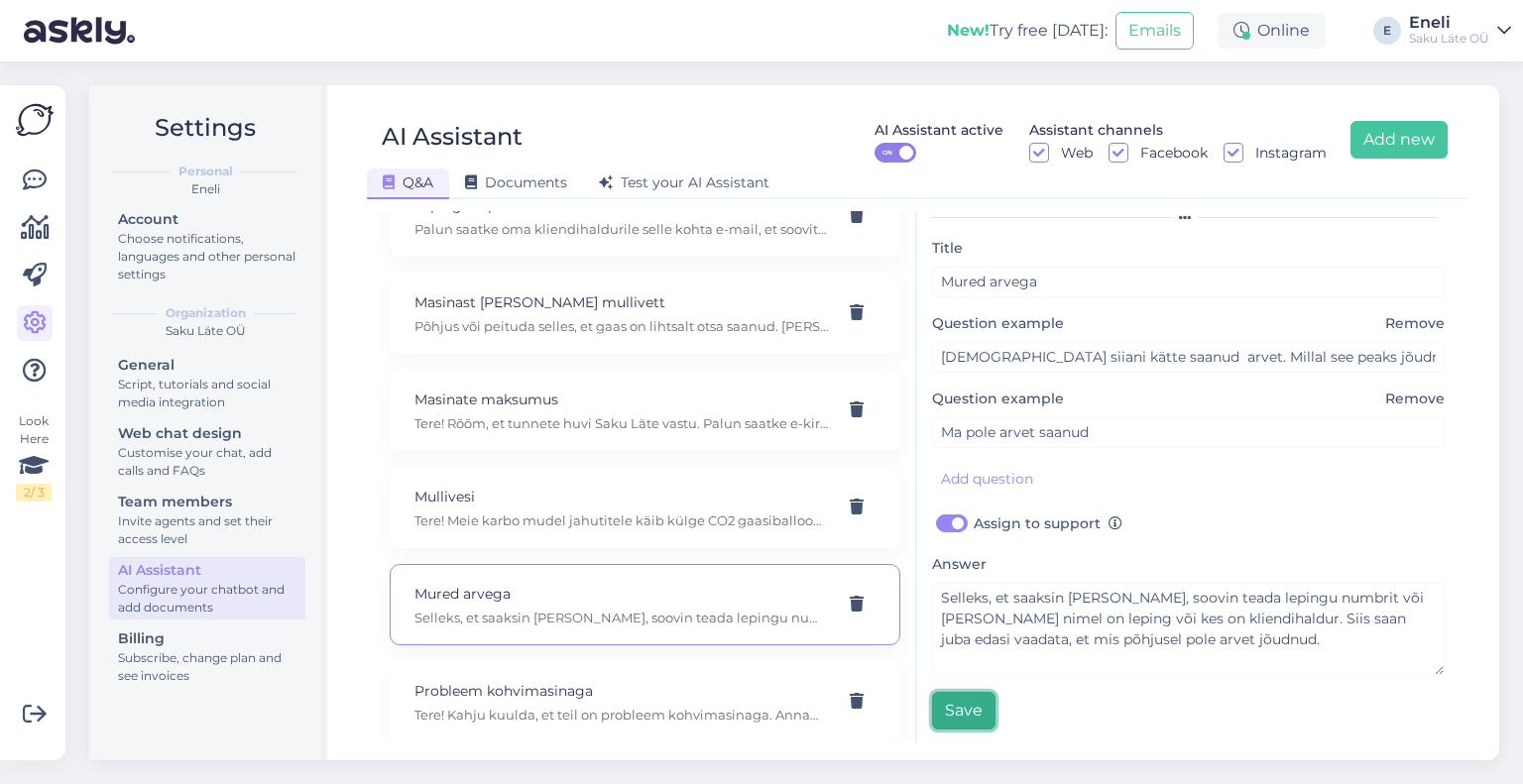 click on "Save" at bounding box center [964, 711] 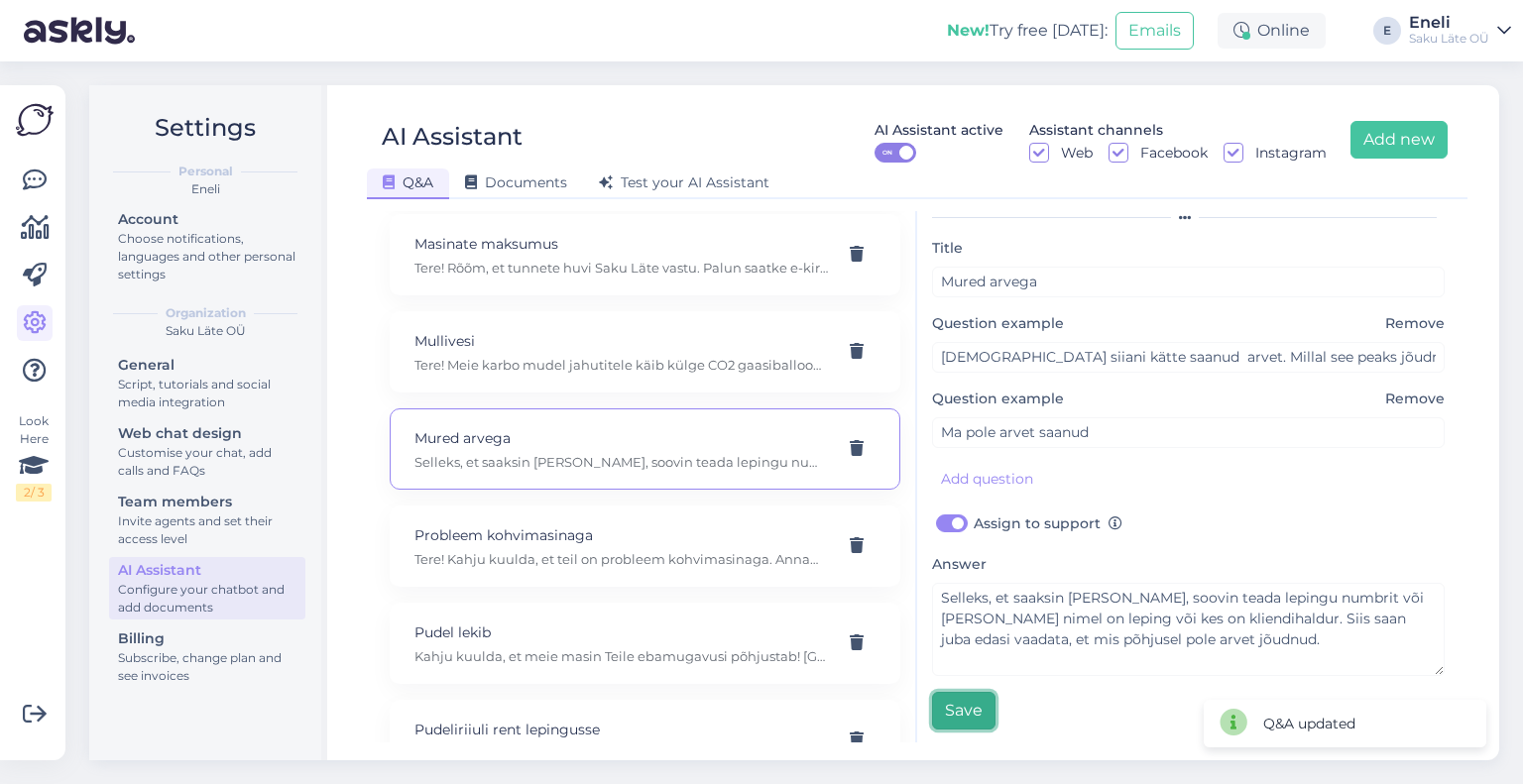 scroll, scrollTop: 1883, scrollLeft: 0, axis: vertical 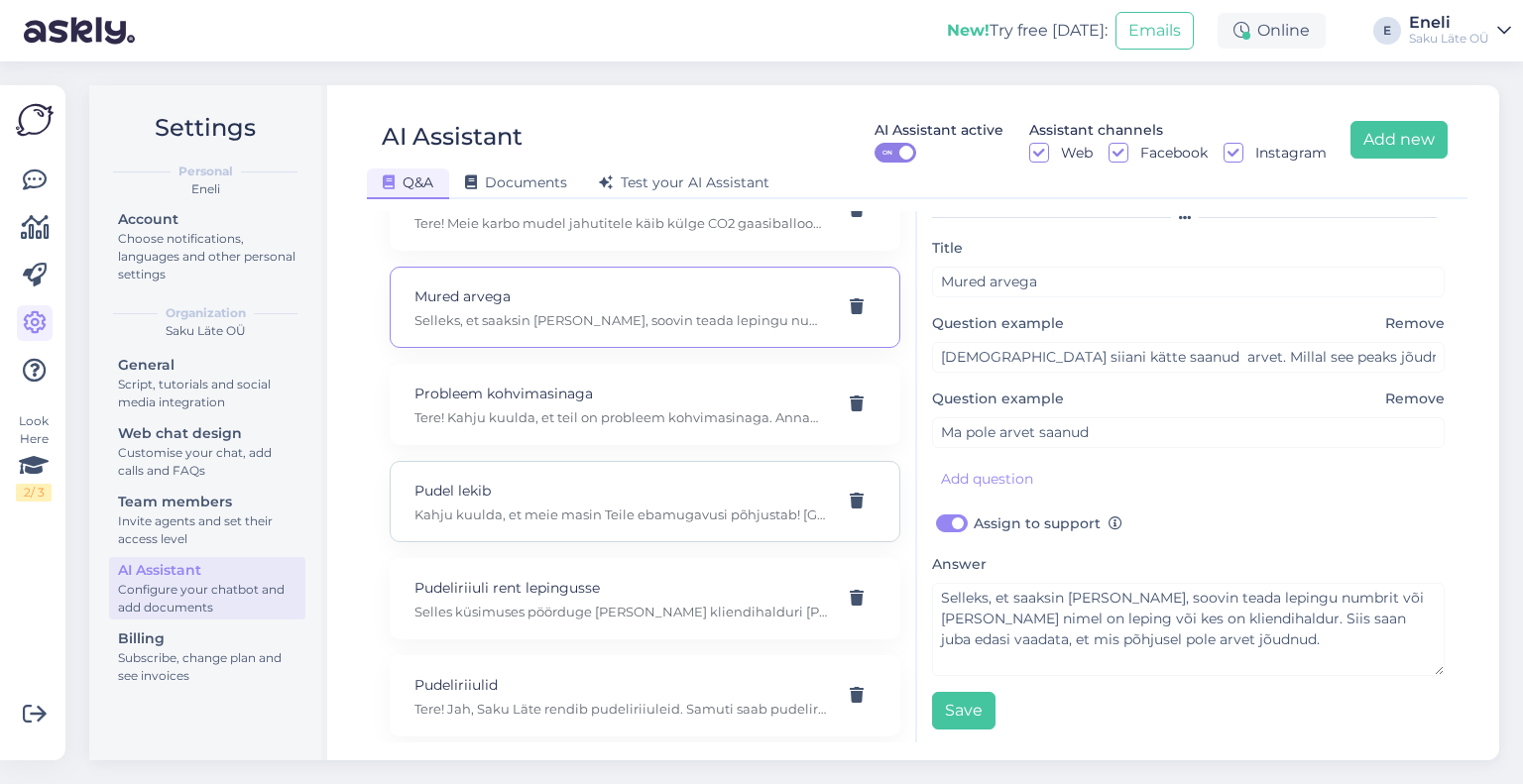 click on "Pudel lekib Kahju kuulda, et meie masin Teile ebamugavusi põhjustab!
[GEOGRAPHIC_DATA] on teile sattunud praak pudel. Pudelilekke korral tuleks pudel veeautomaadilt [PERSON_NAME] ning seejärel külmaveenupust (vanemate masinate puhul külmaveekraanist) lasta kõik vesi välja. Masinas võib [PERSON_NAME] 1,5l vett. Kui jahutikaelas, kuhu pudel asetatakse, on samuti vesi, palun kuivatage see paberrätikutega. Seejärel võib masinale asetada uue pudeli. Juhul, [PERSON_NAME] jätkuvalt lekib, tuleks [PERSON_NAME] ühendust meie tehnilise toega telefonil [PHONE_NUMBER] või kirjutades e-postile tugi(at)[DOMAIN_NAME]. Oluline on kindlasti märgistada lekkiv pudel, sellega tagame, et antud pudel ei lähe uuesti ringlusesse ning asendame antud pudeli teile tasuta." at bounding box center (644, 502) 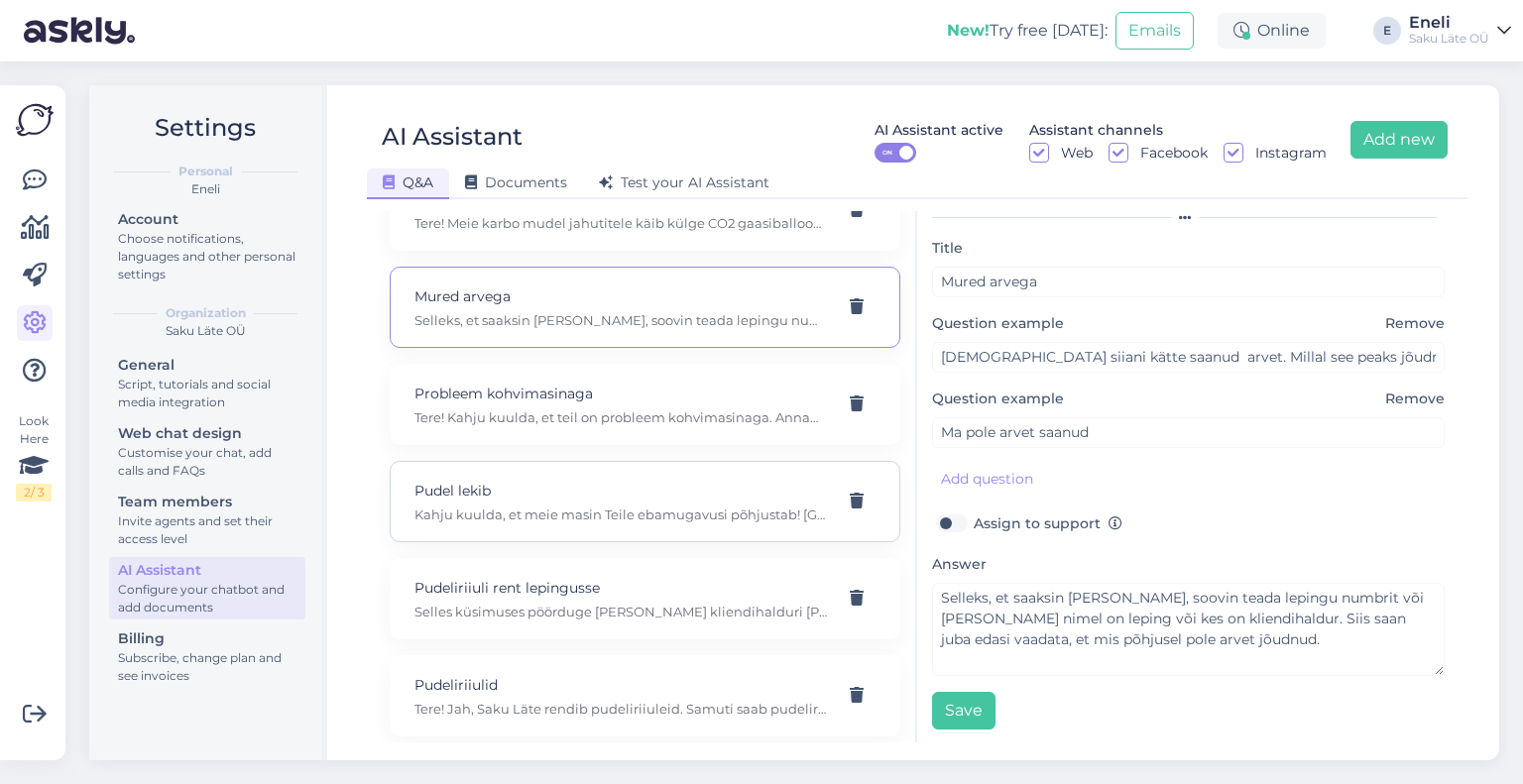 type on "Pudel lekib" 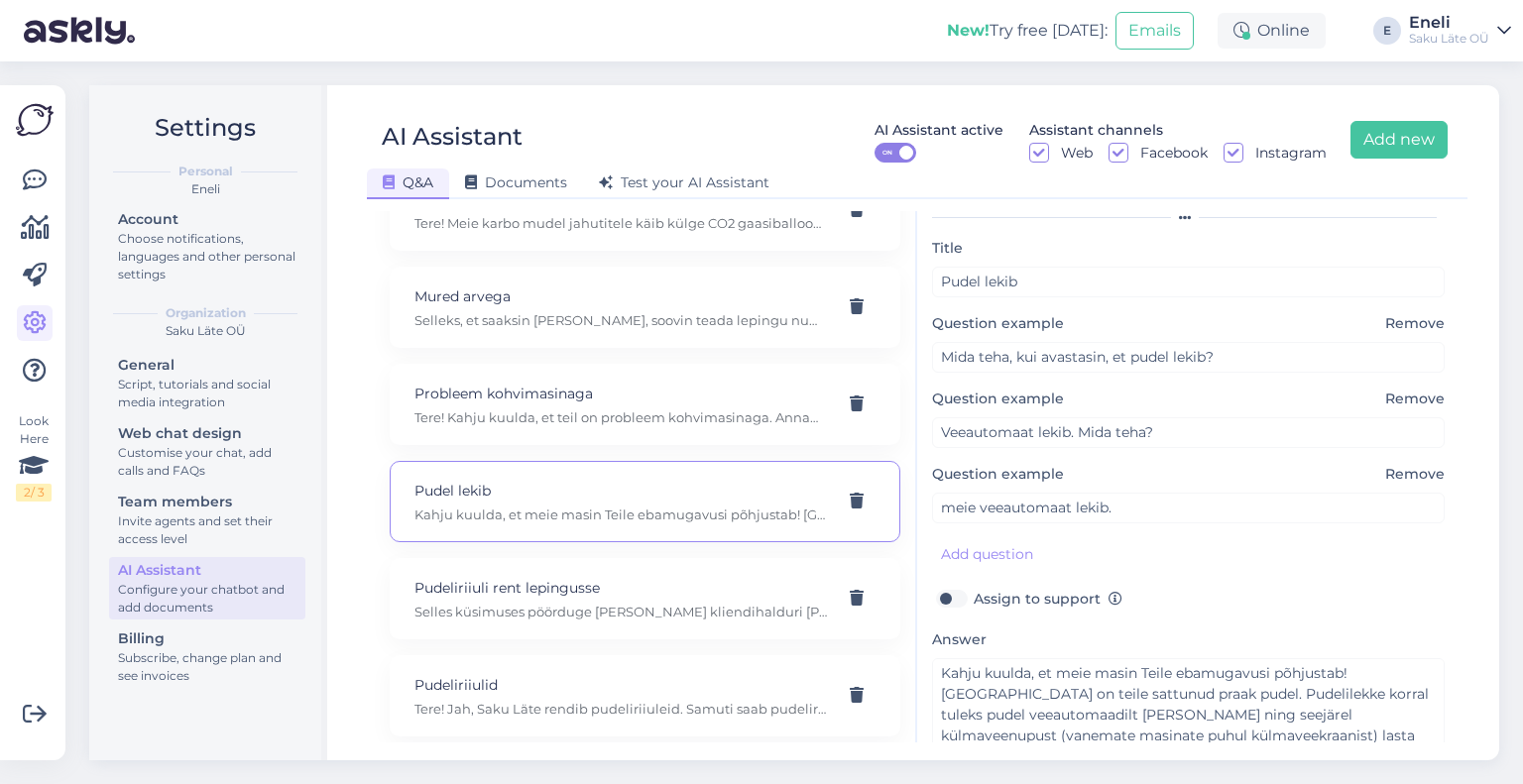 scroll, scrollTop: 99, scrollLeft: 0, axis: vertical 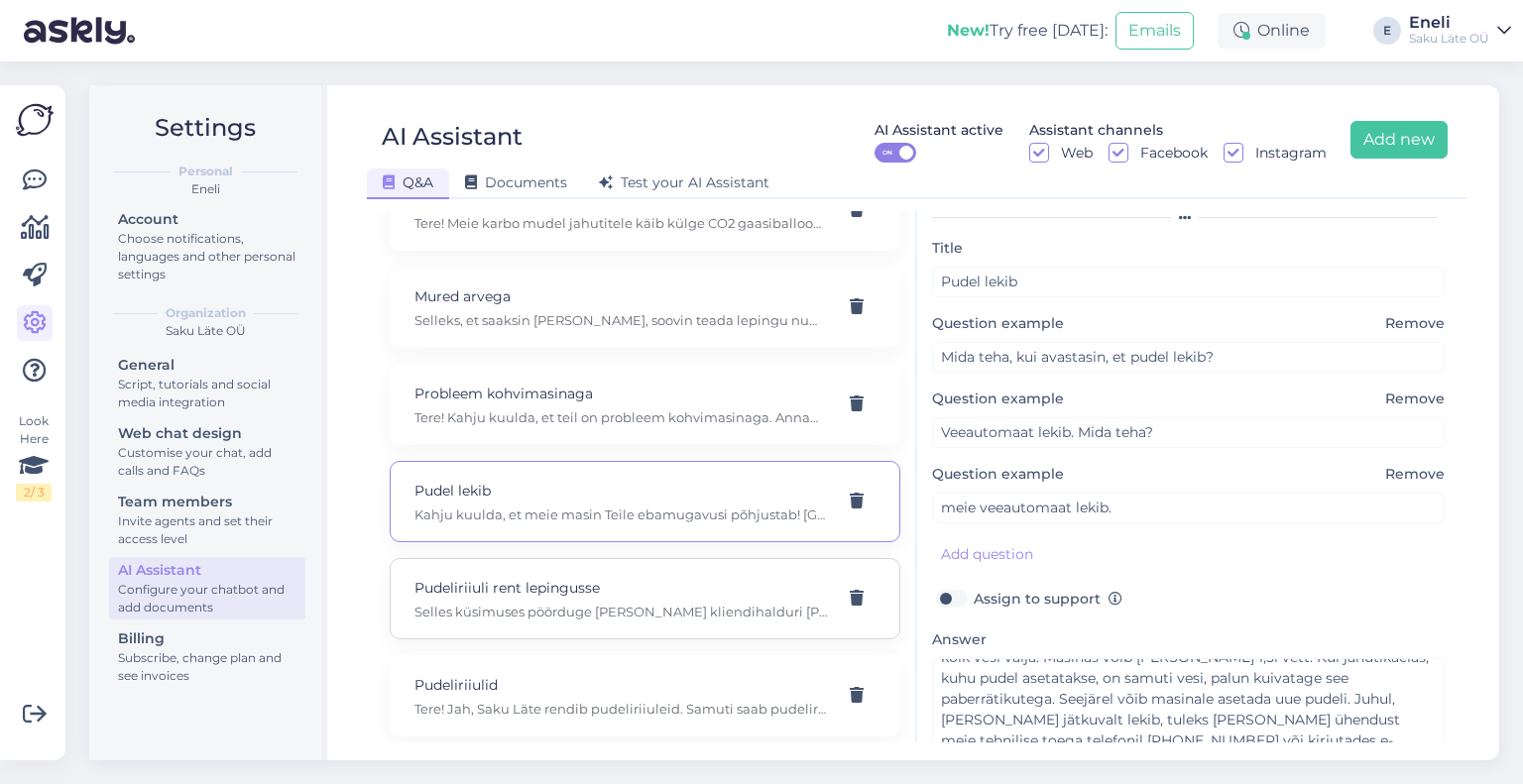 click on "Pudeliriiuli rent lepingusse Selles küsimuses pöörduge [PERSON_NAME] kliendihalduri [PERSON_NAME]." at bounding box center (621, 599) 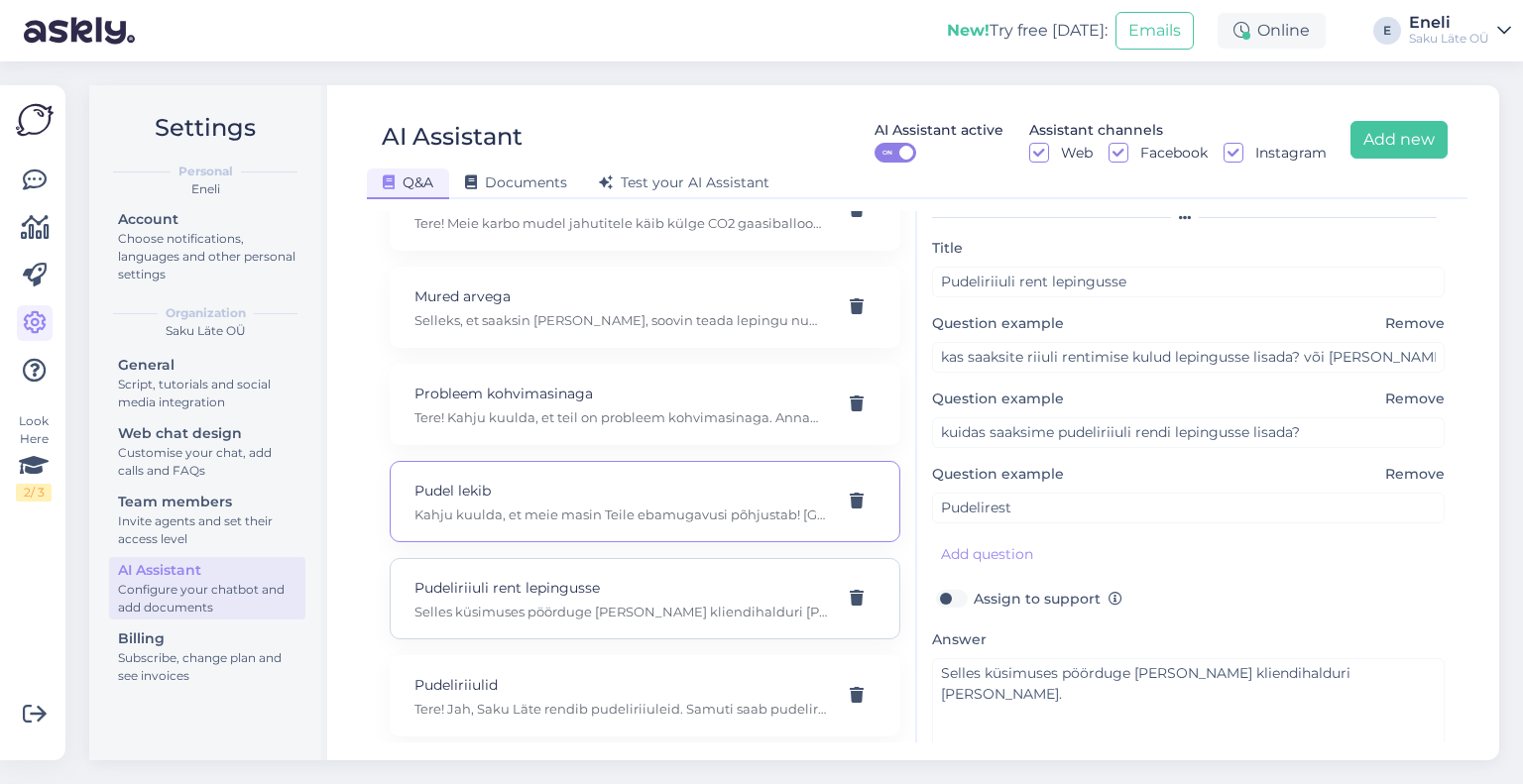 scroll, scrollTop: 0, scrollLeft: 0, axis: both 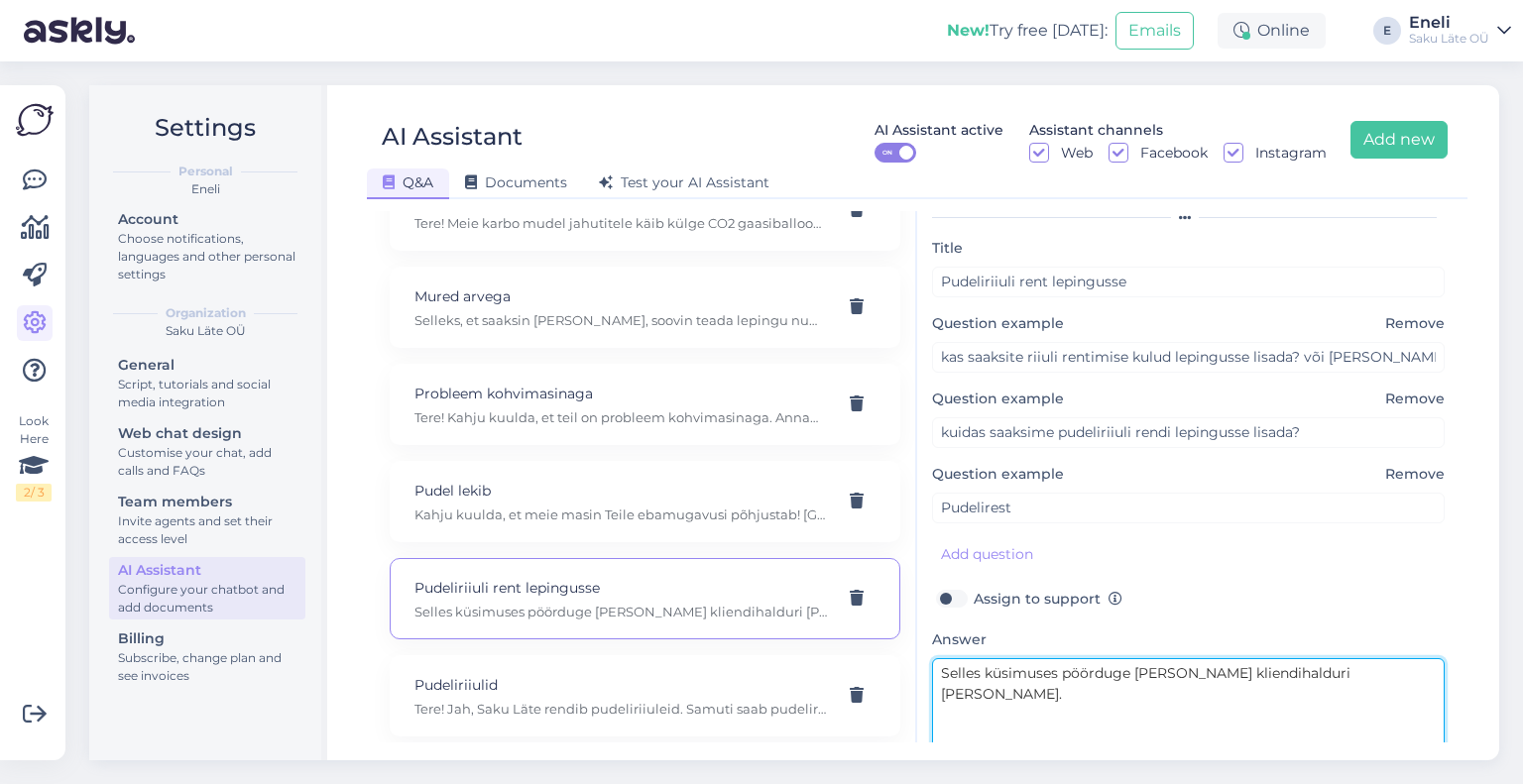click on "Selles küsimuses pöörduge [PERSON_NAME] kliendihalduri [PERSON_NAME]." at bounding box center [1188, 705] 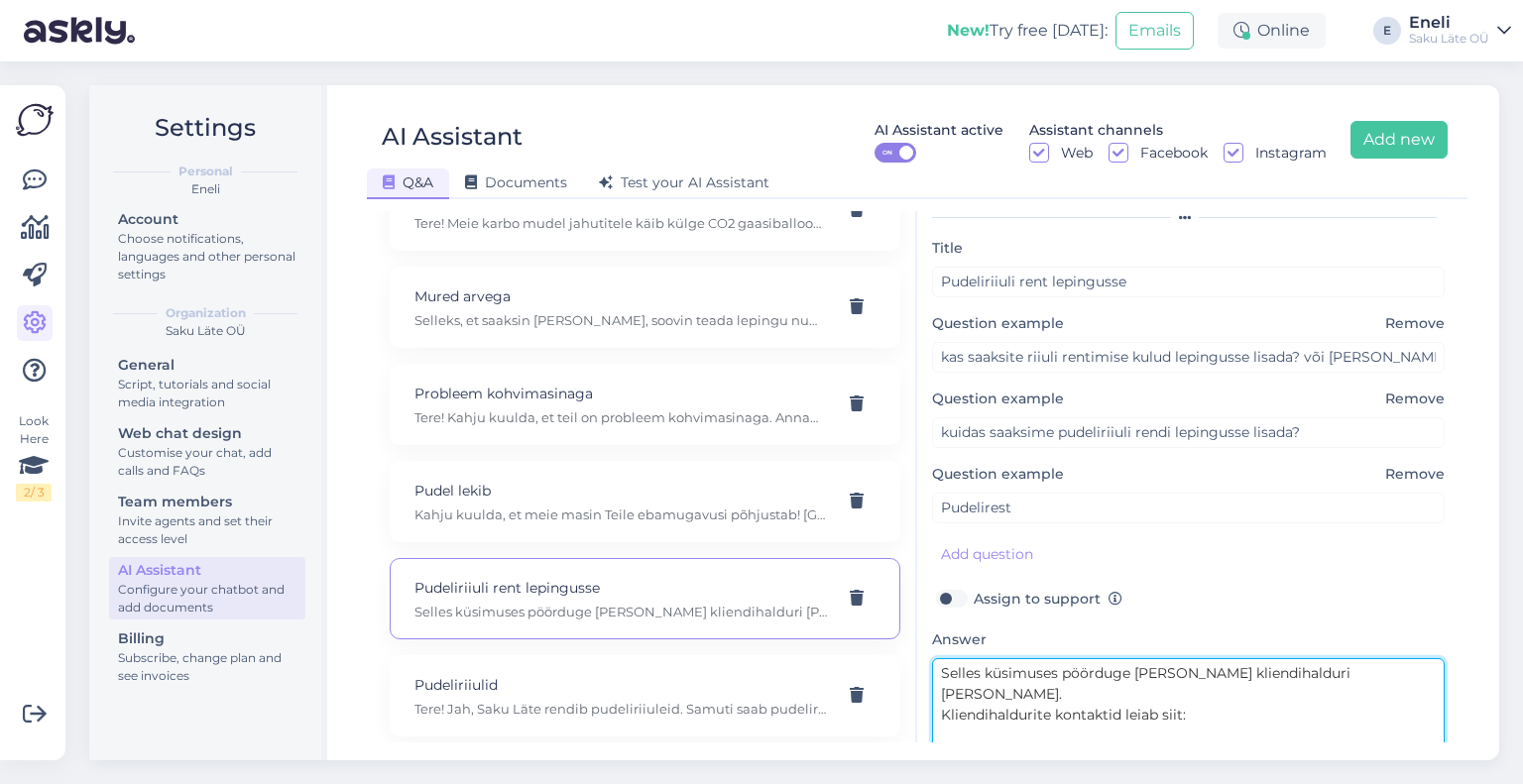 paste on "[URL][DOMAIN_NAME]" 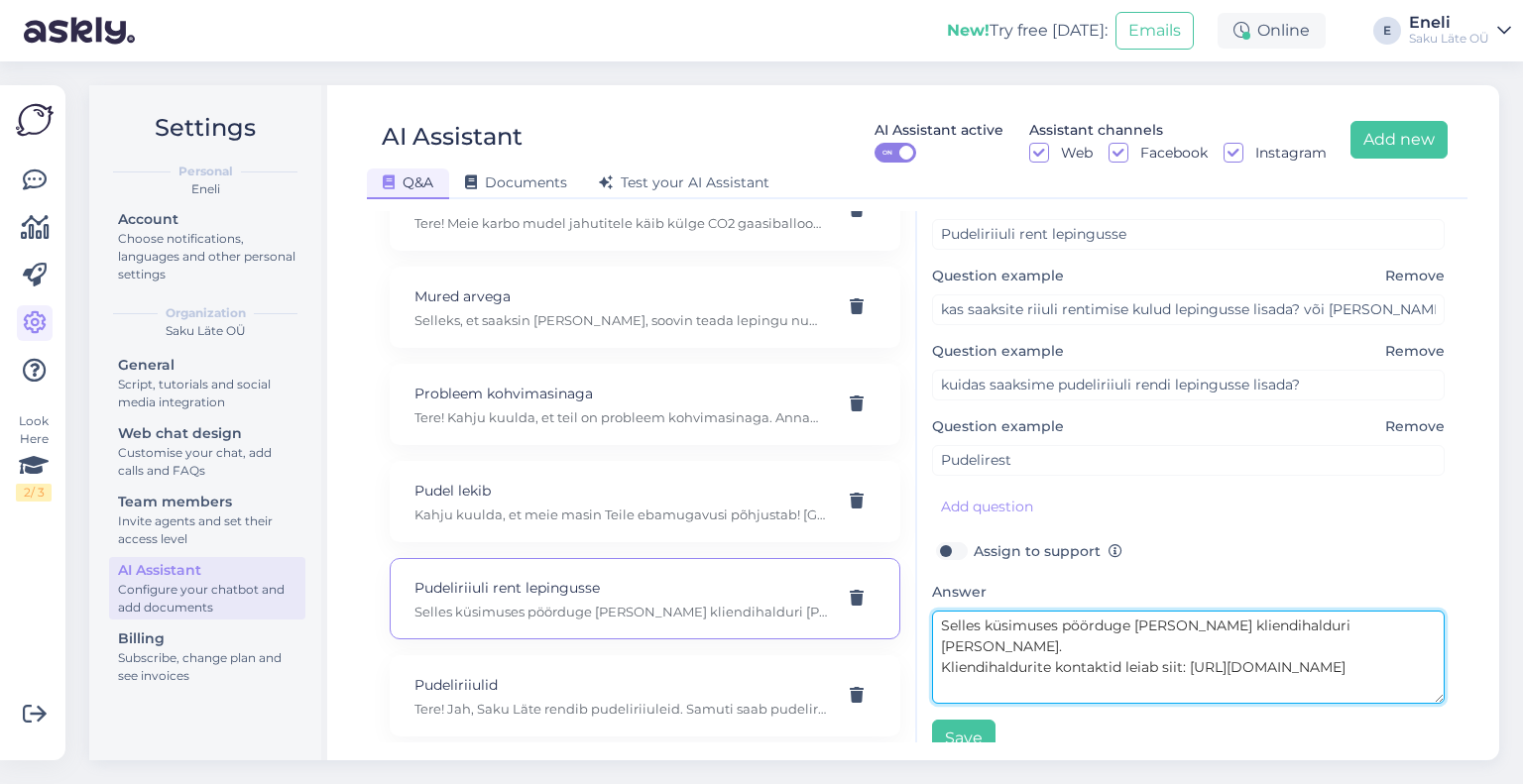 scroll, scrollTop: 122, scrollLeft: 0, axis: vertical 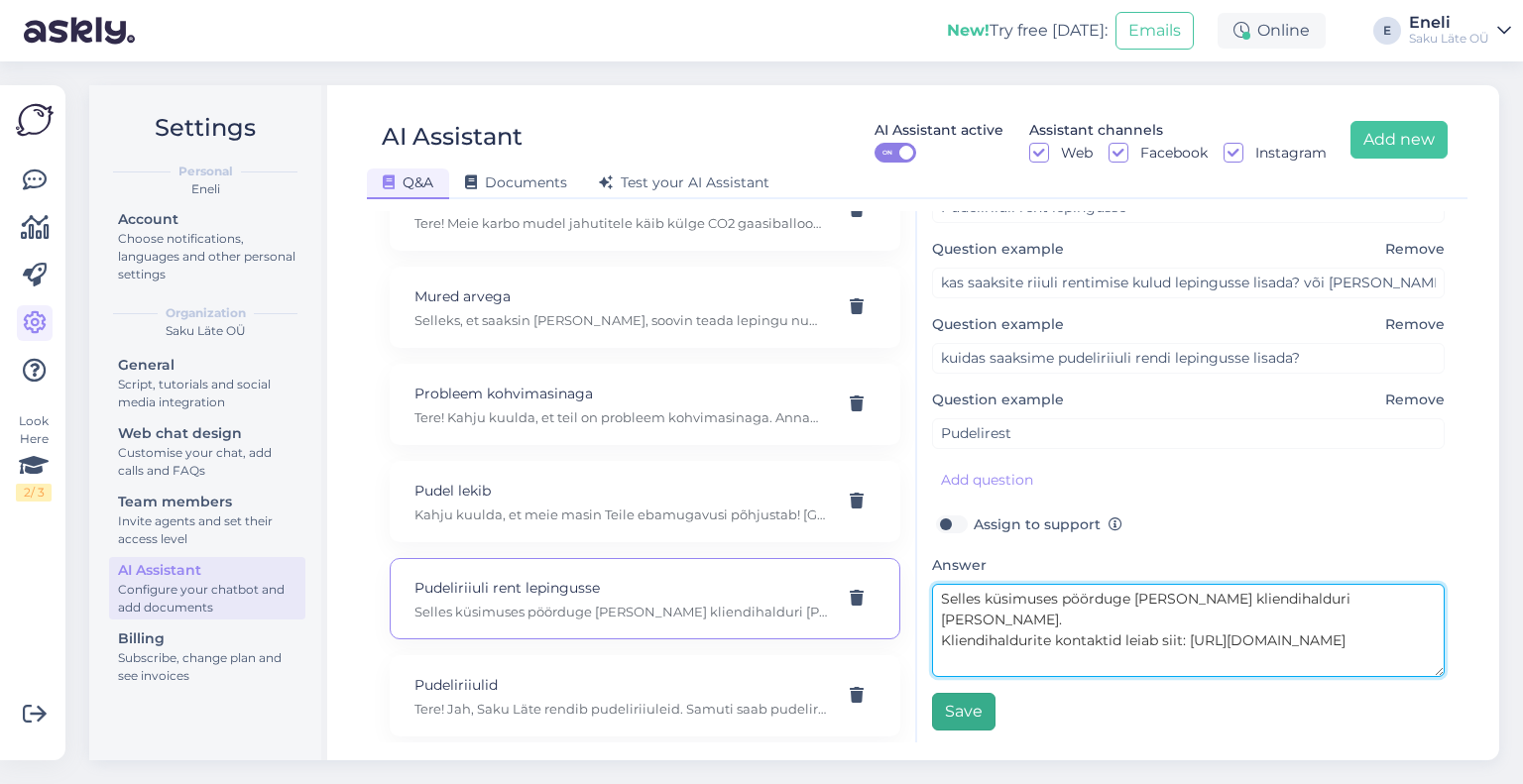 type on "Selles küsimuses pöörduge [PERSON_NAME] kliendihalduri [PERSON_NAME].
Kliendihaldurite kontaktid leiab siit: [URL][DOMAIN_NAME]" 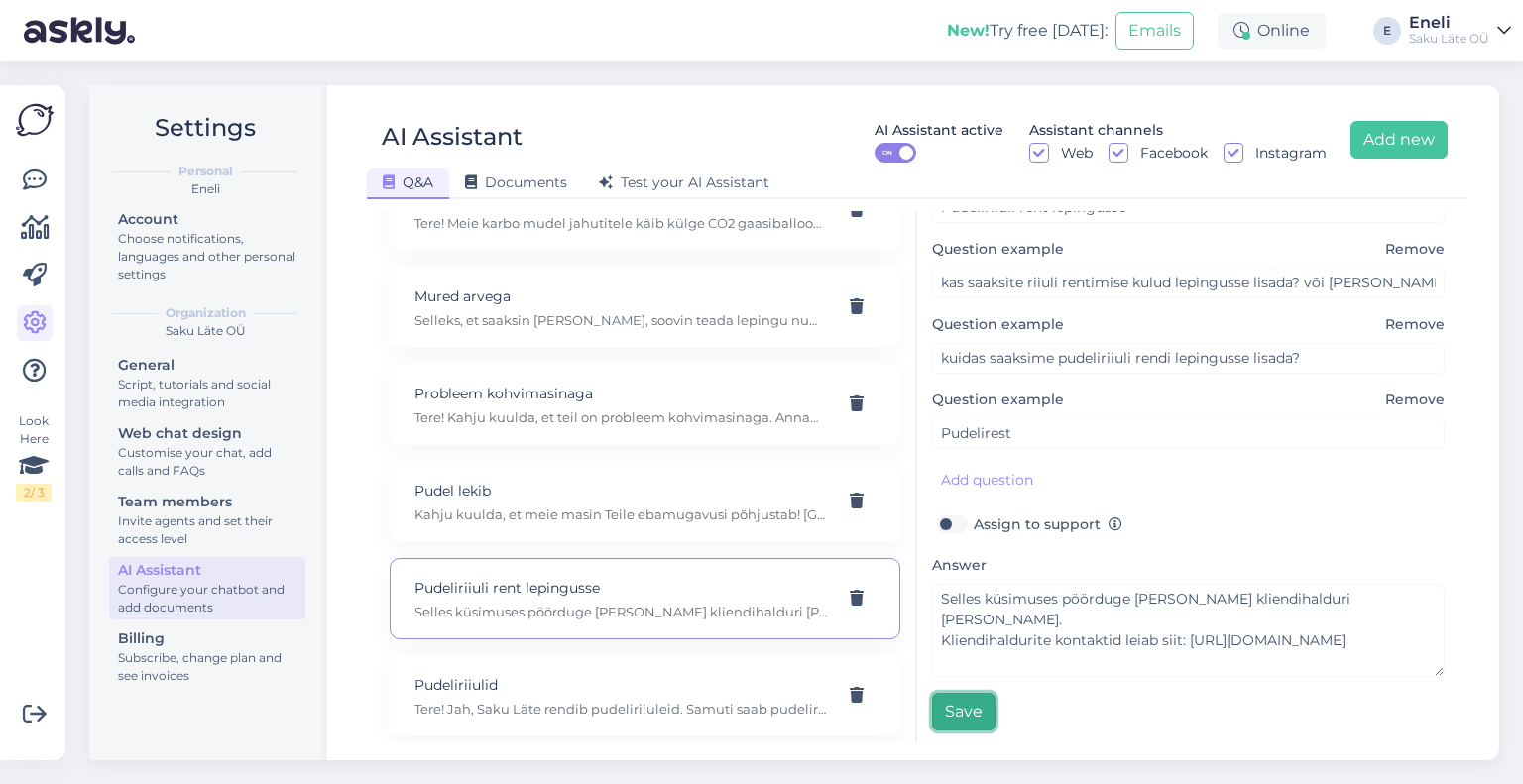 click on "Save" at bounding box center (964, 712) 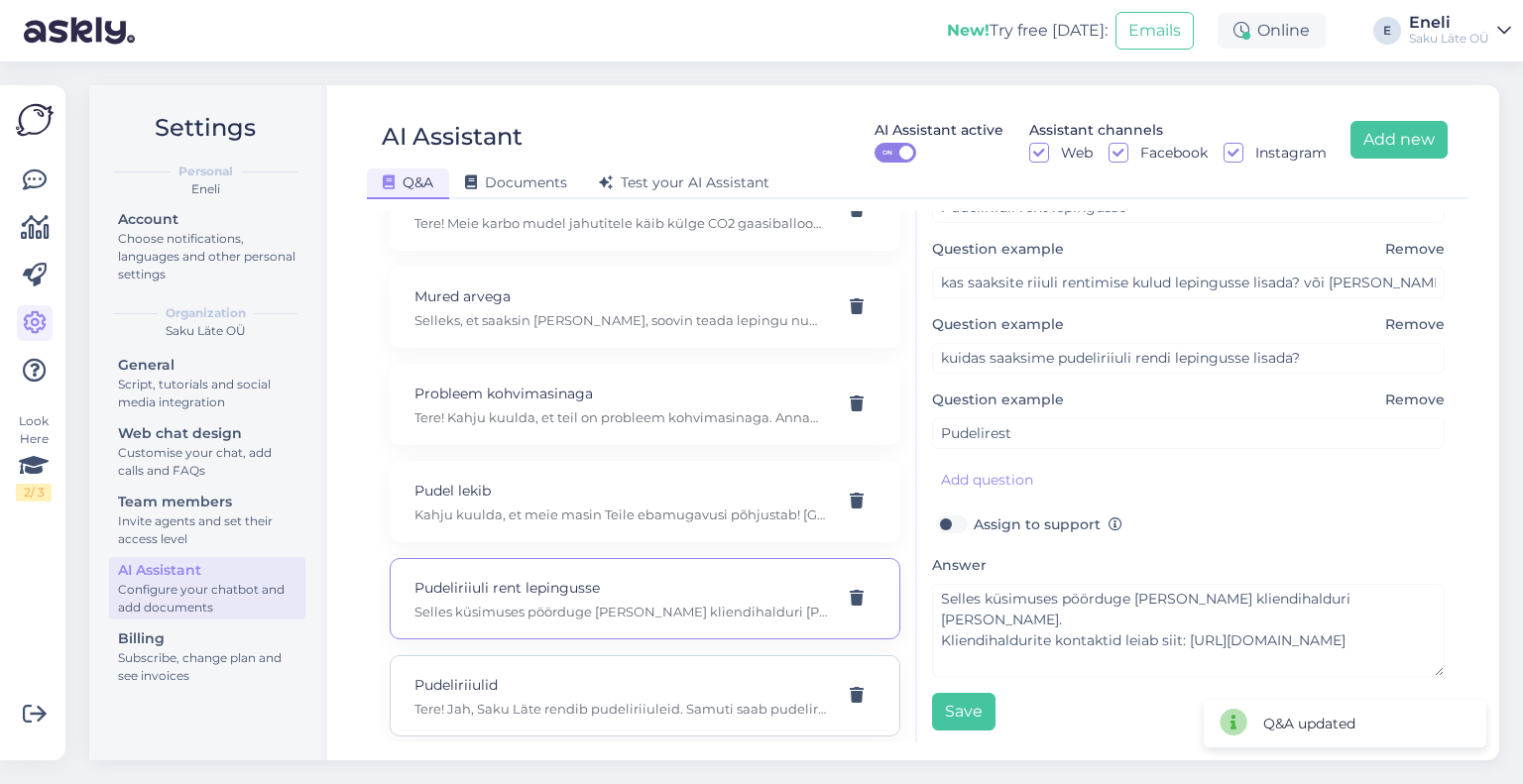 click on "Tere! Jah, Saku Läte rendib pudeliriiuleid. Samuti saab pudeliriiulit osta, kuid tuleb arvestada, et need on kasutatud kuid hooldatud.
Rentimisel on kulu umbes 3 eurot (+ käibemaks) kuus. Pudeliriiuli otsmisel tuleb arvestada kuluga suurusjärgus 100 eurot + käibemaks" at bounding box center (621, 709) 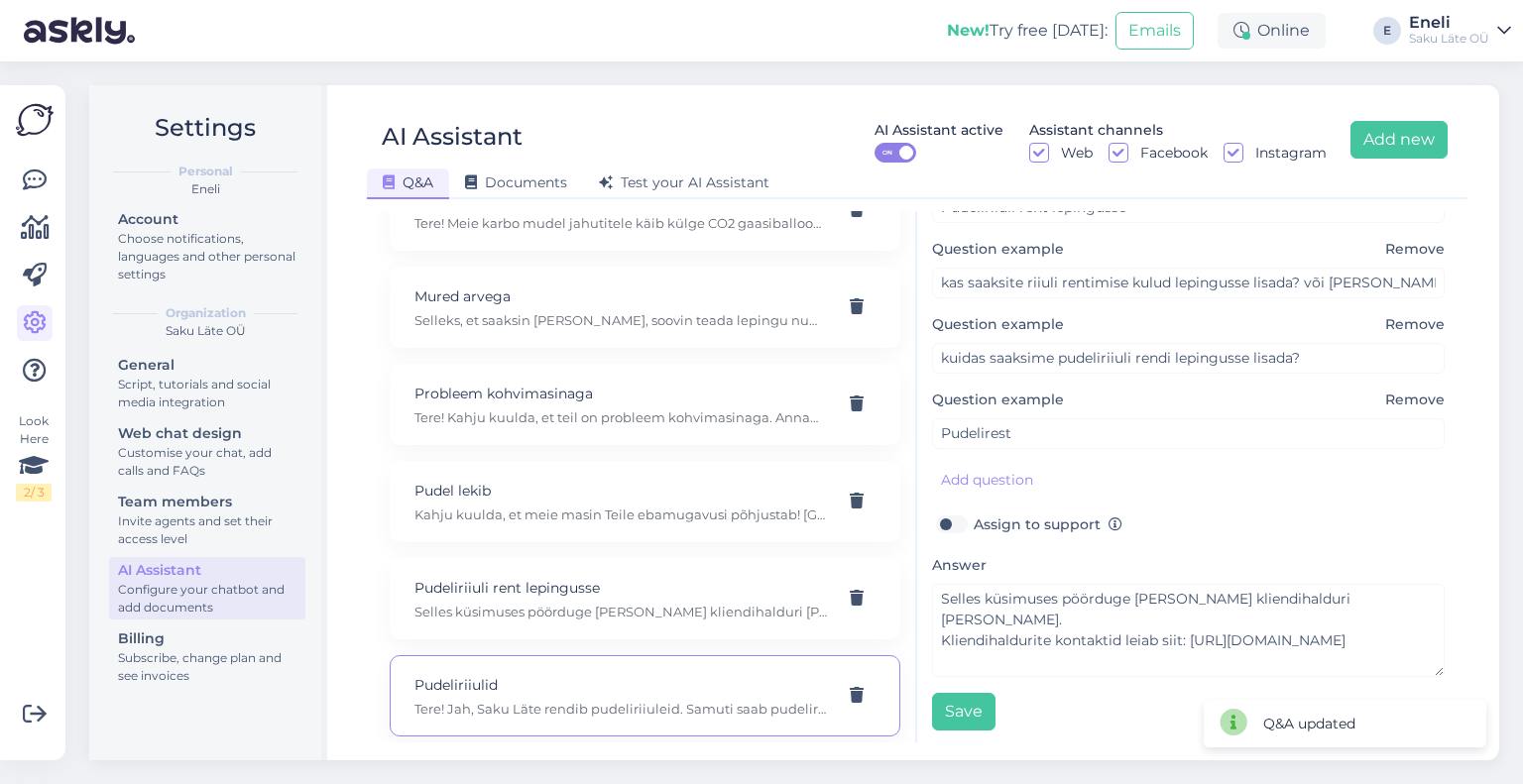 type on "Pudeliriiulid" 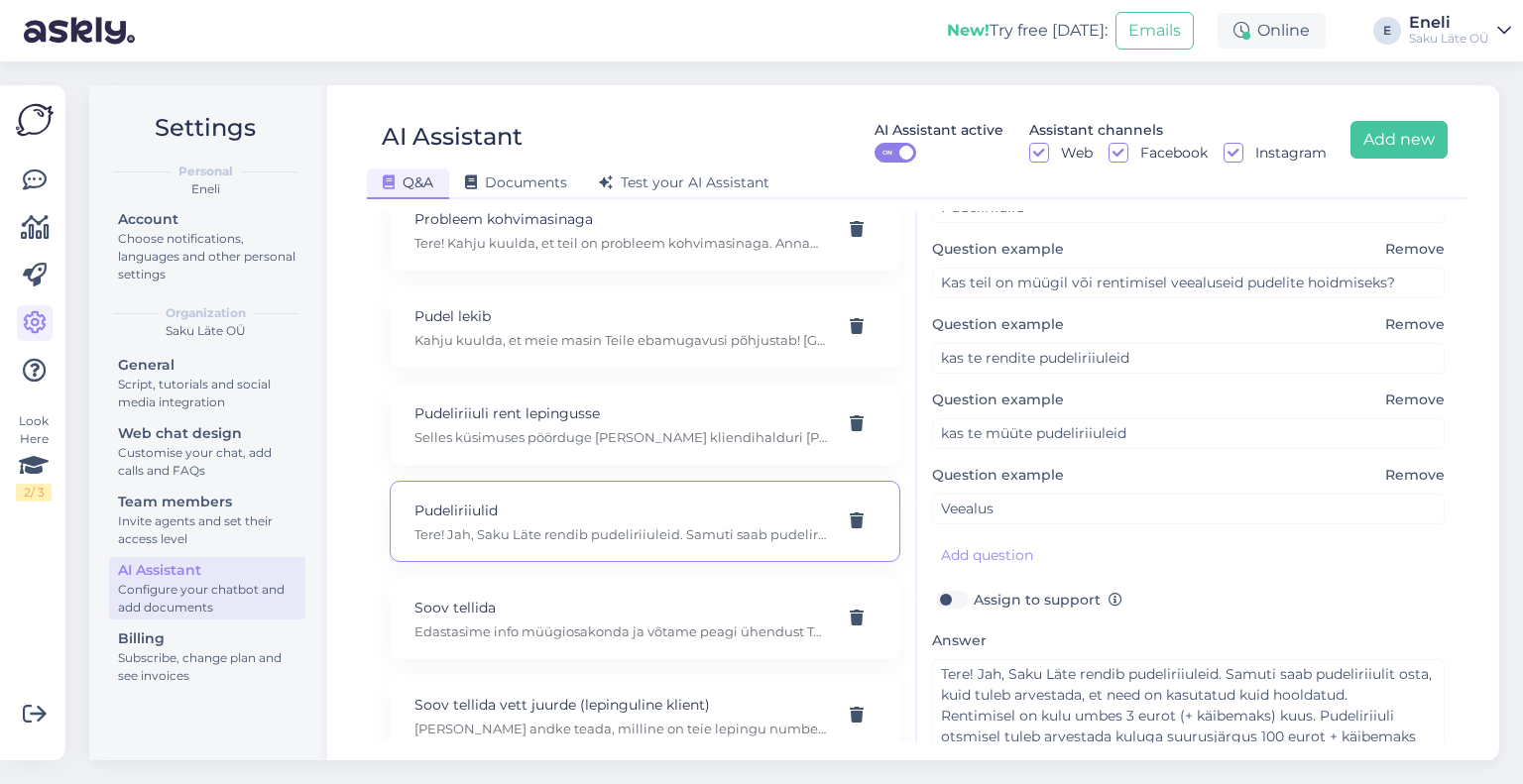 scroll, scrollTop: 2081, scrollLeft: 0, axis: vertical 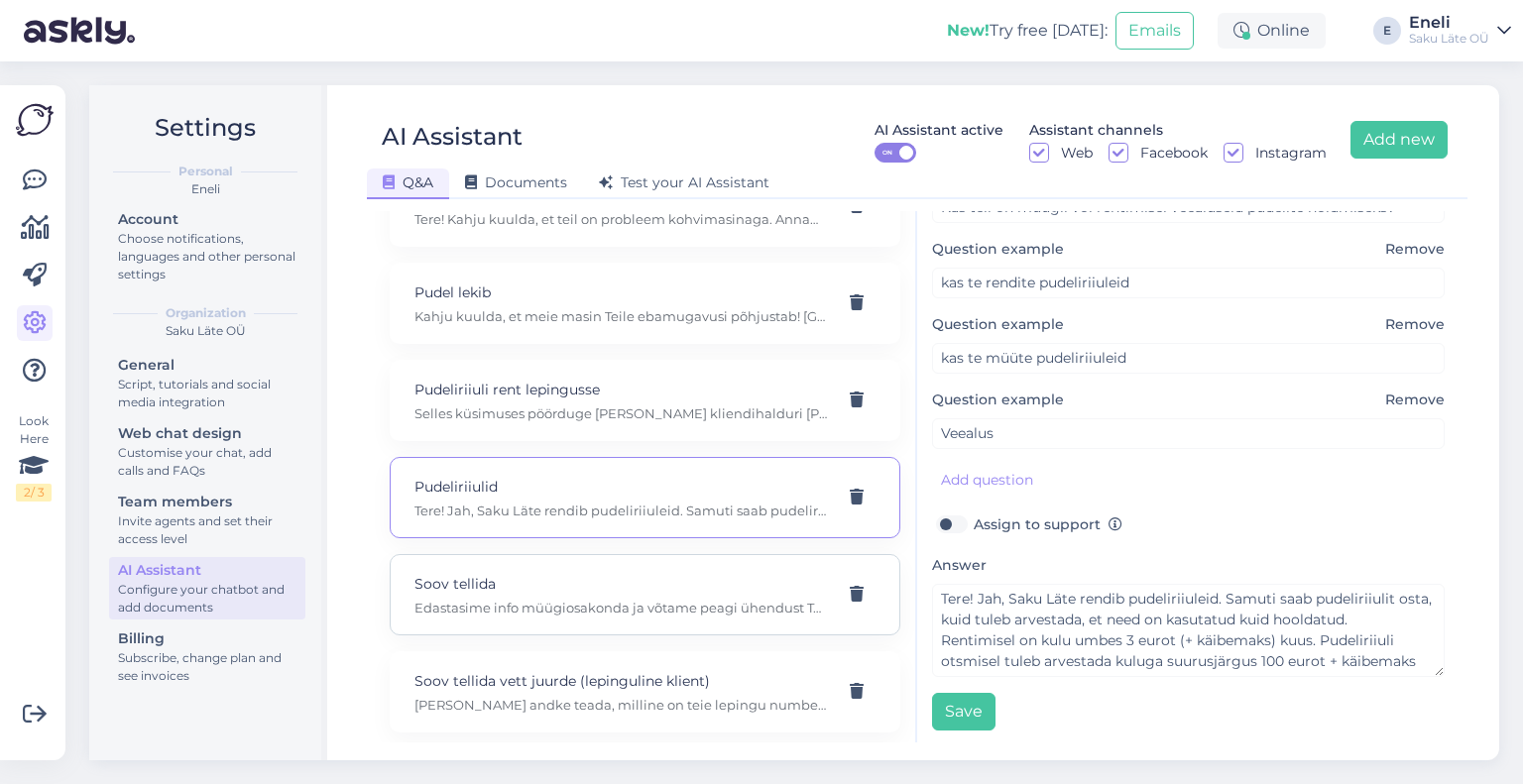 click on "Soov tellida Edastasime info müügiosakonda ja võtame peagi ühendust Teiega, et tutvustada teile meie võimalusi." at bounding box center (621, 595) 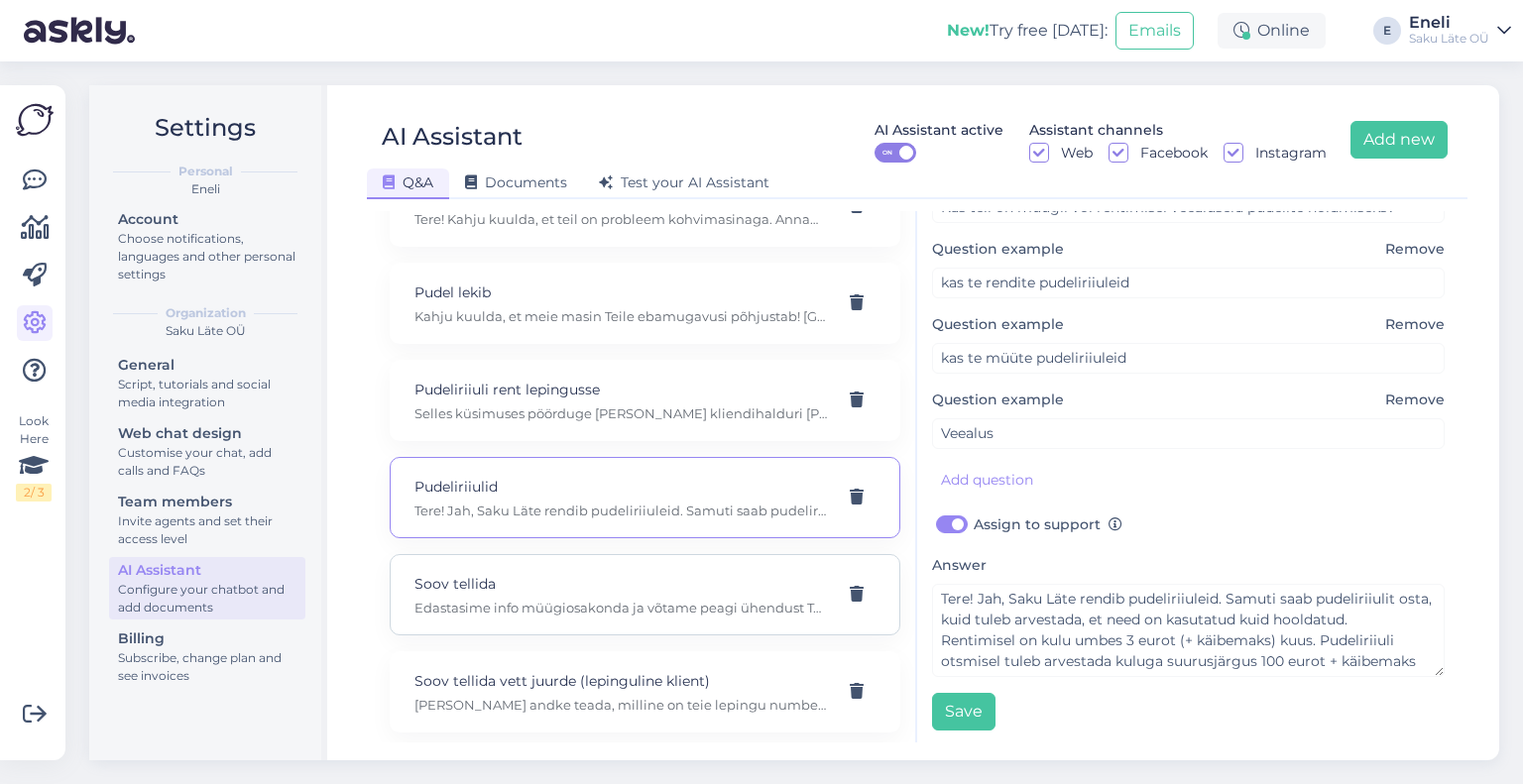 type on "Soov tellida" 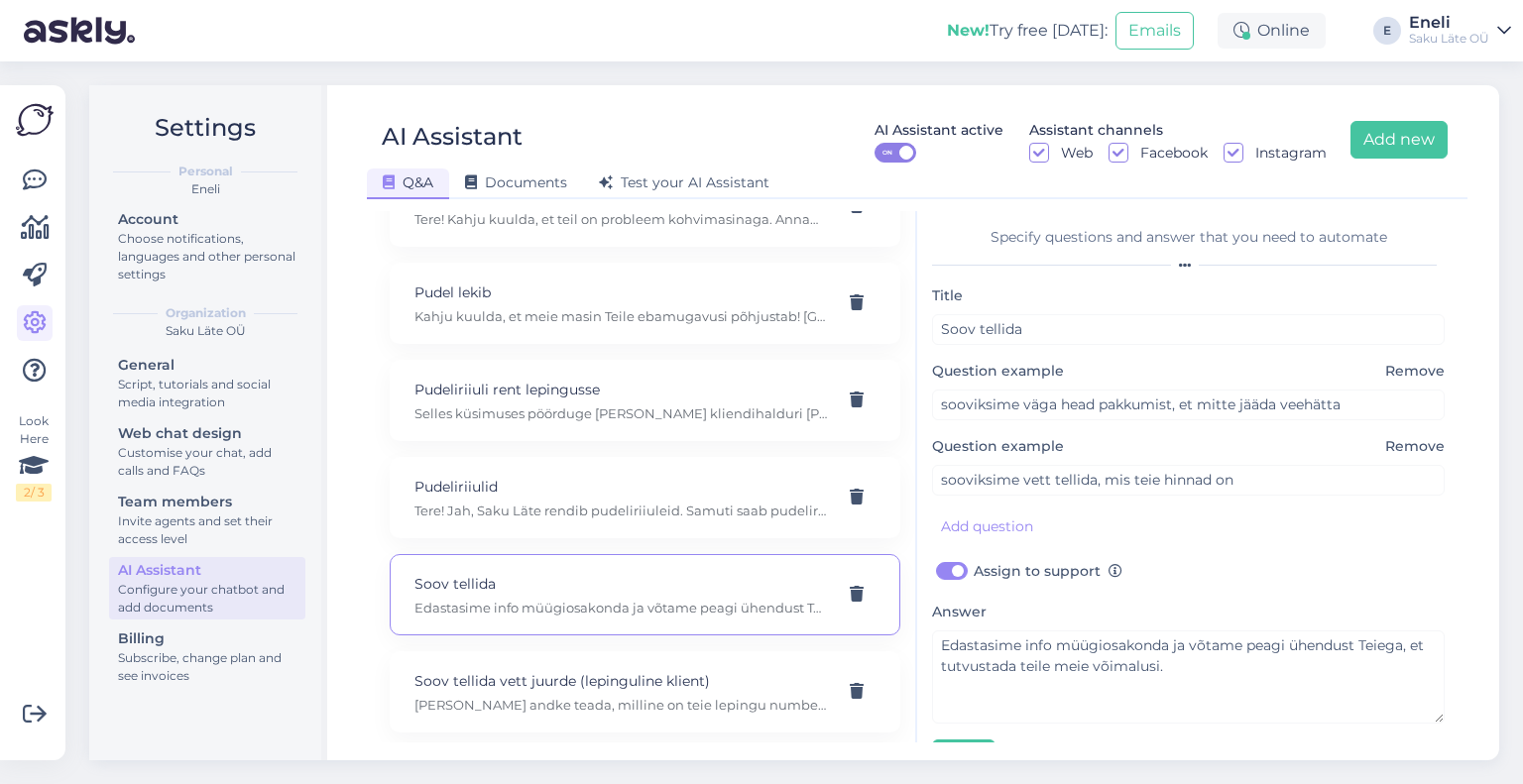 scroll, scrollTop: 48, scrollLeft: 0, axis: vertical 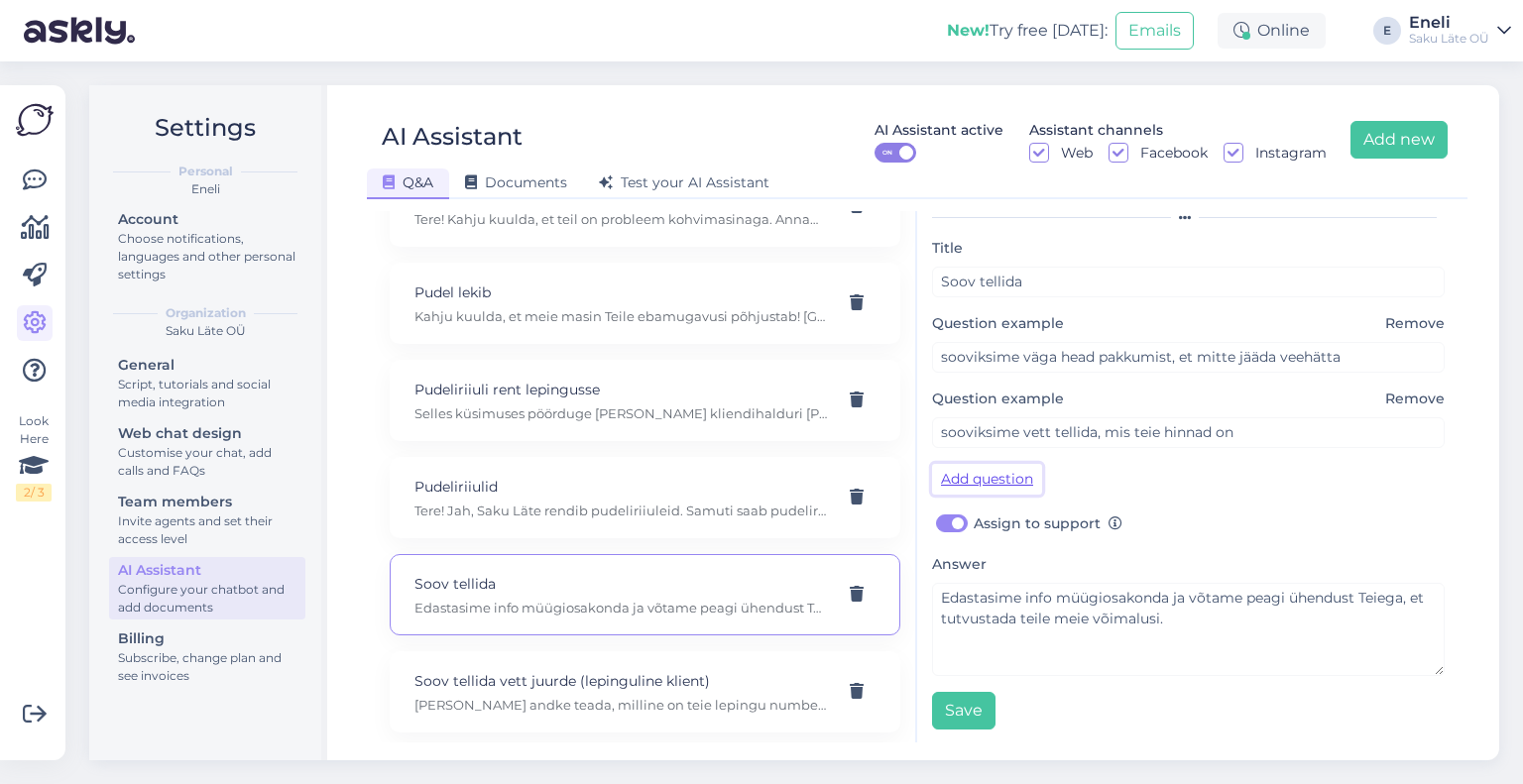 click on "Add question" at bounding box center (987, 479) 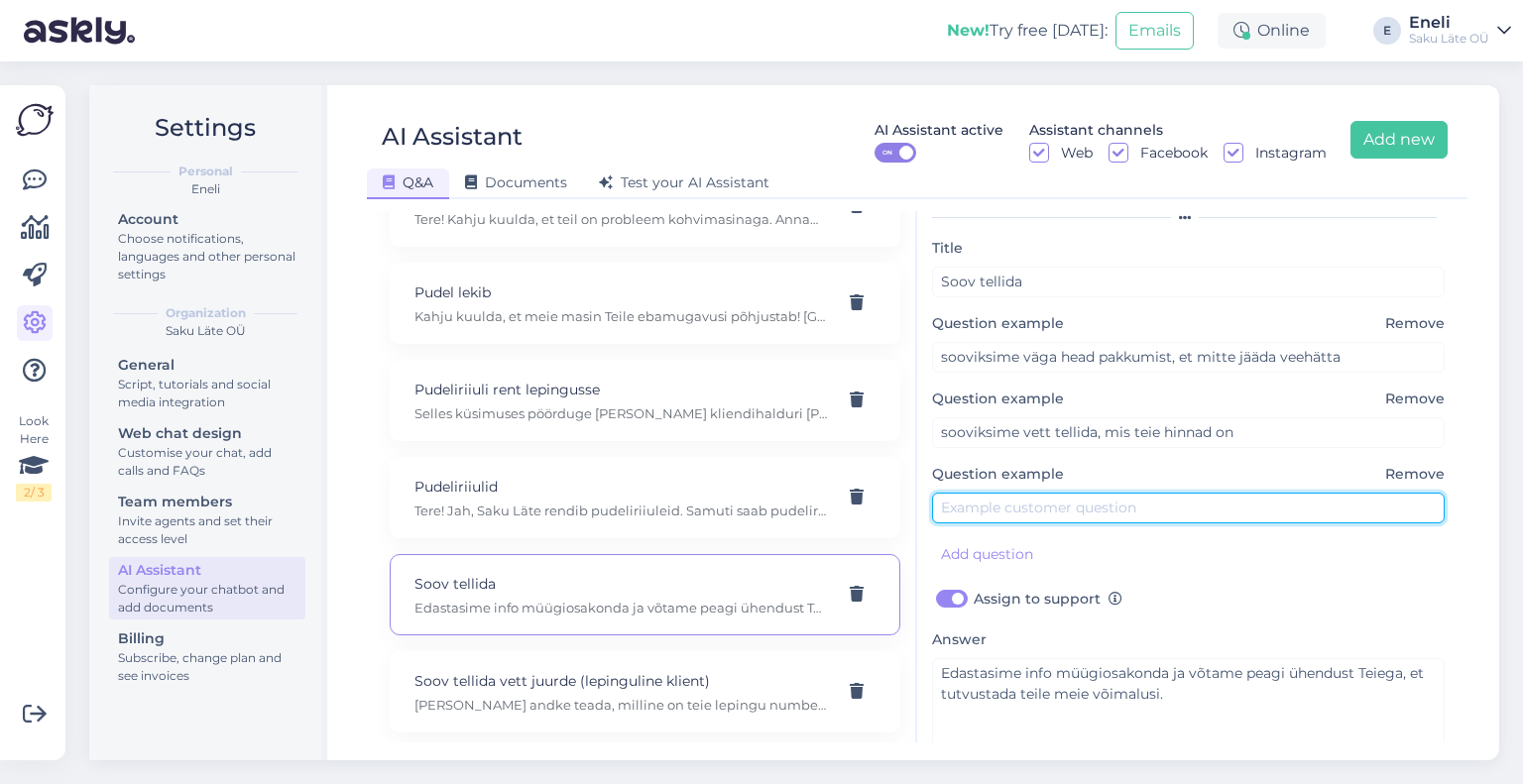 click at bounding box center [1188, 507] 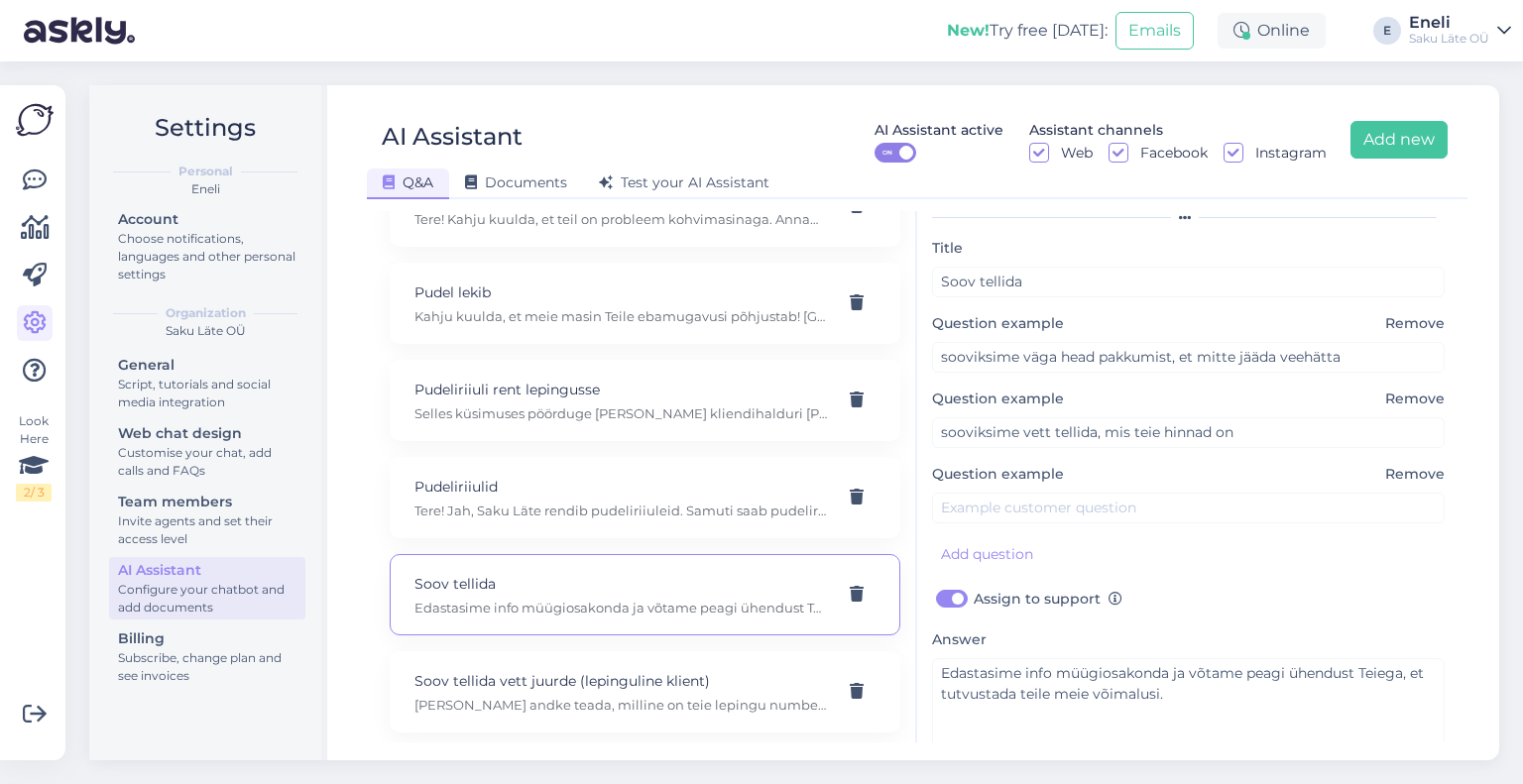 click on "Remove" at bounding box center (1415, 474) 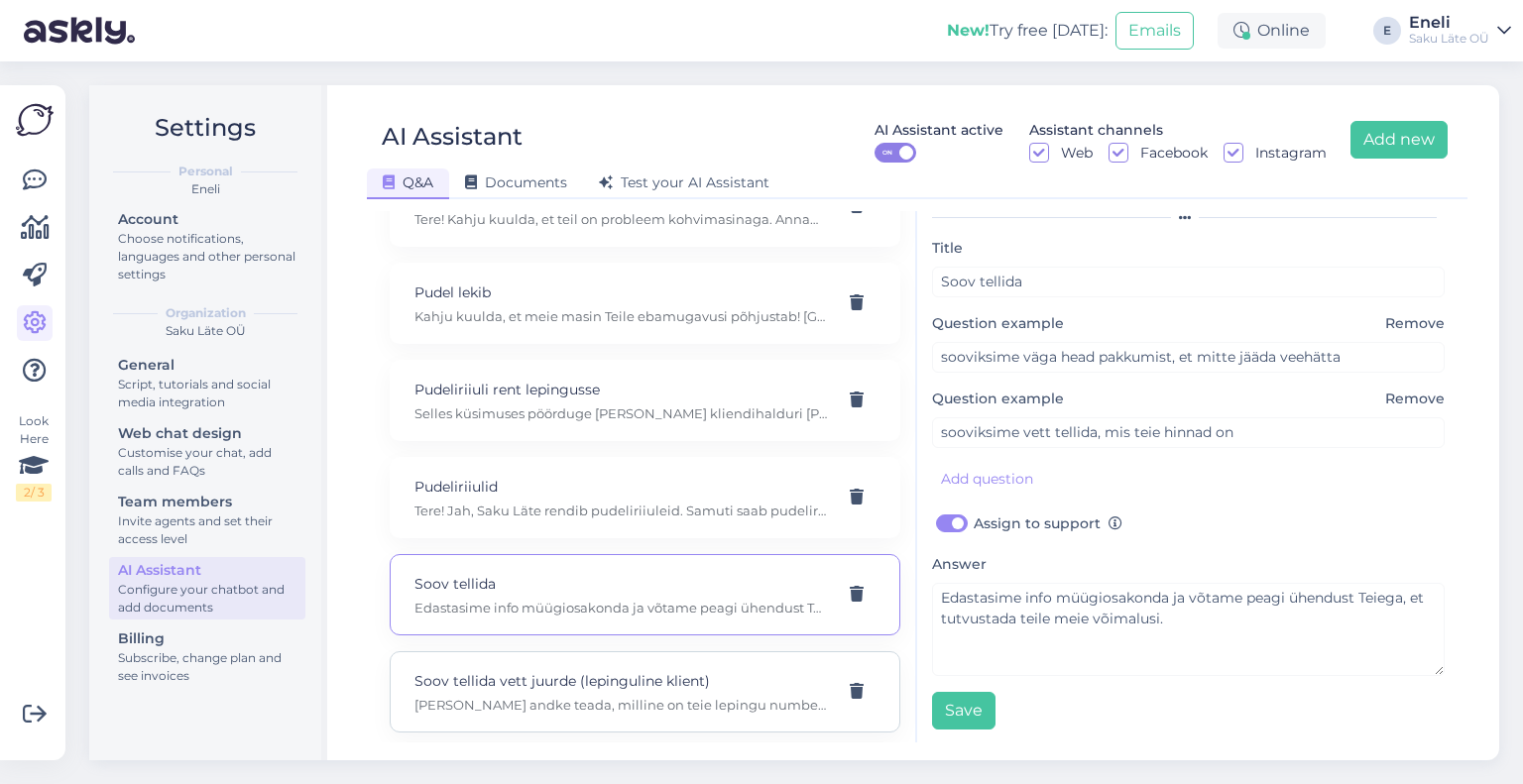 click on "[PERSON_NAME] andke teada, milline on teie lepingu number [PERSON_NAME] pudelit te soovite? Ise saate ka siit kaudu tellimuse teha: [URL][DOMAIN_NAME]" at bounding box center [621, 705] 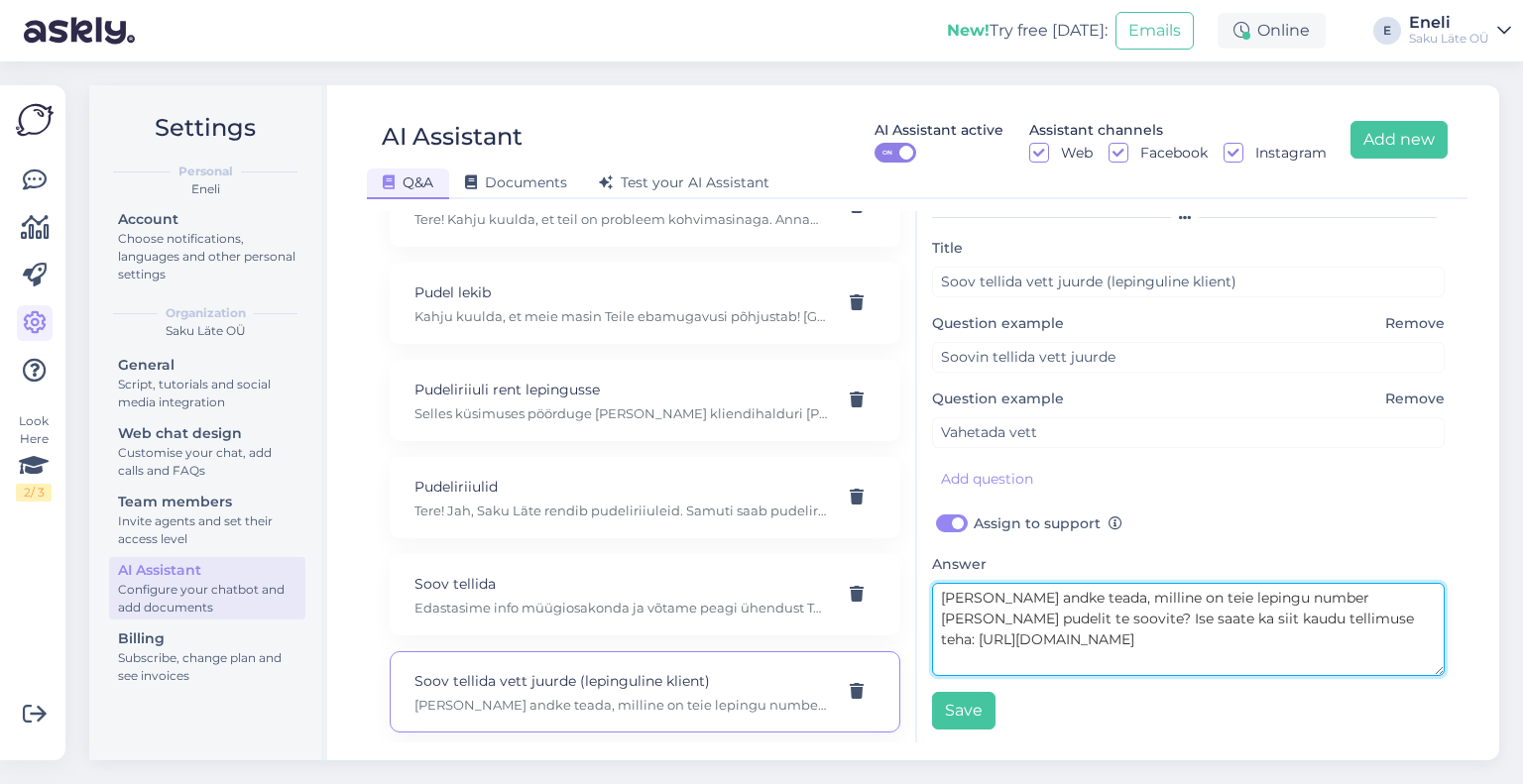 click on "[PERSON_NAME] andke teada, milline on teie lepingu number [PERSON_NAME] pudelit te soovite? Ise saate ka siit kaudu tellimuse teha: [URL][DOMAIN_NAME]" at bounding box center [1188, 629] 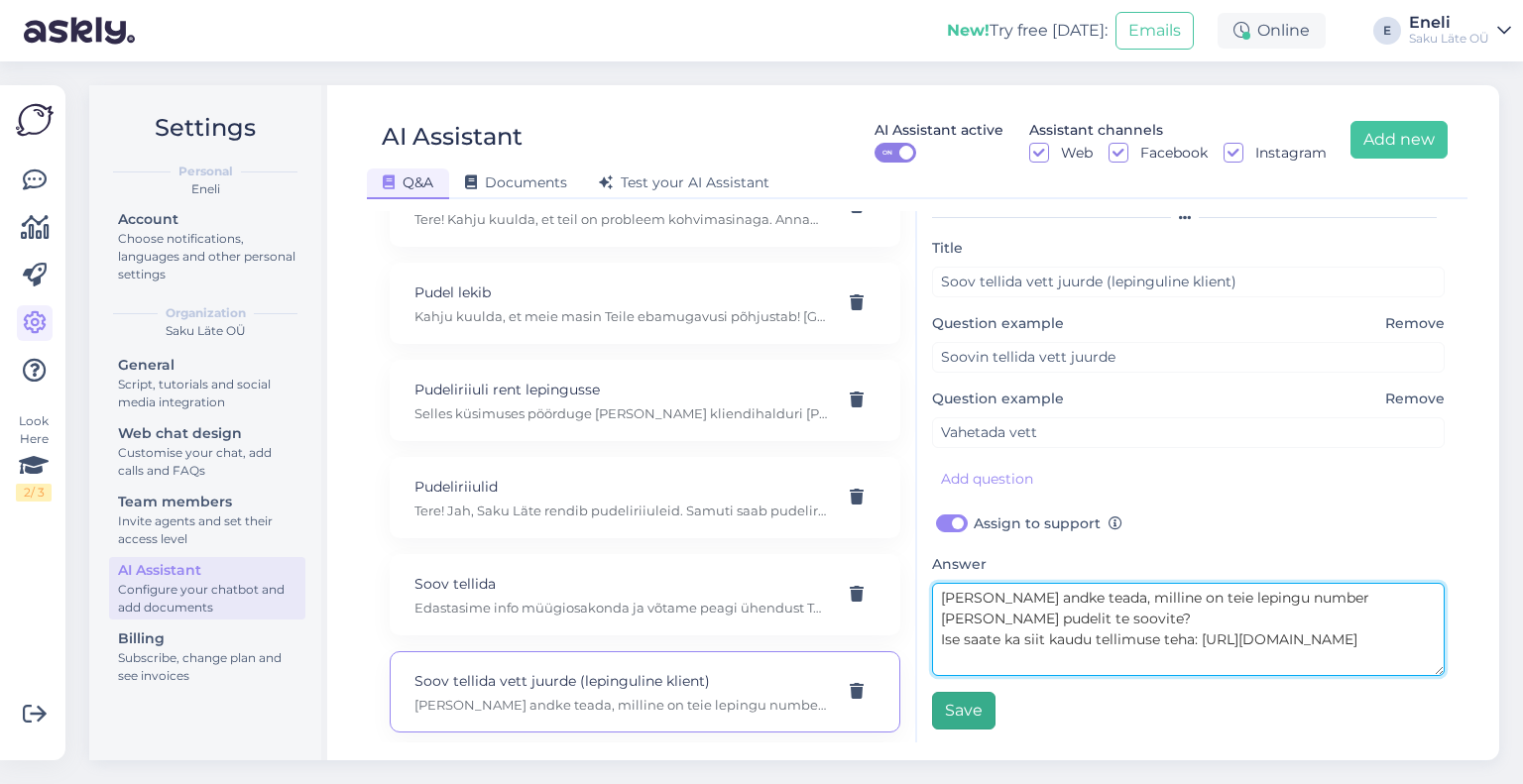 type on "[PERSON_NAME] andke teada, milline on teie lepingu number [PERSON_NAME] pudelit te soovite?
Ise saate ka siit kaudu tellimuse teha: [URL][DOMAIN_NAME]" 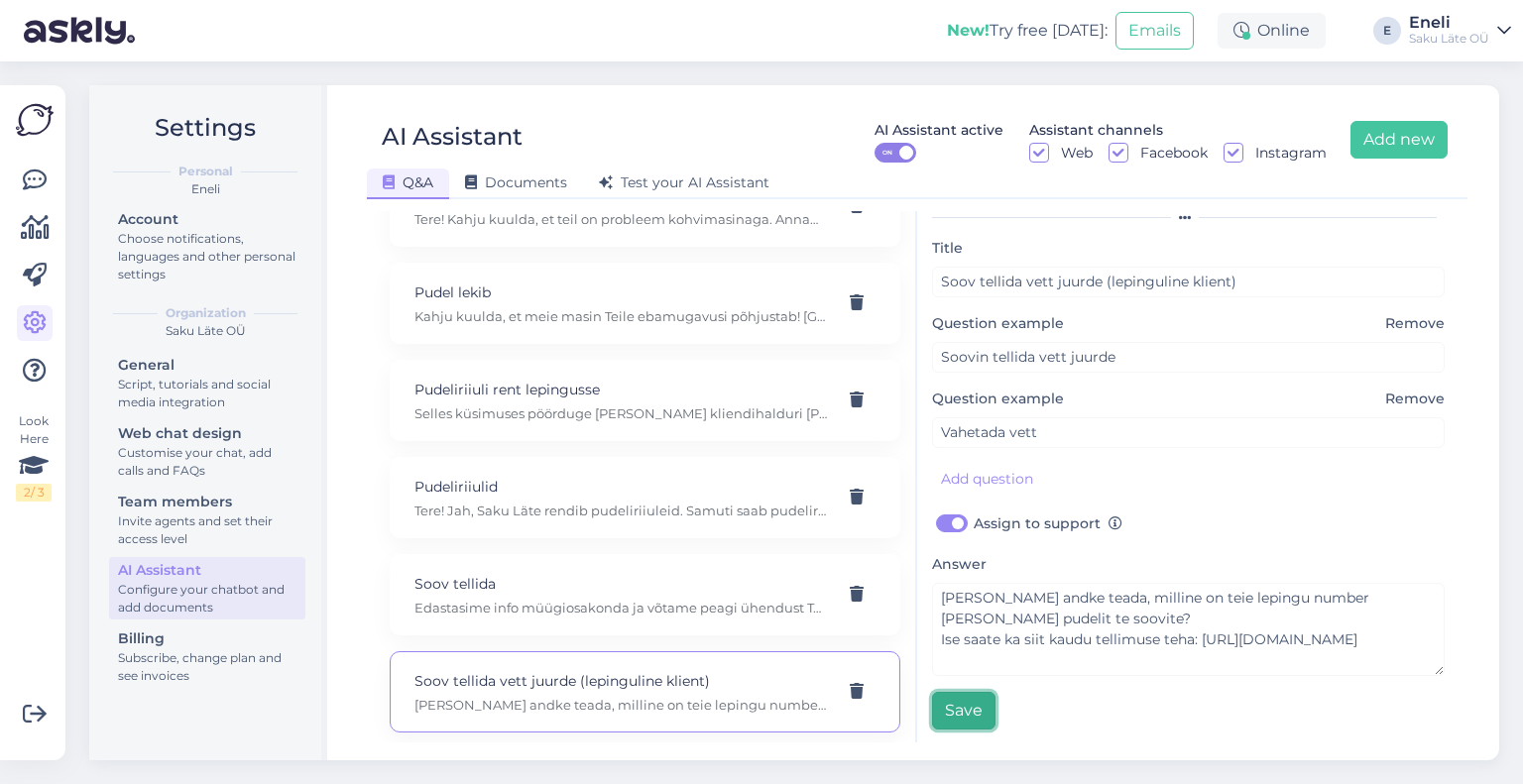 click on "Save" at bounding box center [964, 711] 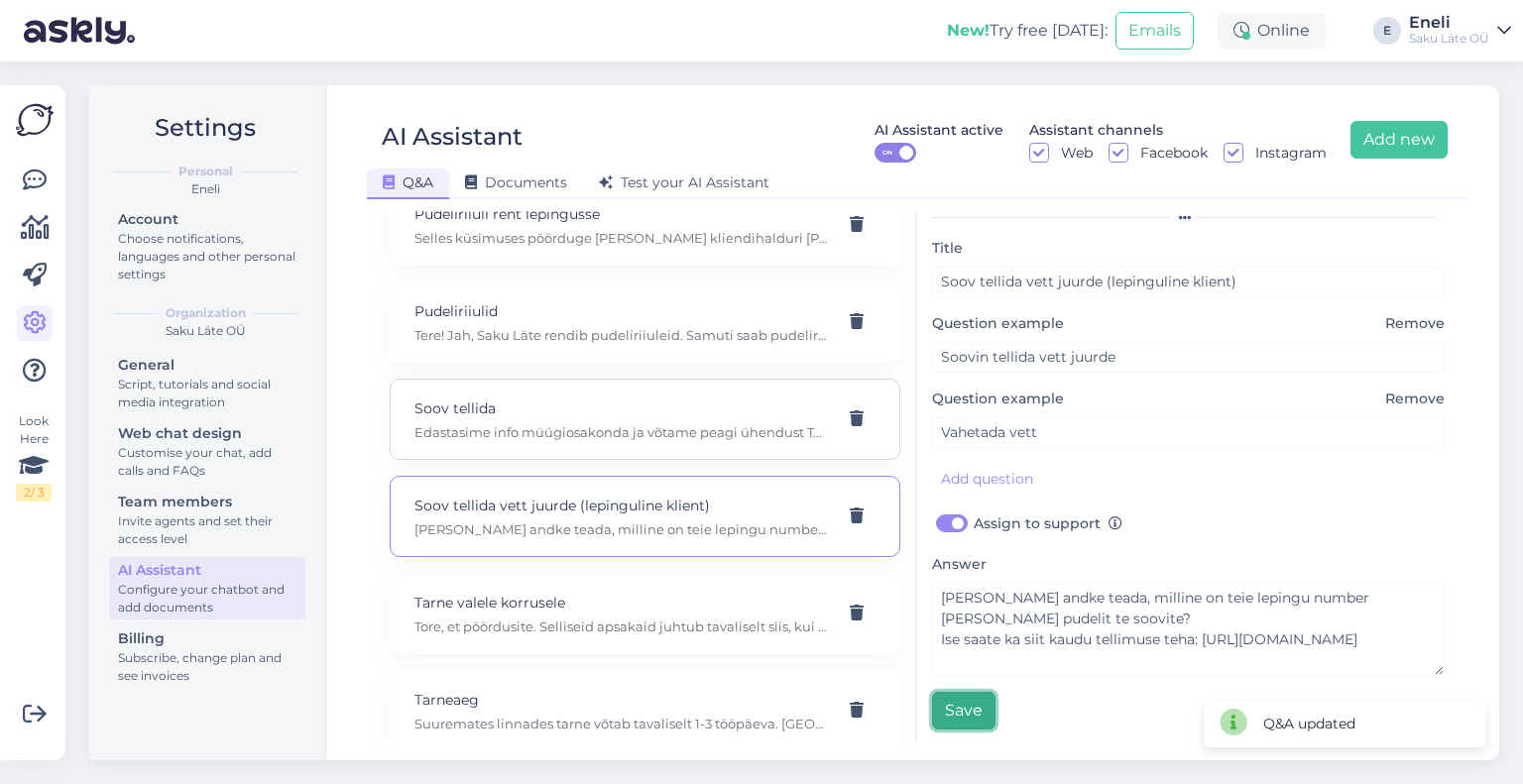 scroll, scrollTop: 2280, scrollLeft: 0, axis: vertical 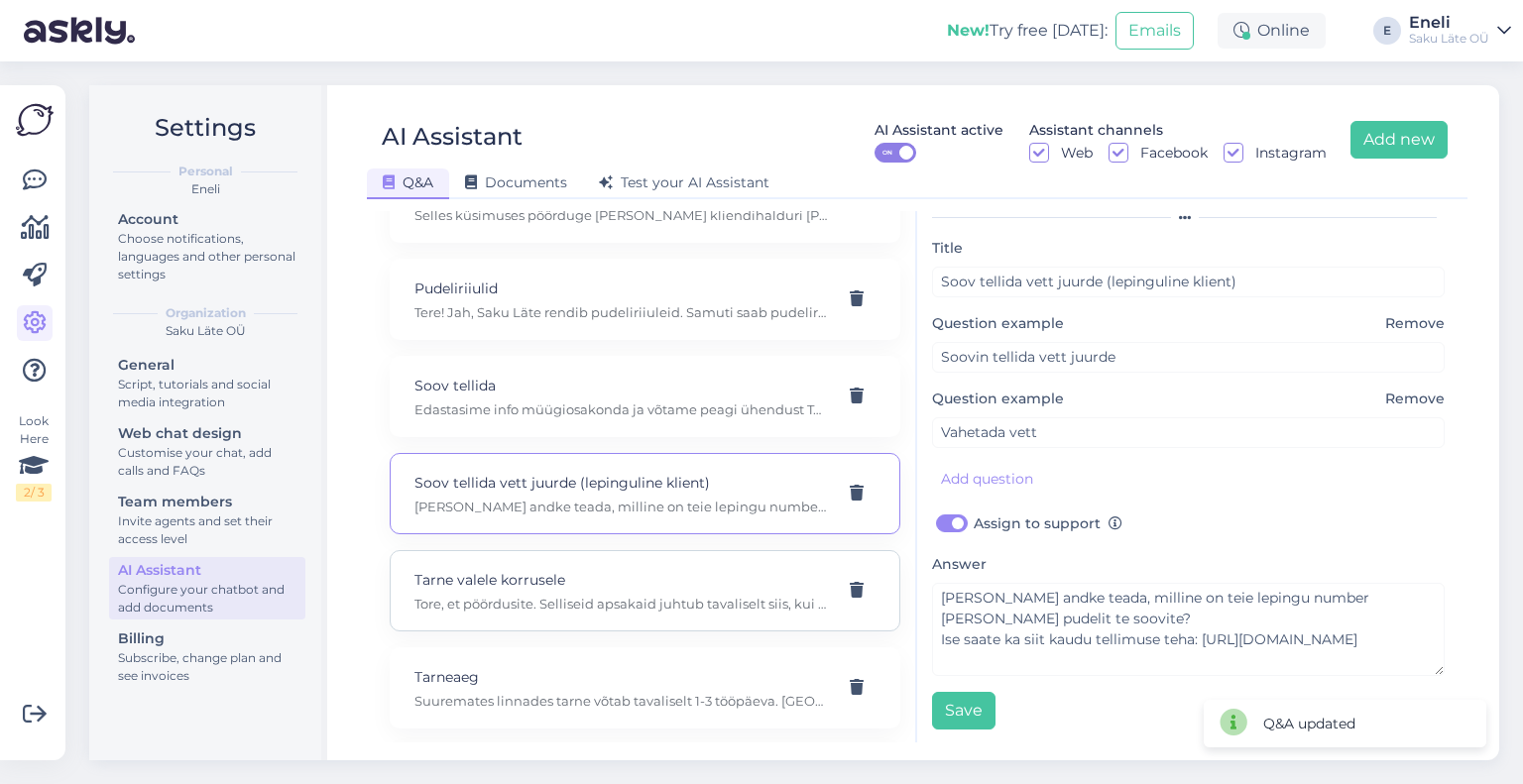 click on "Tarne valele korrusele" at bounding box center (621, 580) 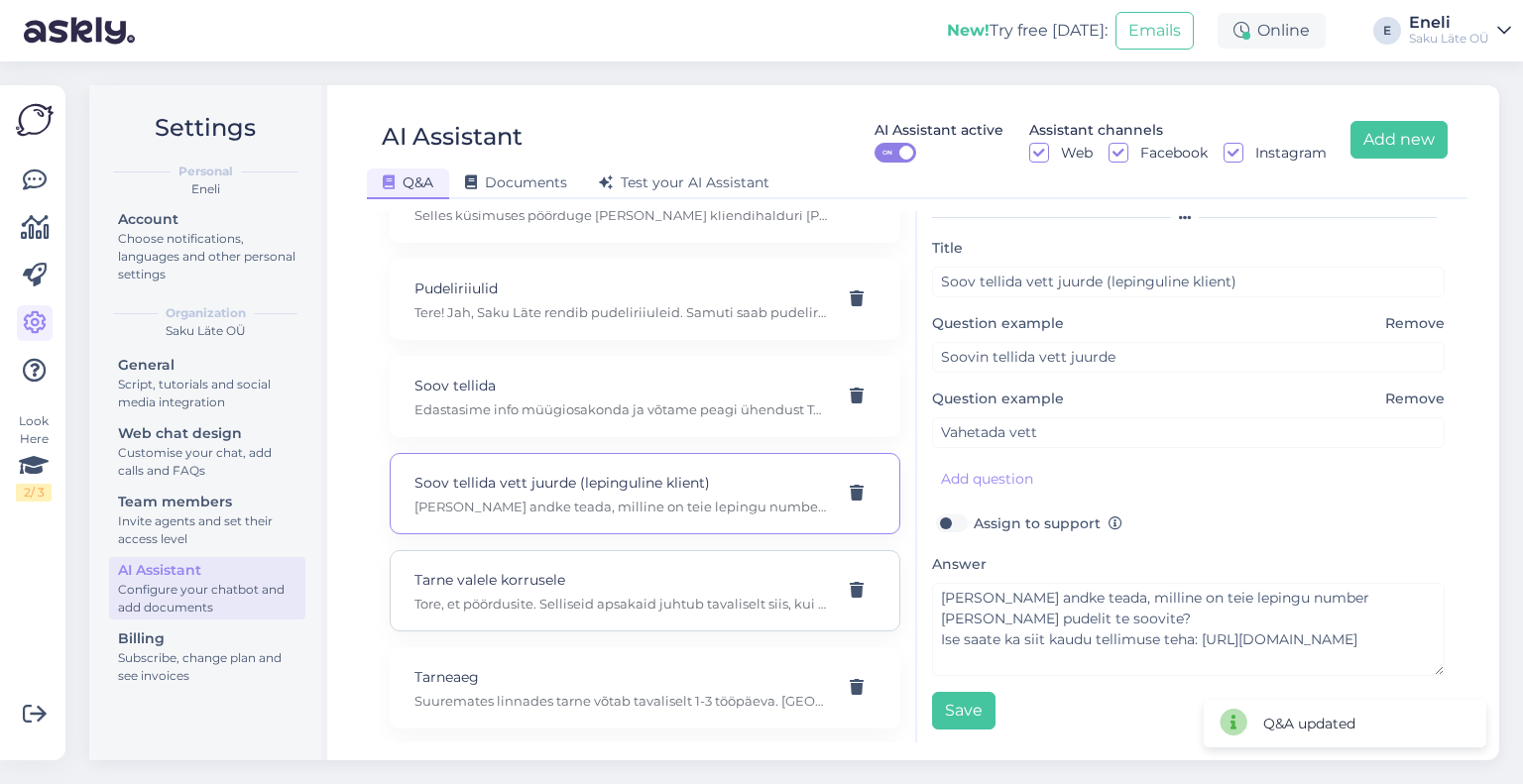 type on "Tarne valele korrusele" 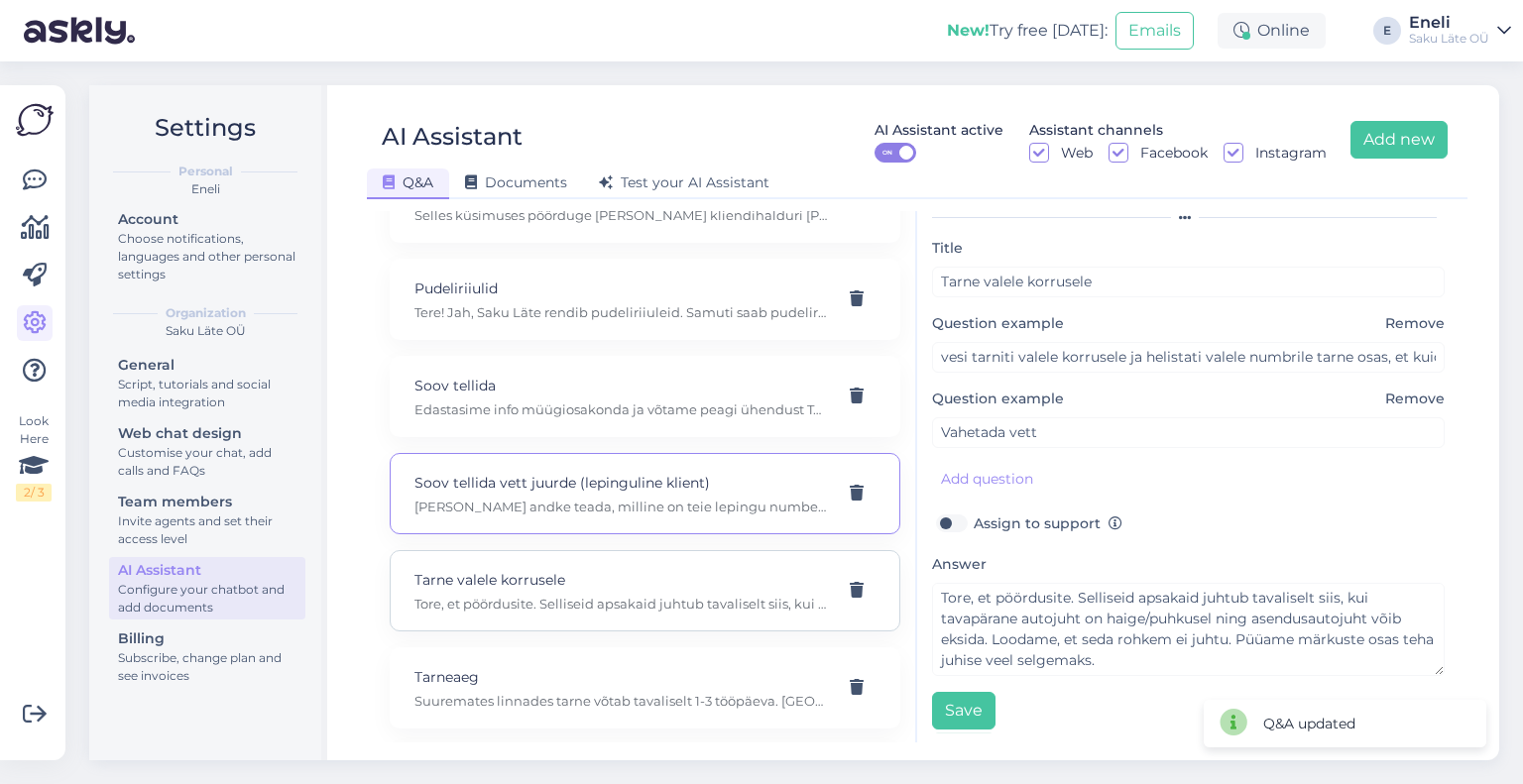 scroll, scrollTop: 0, scrollLeft: 0, axis: both 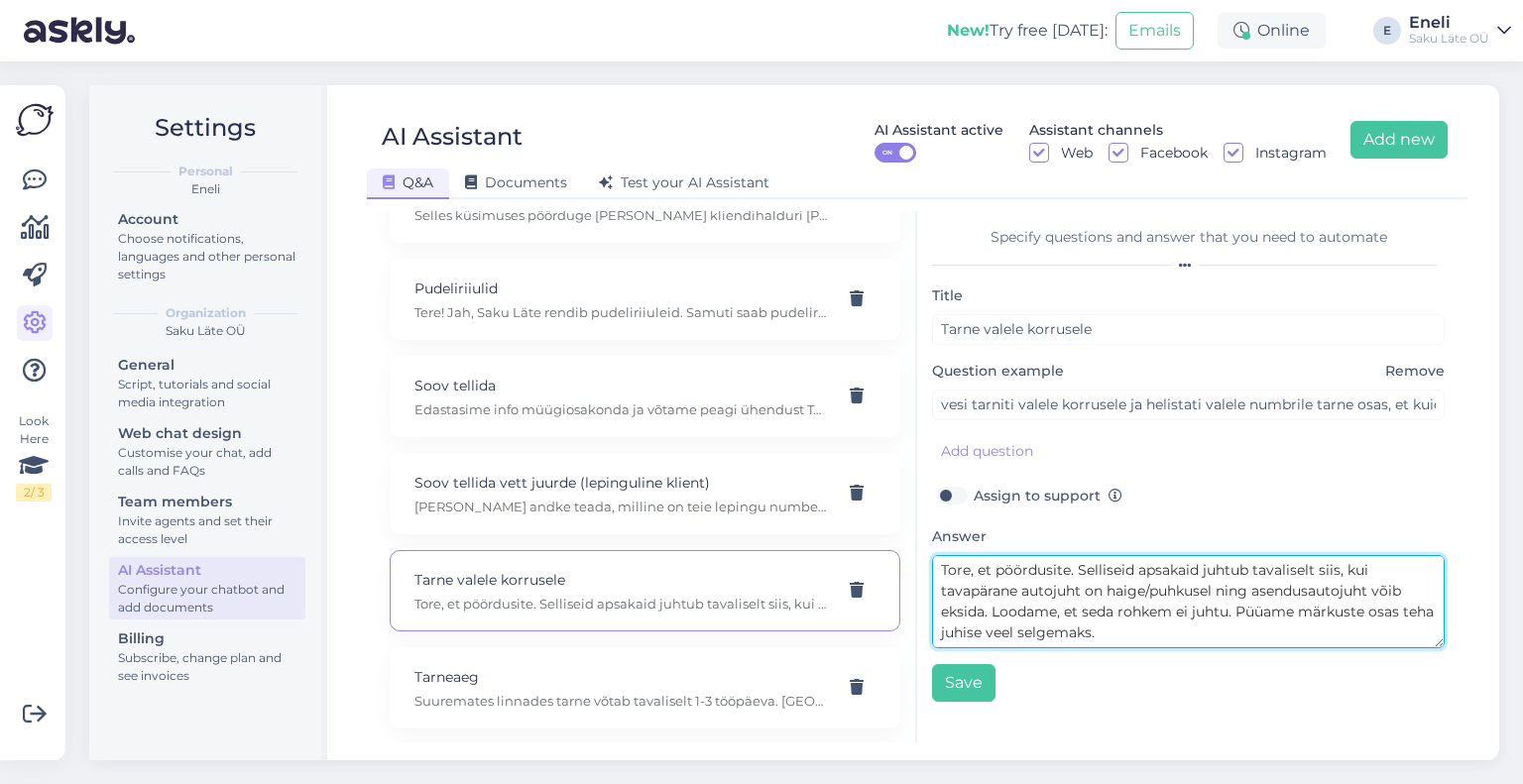 click on "Tore, et pöördusite. Selliseid apsakaid juhtub tavaliselt siis, kui tavapärane autojuht on haige/puhkusel ning asendusautojuht võib eksida. Loodame, et seda rohkem ei juhtu. Püüame märkuste osas teha juhise veel selgemaks.
Selleks, et täpsustada kohta, kuhu [PERSON_NAME], saab teada anda ka oma kliendihaldurile.
Sama kehtib kontaktandmete kohta." at bounding box center [1188, 602] 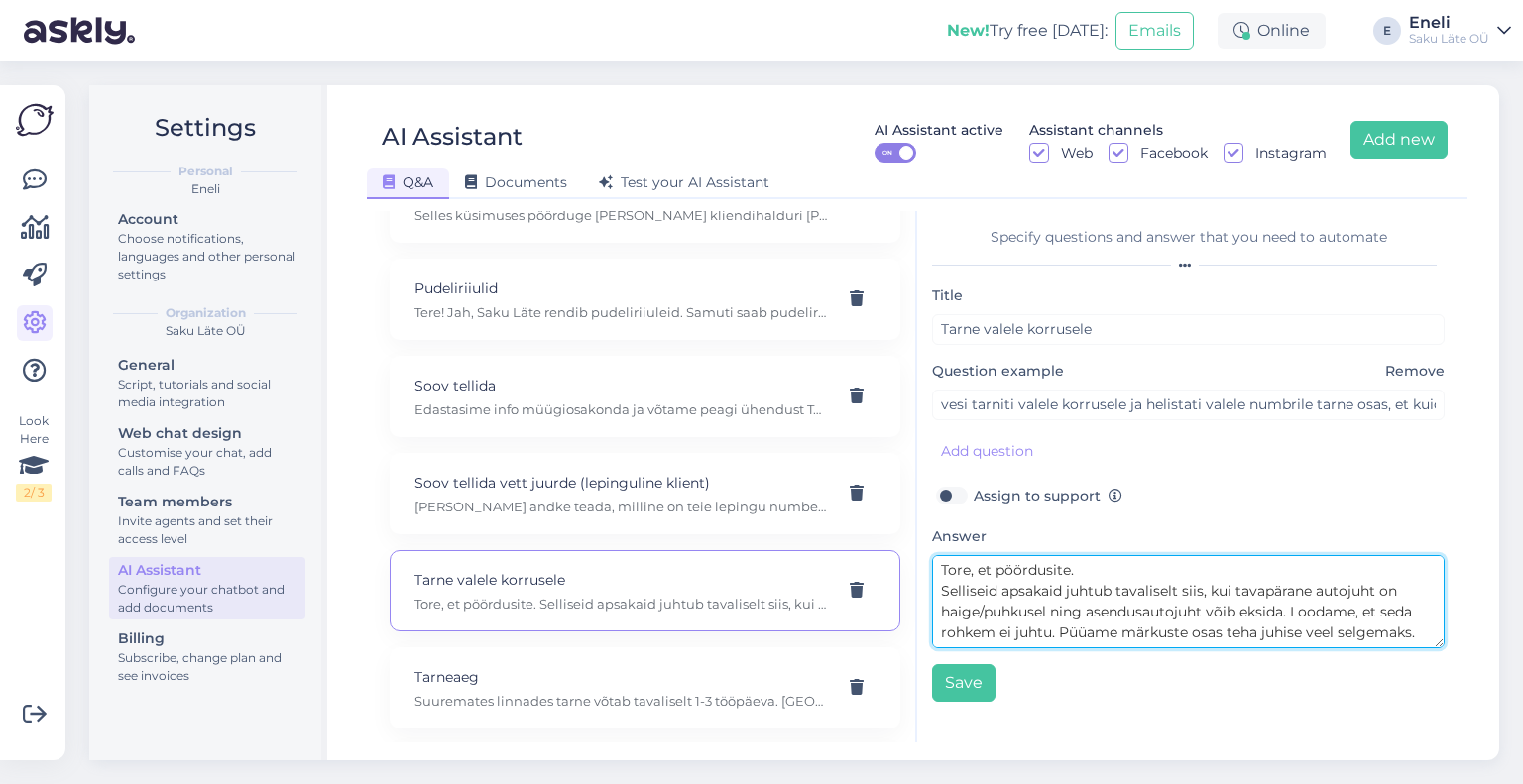 click on "Tore, et pöördusite.
Selliseid apsakaid juhtub tavaliselt siis, kui tavapärane autojuht on haige/puhkusel ning asendusautojuht võib eksida. Loodame, et seda rohkem ei juhtu. Püüame märkuste osas teha juhise veel selgemaks.
Selleks, et täpsustada kohta, kuhu [PERSON_NAME], saab teada anda ka oma kliendihaldurile.
Sama kehtib kontaktandmete kohta." at bounding box center [1188, 602] 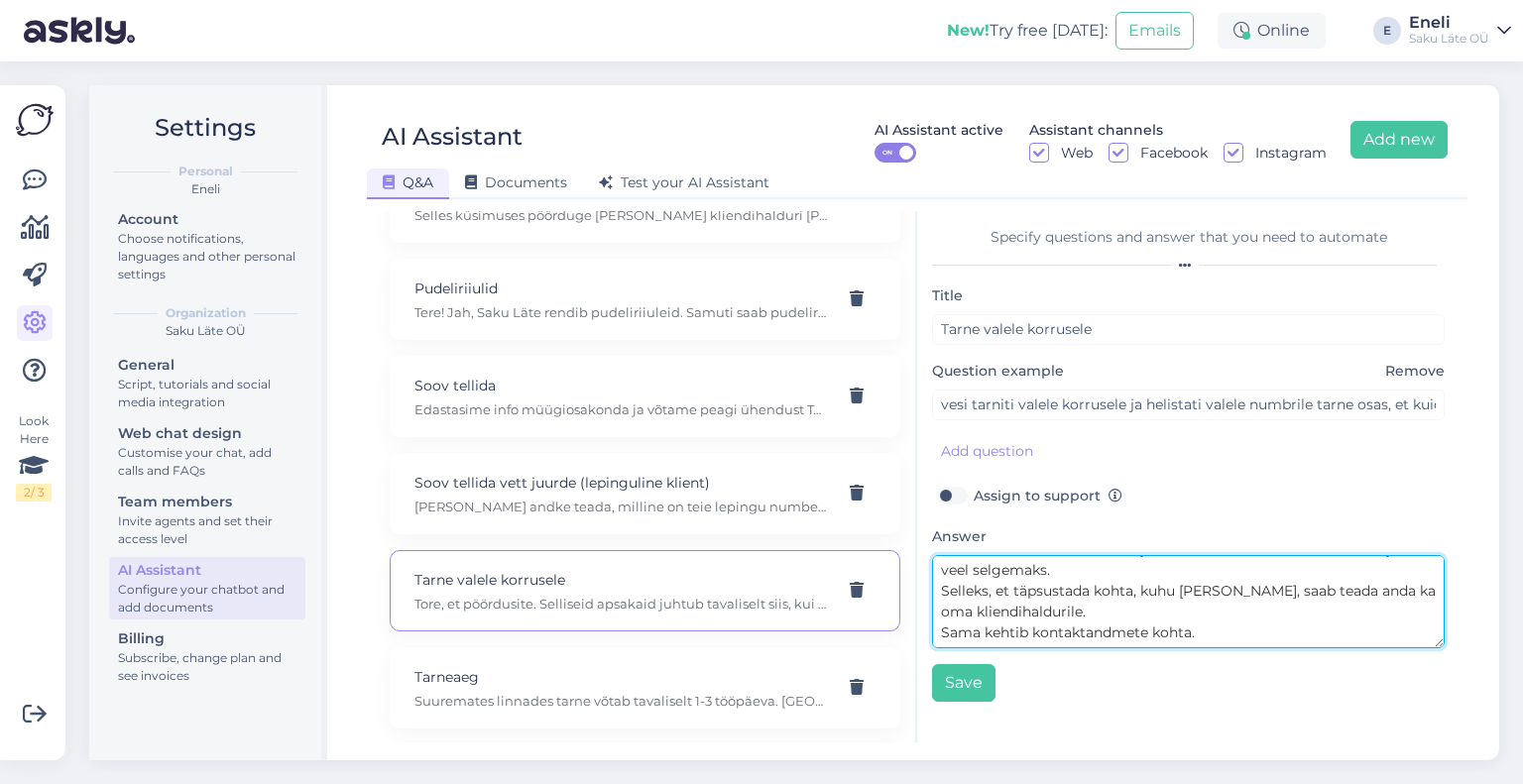scroll, scrollTop: 0, scrollLeft: 0, axis: both 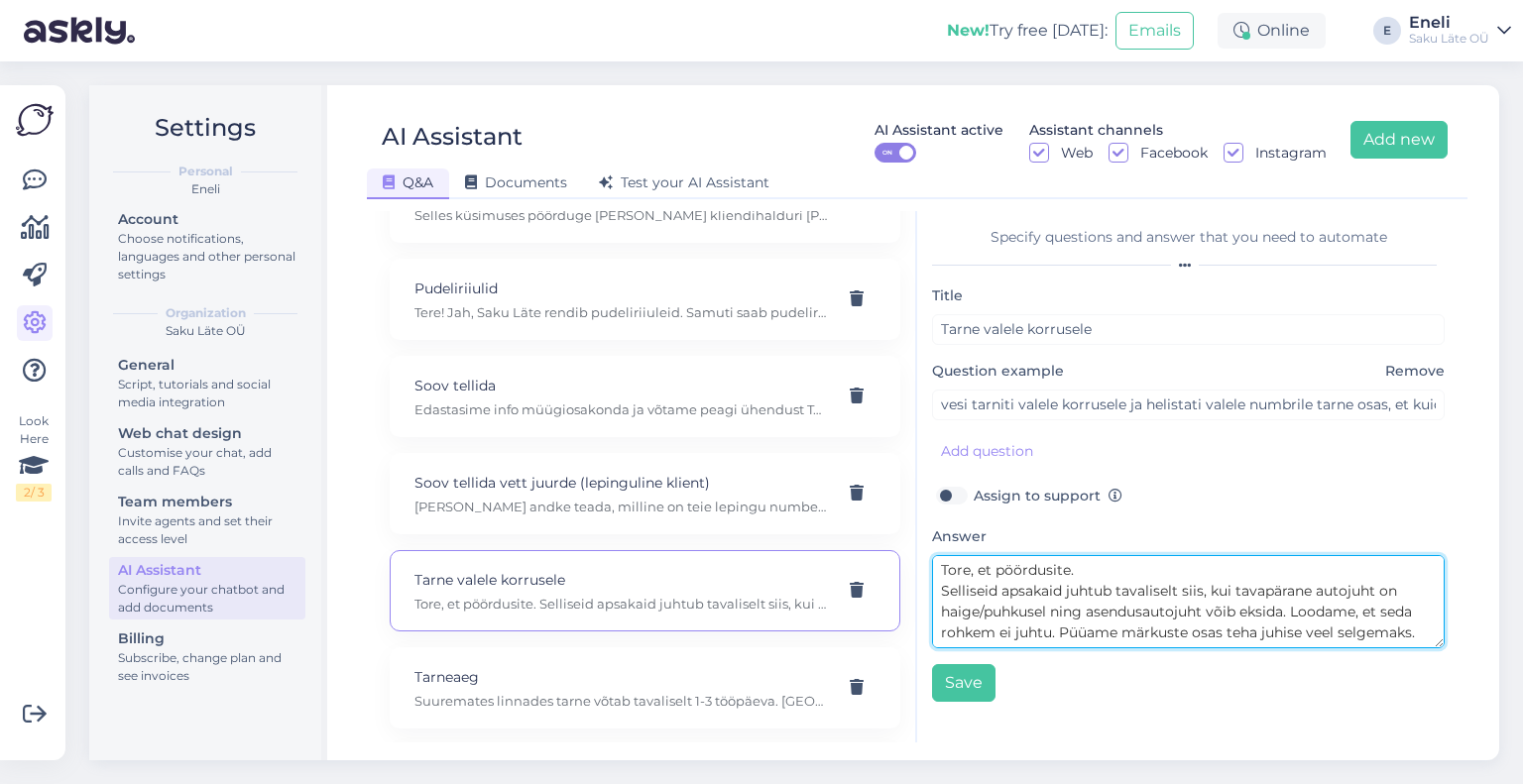 click on "Tore, et pöördusite.
Selliseid apsakaid juhtub tavaliselt siis, kui tavapärane autojuht on haige/puhkusel ning asendusautojuht võib eksida. Loodame, et seda rohkem ei juhtu. Püüame märkuste osas teha juhise veel selgemaks.
Selleks, et täpsustada kohta, kuhu [PERSON_NAME], saab teada anda ka oma kliendihaldurile.
Sama kehtib kontaktandmete kohta." at bounding box center [1188, 602] 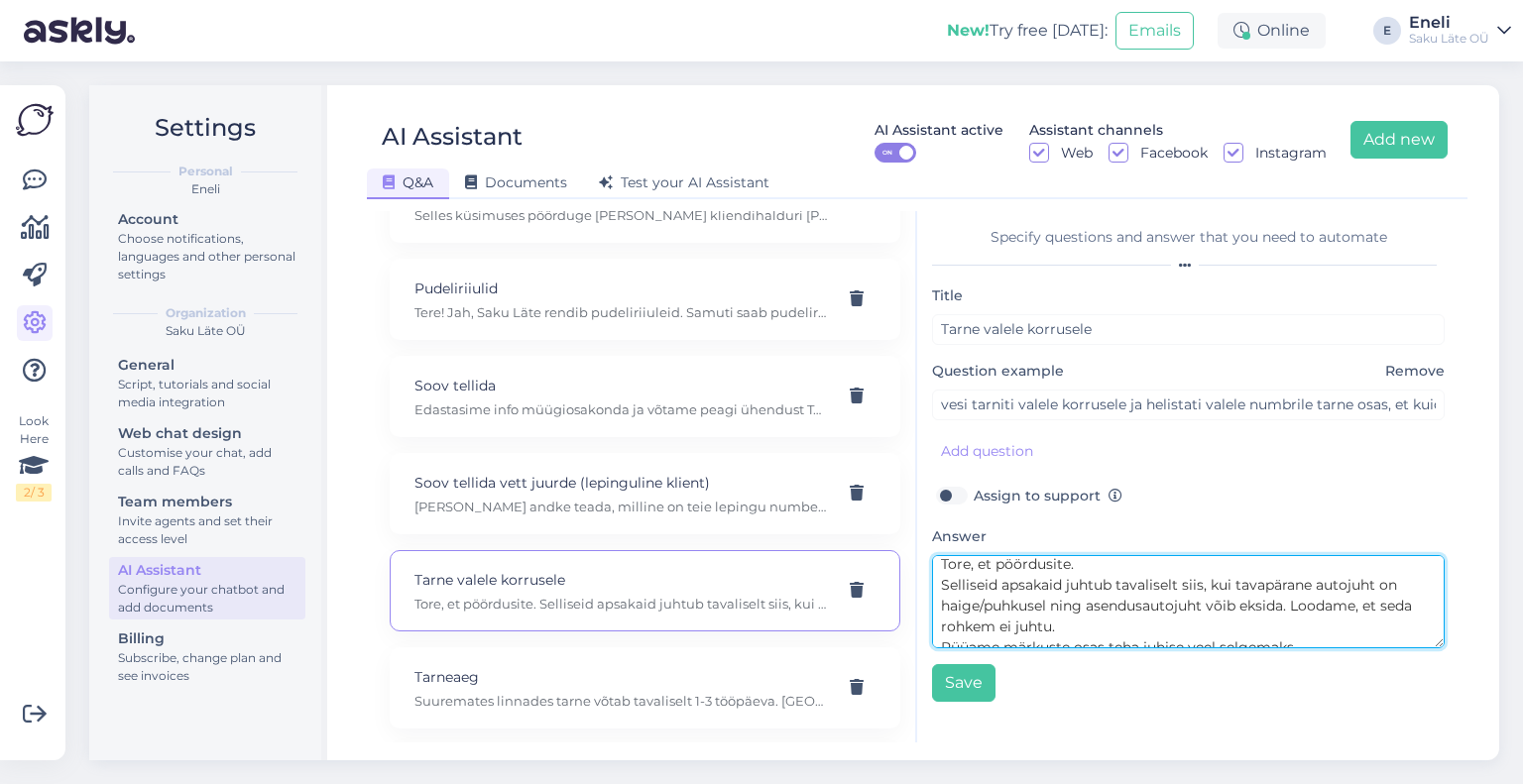 scroll, scrollTop: 5, scrollLeft: 0, axis: vertical 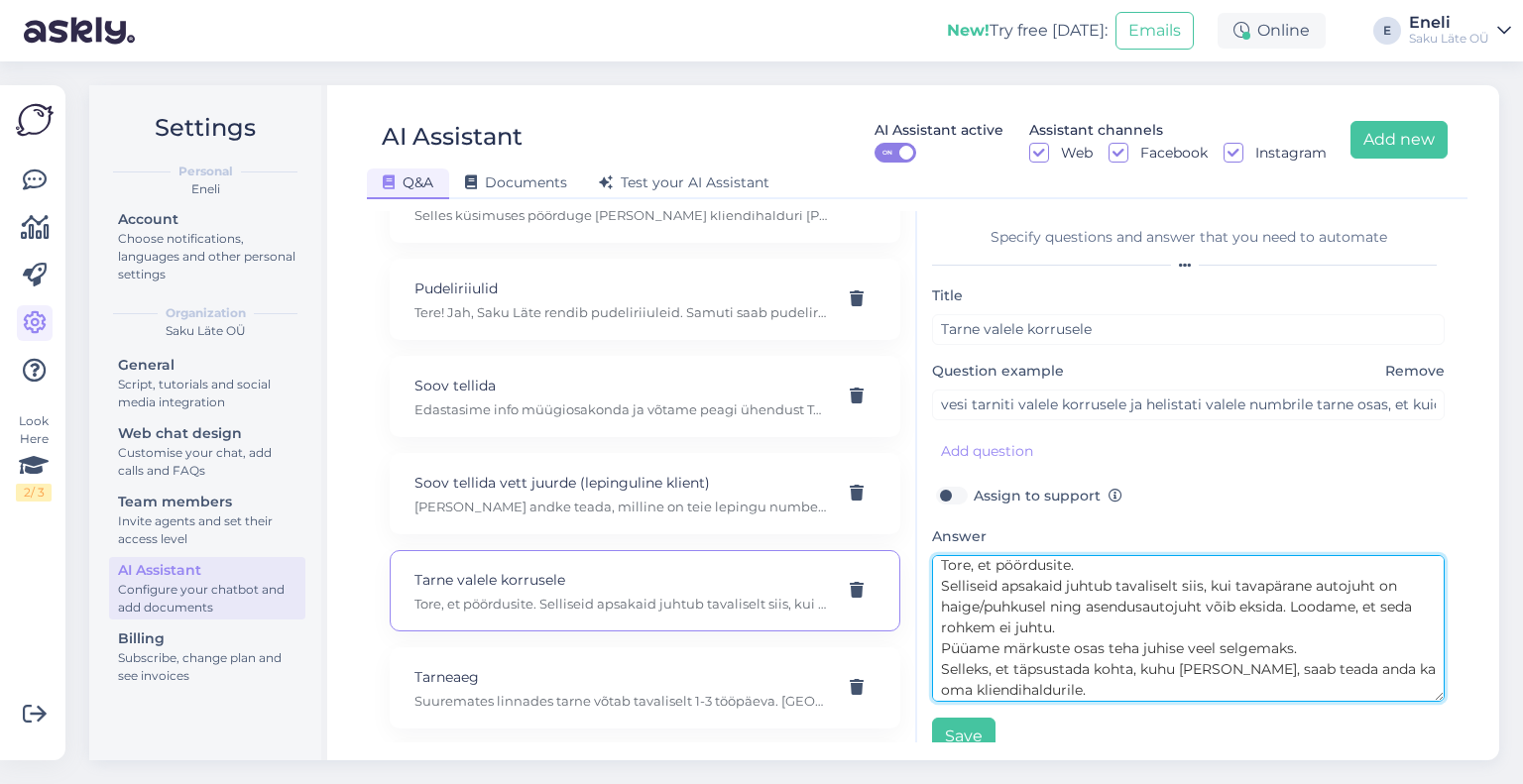 drag, startPoint x: 1436, startPoint y: 639, endPoint x: 1441, endPoint y: 694, distance: 55.226805 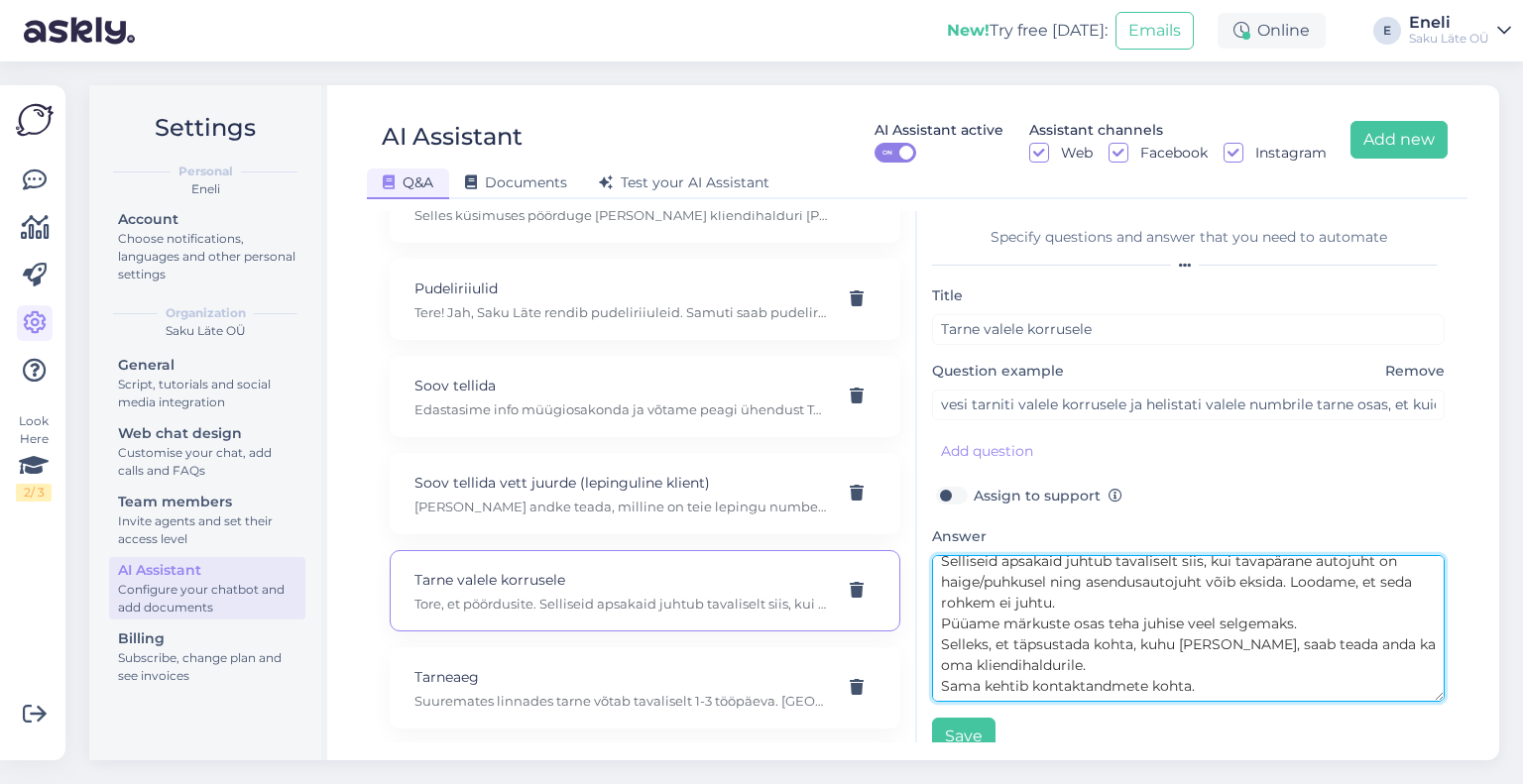 type on "Tore, et pöördusite.
Selliseid apsakaid juhtub tavaliselt siis, kui tavapärane autojuht on haige/puhkusel ning asendusautojuht võib eksida. Loodame, et seda rohkem ei juhtu.
Püüame märkuste osas teha juhise veel selgemaks.
Selleks, et täpsustada kohta, kuhu [PERSON_NAME], saab teada anda ka oma kliendihaldurile.
Sama kehtib kontaktandmete kohta." 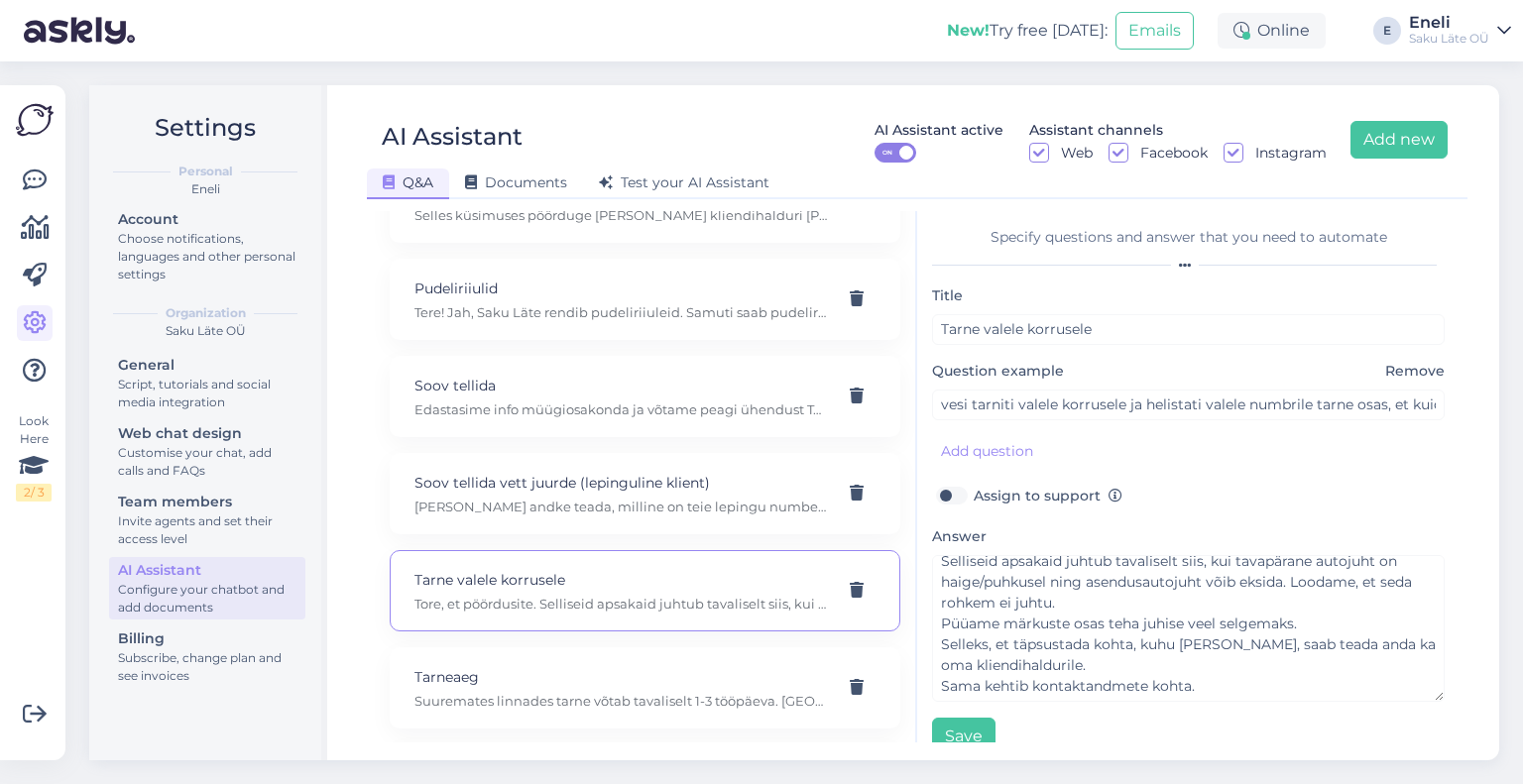click on "Assign to support" at bounding box center [1048, 496] 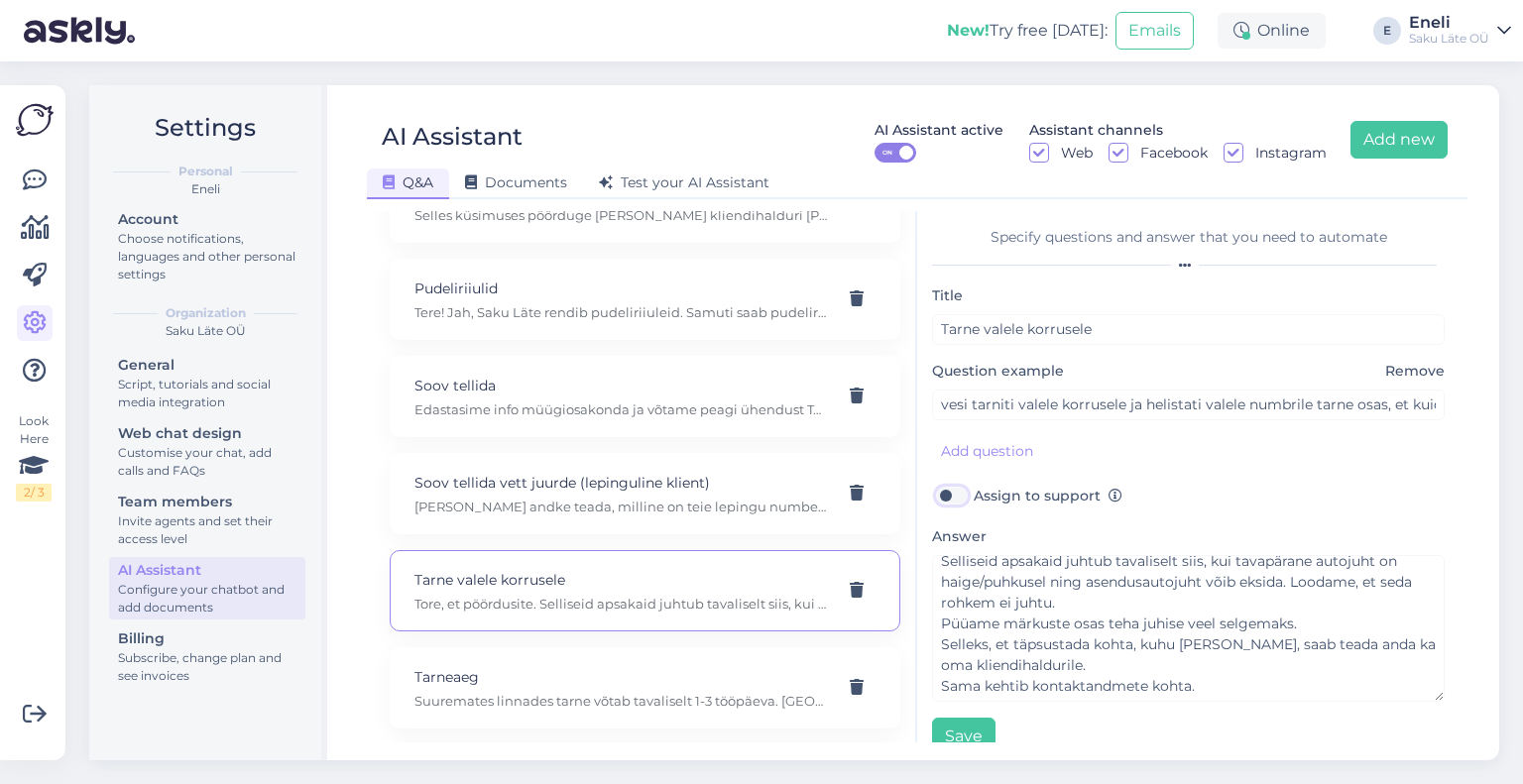 click on "Assign to support" at bounding box center [951, 496] 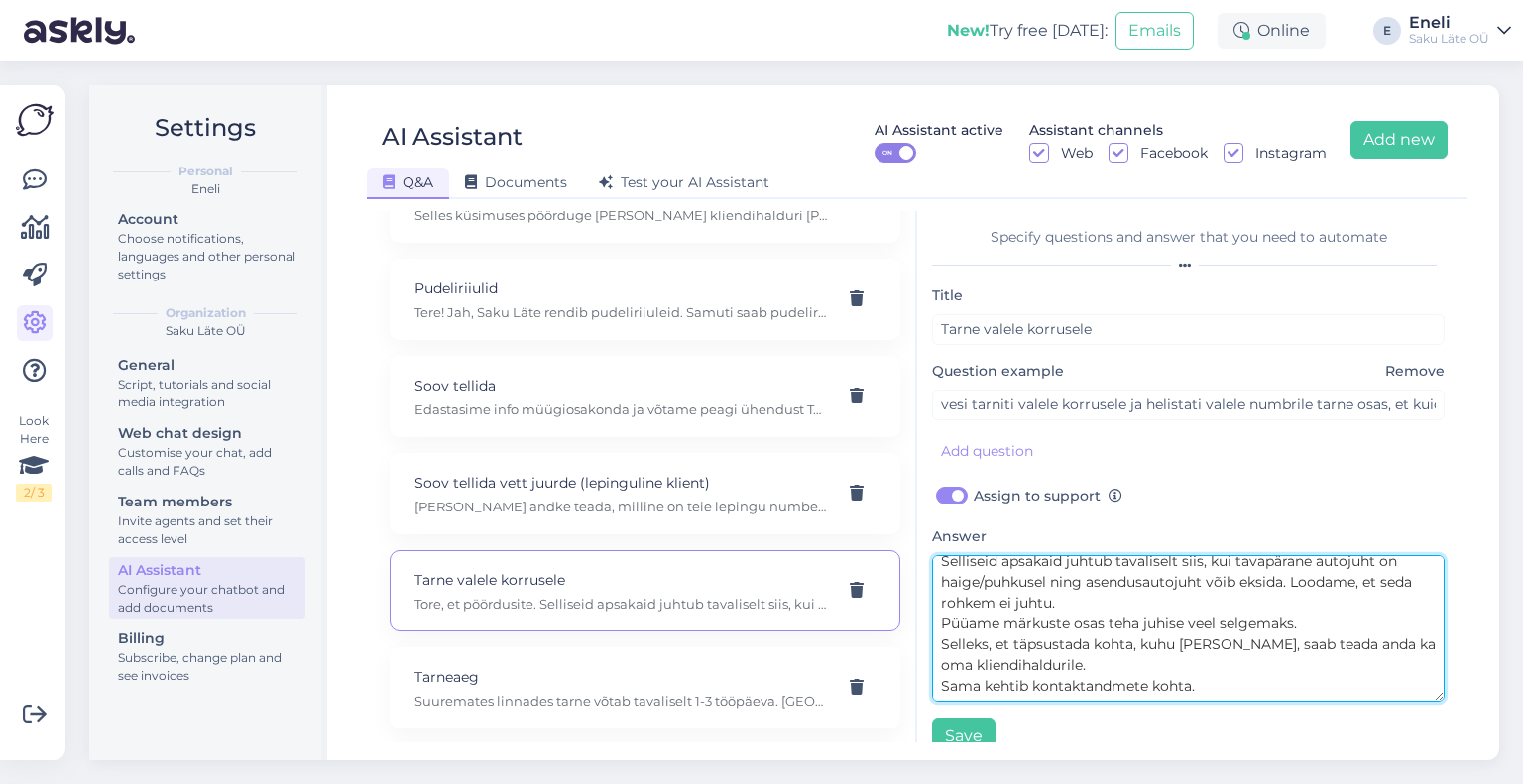 click on "Tore, et pöördusite.
Selliseid apsakaid juhtub tavaliselt siis, kui tavapärane autojuht on haige/puhkusel ning asendusautojuht võib eksida. Loodame, et seda rohkem ei juhtu.
Püüame märkuste osas teha juhise veel selgemaks.
Selleks, et täpsustada kohta, kuhu [PERSON_NAME], saab teada anda ka oma kliendihaldurile.
Sama kehtib kontaktandmete kohta." at bounding box center (1188, 628) 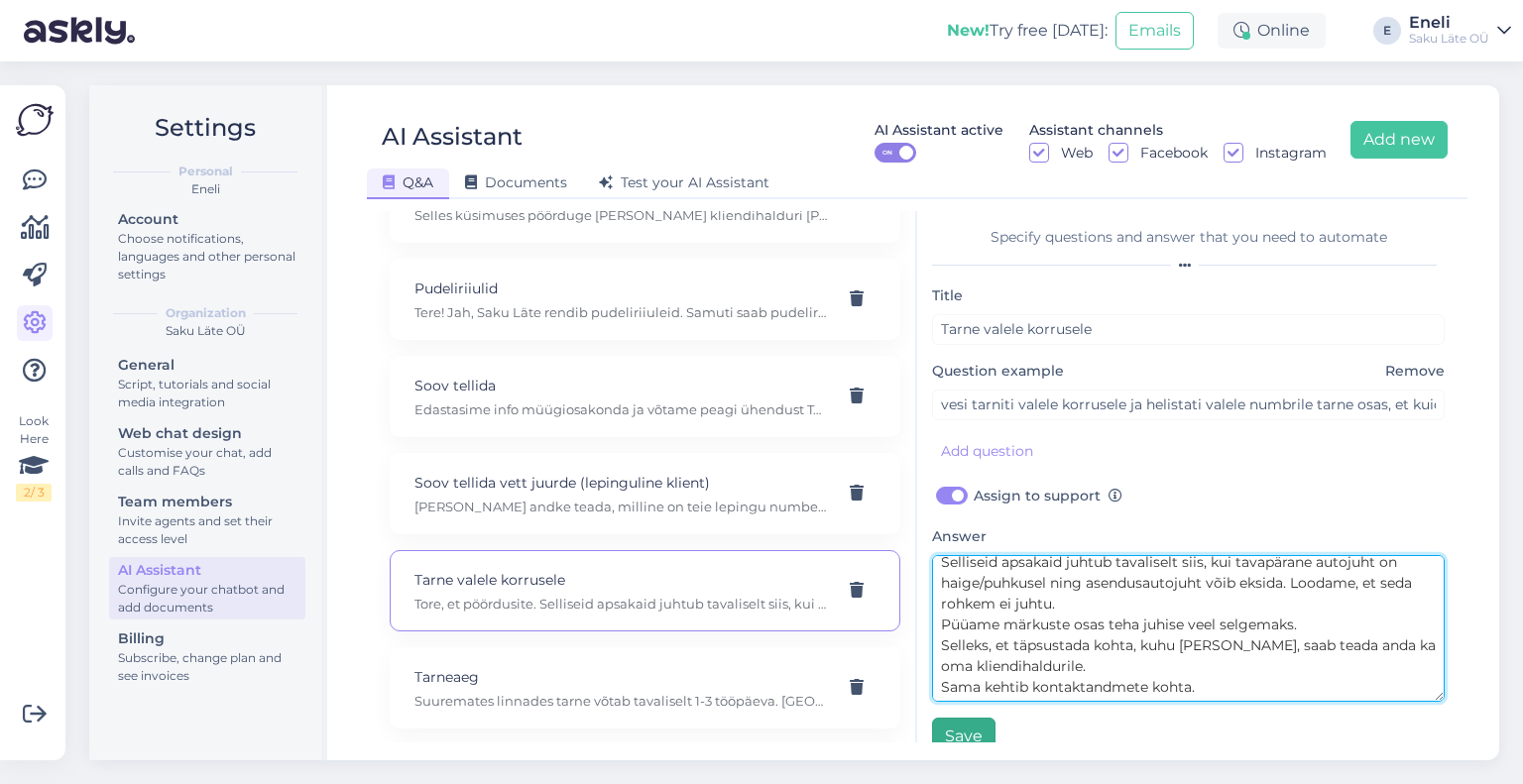 type on "Tore, et pöördusite.
Selliseid apsakaid juhtub tavaliselt siis, kui tavapärane autojuht on haige/puhkusel ning asendusautojuht võib eksida. Loodame, et seda rohkem ei juhtu.
Püüame märkuste osas teha juhise veel selgemaks.
Selleks, et täpsustada kohta, kuhu [PERSON_NAME], saab teada anda ka oma kliendihaldurile.
Sama kehtib kontaktandmete kohta." 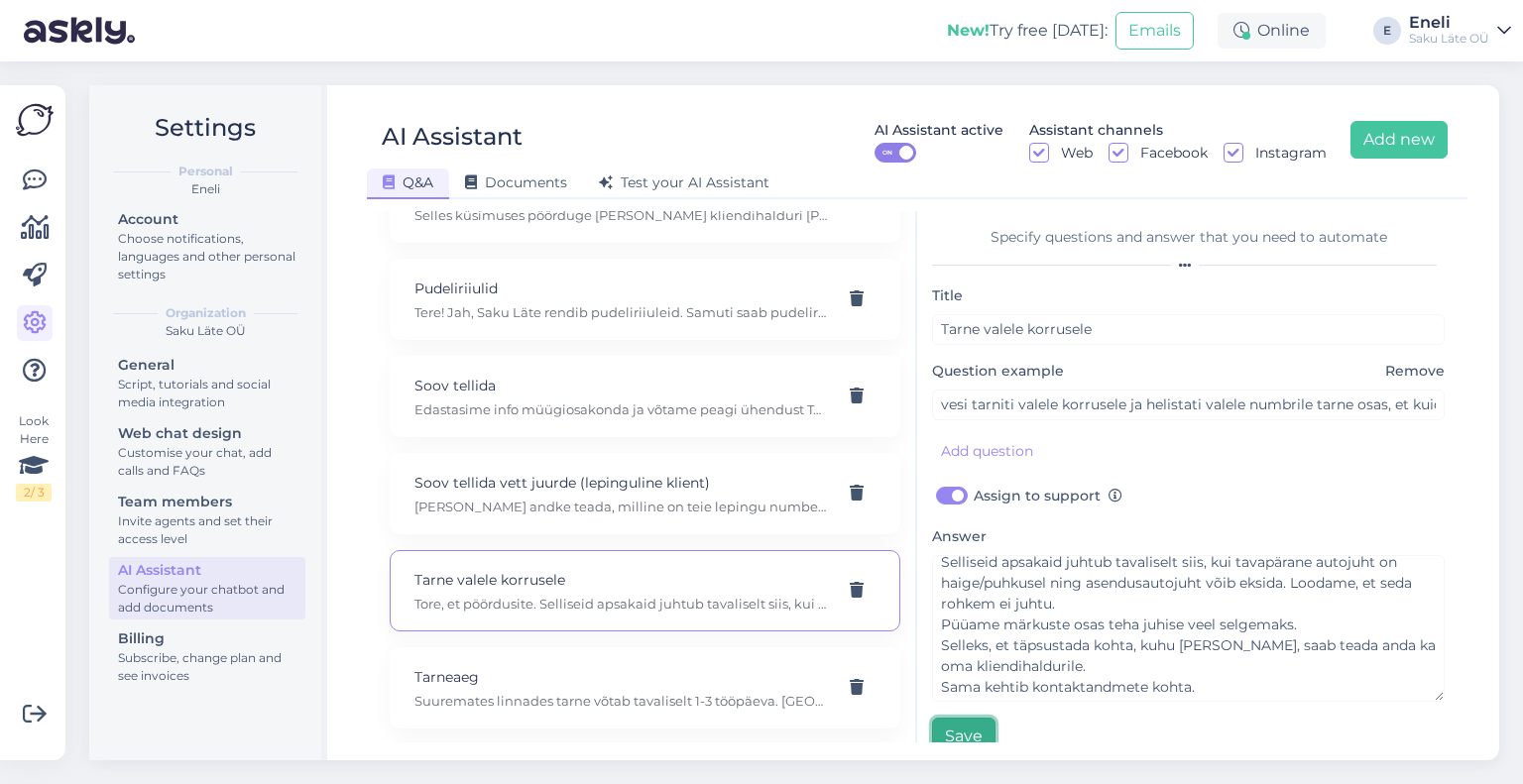 click on "Save" at bounding box center (964, 736) 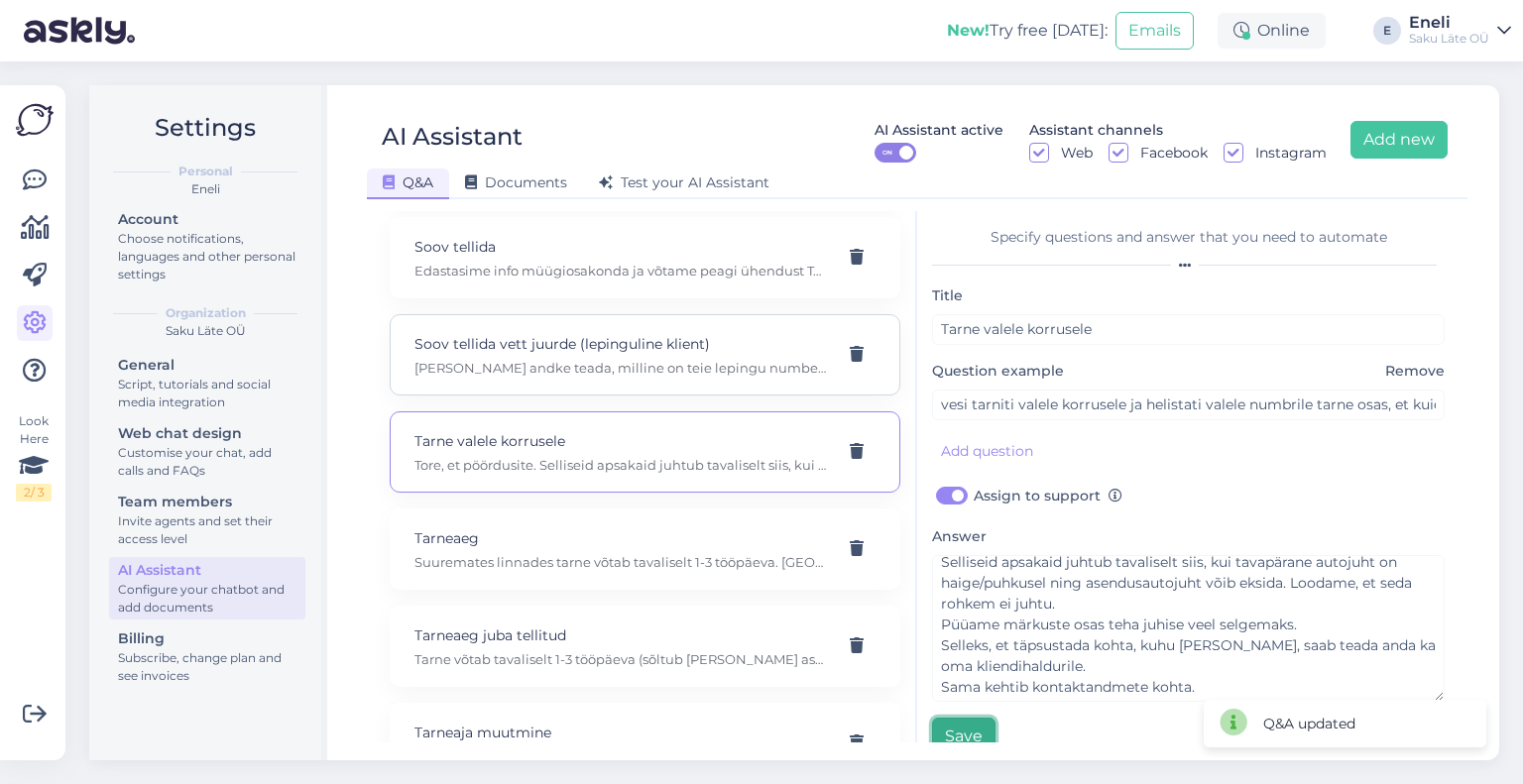 scroll, scrollTop: 2478, scrollLeft: 0, axis: vertical 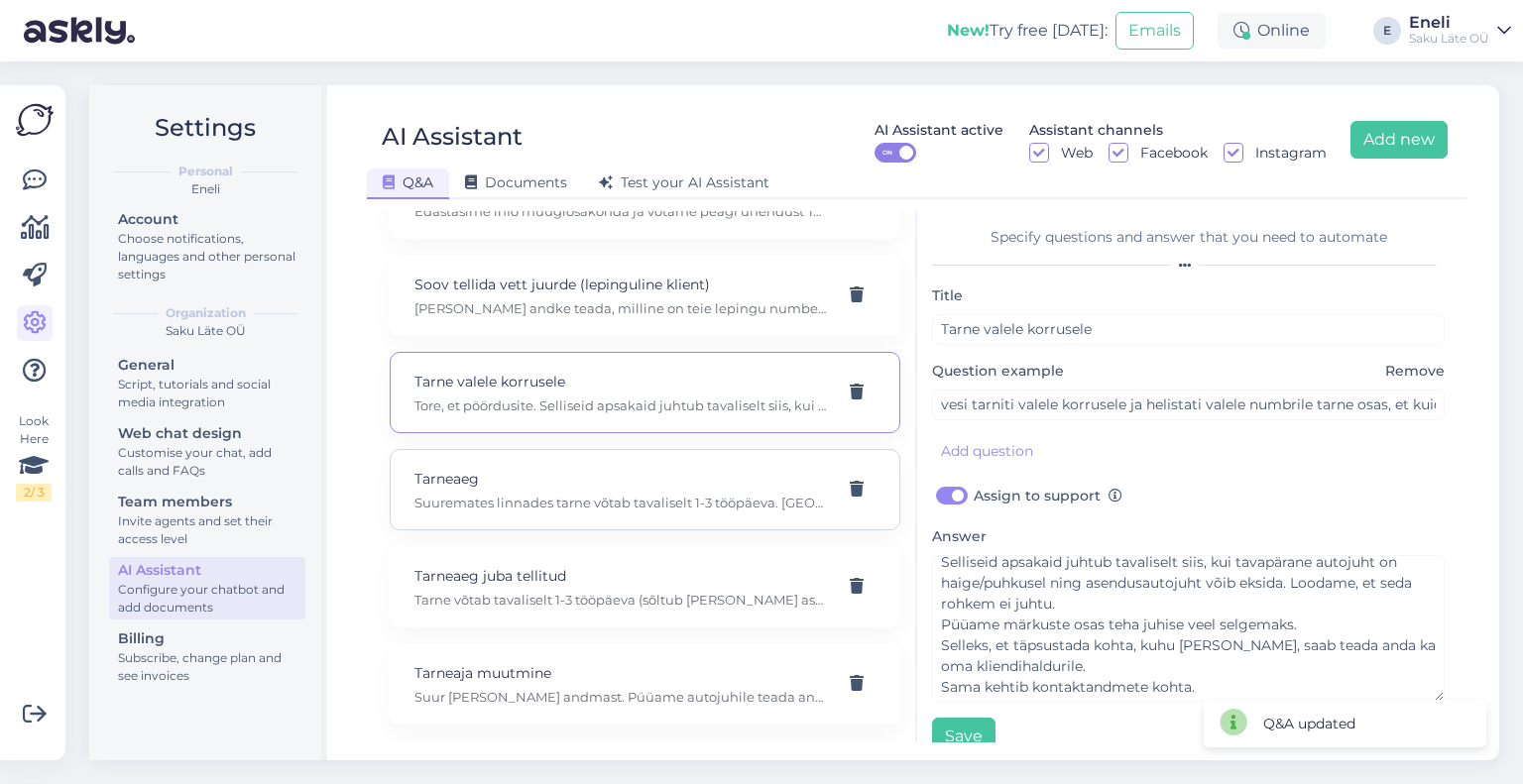 click on "Tarneaeg Suuremates linnades tarne võtab tavaliselt 1-3 tööpäeva. [GEOGRAPHIC_DATA] on piirkondi, kus me käime harvemini, seega sõltub [PERSON_NAME] asukohast." at bounding box center [621, 490] 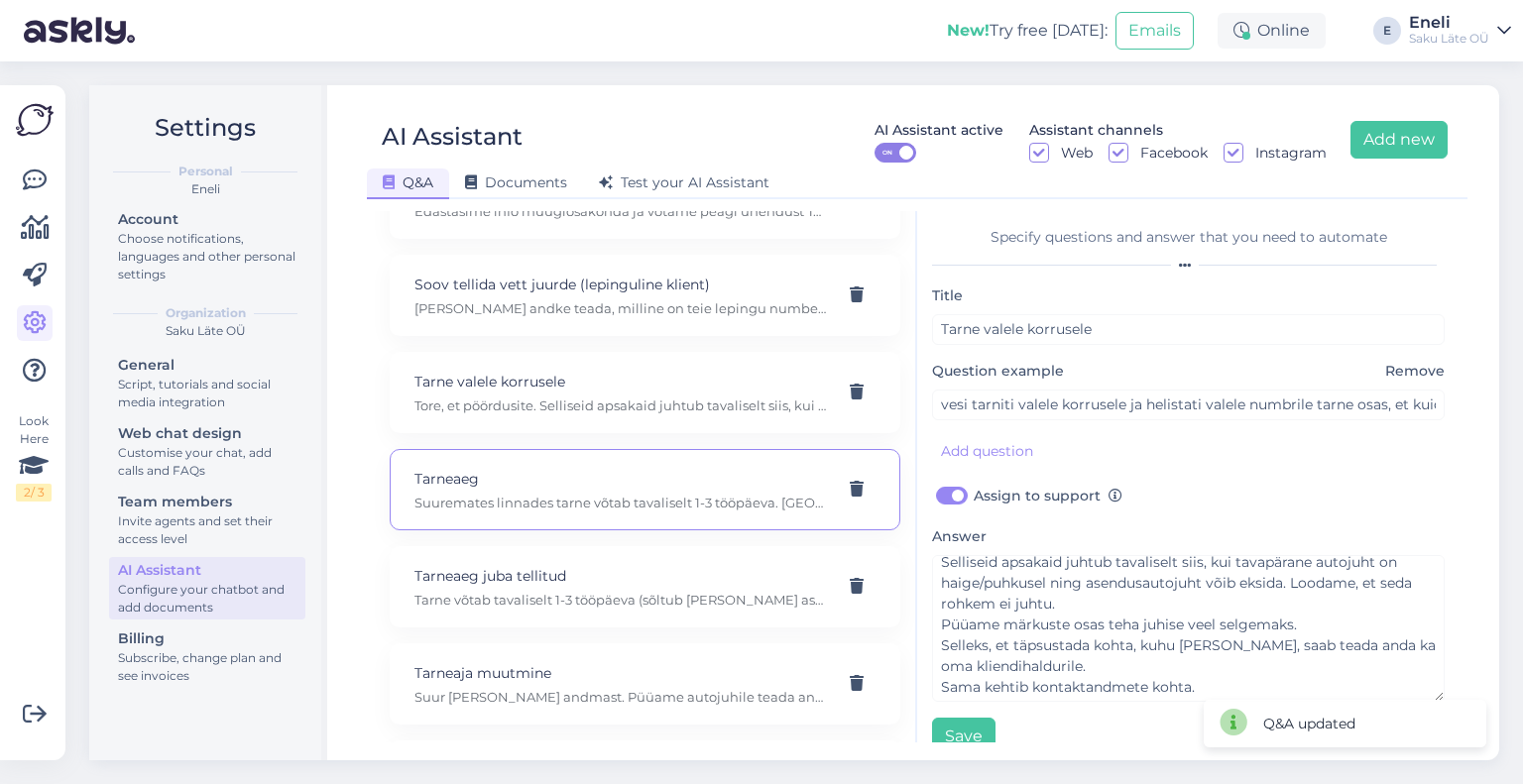 type on "Tarneaeg" 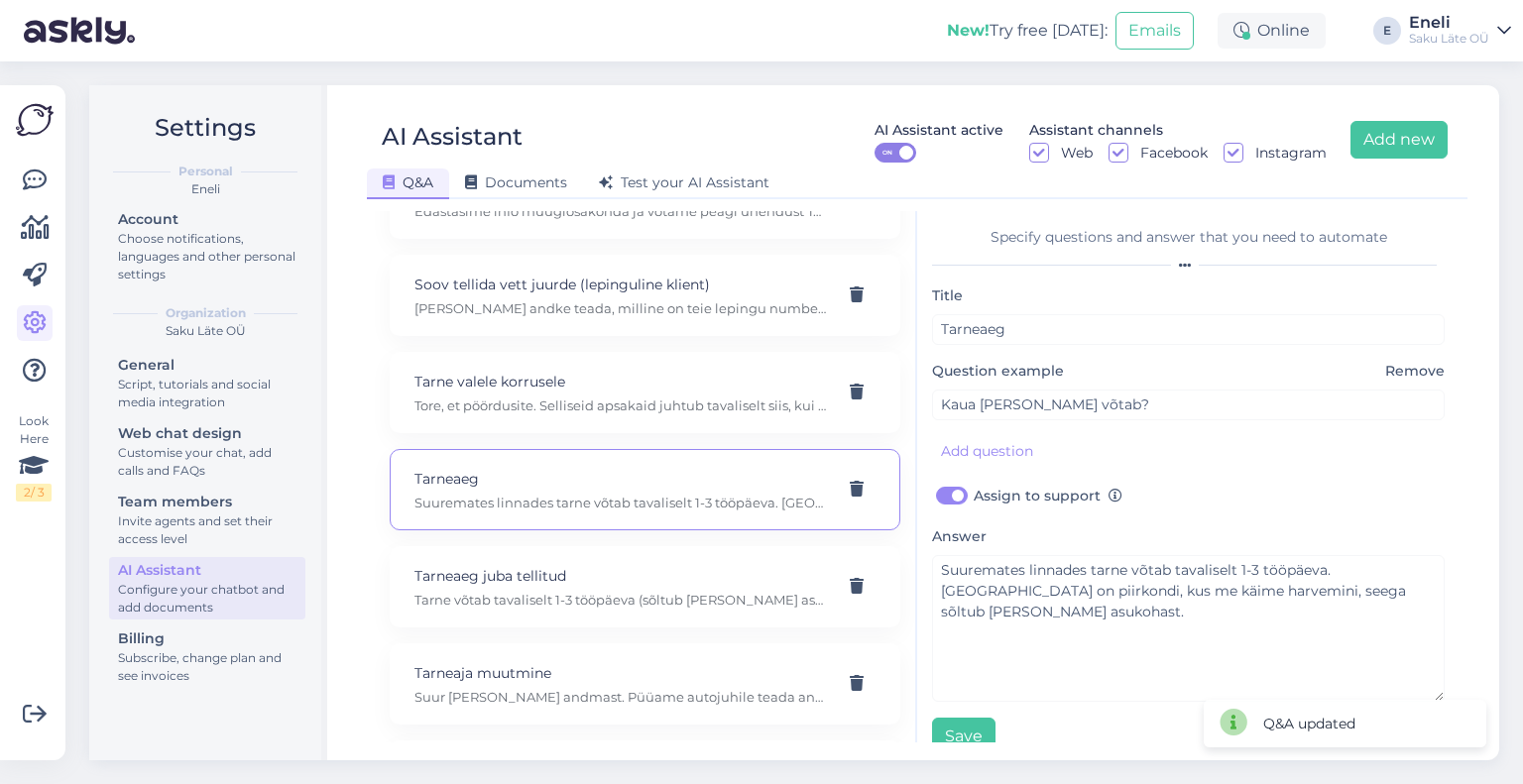 scroll, scrollTop: 0, scrollLeft: 0, axis: both 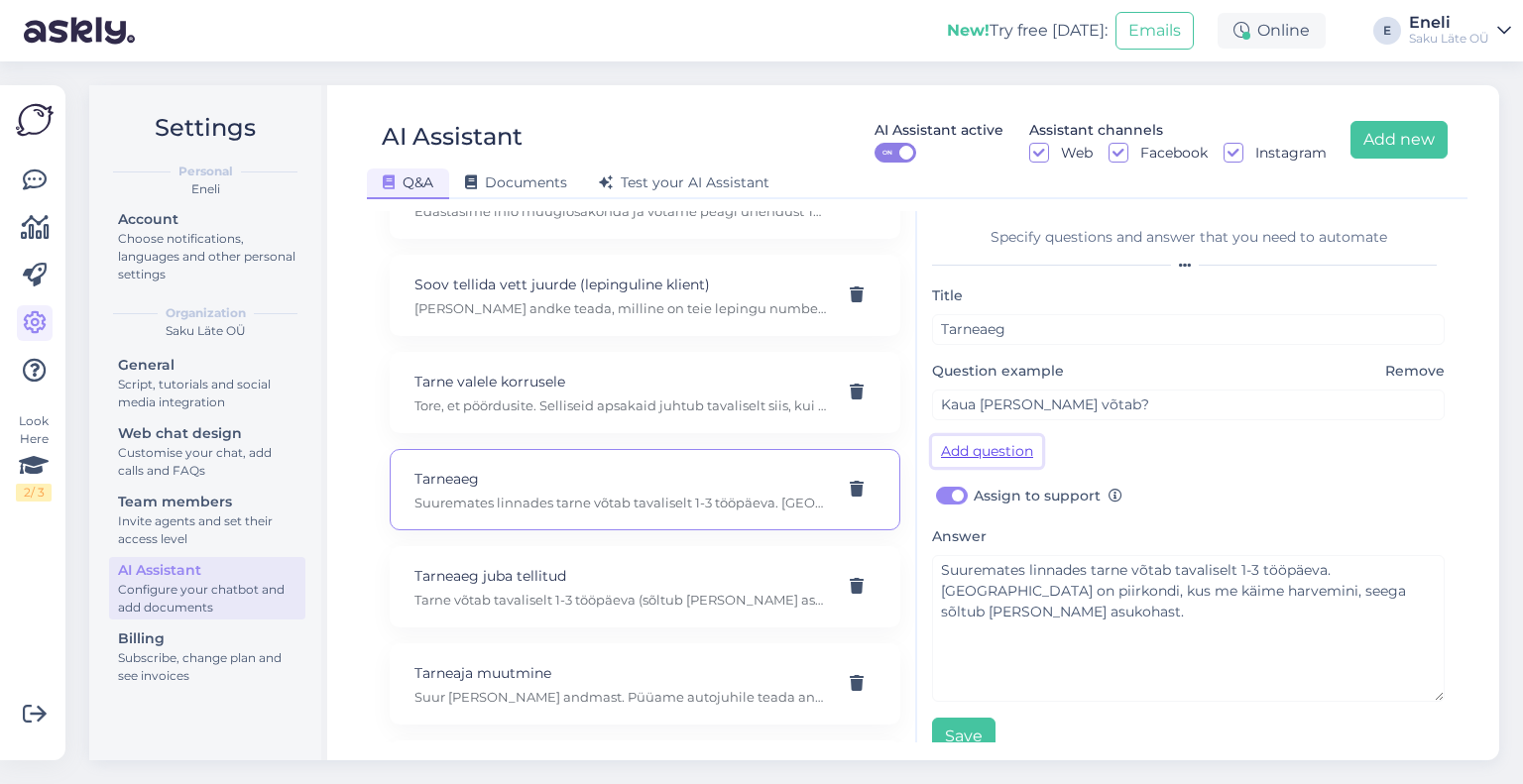 click on "Add question" at bounding box center (987, 451) 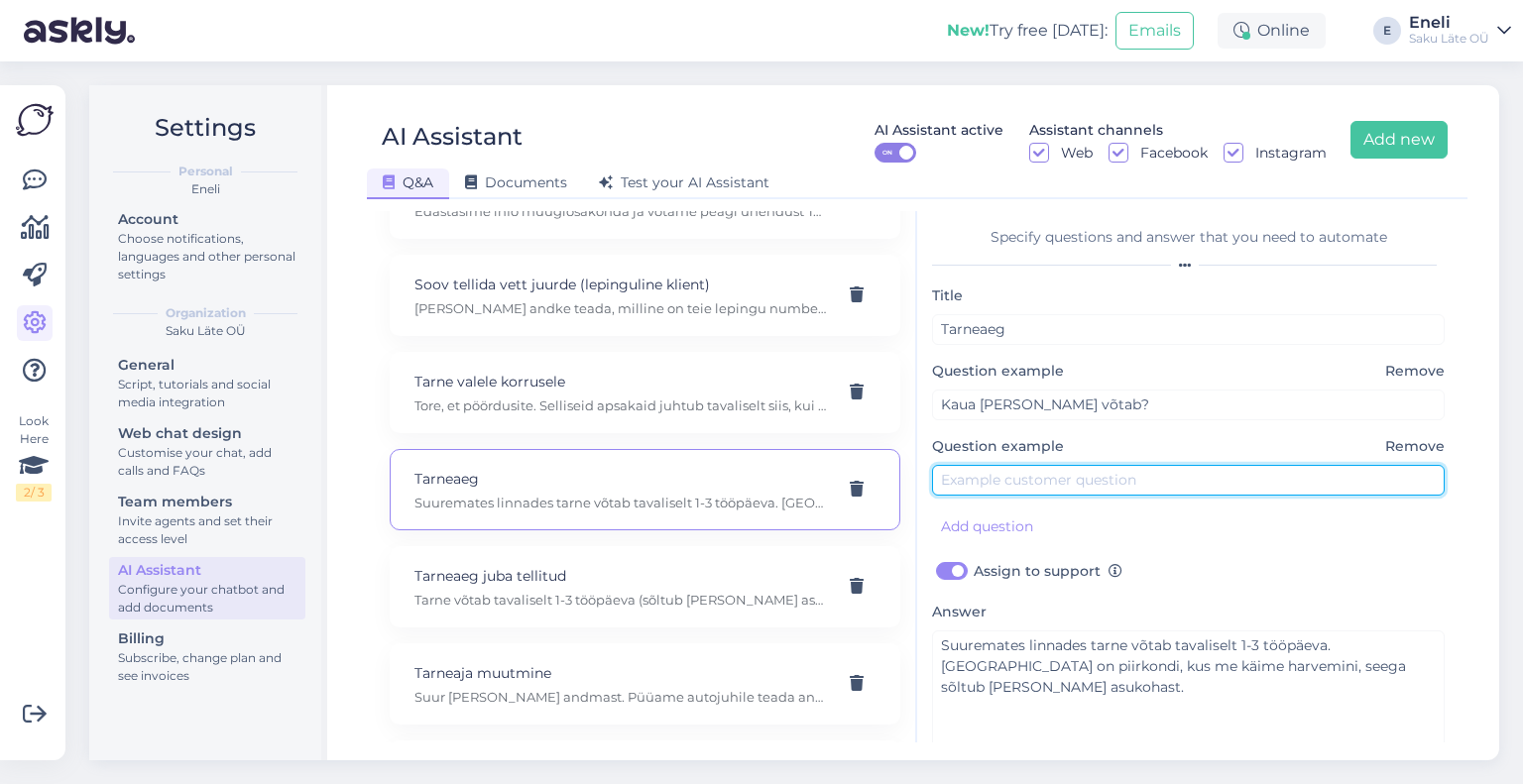 click at bounding box center (1188, 480) 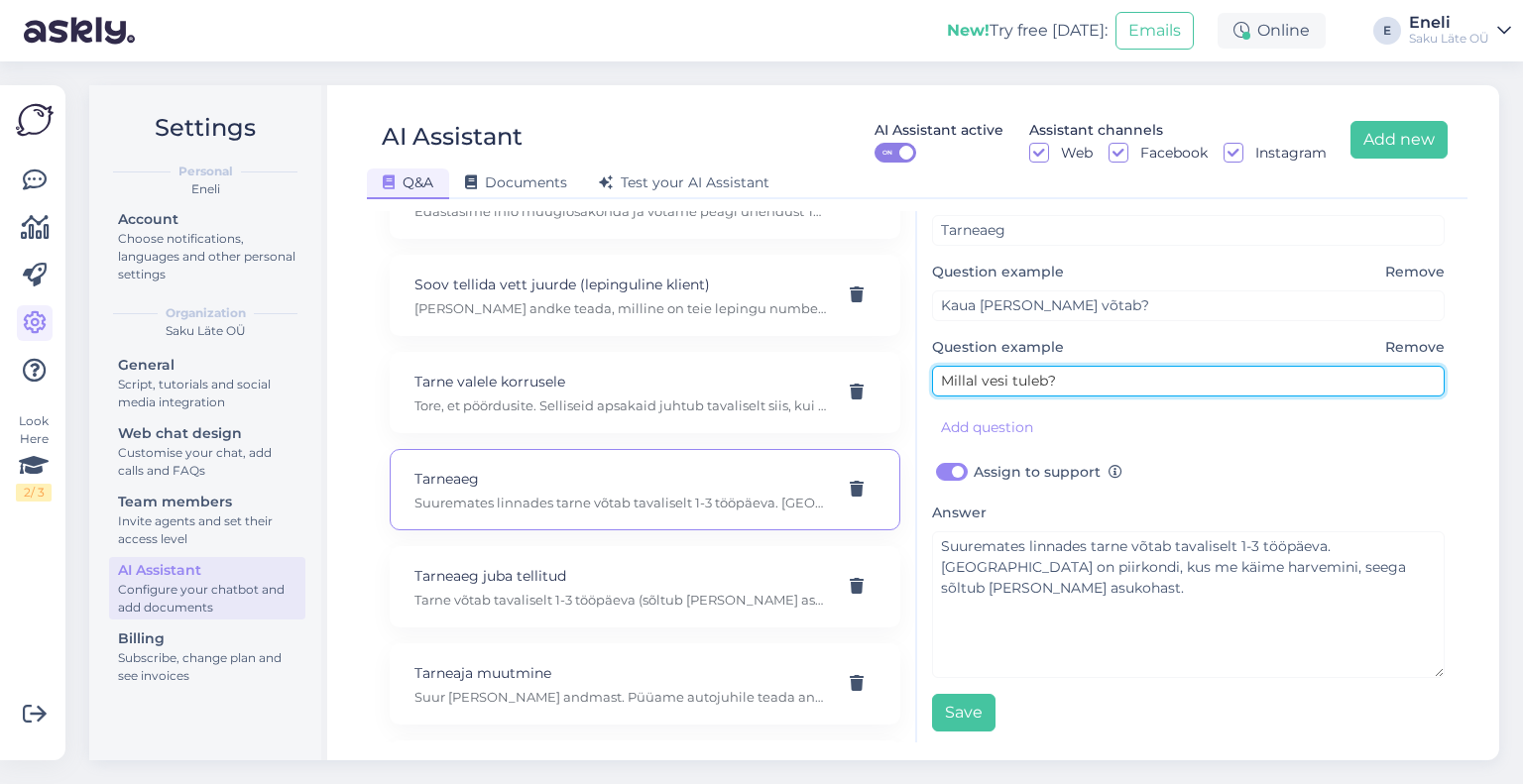 scroll, scrollTop: 101, scrollLeft: 0, axis: vertical 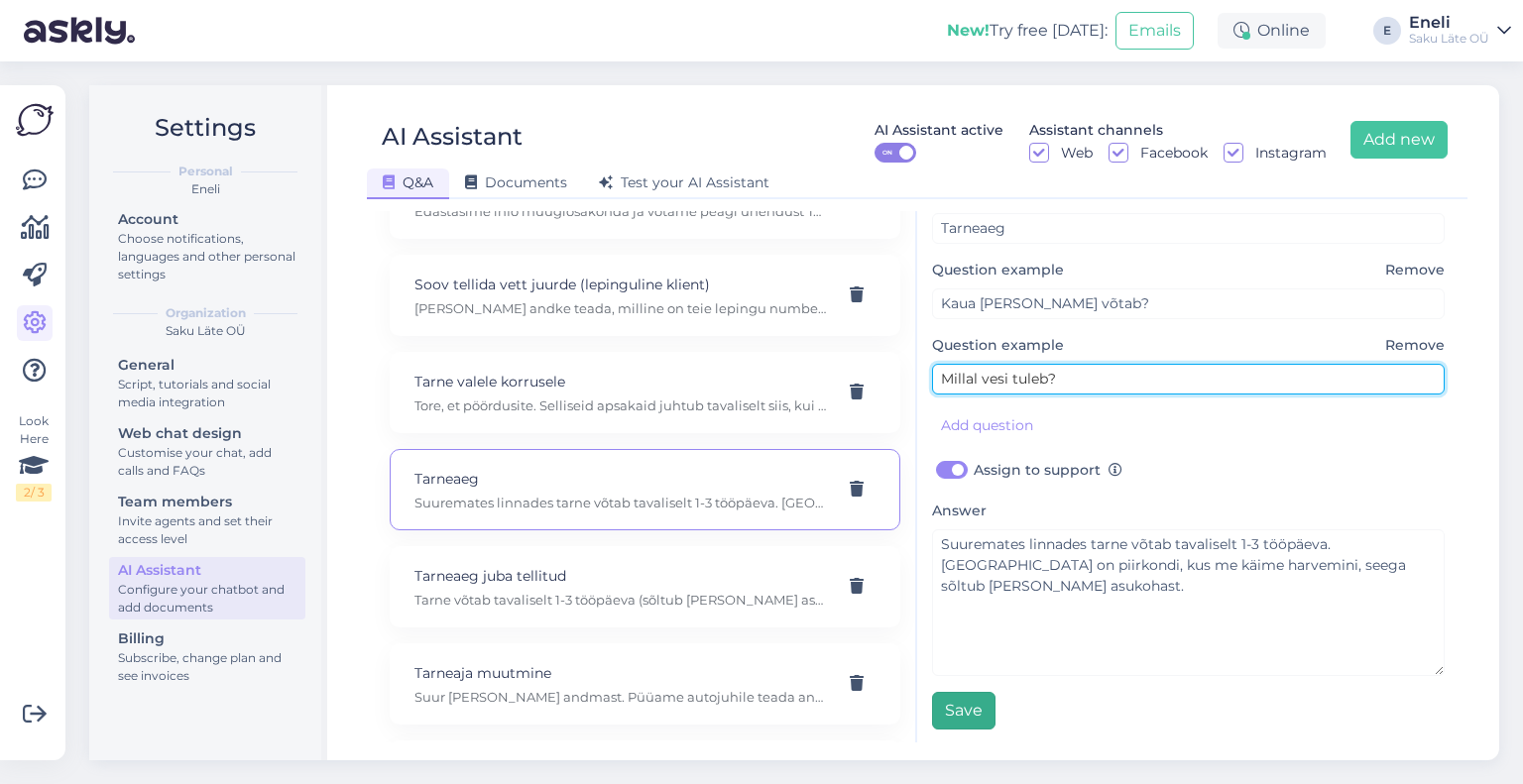 type on "Millal vesi tuleb?" 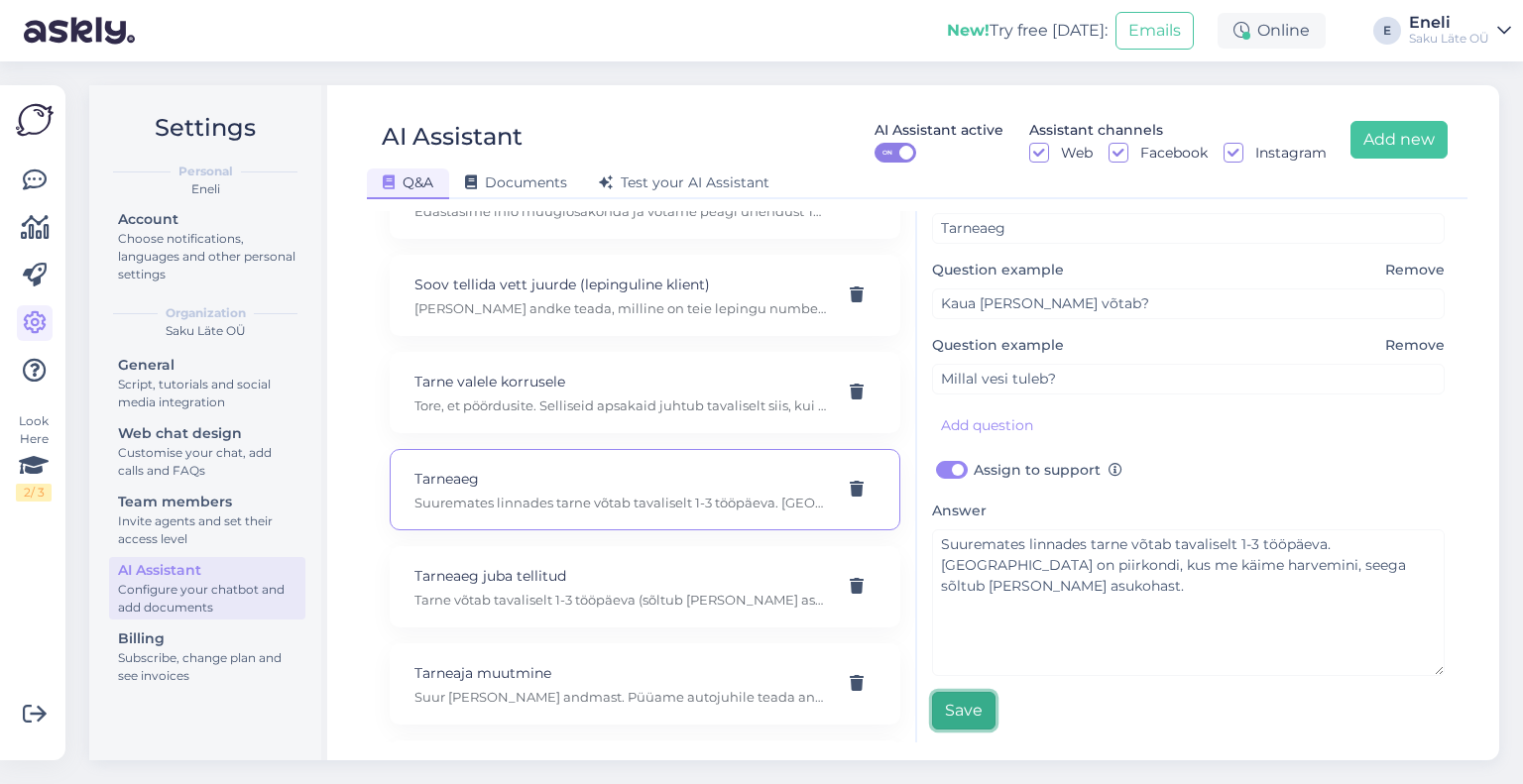 click on "Save" at bounding box center [964, 711] 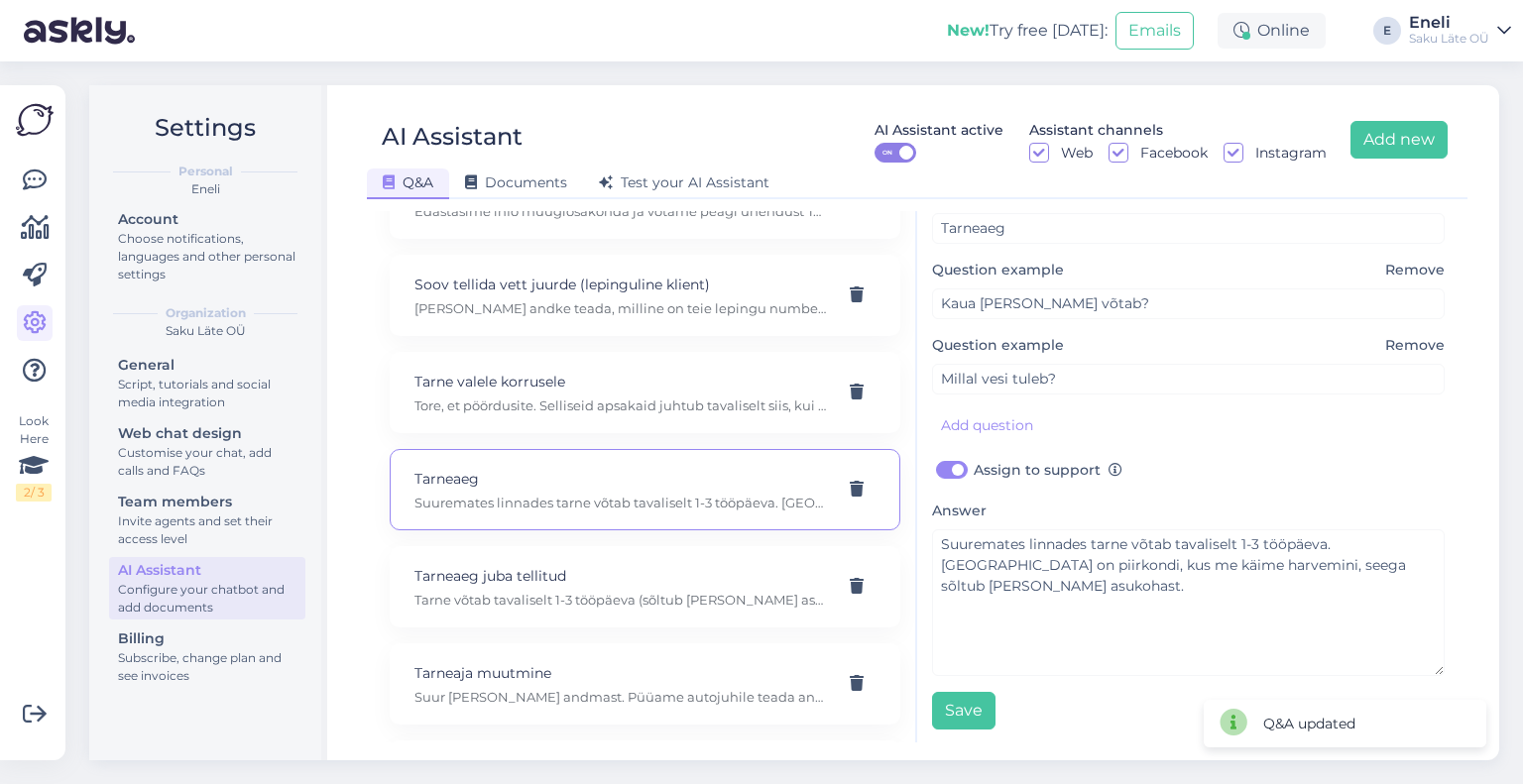type on "Millal vesi tuleb?" 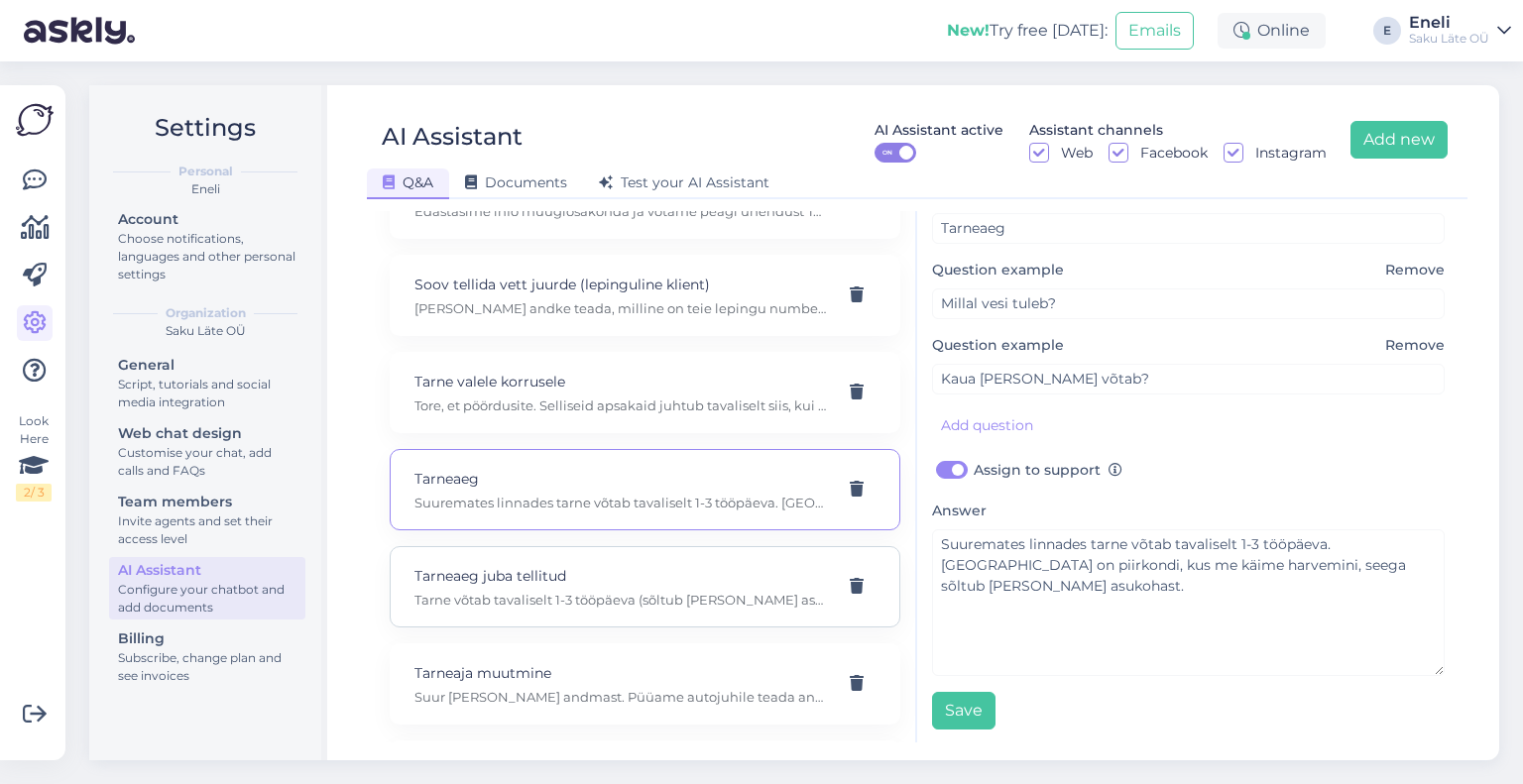 click on "Tarne võtab tavaliselt 1-3 tööpäeva (sõltub [PERSON_NAME] asukohast, piirkondades võib kauem [PERSON_NAME]). Vaadake palun, kas e-postile [PERSON_NAME] kinnitus [PERSON_NAME] info eeldatava tarneaja kohta." at bounding box center (621, 600) 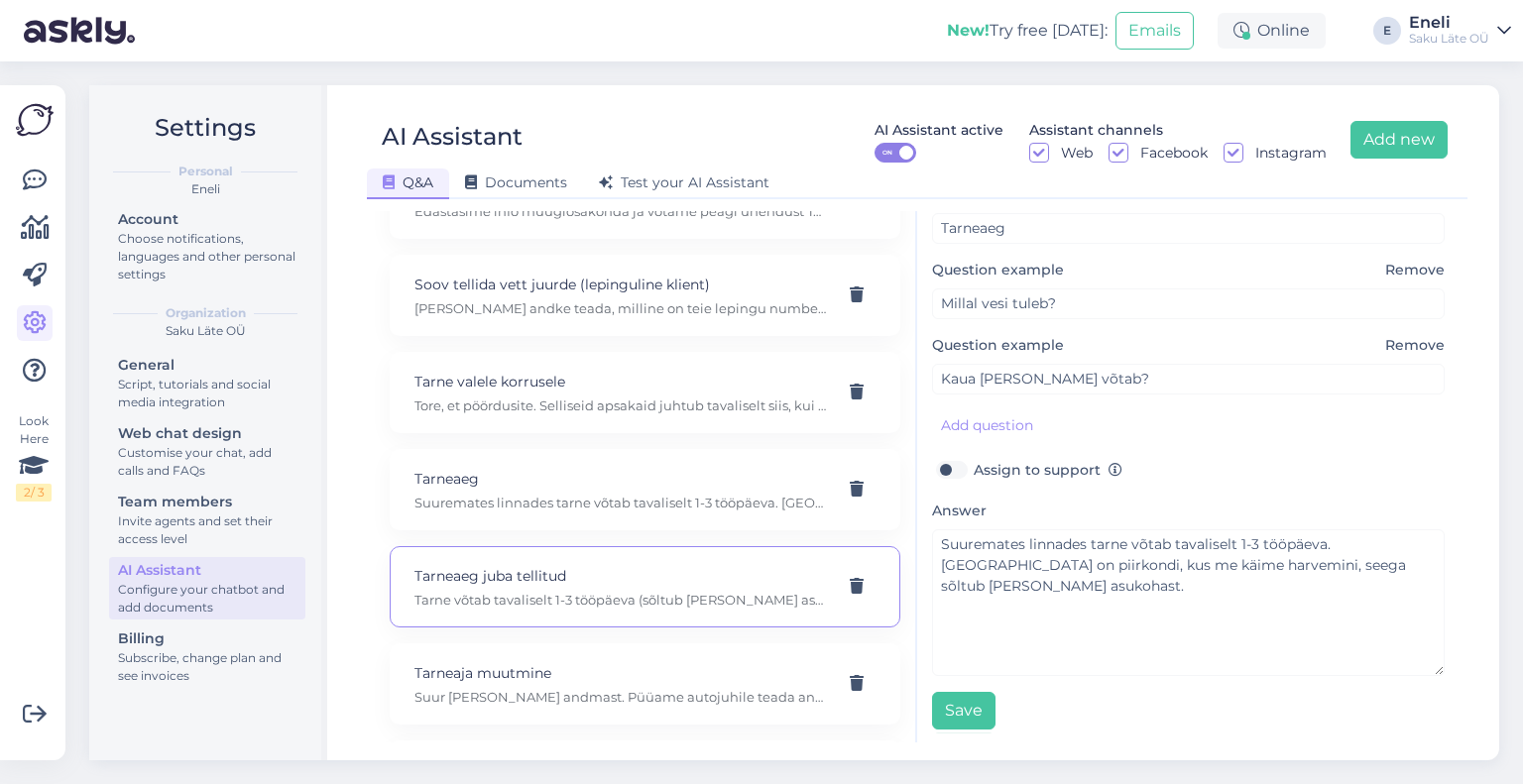 type on "Tarneaeg juba tellitud" 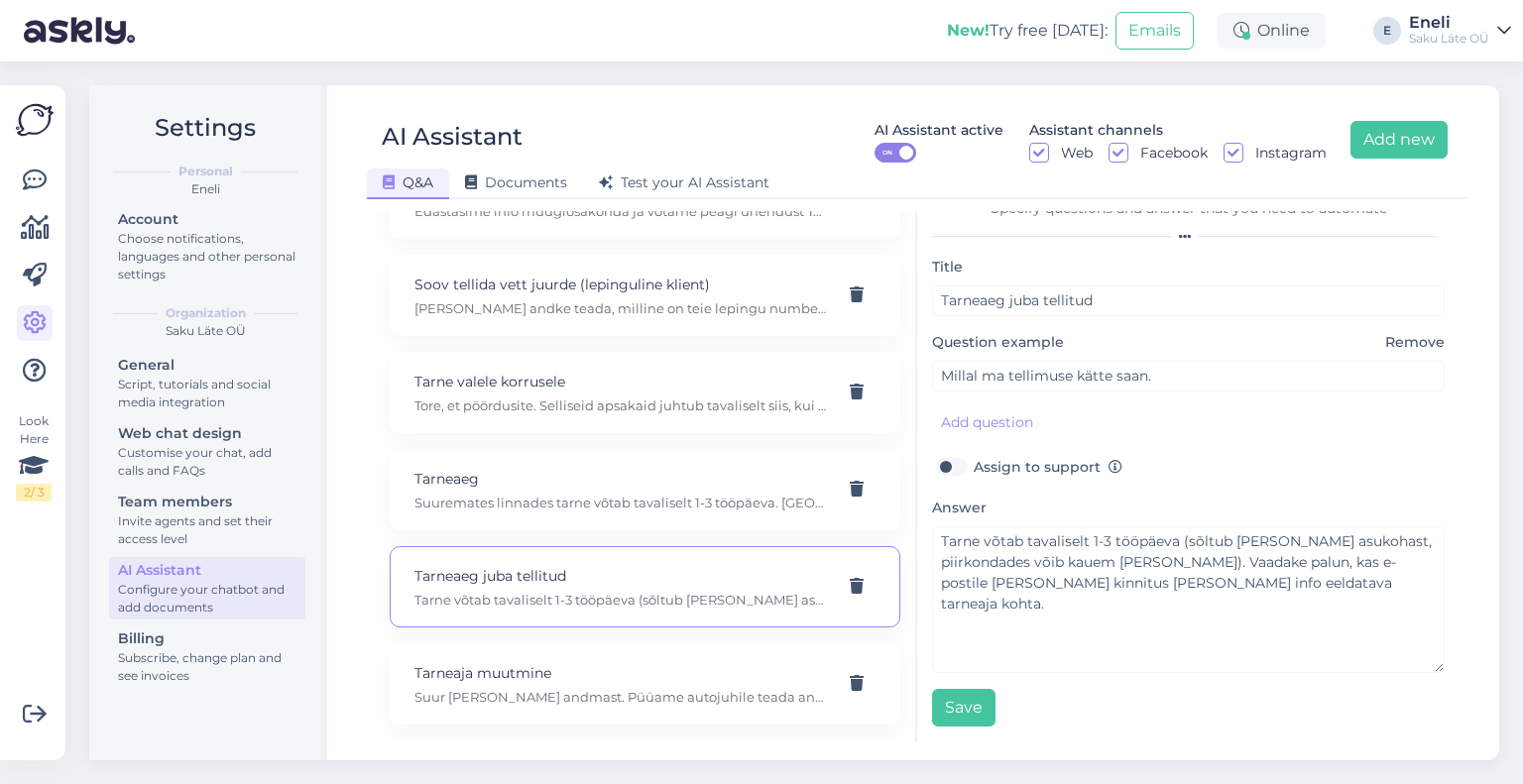scroll, scrollTop: 26, scrollLeft: 0, axis: vertical 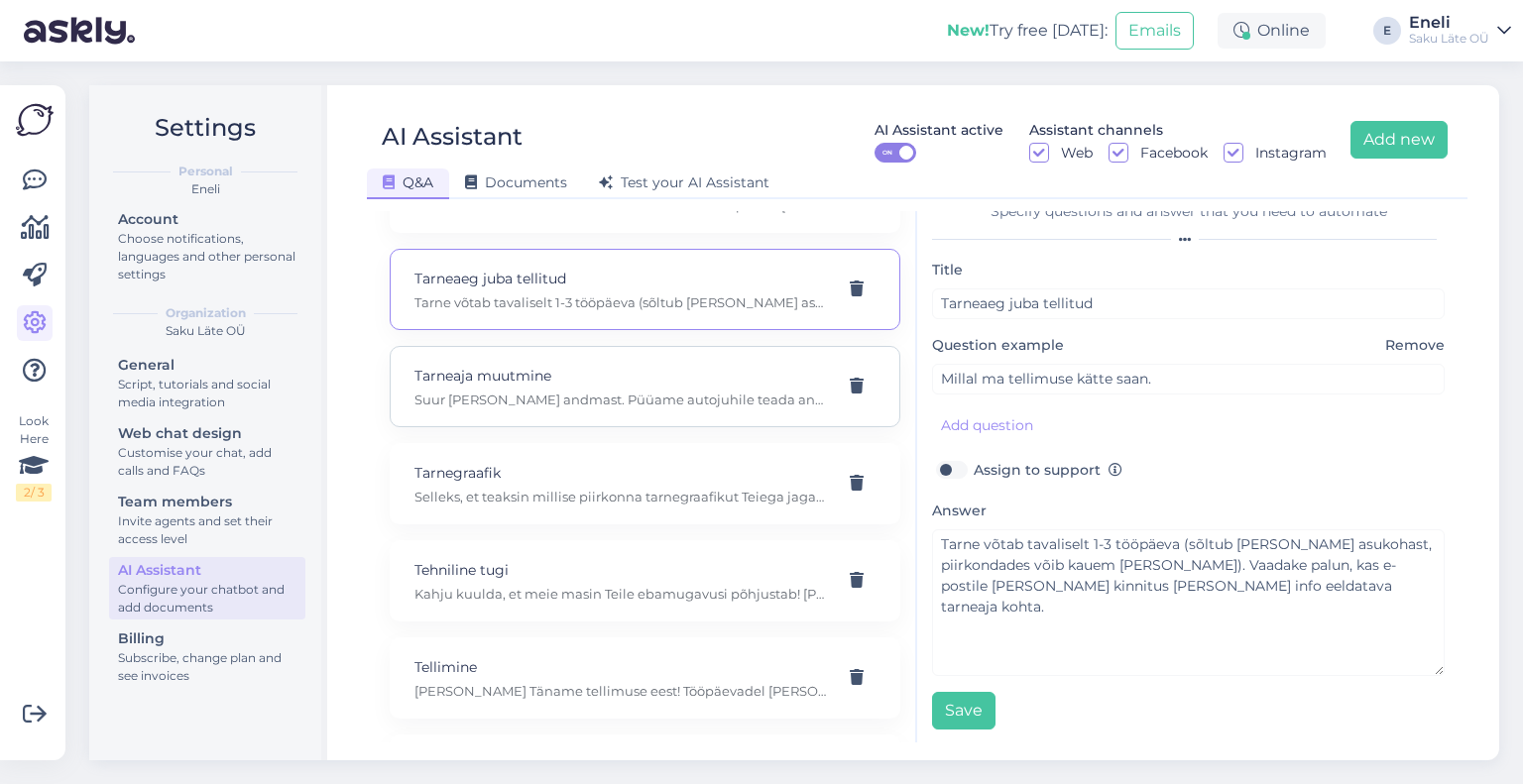 click on "Suur [PERSON_NAME] andmast.
Püüame autojuhile teada anda ning tõstame tellimuse homseks." at bounding box center (621, 399) 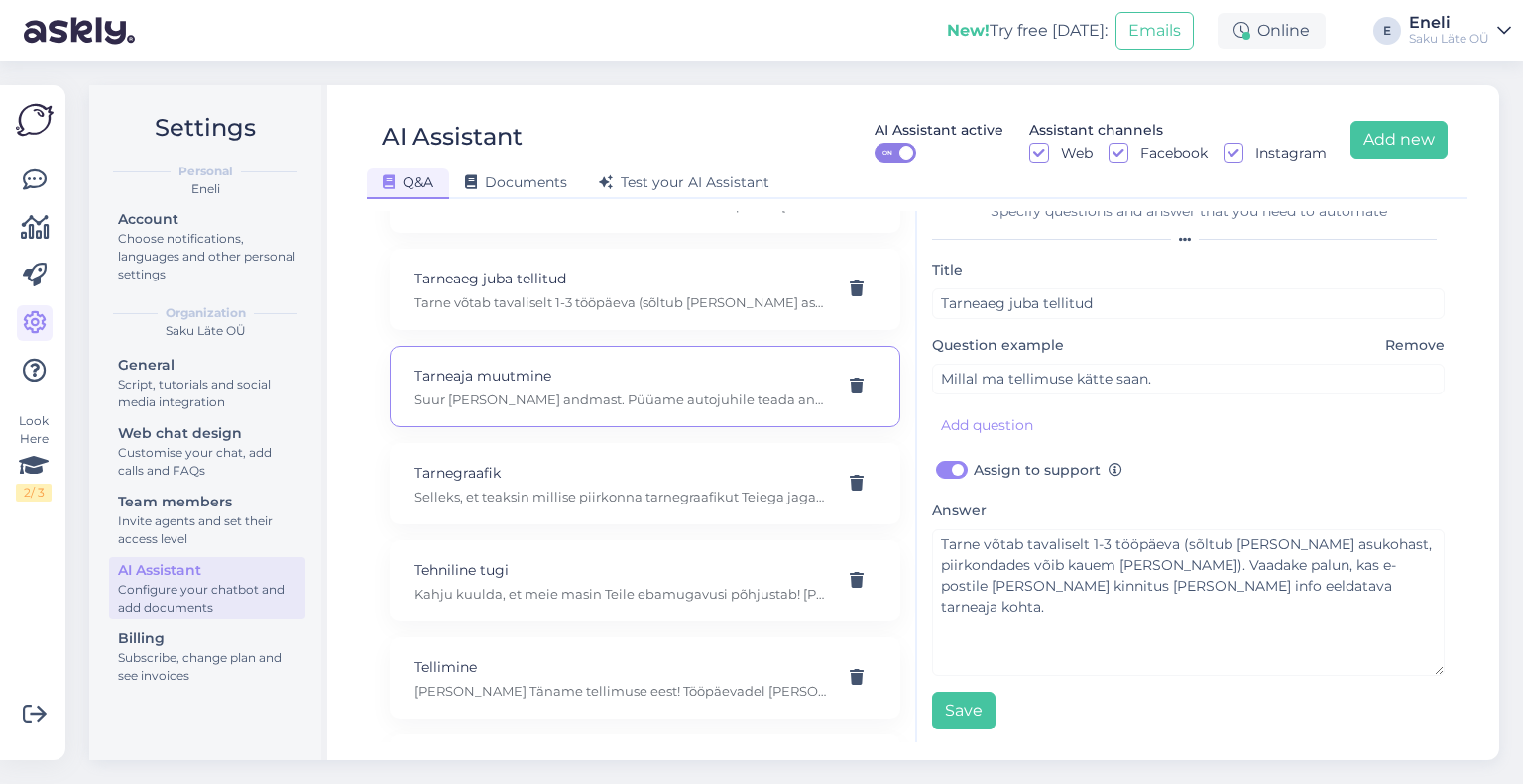 type on "Tarneaja muutmine" 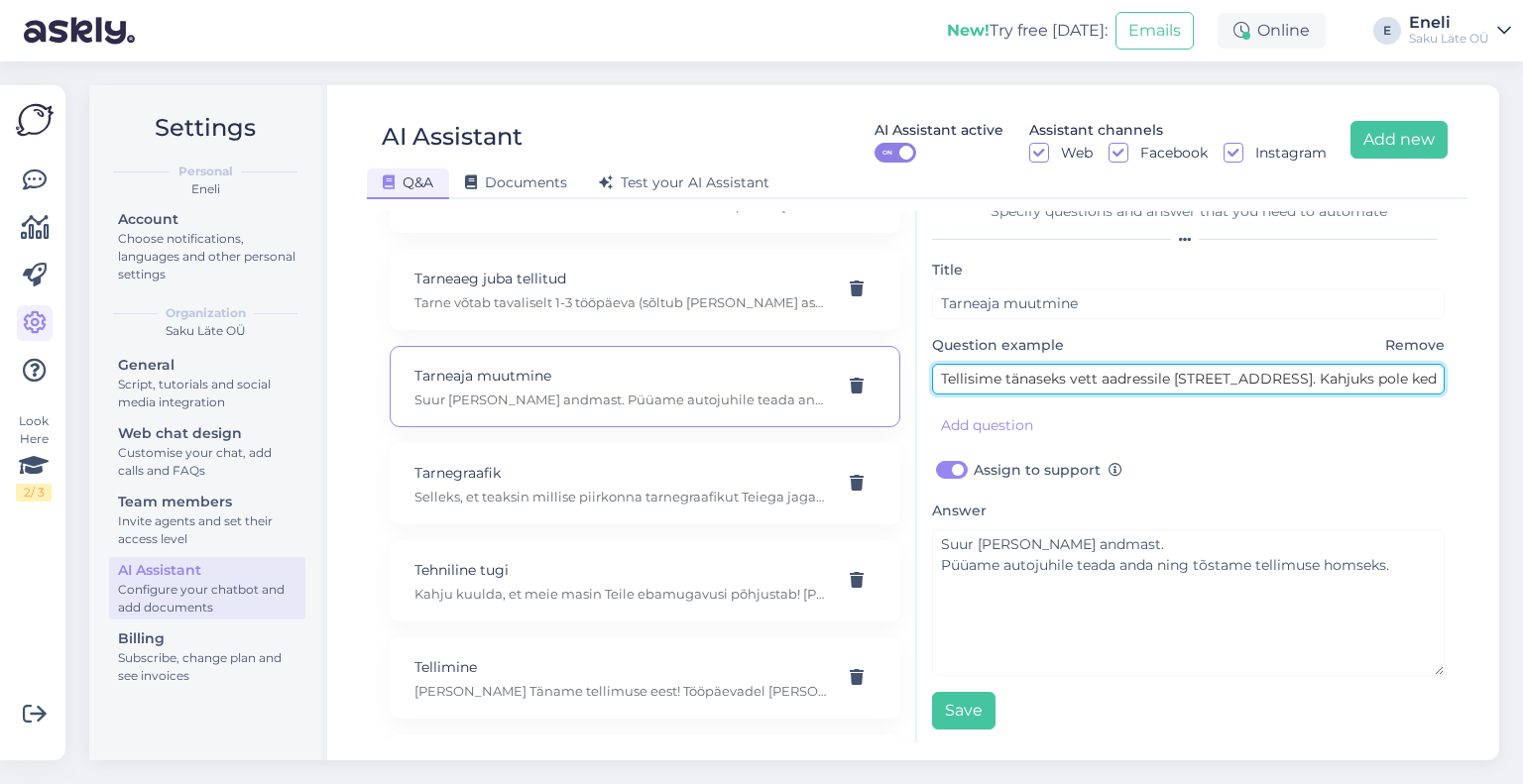 drag, startPoint x: 1298, startPoint y: 376, endPoint x: 1110, endPoint y: 384, distance: 188.17014 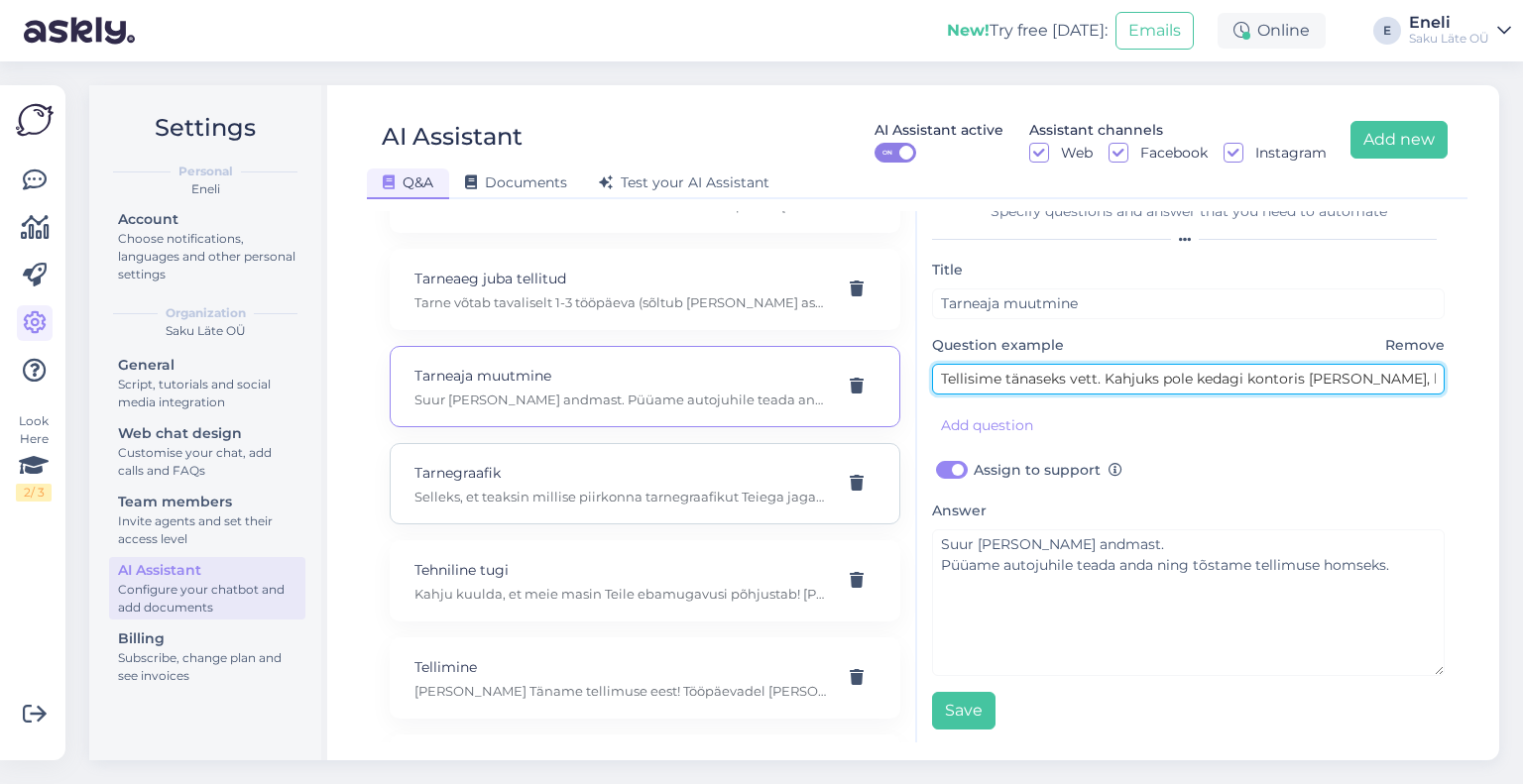 type on "Tellisime tänaseks vett. Kahjuks pole kedagi kontoris [PERSON_NAME], kas saaksime kohaletoomise homseks ajastada?" 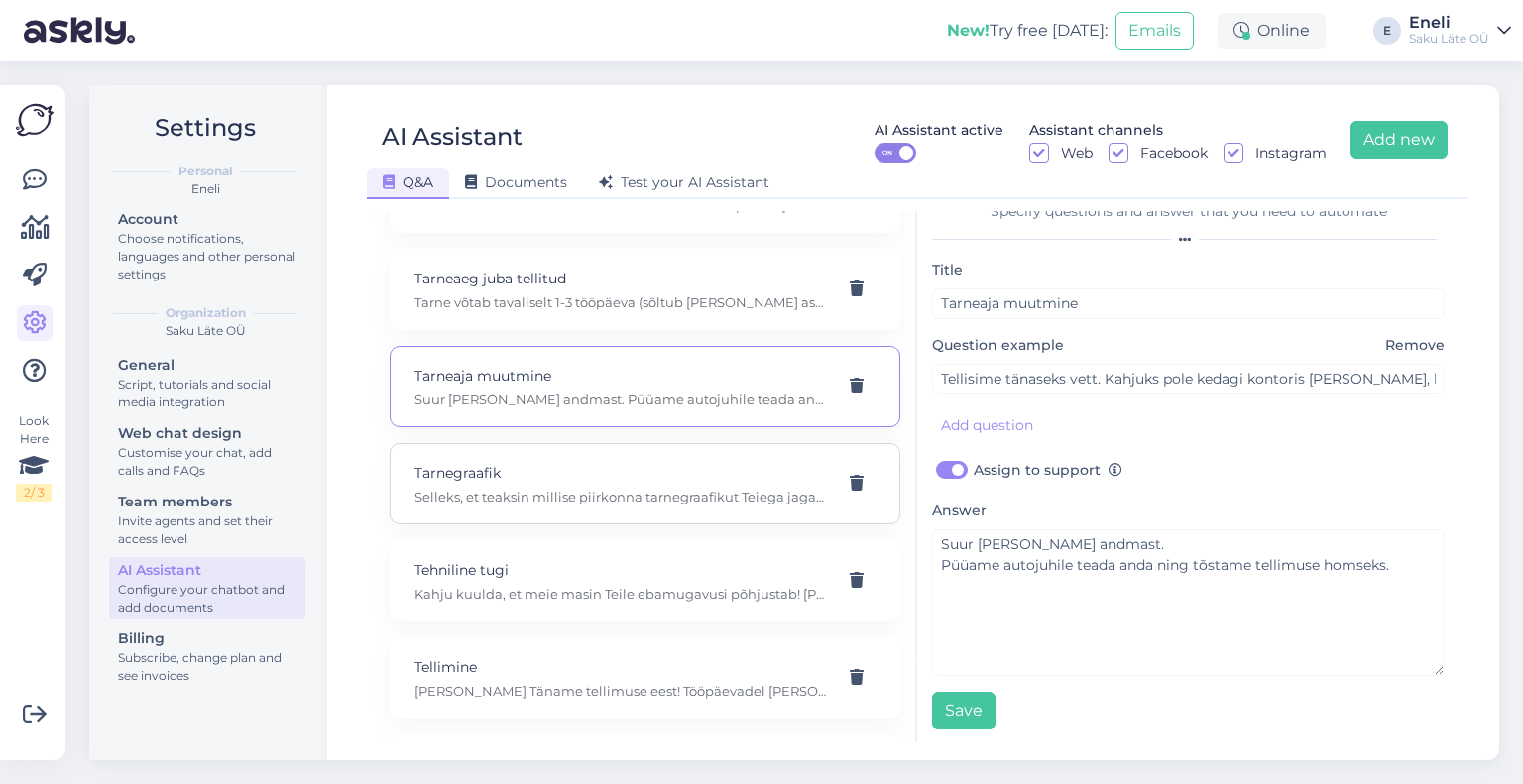 click on "Tarnegraafik Selleks, et teaksin millise piirkonna tarnegraafikut Teiega jagada, täpsustan, mis on lepingunumber või tarneaadress?" at bounding box center (621, 484) 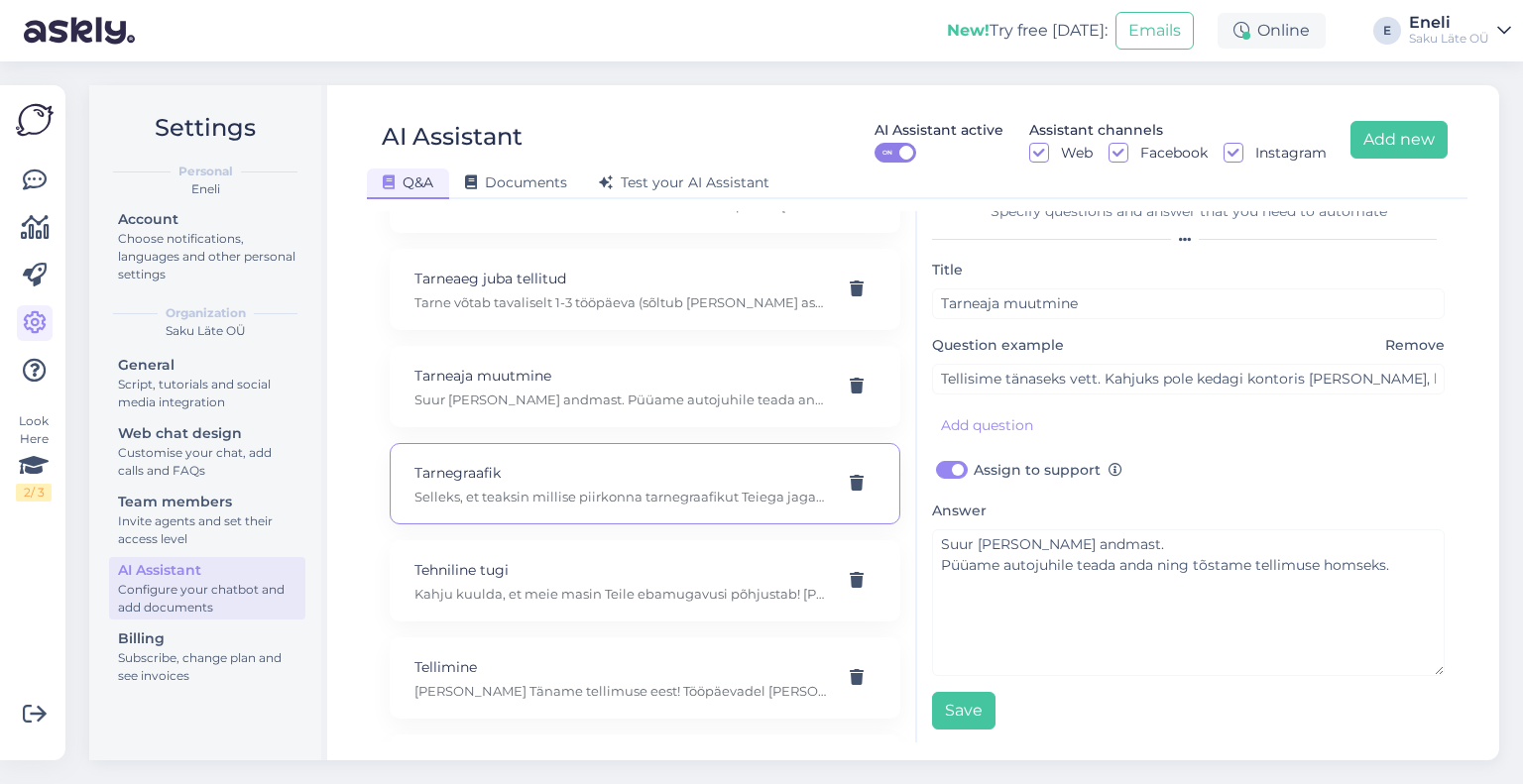 type on "Tarnegraafik" 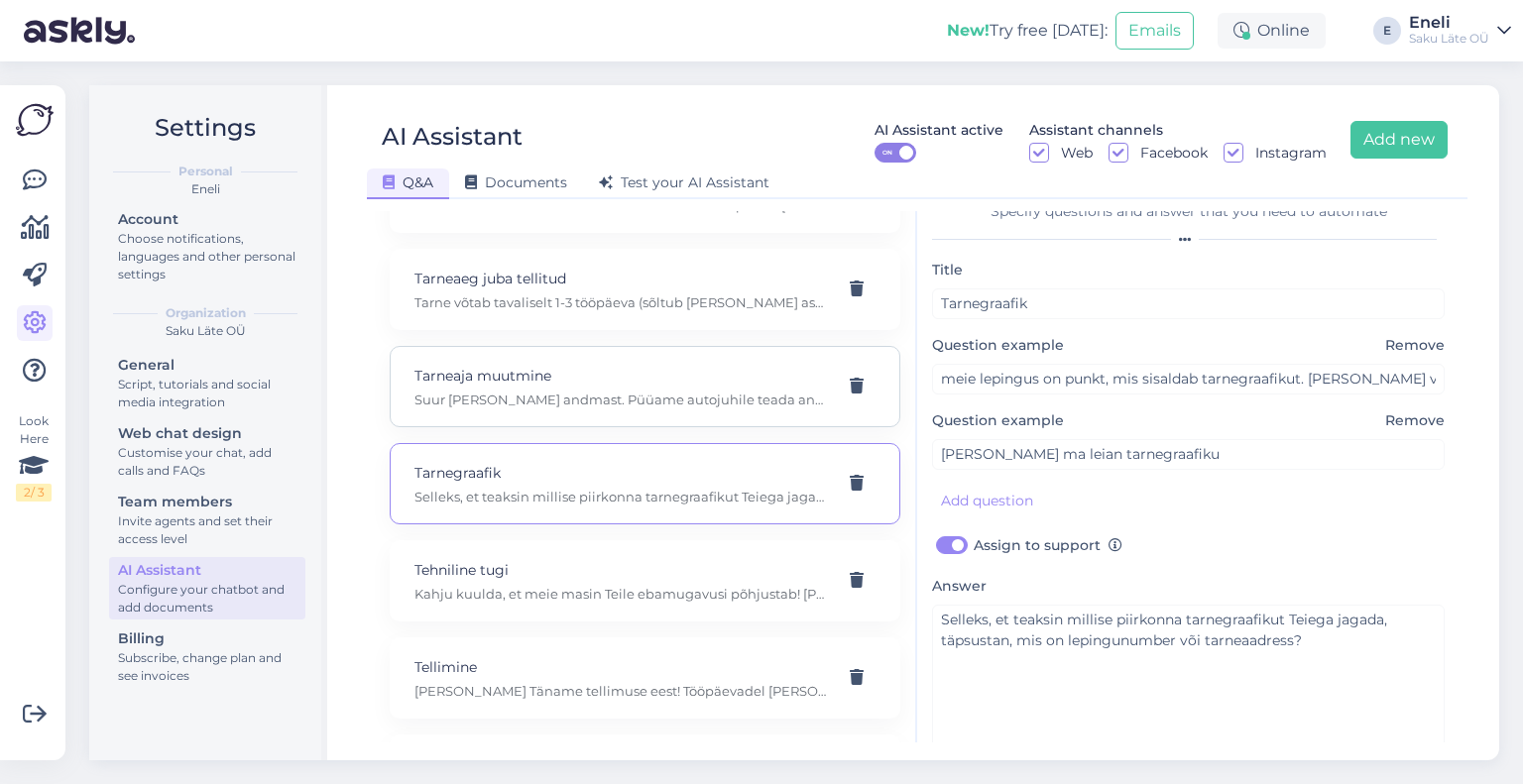 click on "Tarneaja muutmine Suur [PERSON_NAME] andmast.
Püüame autojuhile teada anda ning tõstame tellimuse homseks." at bounding box center [644, 387] 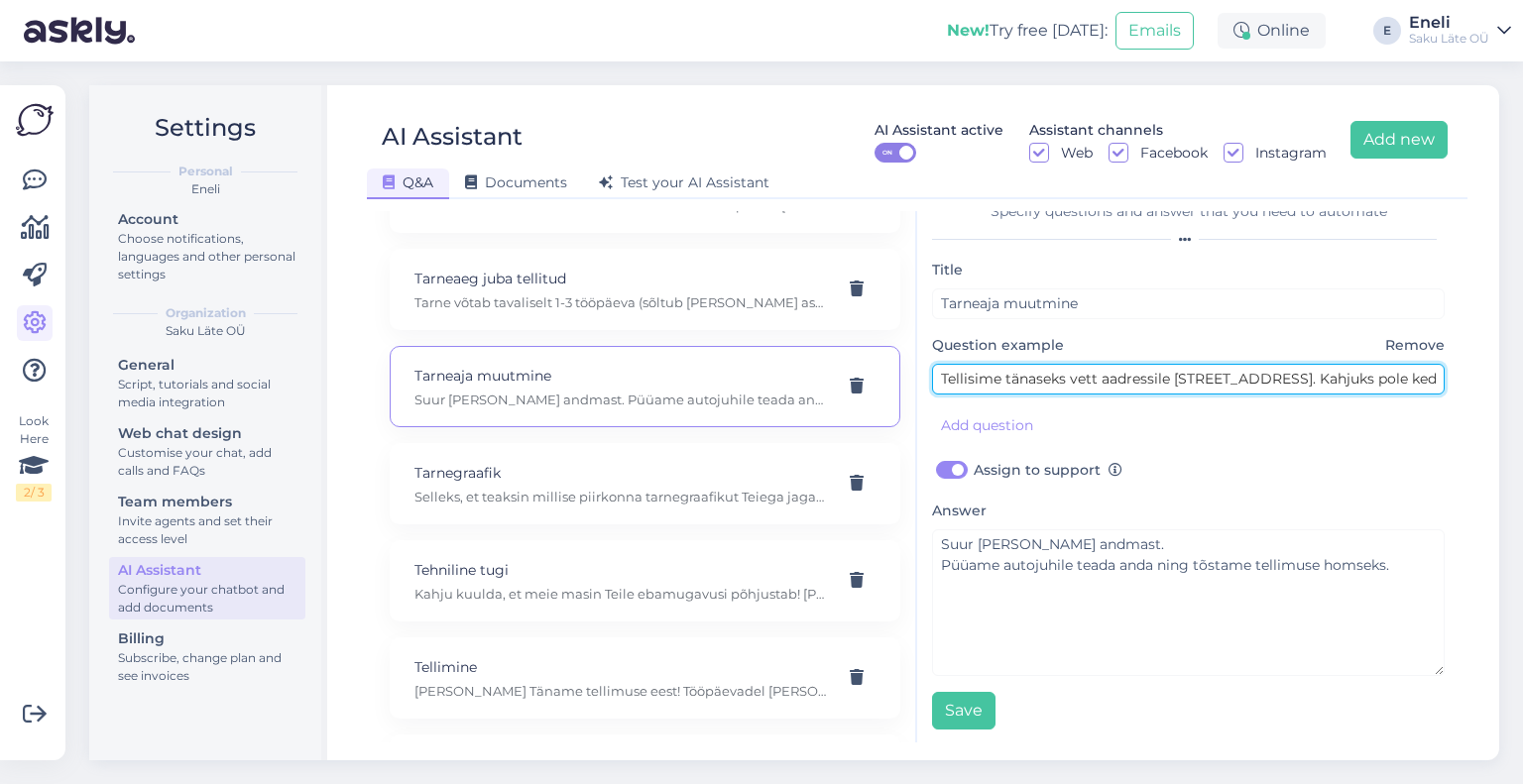 drag, startPoint x: 1300, startPoint y: 375, endPoint x: 1103, endPoint y: 381, distance: 197.09135 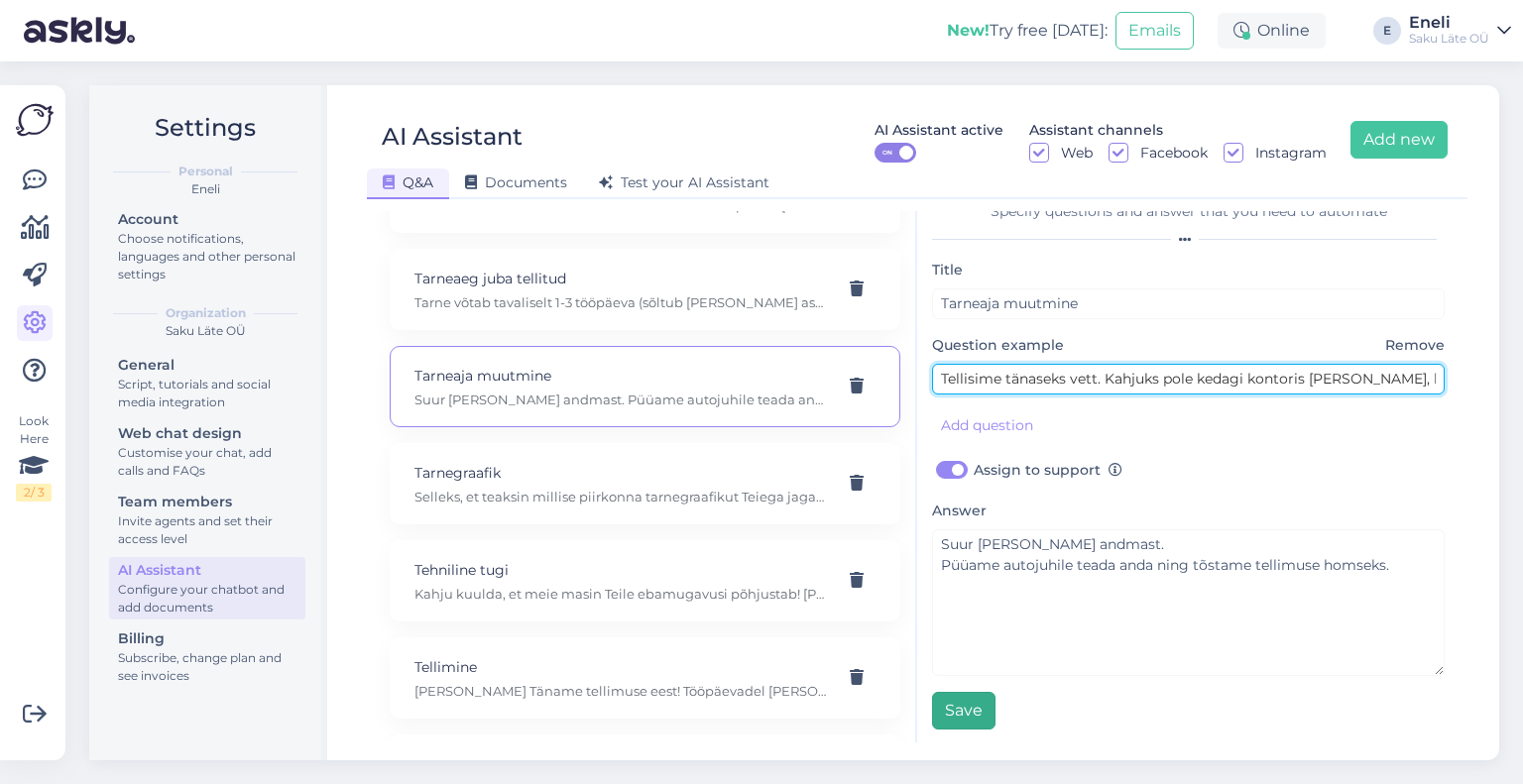 type on "Tellisime tänaseks vett. Kahjuks pole kedagi kontoris [PERSON_NAME], kas saaksime kohaletoomise homseks ajastada?" 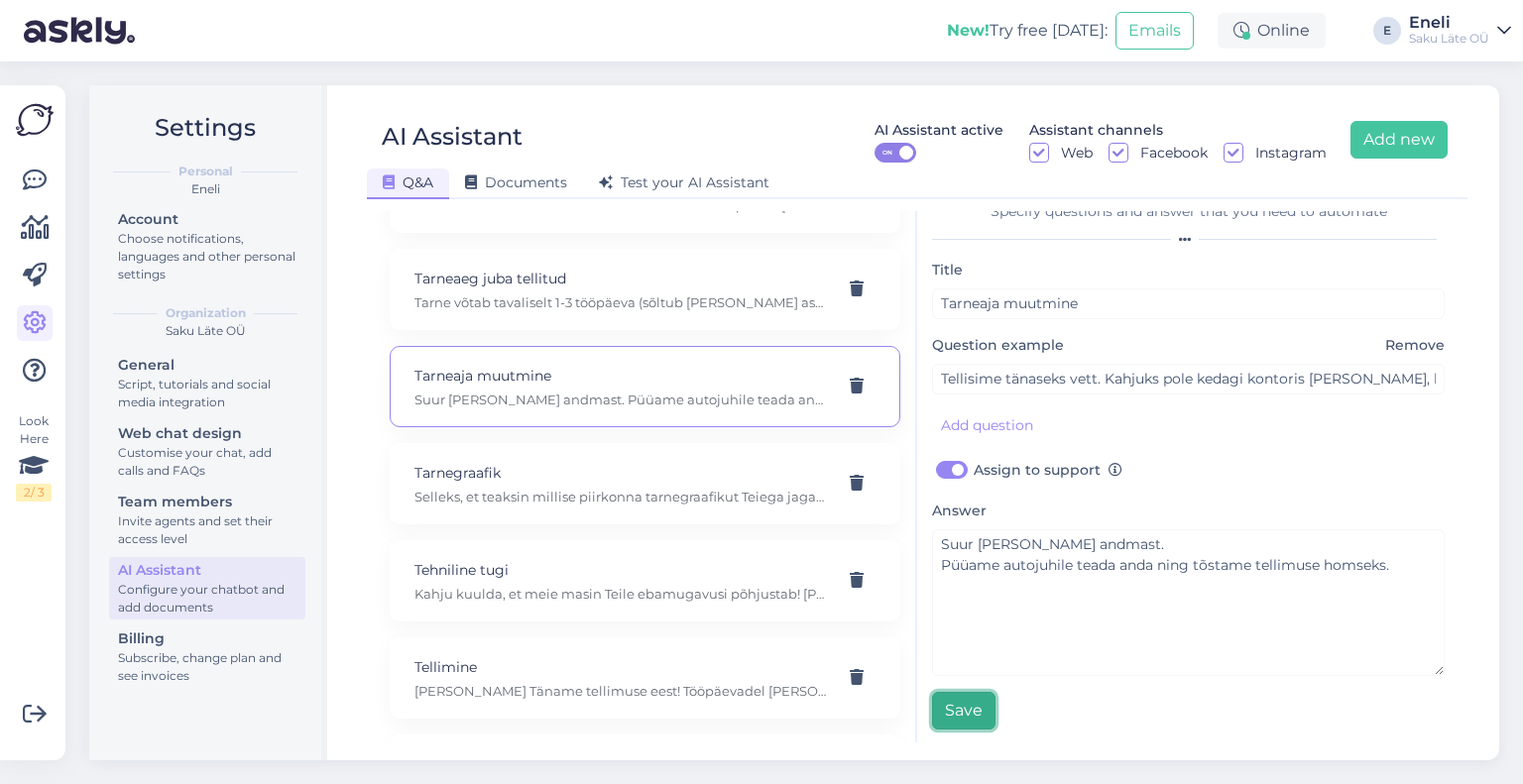 click on "Save" at bounding box center [964, 711] 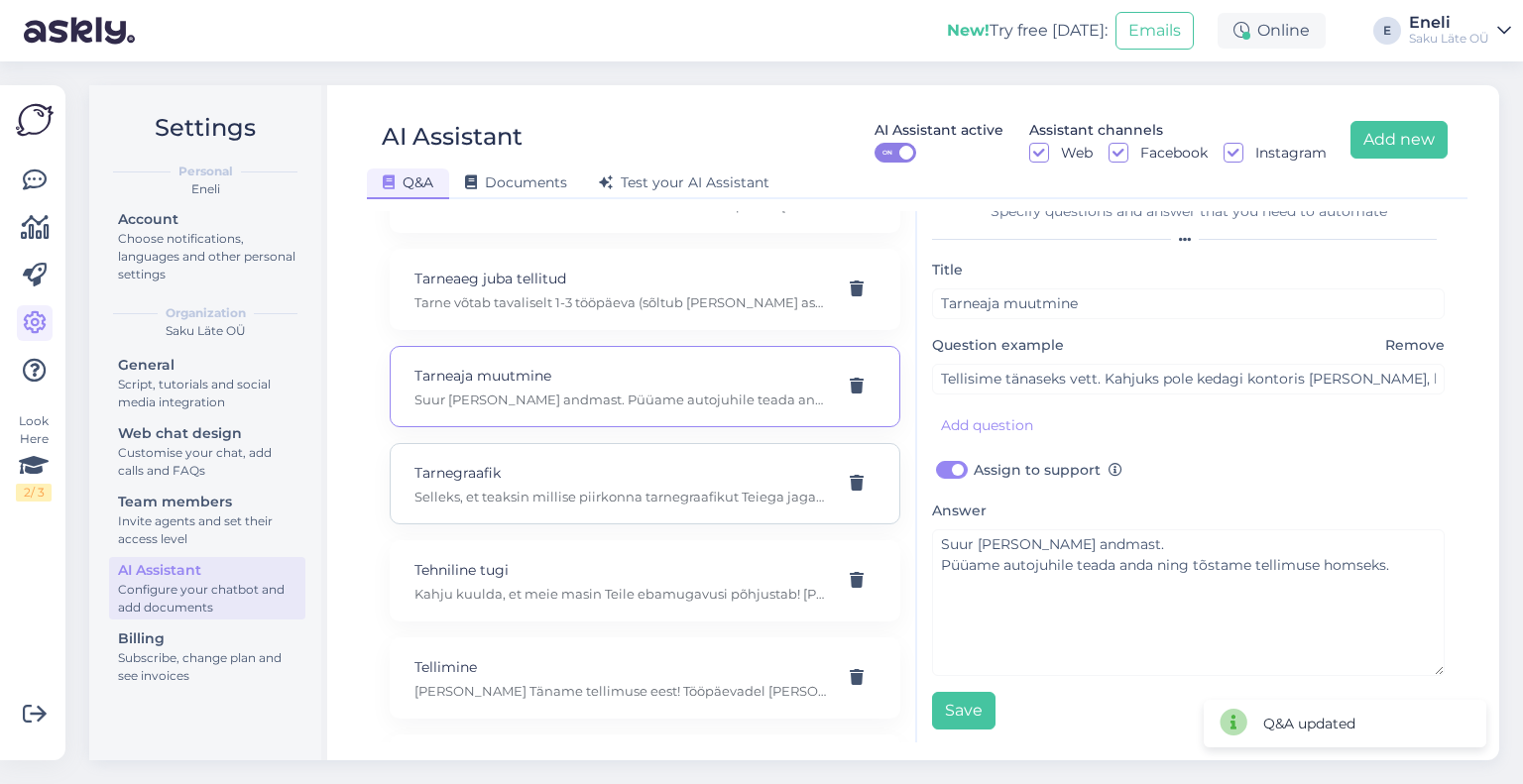 click on "Selleks, et teaksin millise piirkonna tarnegraafikut Teiega jagada, täpsustan, mis on lepingunumber või tarneaadress?" at bounding box center [621, 497] 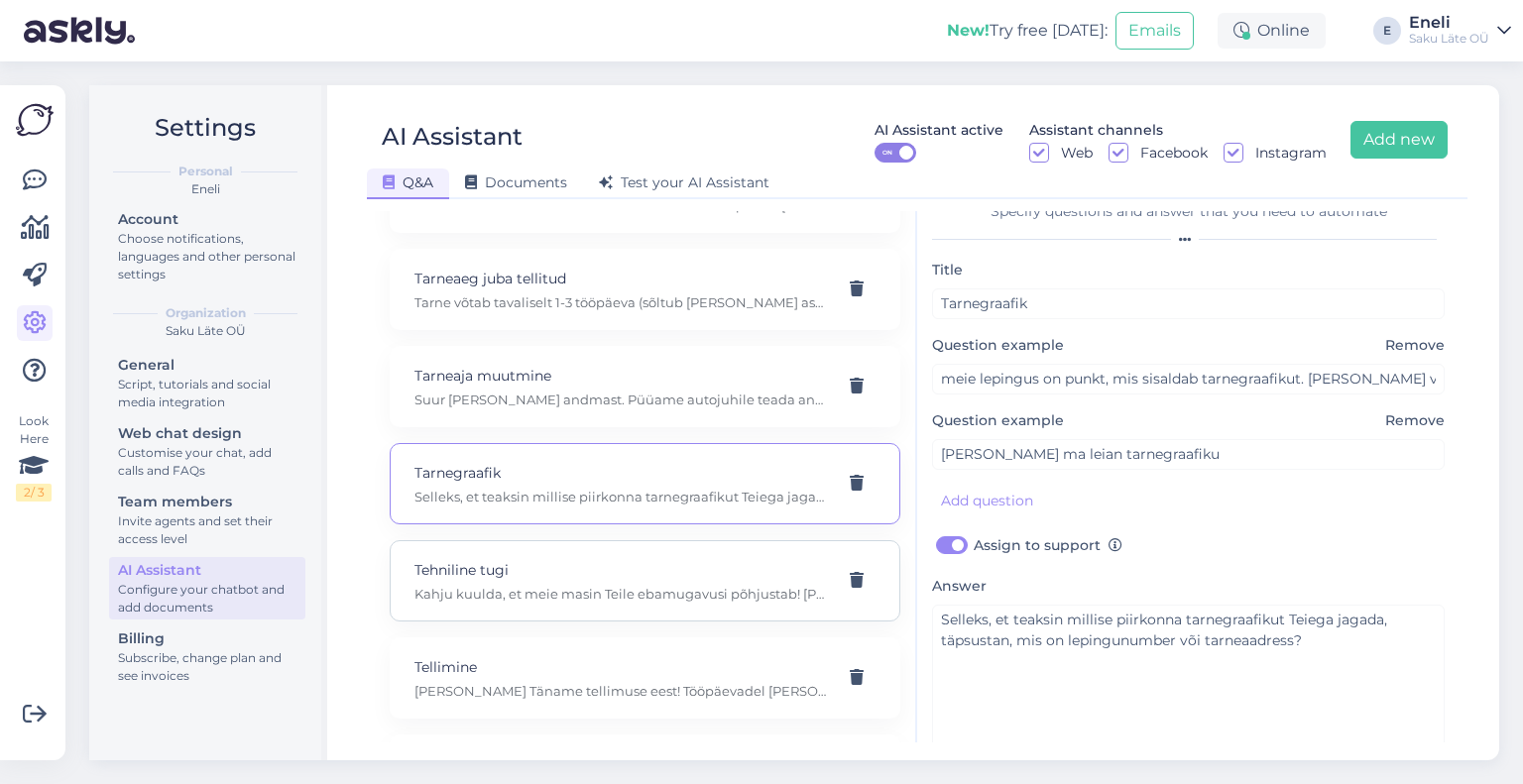 click on "Tehniline tugi" at bounding box center (621, 570) 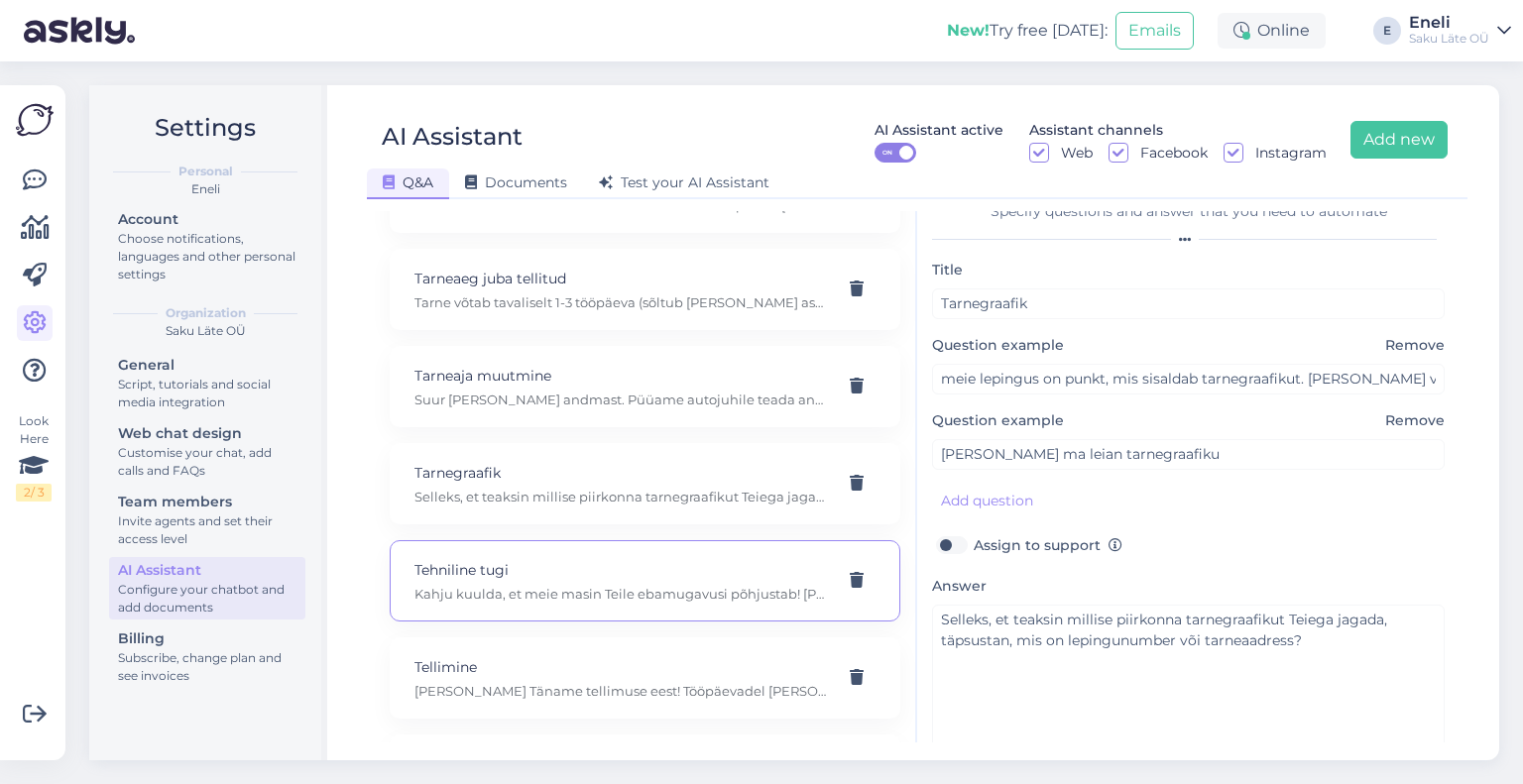 type on "Tehniline tugi" 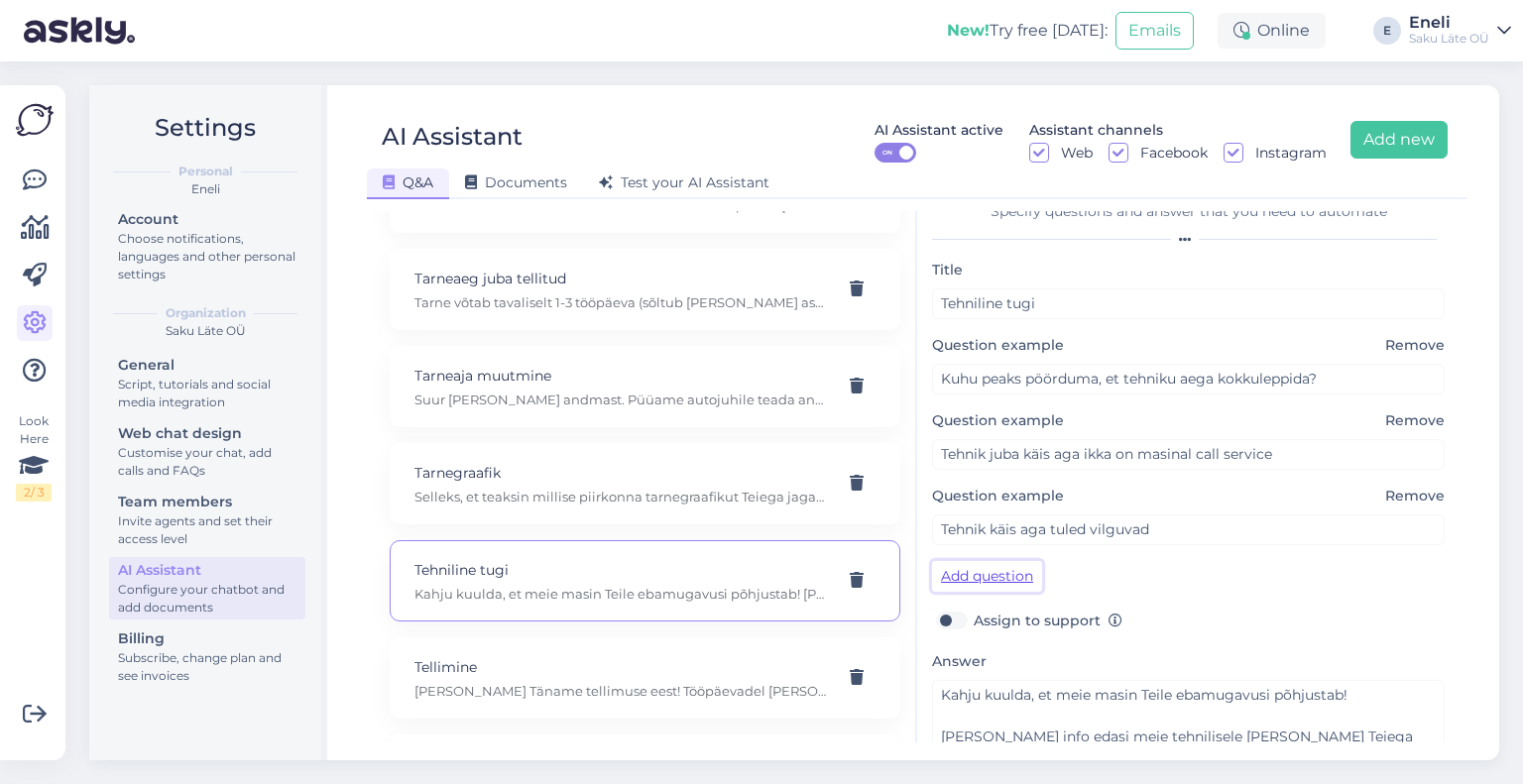 click on "Add question" at bounding box center [987, 576] 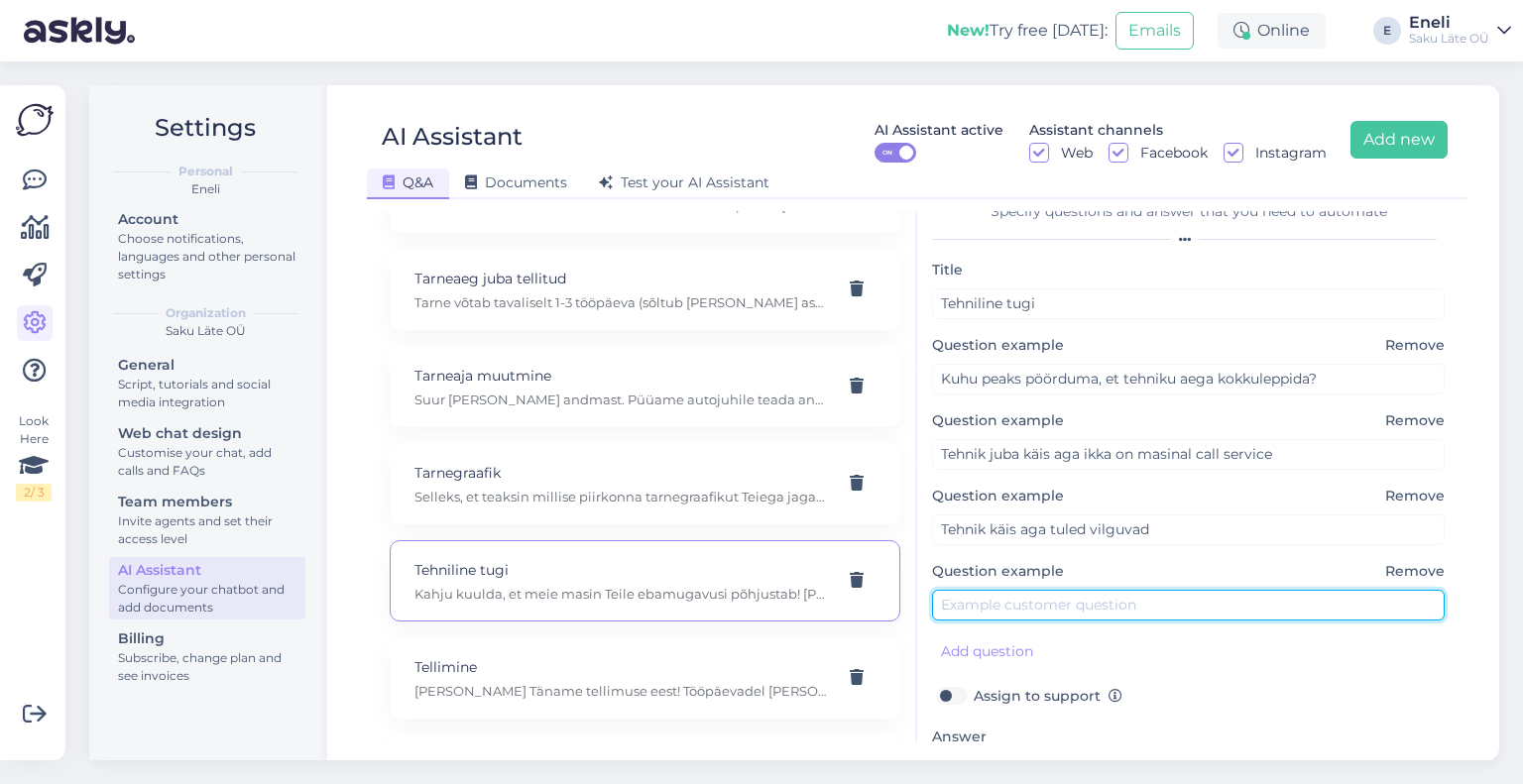 click at bounding box center (1188, 605) 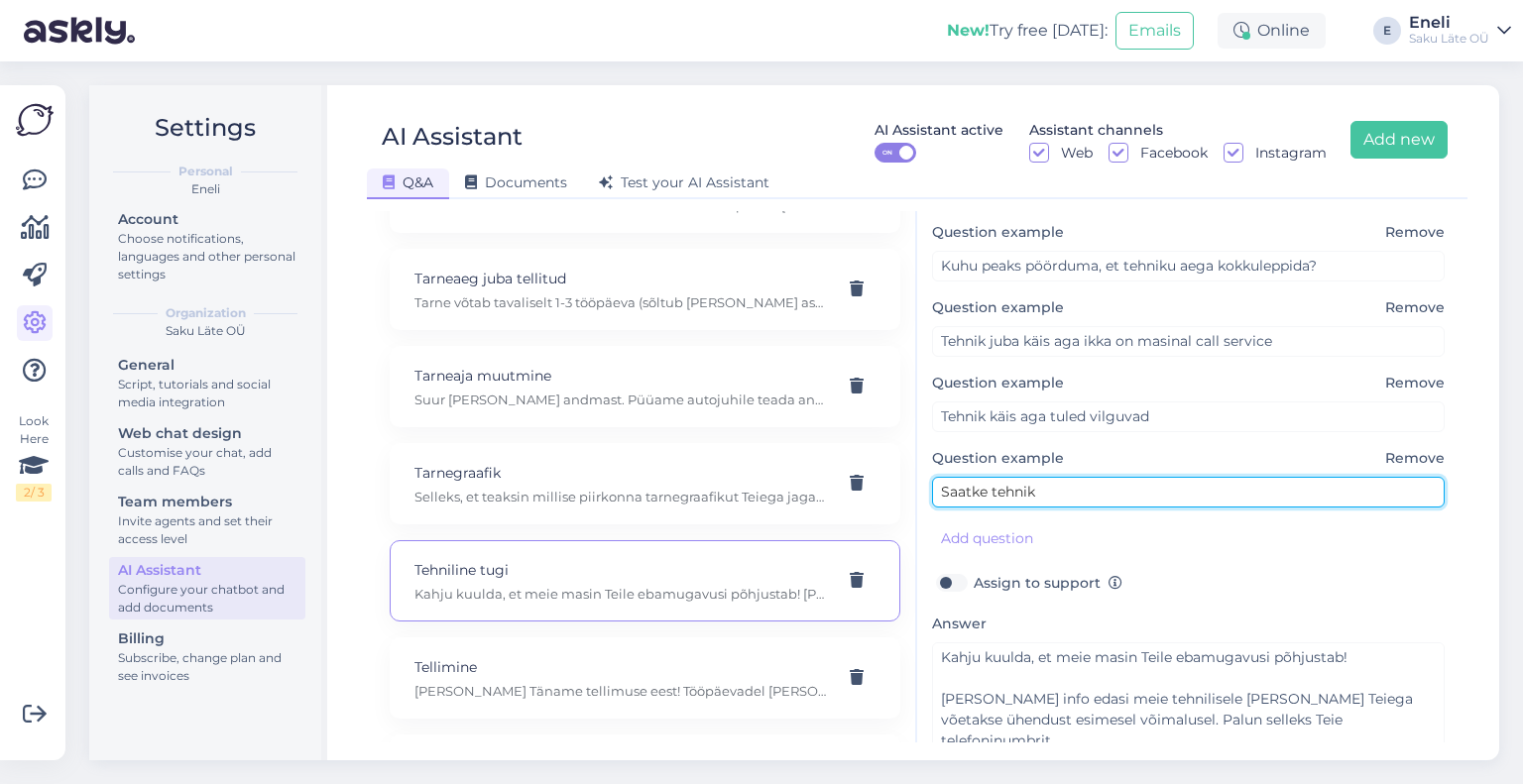 scroll, scrollTop: 251, scrollLeft: 0, axis: vertical 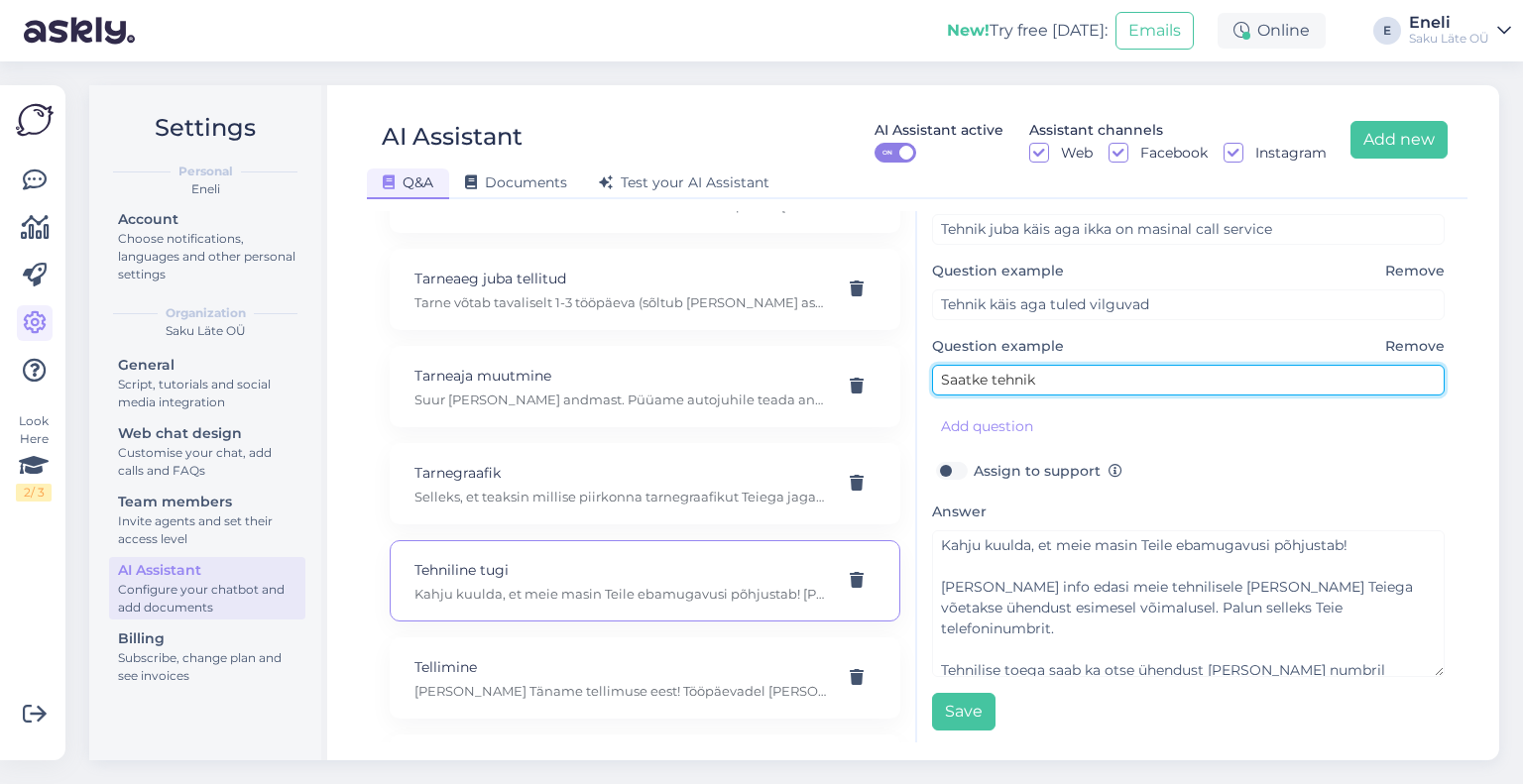 type on "Saatke tehnik" 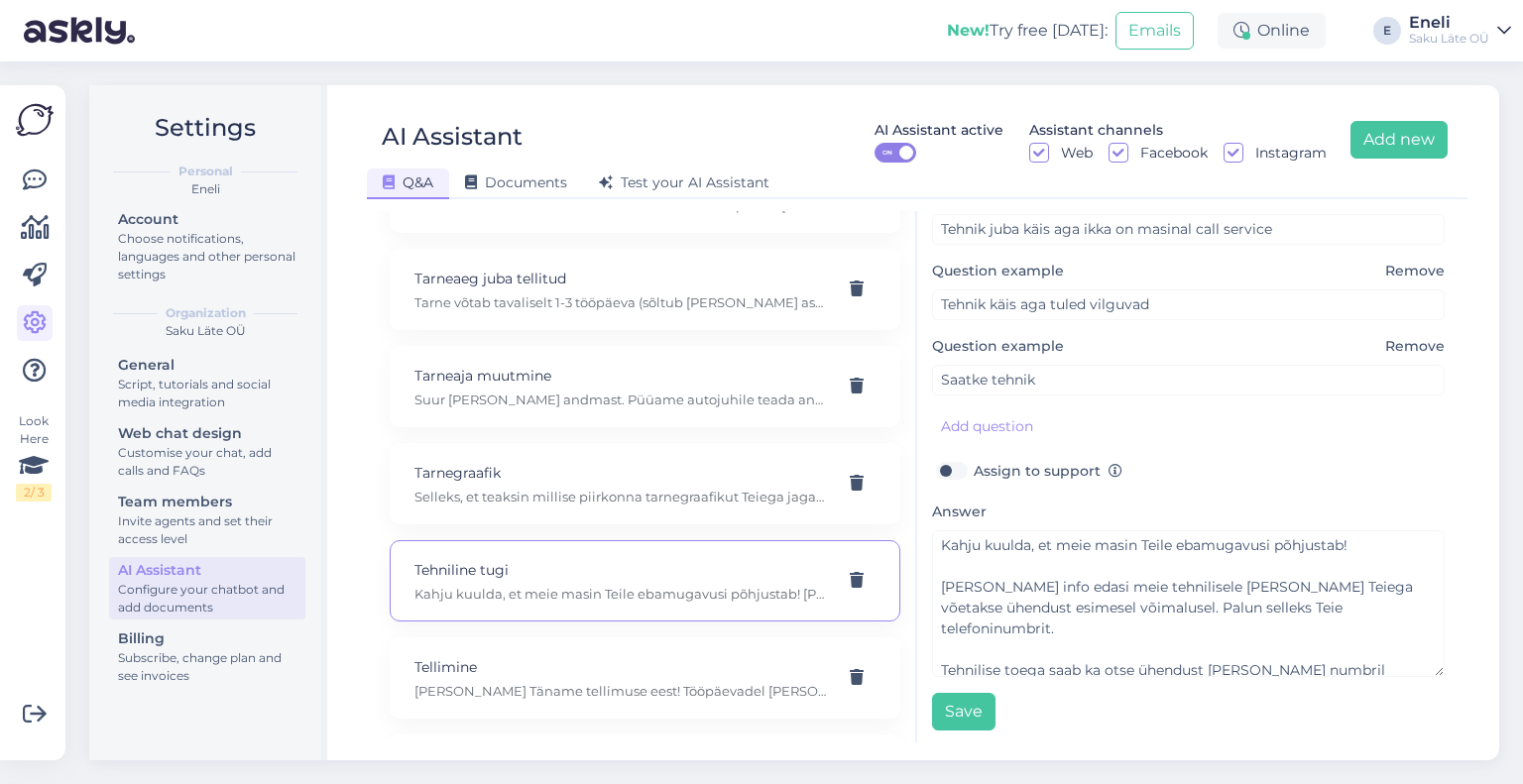 click on "Assign to support" at bounding box center (1048, 471) 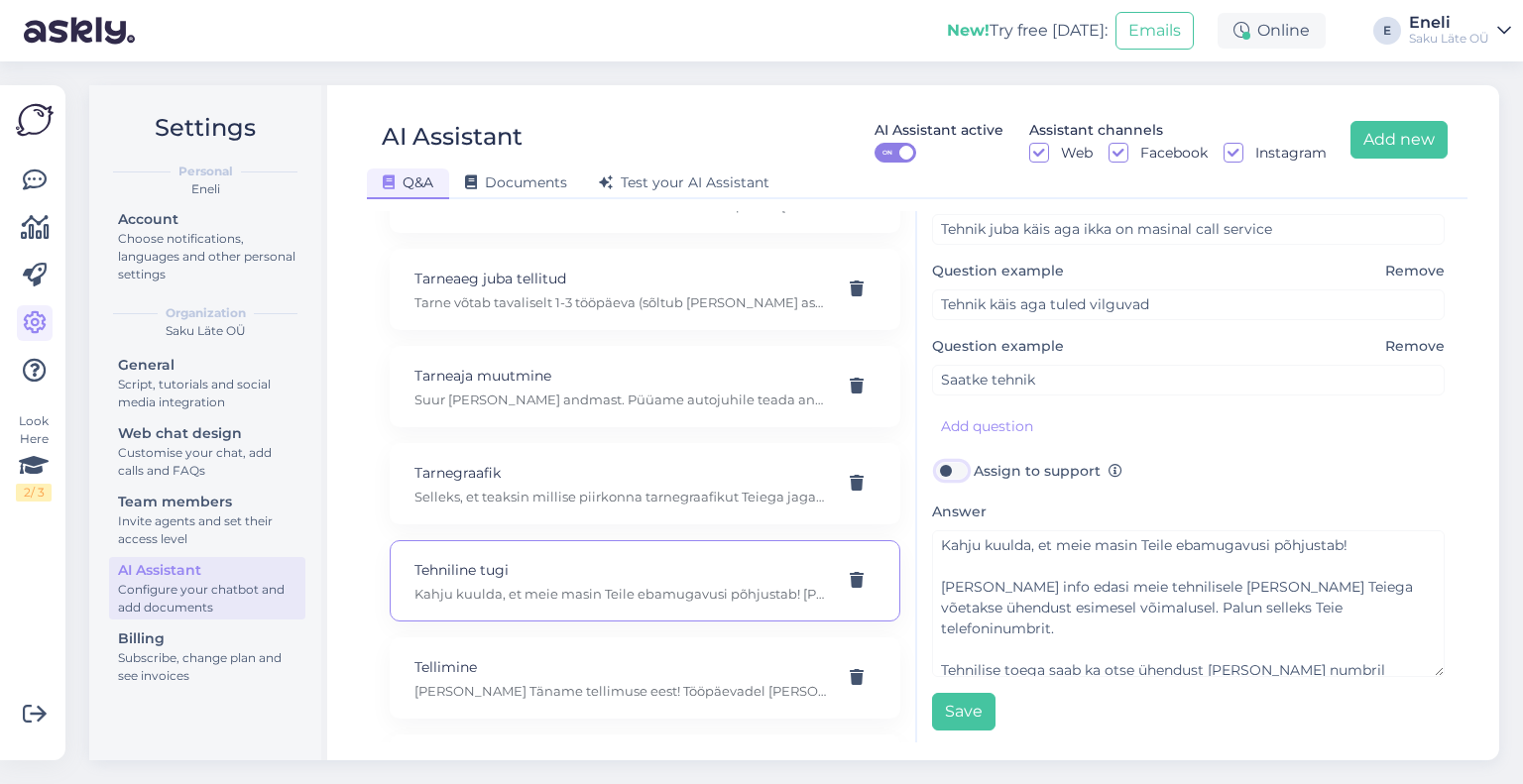 click on "Assign to support" at bounding box center [951, 471] 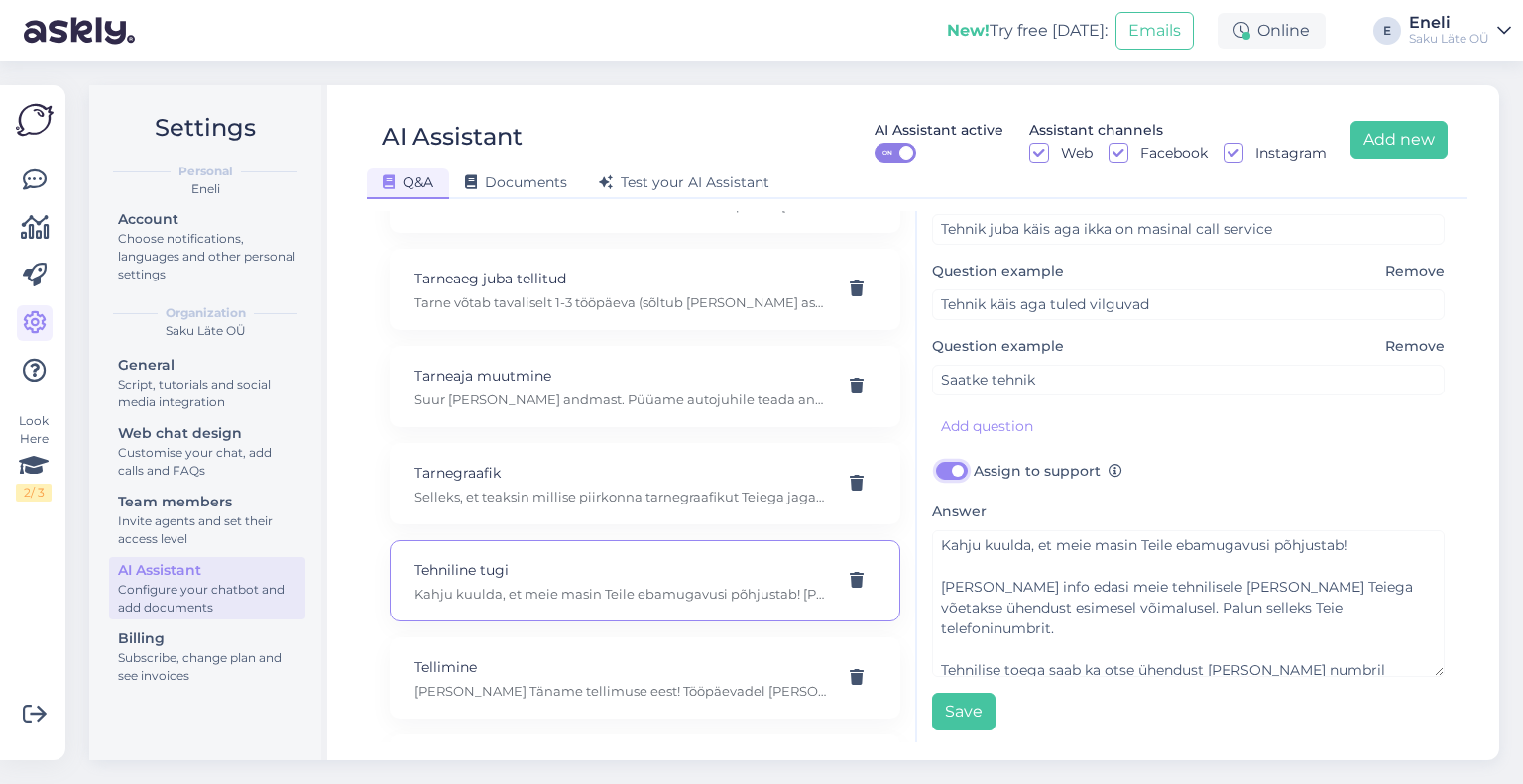 checkbox on "true" 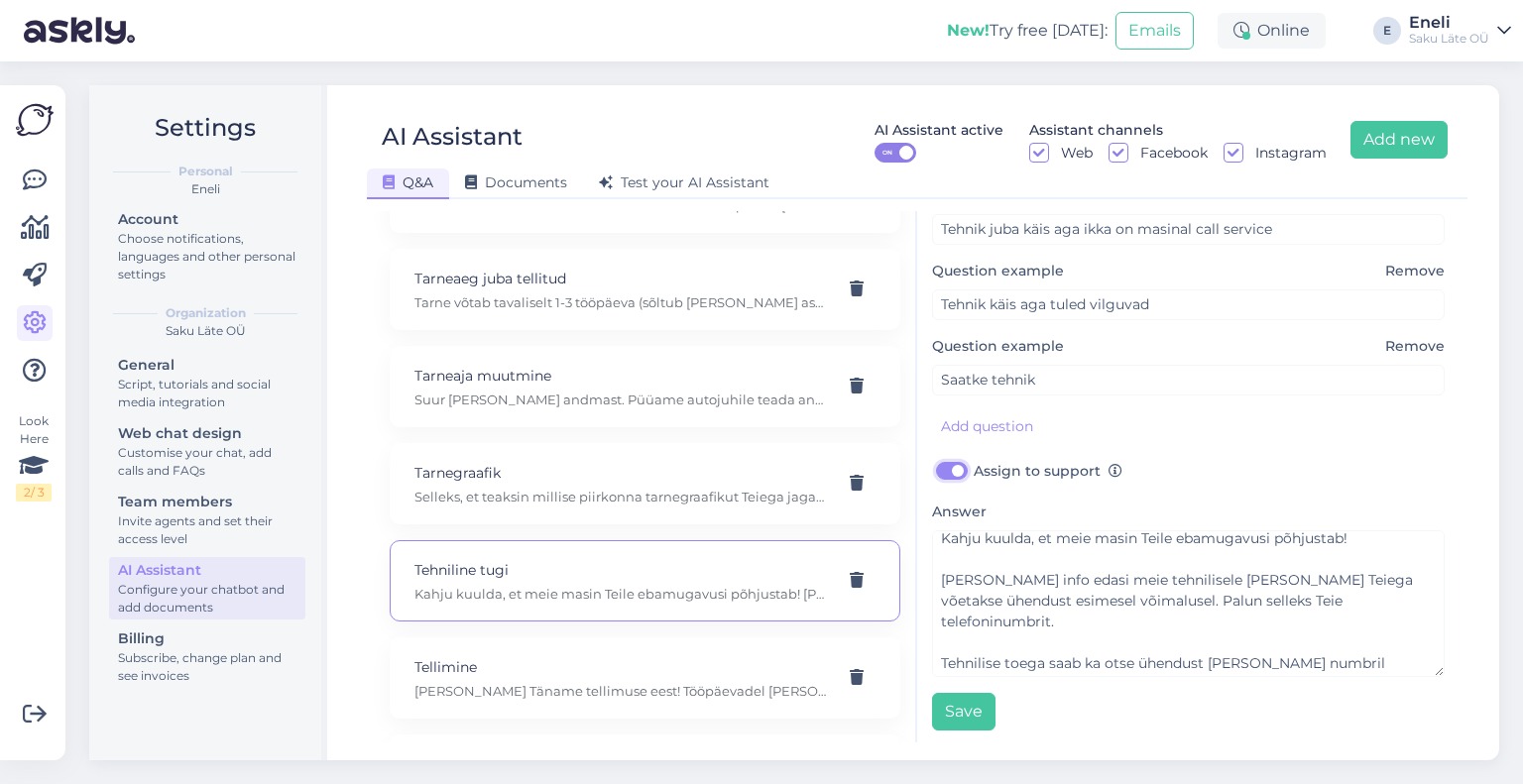 scroll, scrollTop: 8, scrollLeft: 0, axis: vertical 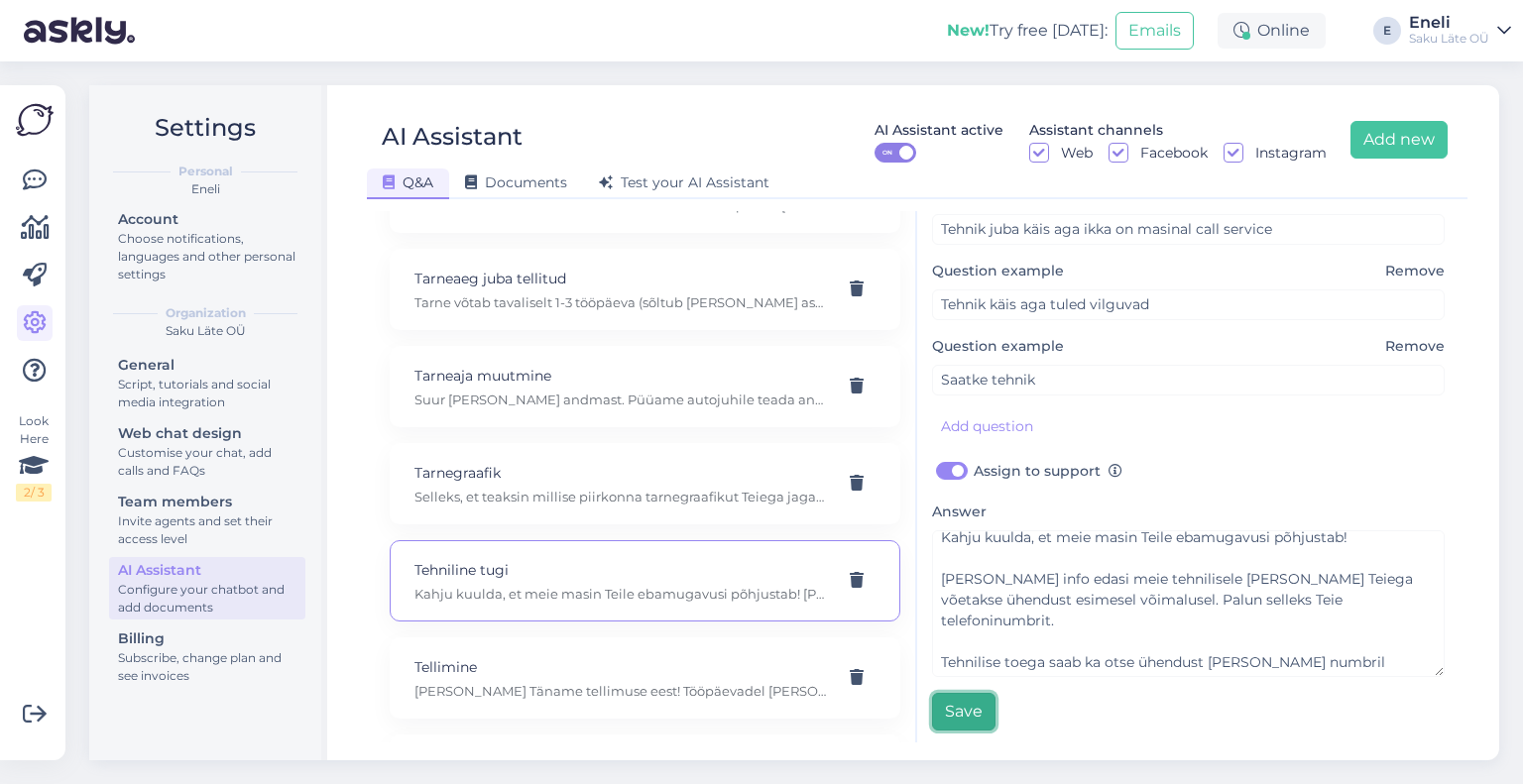 click on "Save" at bounding box center (964, 712) 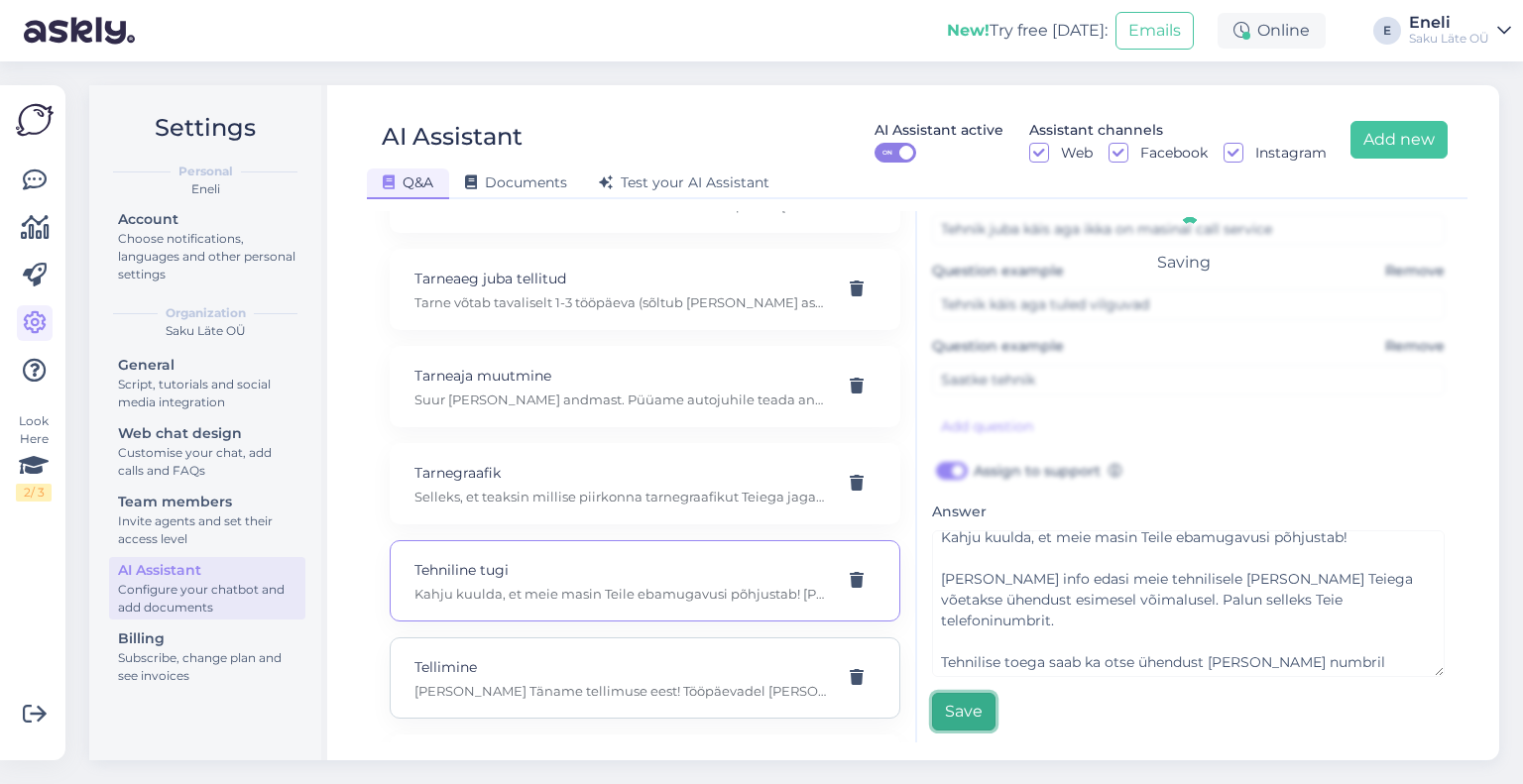 type on "Saatke tehnik" 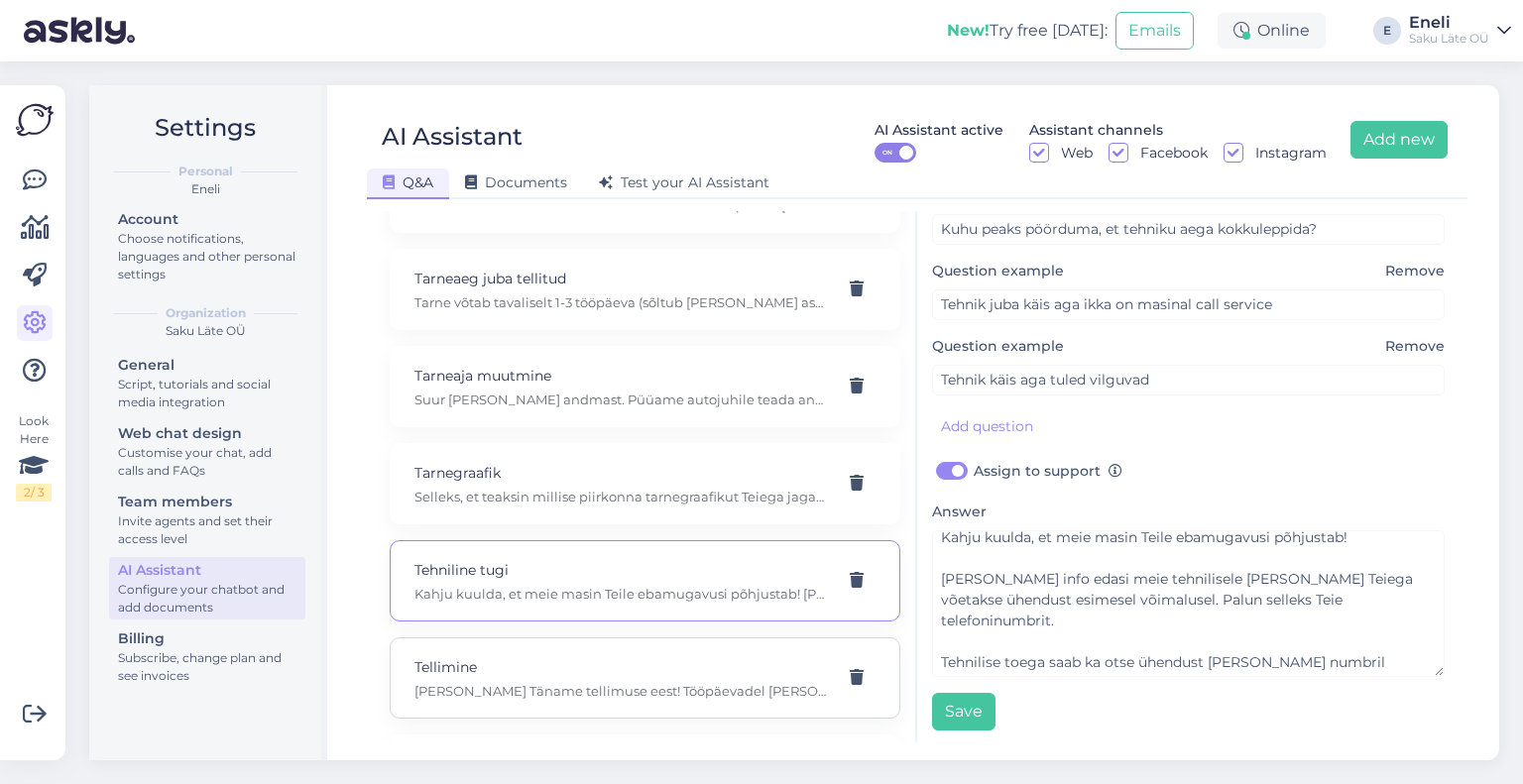 click on "Tellimine" at bounding box center [621, 667] 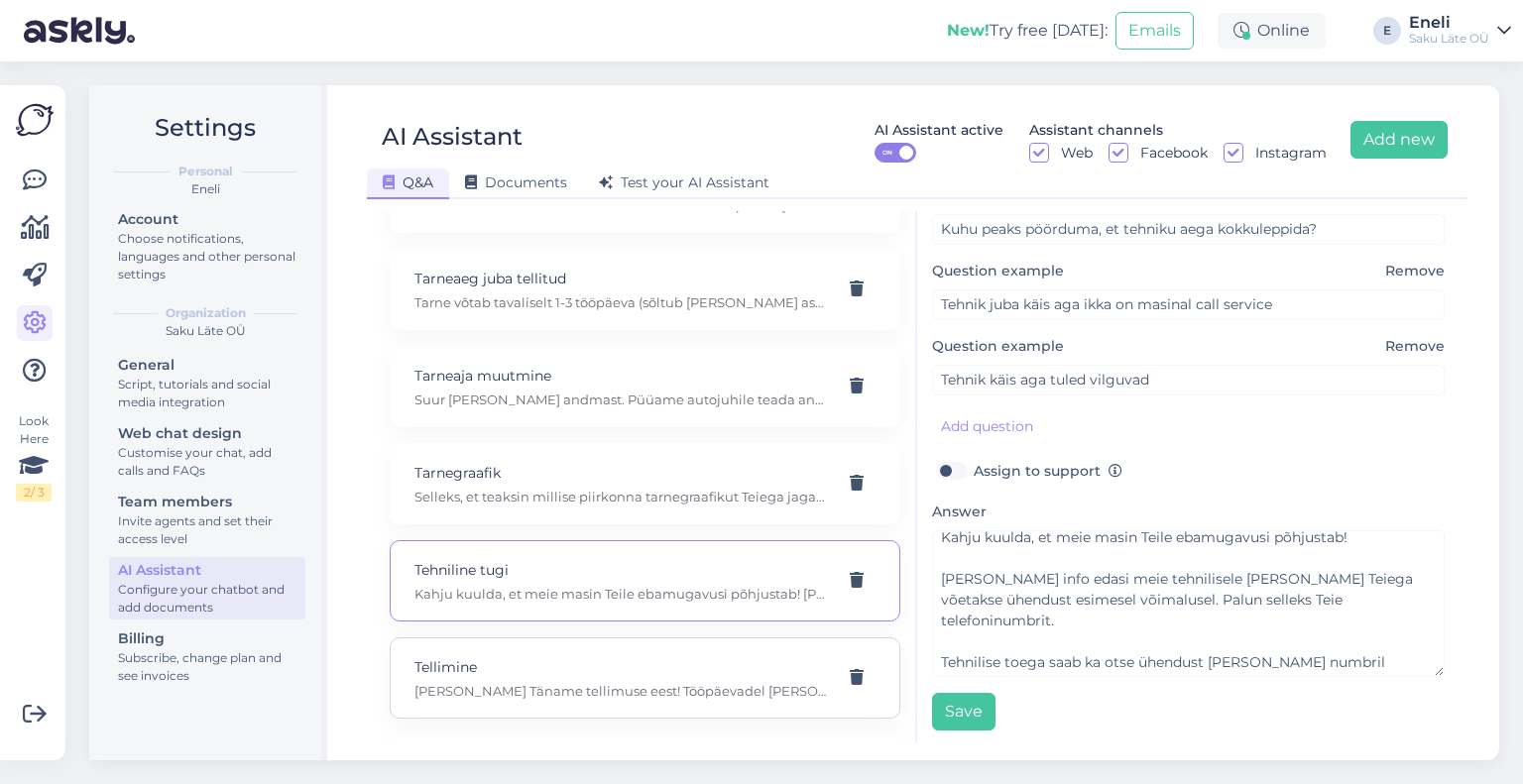 type on "Tellimine" 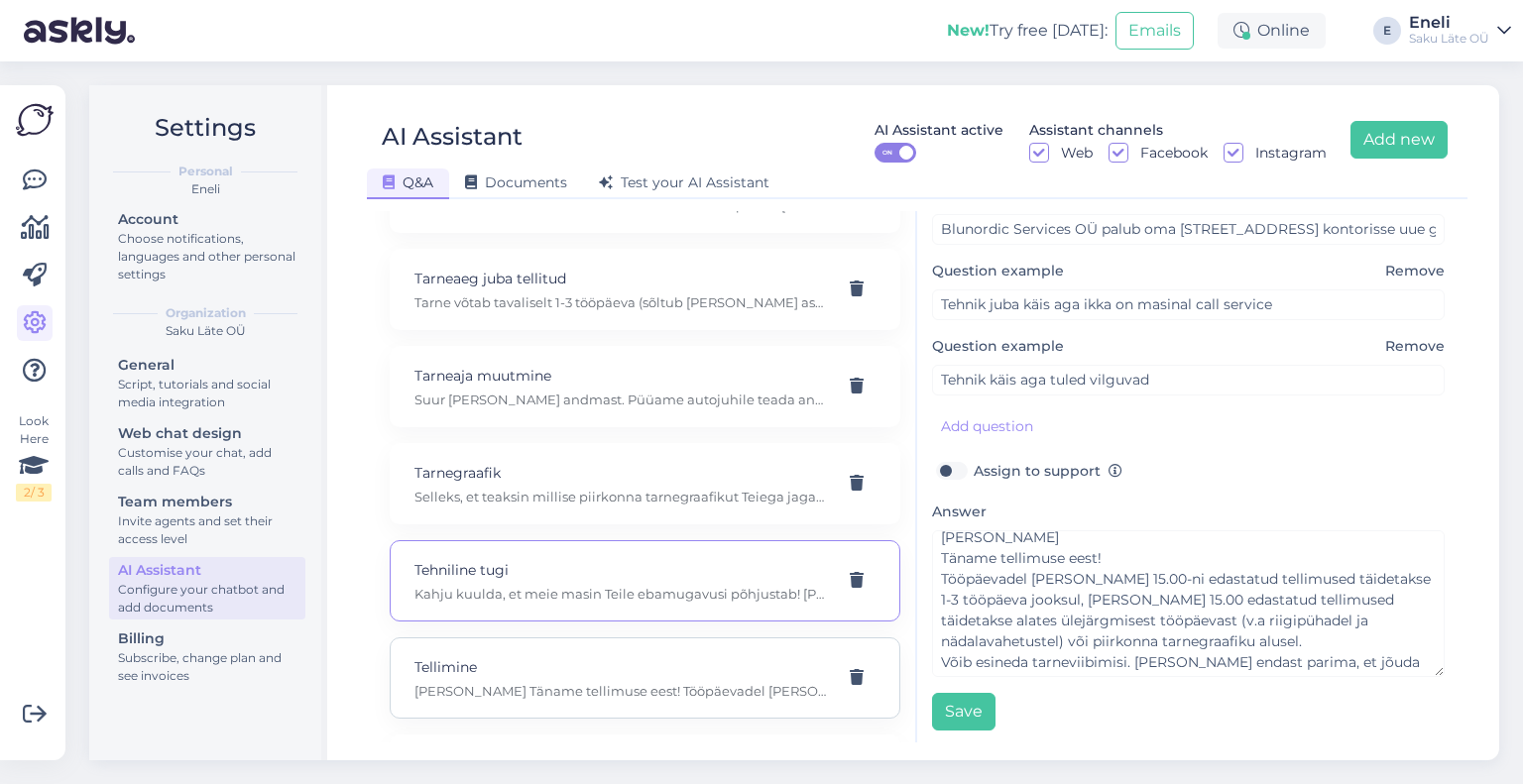 scroll, scrollTop: 101, scrollLeft: 0, axis: vertical 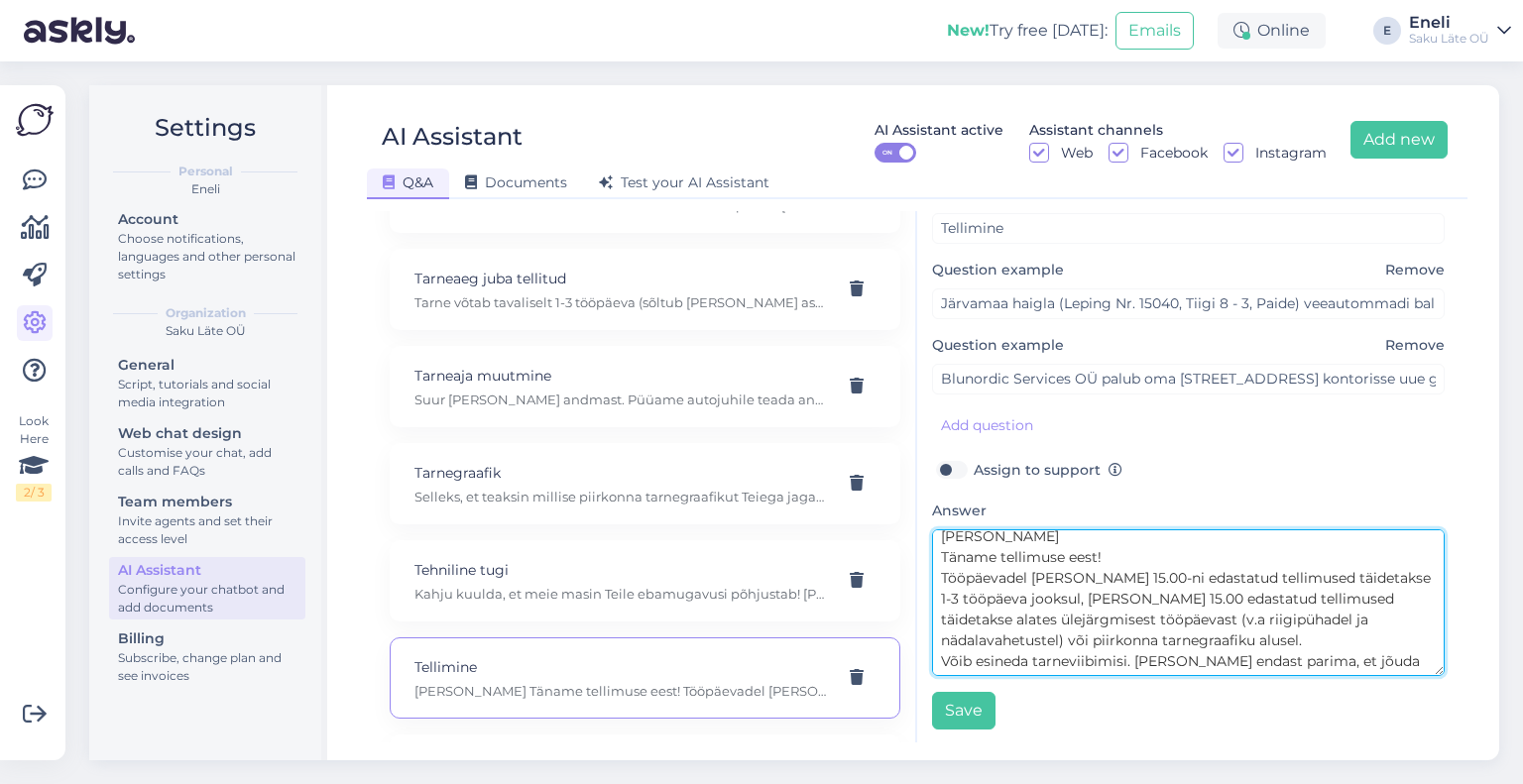 click on "[PERSON_NAME]
Täname tellimuse eest!
Tööpäevadel [PERSON_NAME] 15.00-ni edastatud tellimused täidetakse 1-3 tööpäeva jooksul, [PERSON_NAME] 15.00 edastatud tellimused täidetakse alates ülejärgmisest tööpäevast (v.a riigipühadel ja nädalavahetustel) või piirkonna tarnegraafiku alusel.
Võib esineda tarneviibimisi. [PERSON_NAME] endast parima, et jõuda teieni esimesel võimalusel.
Hoolime oma klientidest ja töötajatest." at bounding box center (1188, 603) 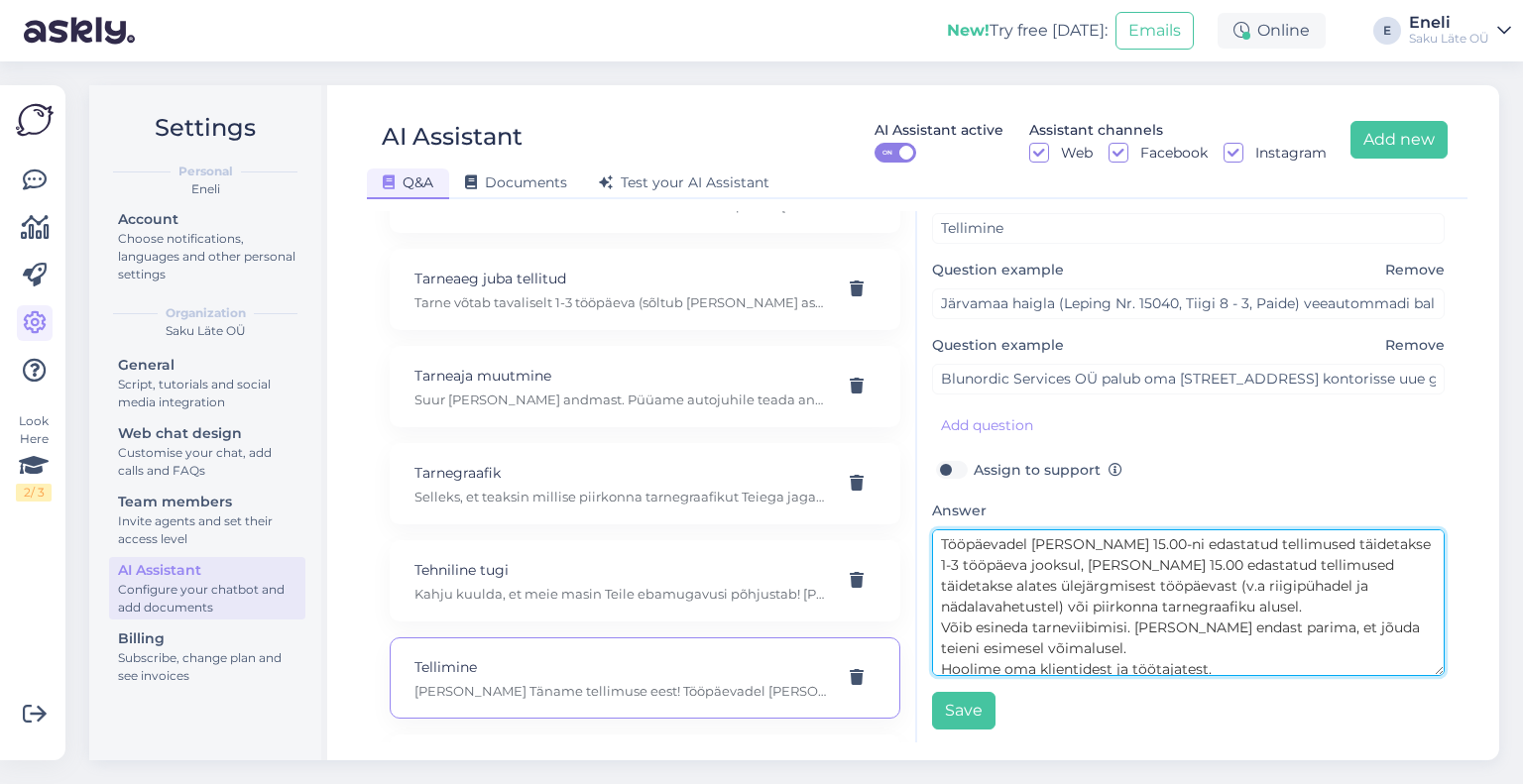 scroll, scrollTop: 91, scrollLeft: 0, axis: vertical 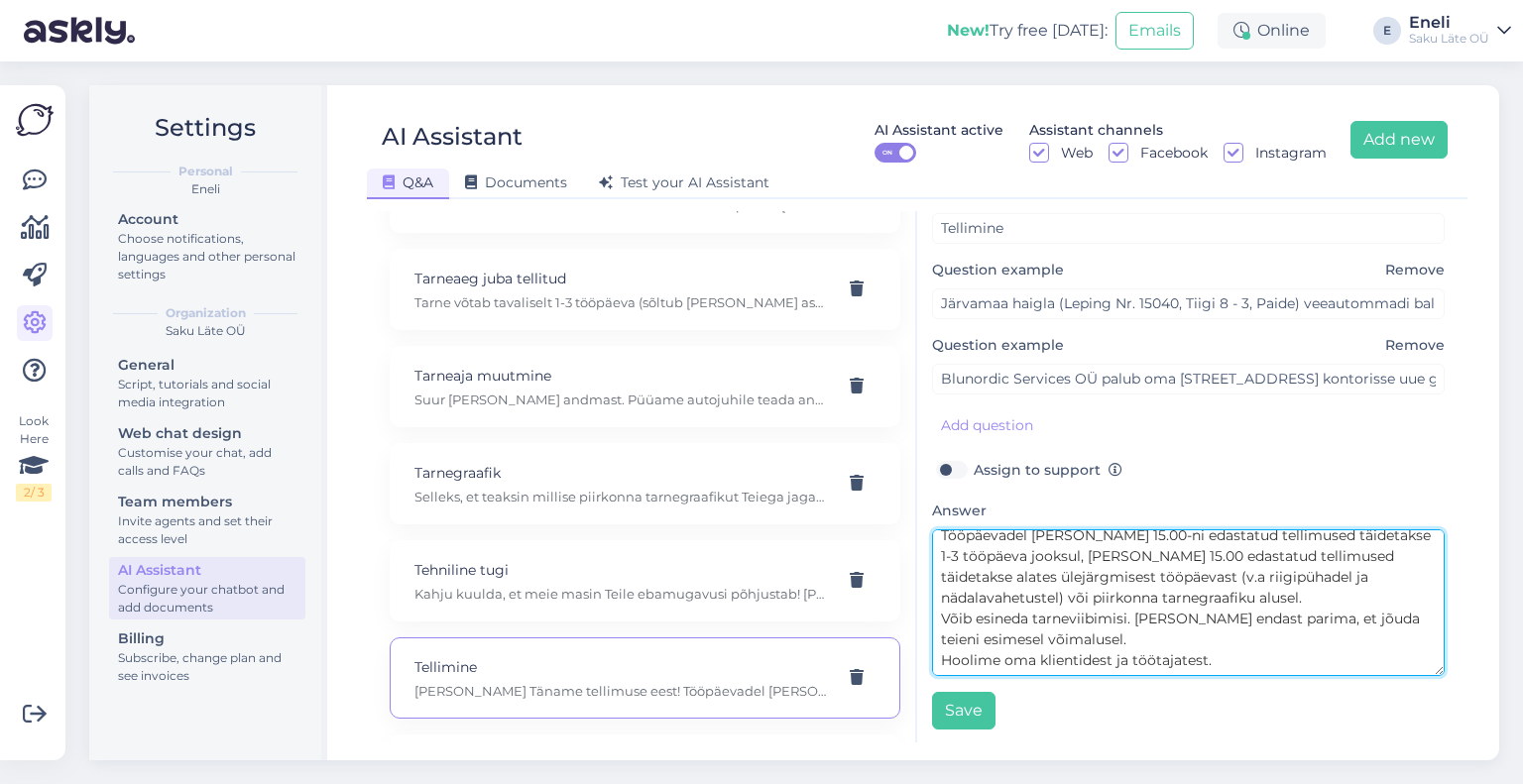 click on "[PERSON_NAME]
Täname tellimuse eest!
Tööpäevadel [PERSON_NAME] 15.00-ni edastatud tellimused täidetakse 1-3 tööpäeva jooksul, [PERSON_NAME] 15.00 edastatud tellimused täidetakse alates ülejärgmisest tööpäevast (v.a riigipühadel ja nädalavahetustel) või piirkonna tarnegraafiku alusel.
Võib esineda tarneviibimisi. [PERSON_NAME] endast parima, et jõuda teieni esimesel võimalusel.
Hoolime oma klientidest ja töötajatest." at bounding box center (1188, 603) 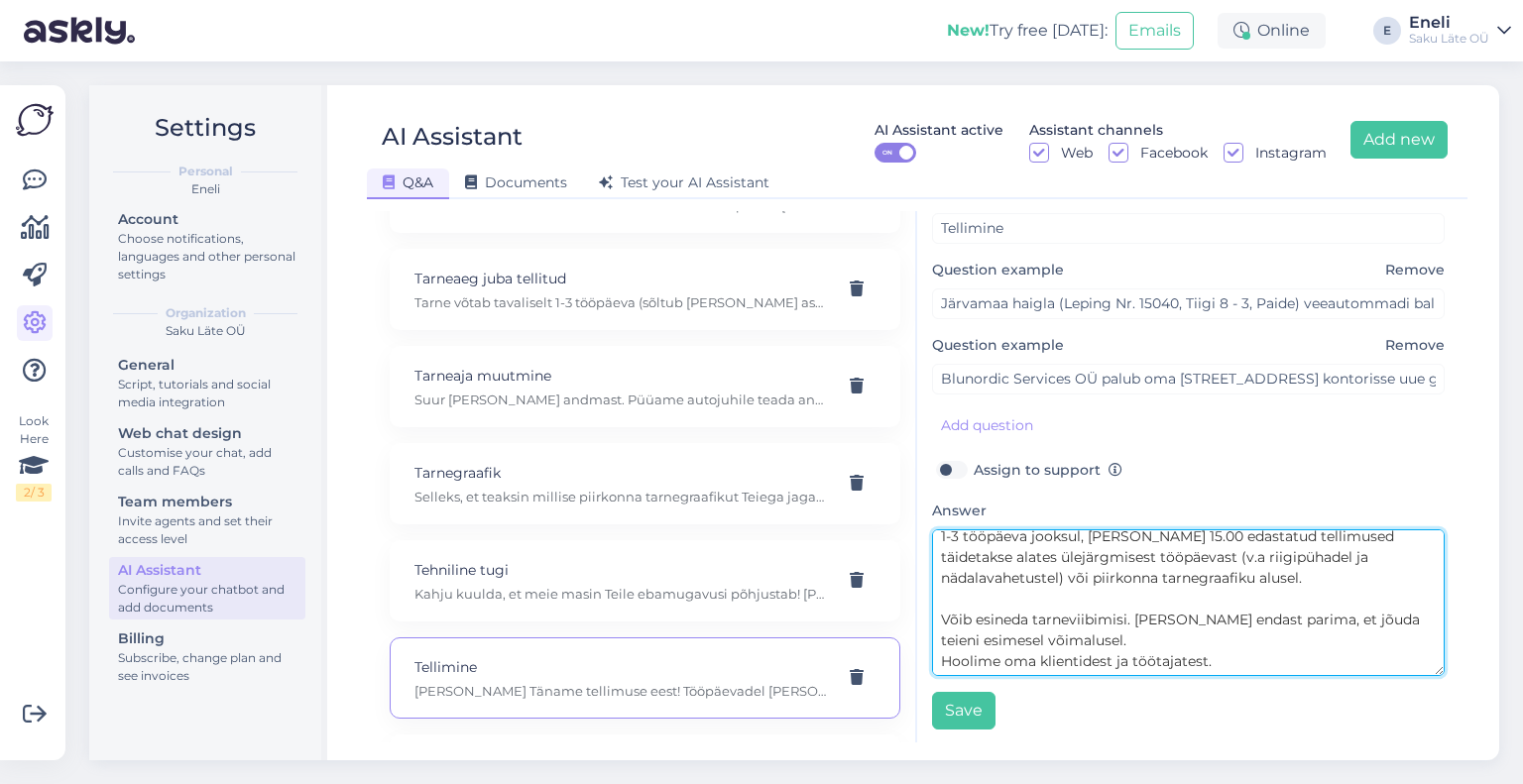 click on "[PERSON_NAME]
Täname tellimuse eest!
Tööpäevadel [PERSON_NAME] 15.00-ni edastatud tellimused täidetakse 1-3 tööpäeva jooksul, [PERSON_NAME] 15.00 edastatud tellimused täidetakse alates ülejärgmisest tööpäevast (v.a riigipühadel ja nädalavahetustel) või piirkonna tarnegraafiku alusel.
Võib esineda tarneviibimisi. [PERSON_NAME] endast parima, et jõuda teieni esimesel võimalusel.
Hoolime oma klientidest ja töötajatest." at bounding box center [1188, 603] 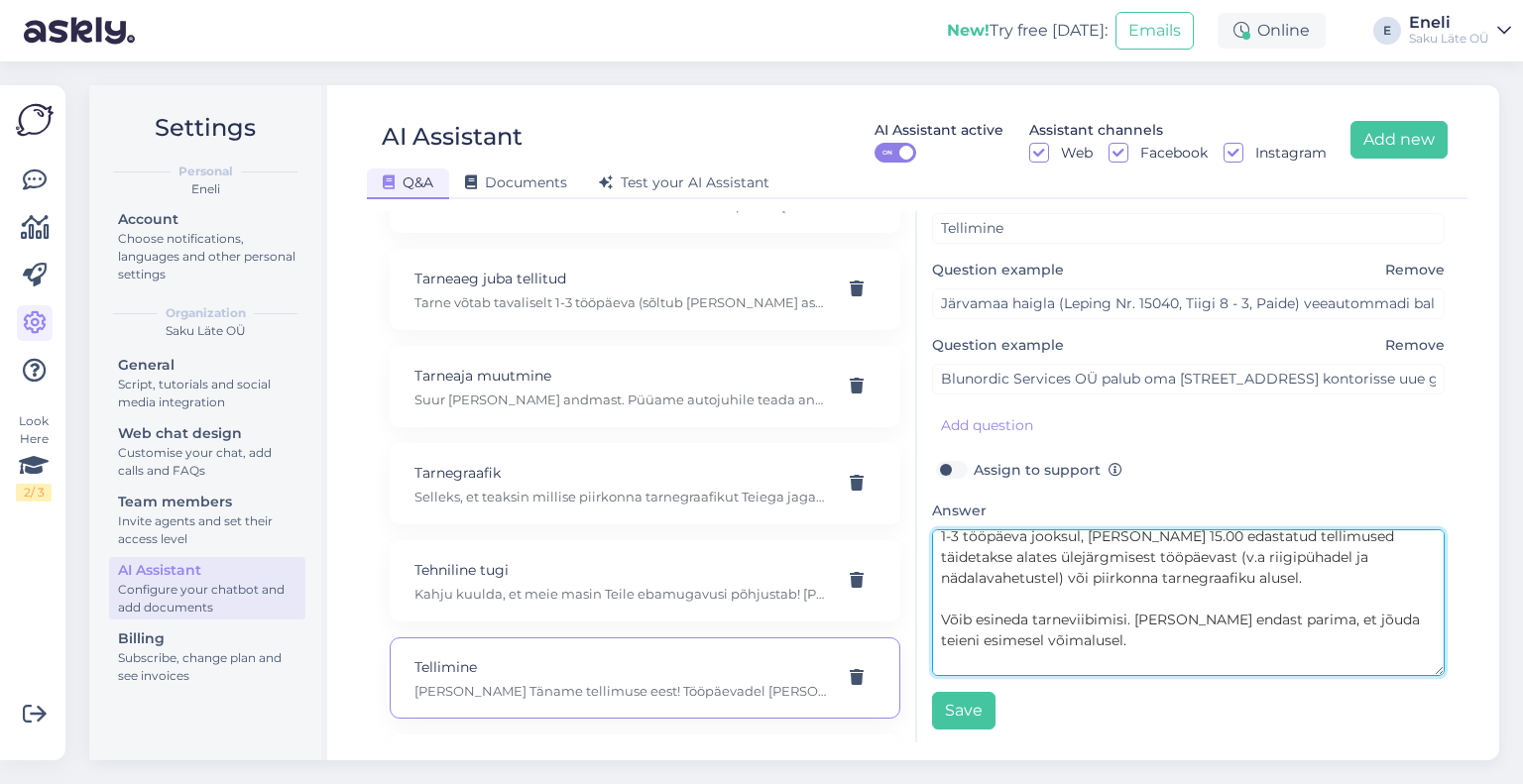 scroll, scrollTop: 106, scrollLeft: 0, axis: vertical 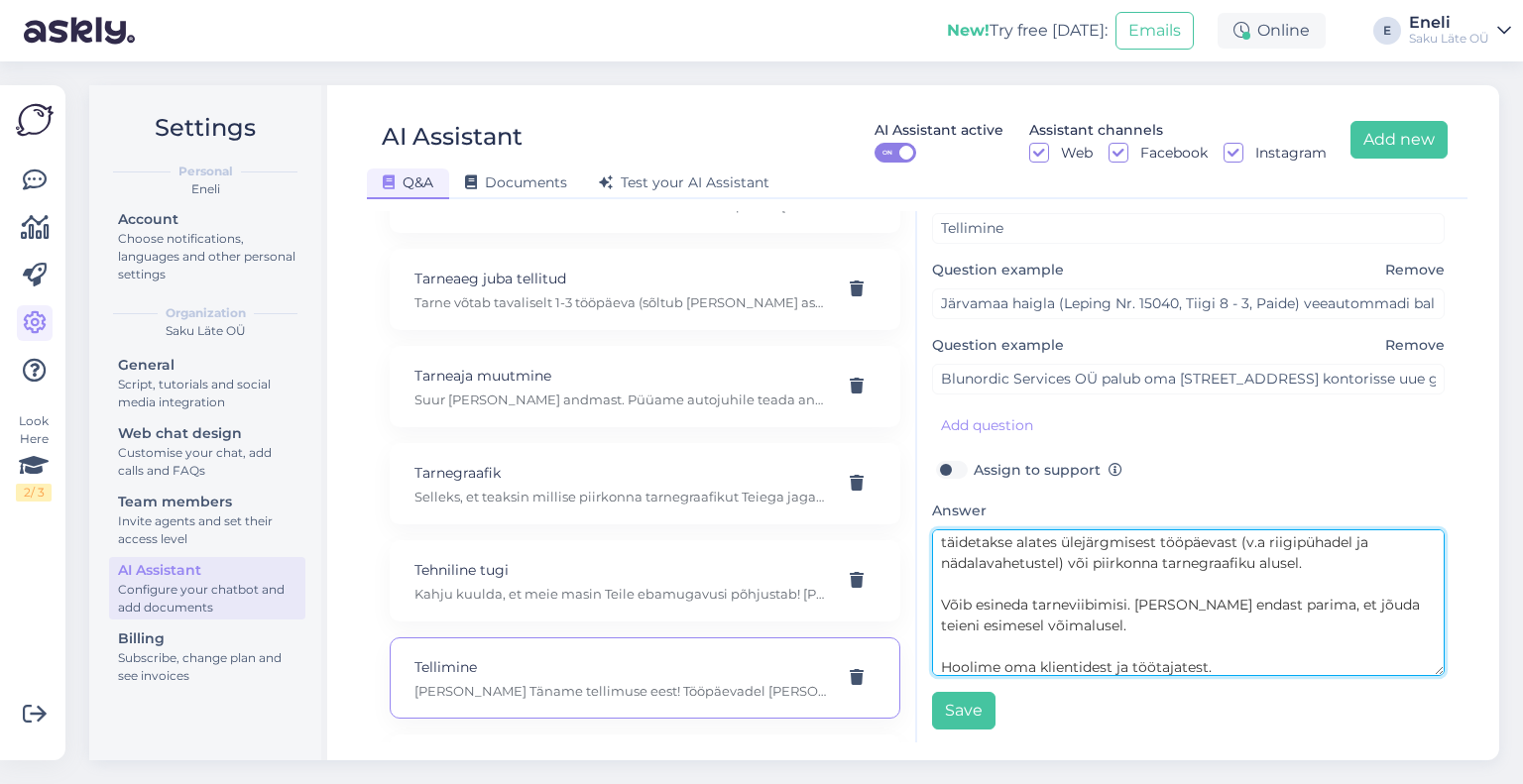 type on "[PERSON_NAME]
Täname tellimuse eest!
Tööpäevadel [PERSON_NAME] 15.00-ni edastatud tellimused täidetakse 1-3 tööpäeva jooksul, [PERSON_NAME] 15.00 edastatud tellimused täidetakse alates ülejärgmisest tööpäevast (v.a riigipühadel ja nädalavahetustel) või piirkonna tarnegraafiku alusel.
Võib esineda tarneviibimisi. [PERSON_NAME] endast parima, et jõuda teieni esimesel võimalusel.
Hoolime oma klientidest ja töötajatest." 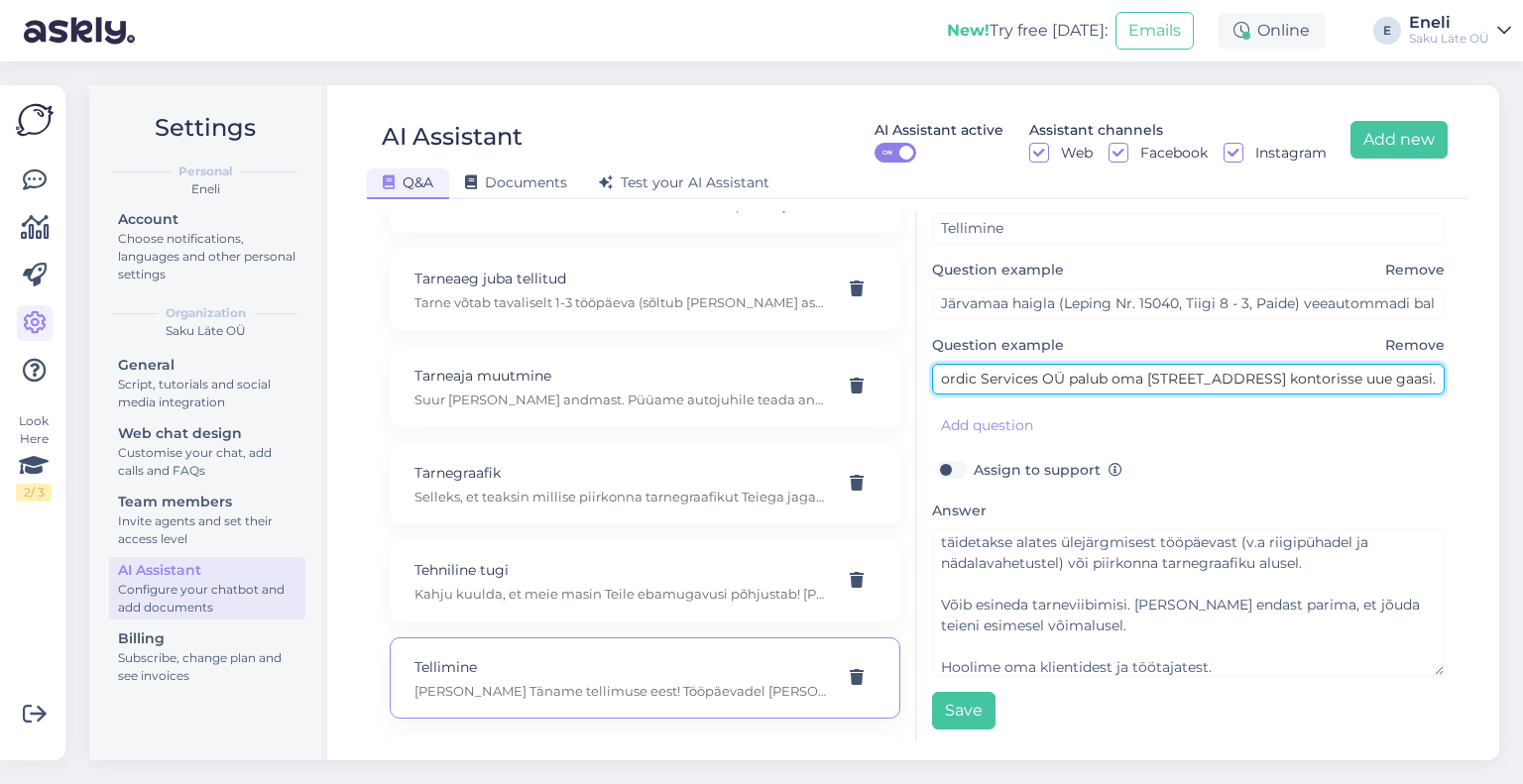 scroll, scrollTop: 0, scrollLeft: 120, axis: horizontal 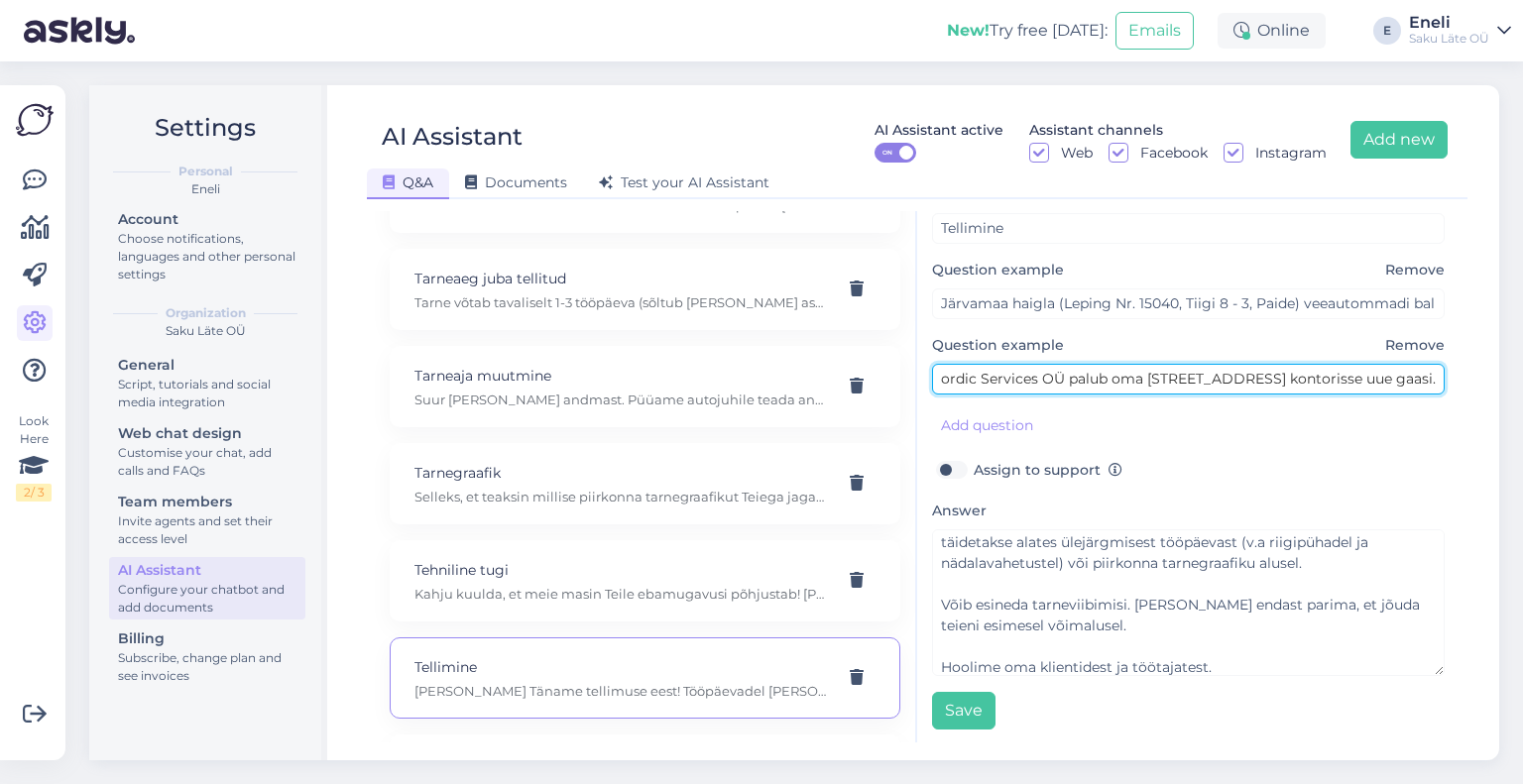 click on "Blunordic Services OÜ palub oma [STREET_ADDRESS] kontorisse uue gaasi." at bounding box center (1188, 379) 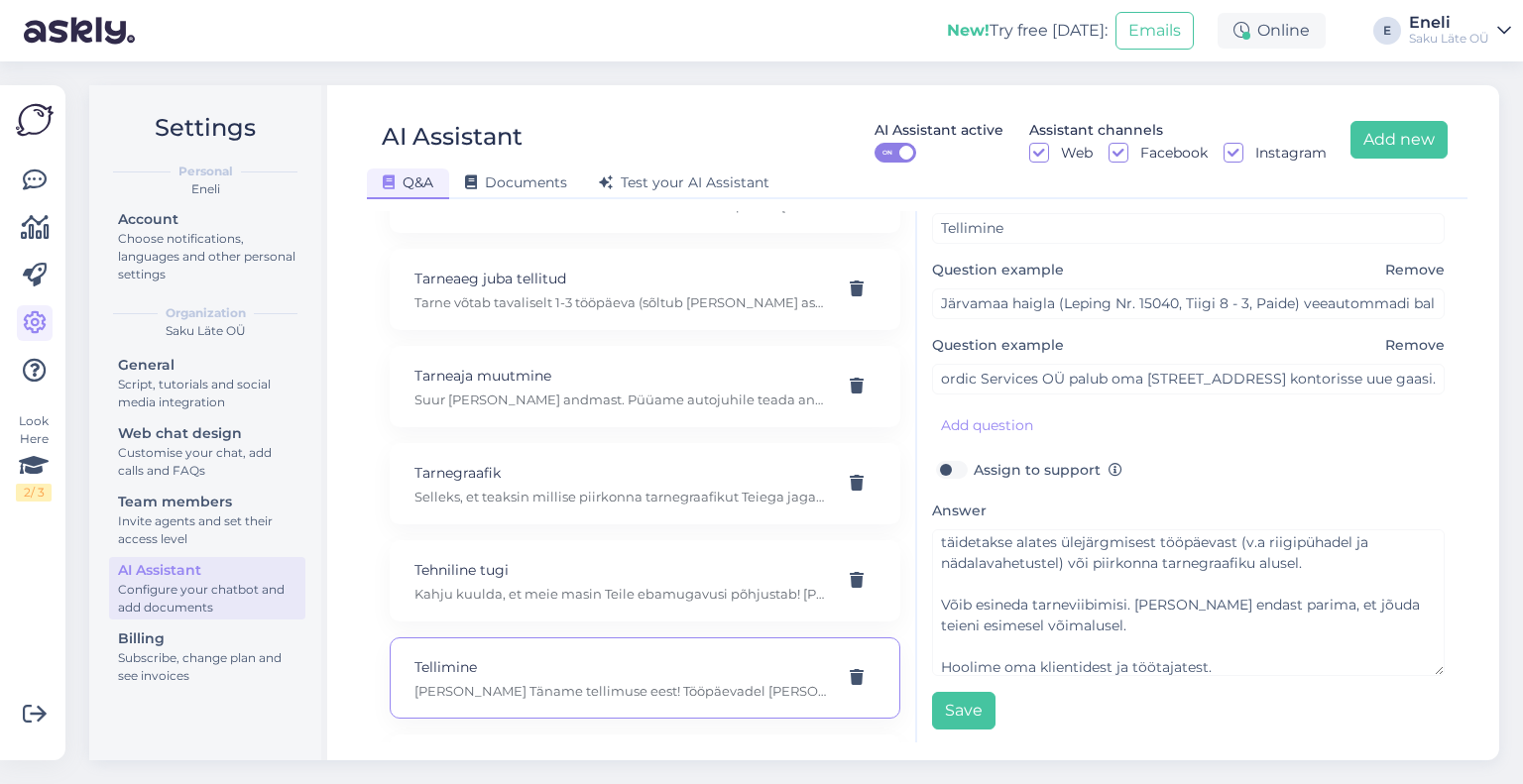 click on "Assign to support" at bounding box center [1048, 470] 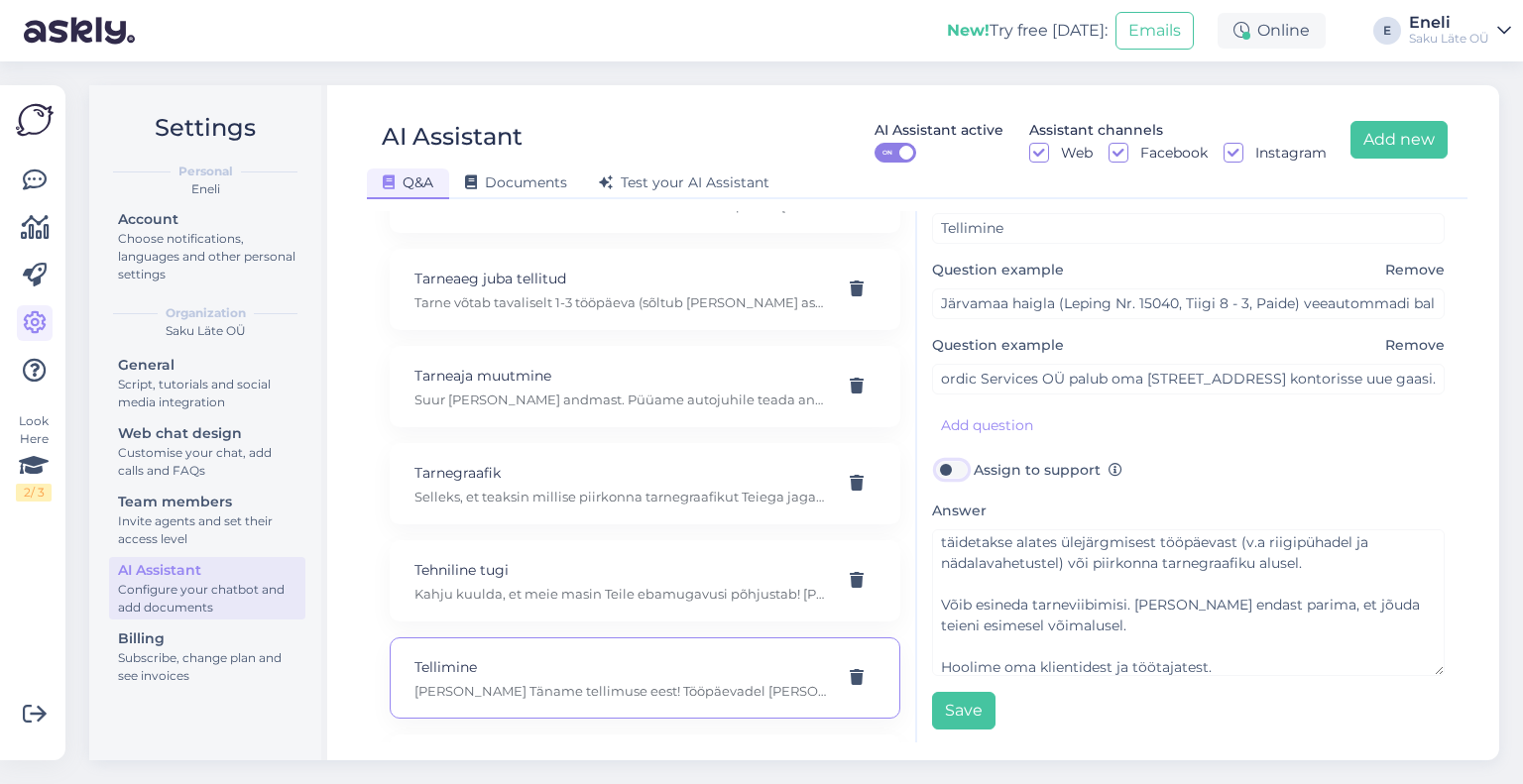 checkbox on "true" 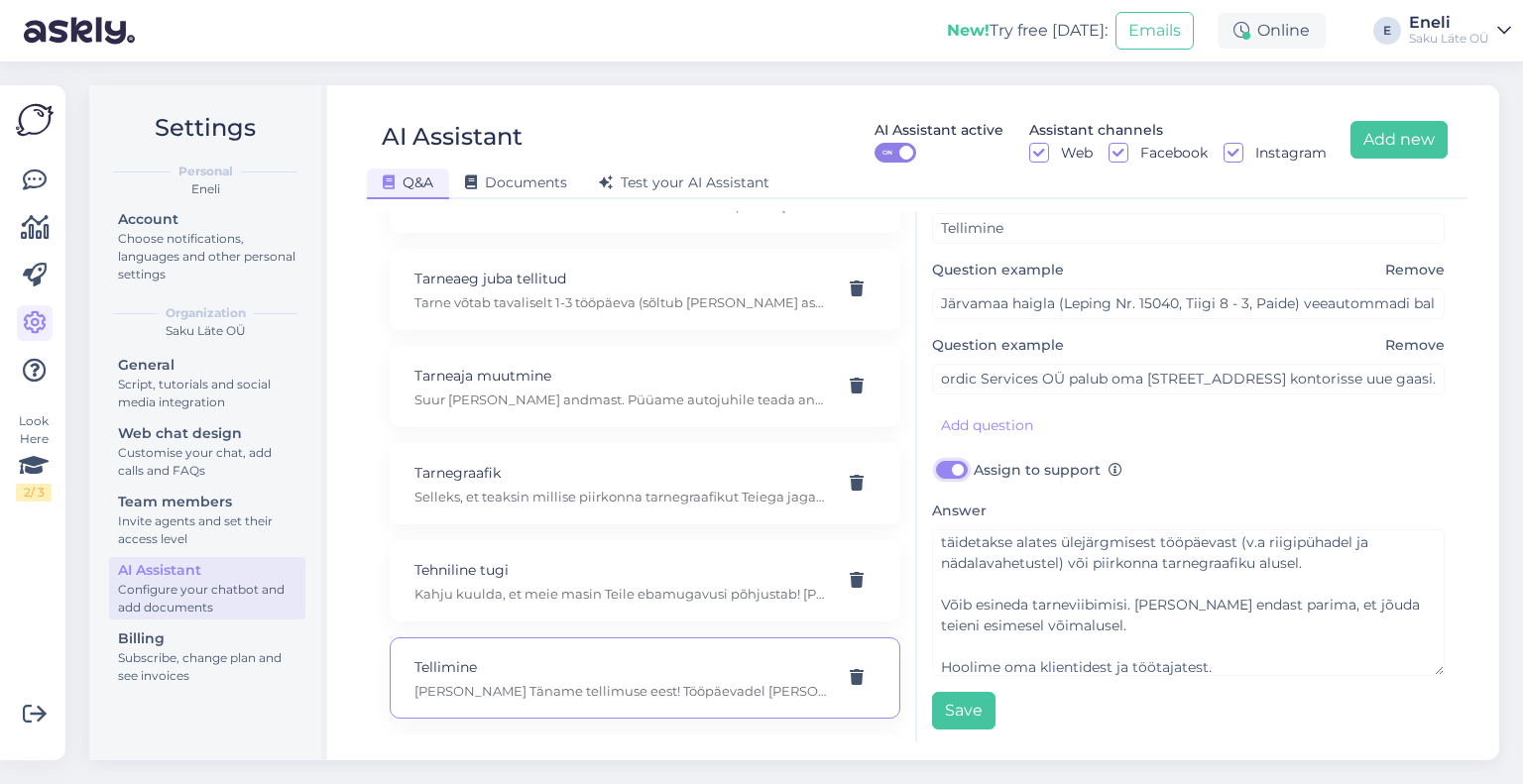 scroll, scrollTop: 0, scrollLeft: 0, axis: both 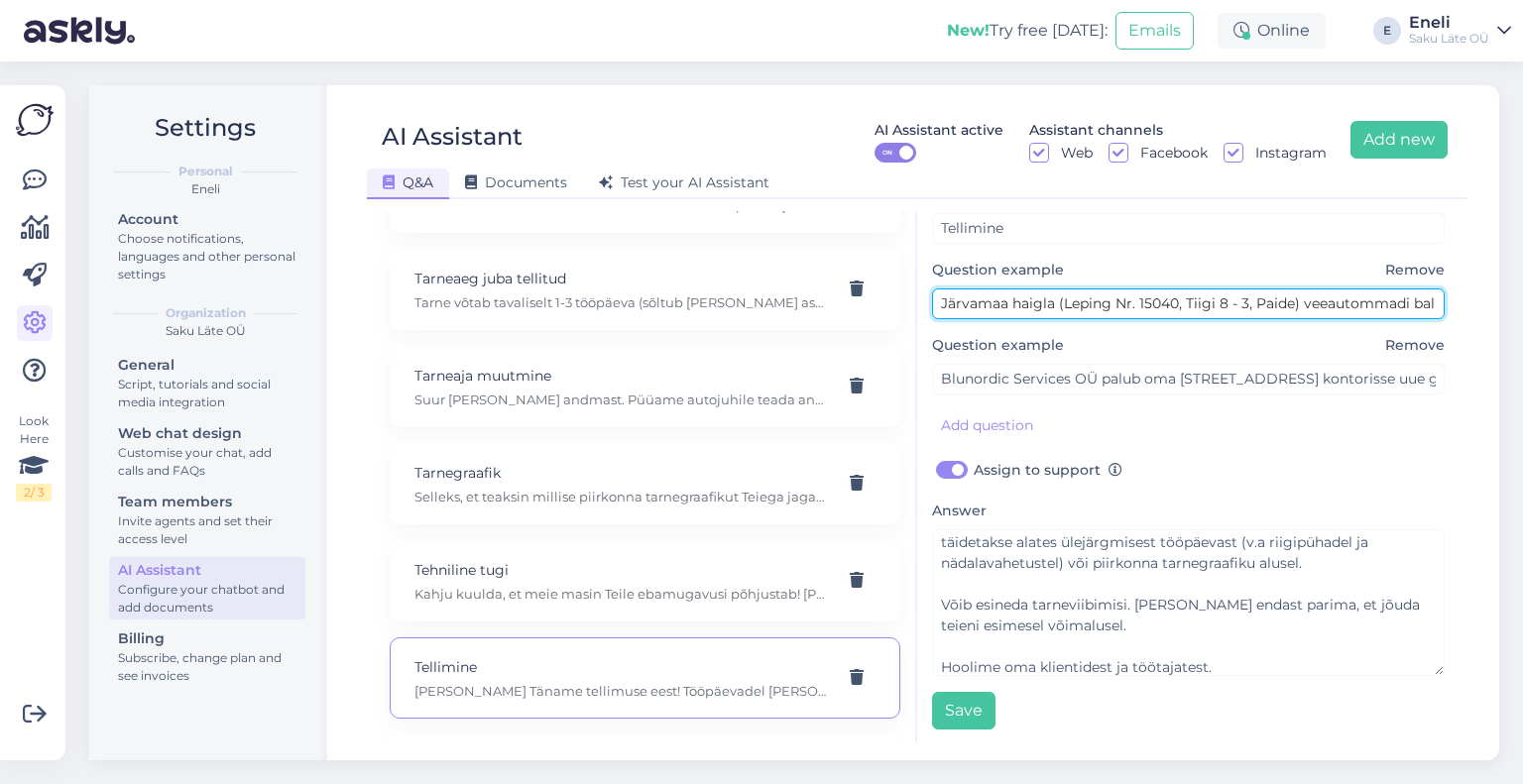 click on "Järvamaa haigla (Leping Nr. 15040, Tiigi 8 - 3, Paide) veeautommadi ballon vajab vahetamist" at bounding box center (1188, 303) 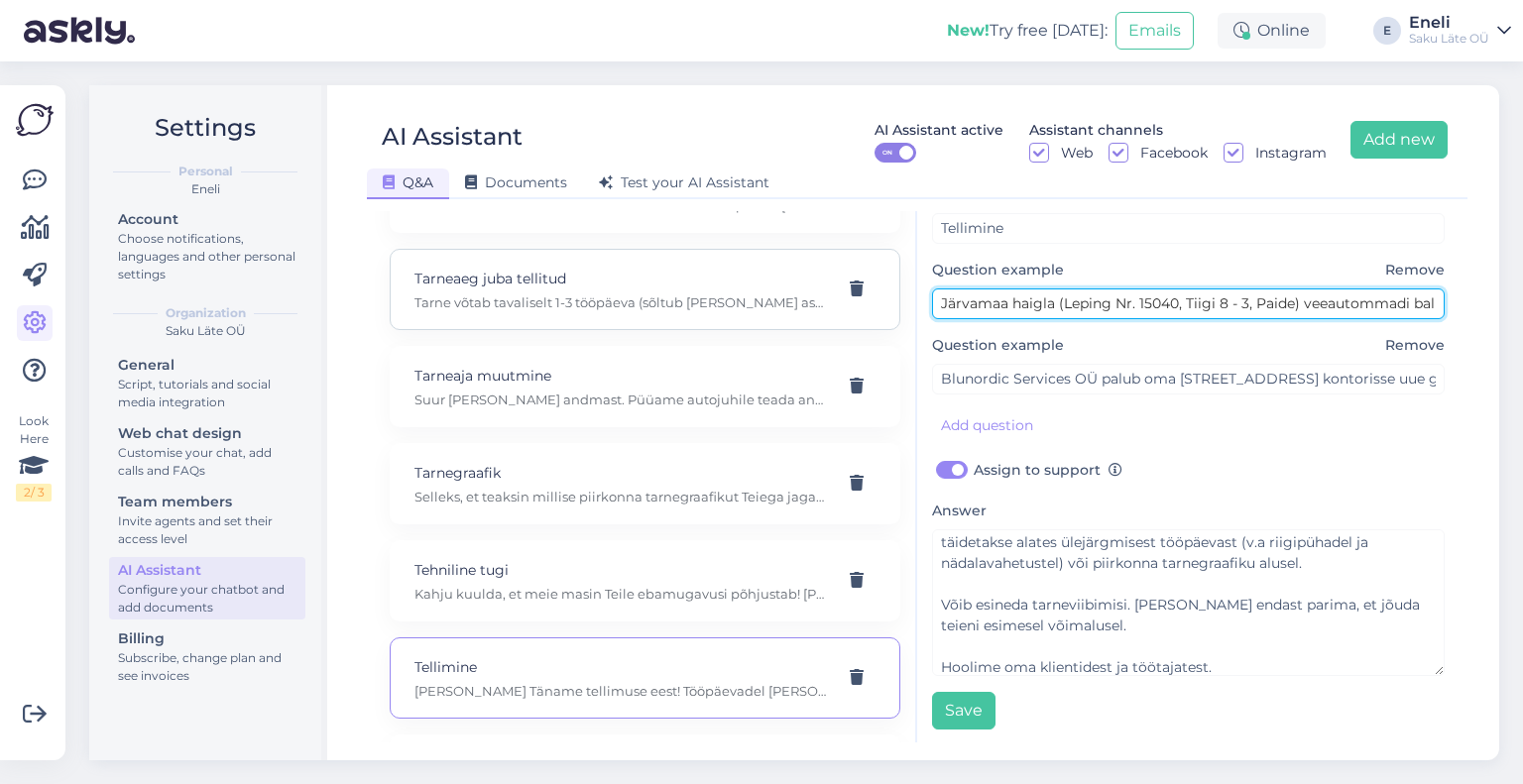 drag, startPoint x: 1301, startPoint y: 300, endPoint x: 814, endPoint y: 316, distance: 487.26276 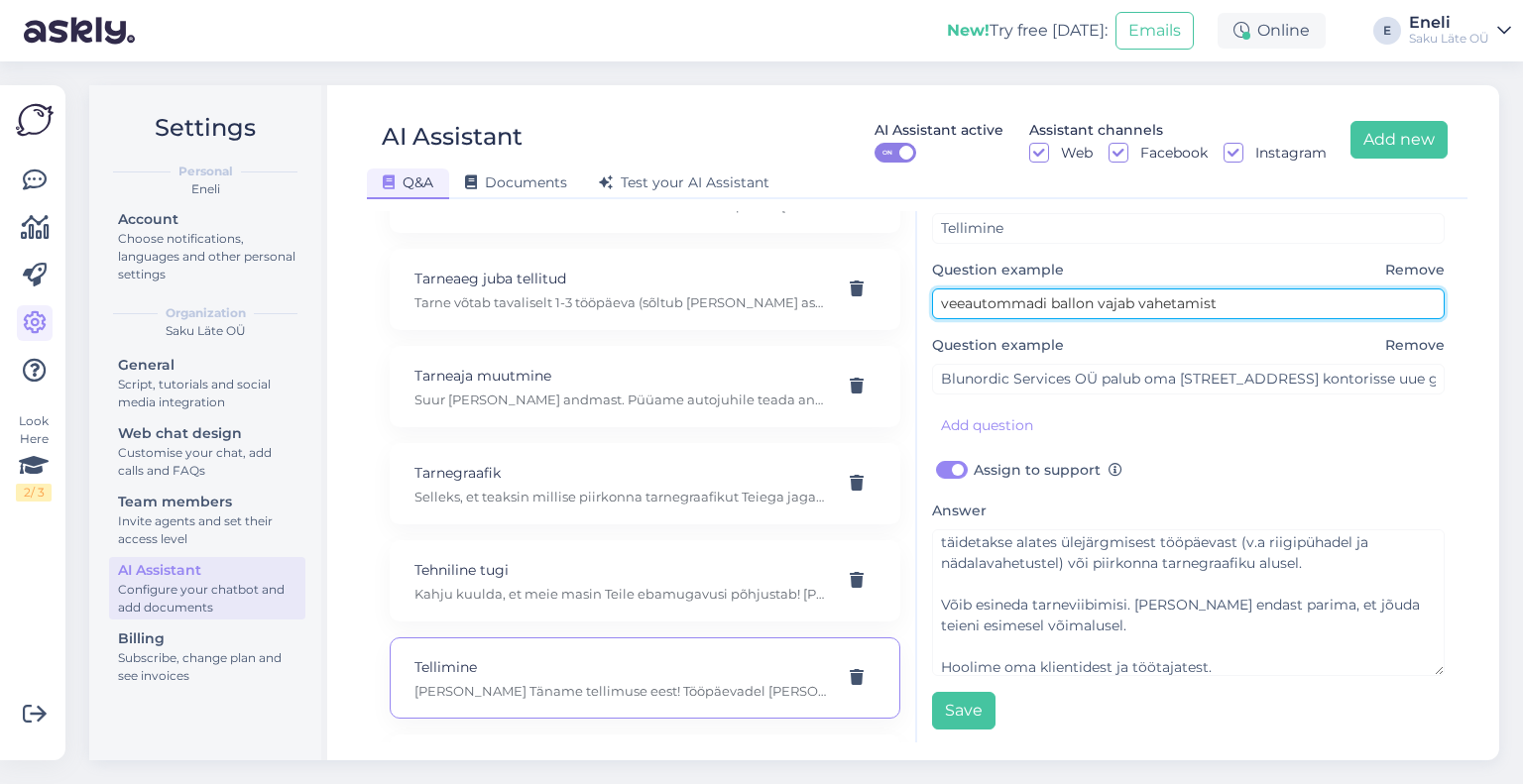 type on "veeautommadi ballon vajab vahetamist" 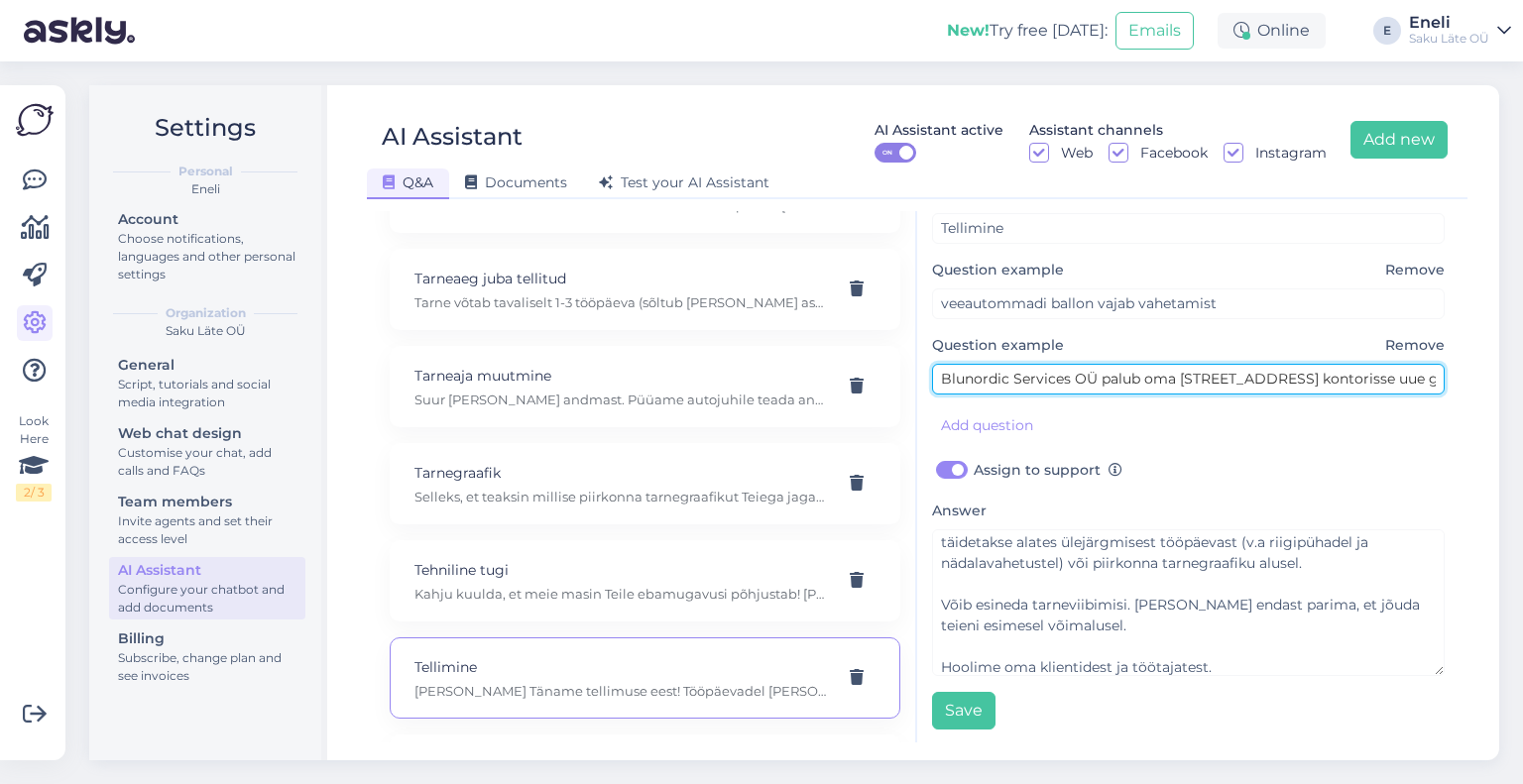click on "Blunordic Services OÜ palub oma [STREET_ADDRESS] kontorisse uue gaasi." at bounding box center [1188, 379] 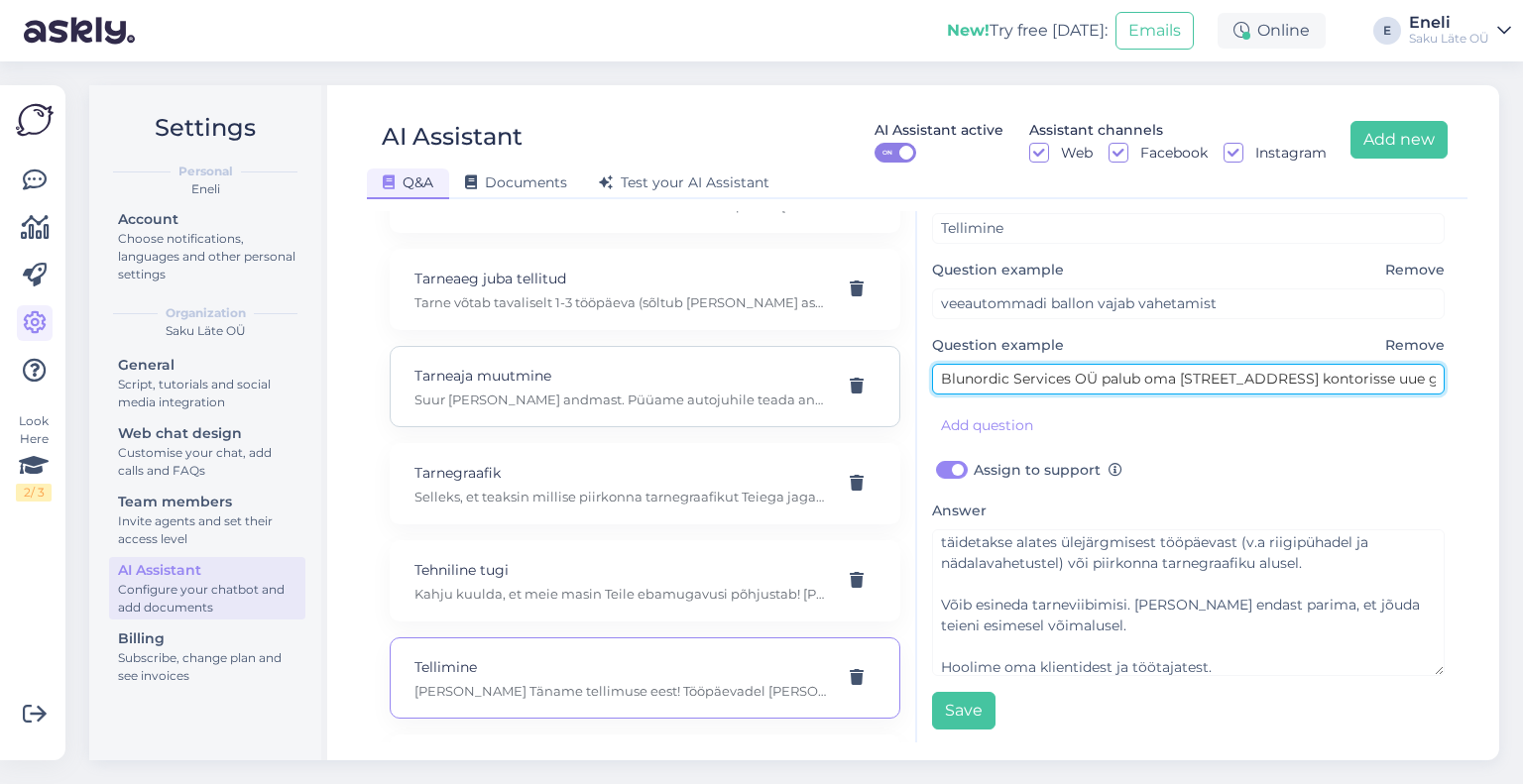 drag, startPoint x: 1372, startPoint y: 374, endPoint x: 872, endPoint y: 386, distance: 500.14398 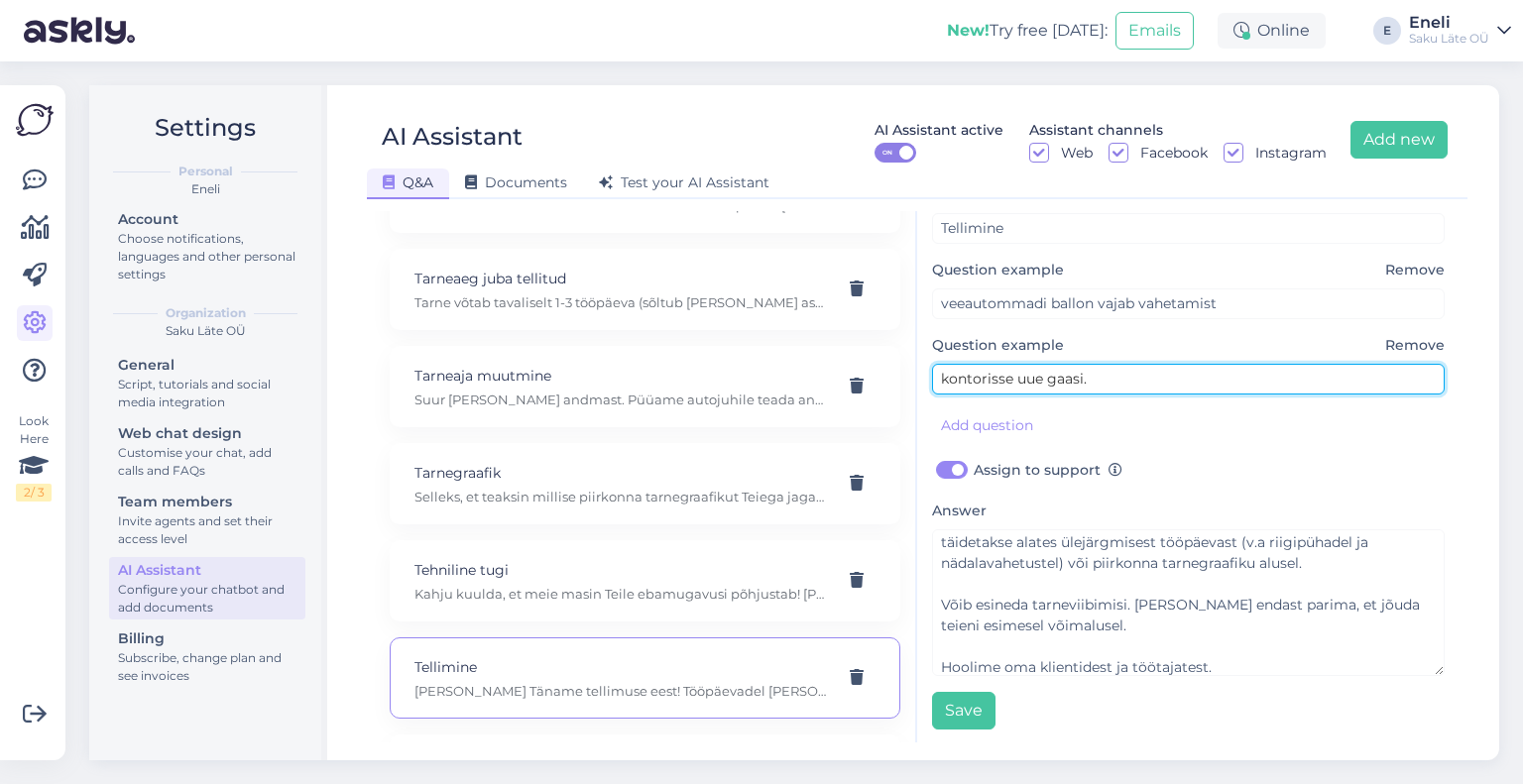 click on "kontorisse uue gaasi." at bounding box center (1188, 379) 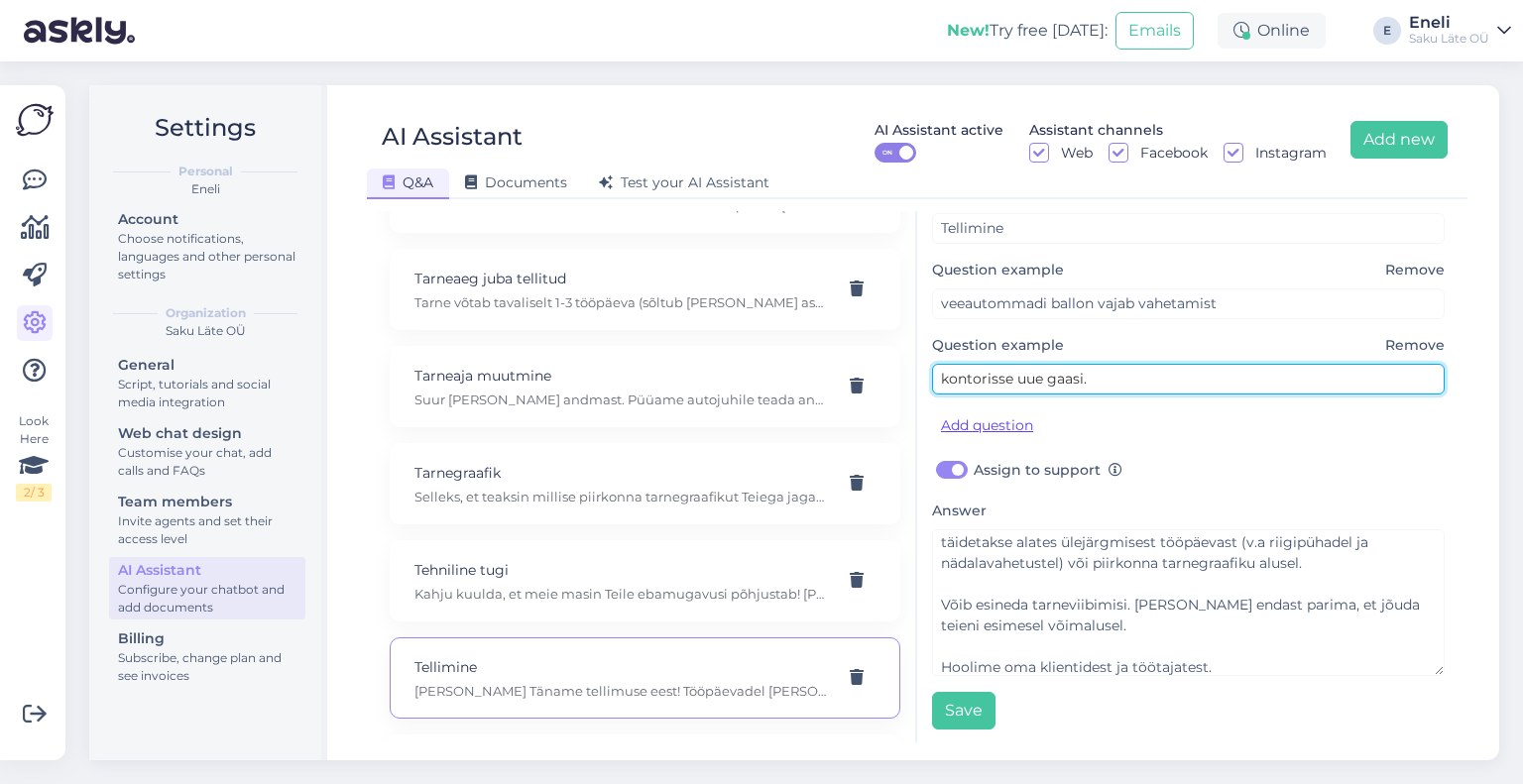 type on "kontorisse uue gaasi." 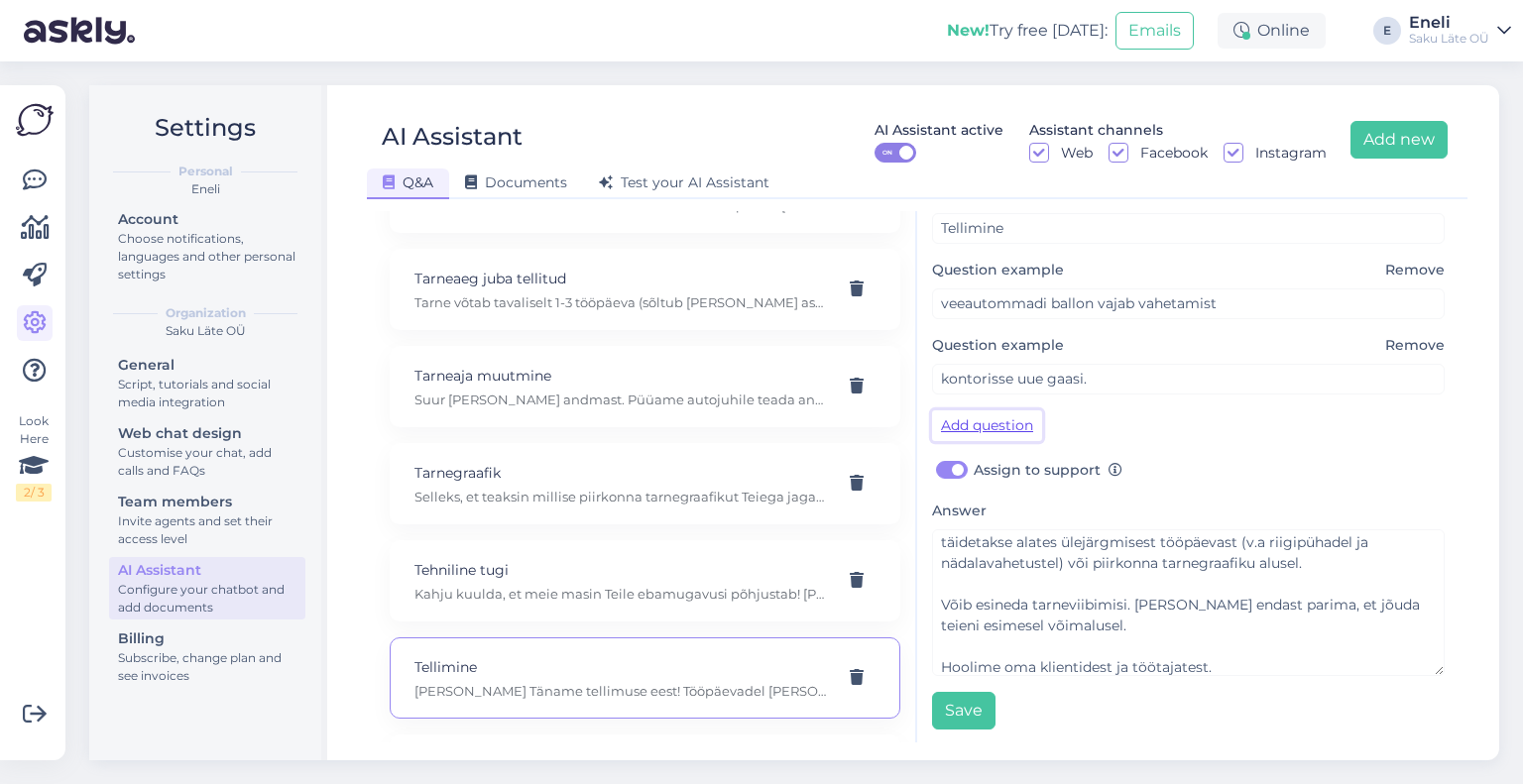 click on "Add question" at bounding box center (987, 425) 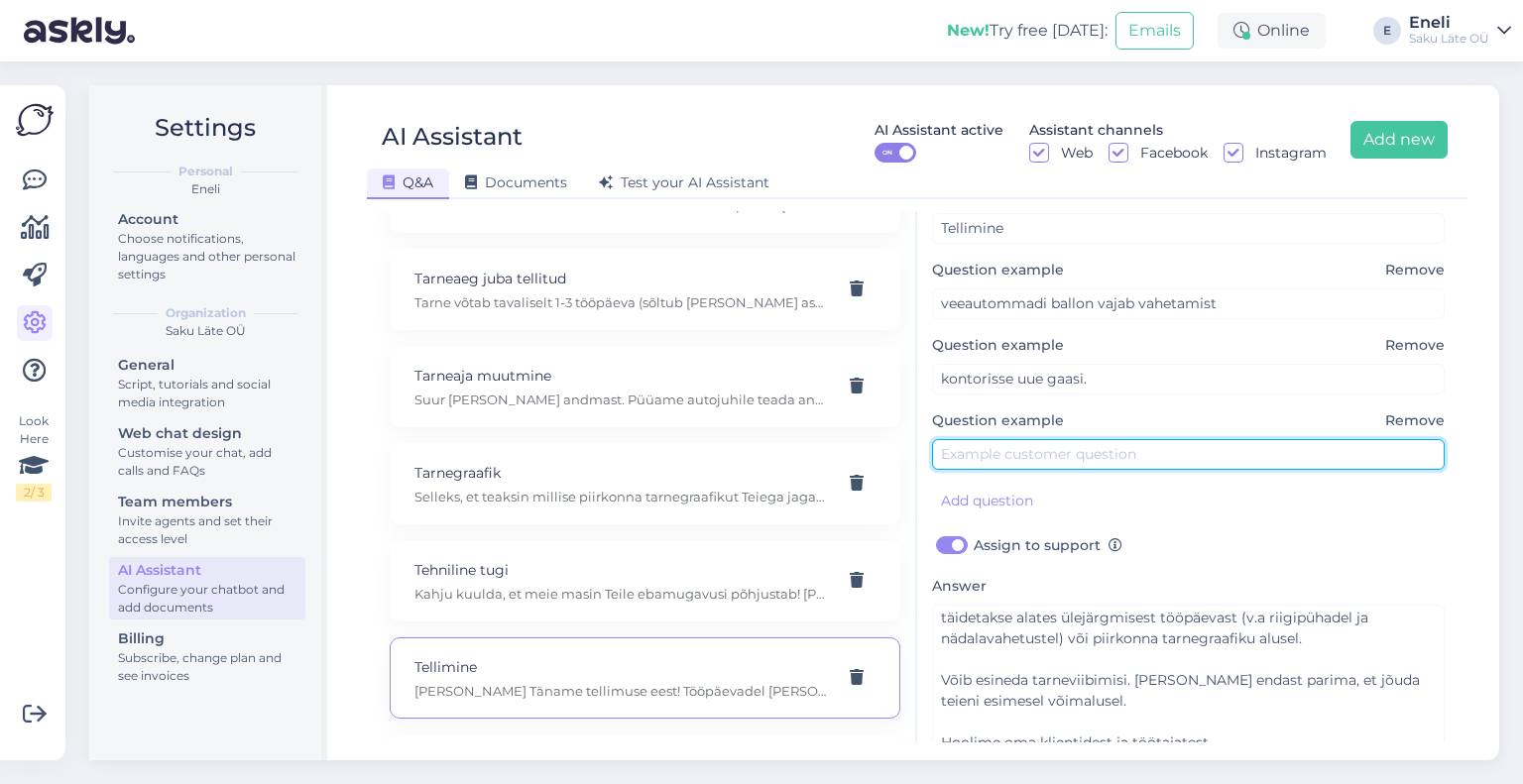 click at bounding box center (1188, 454) 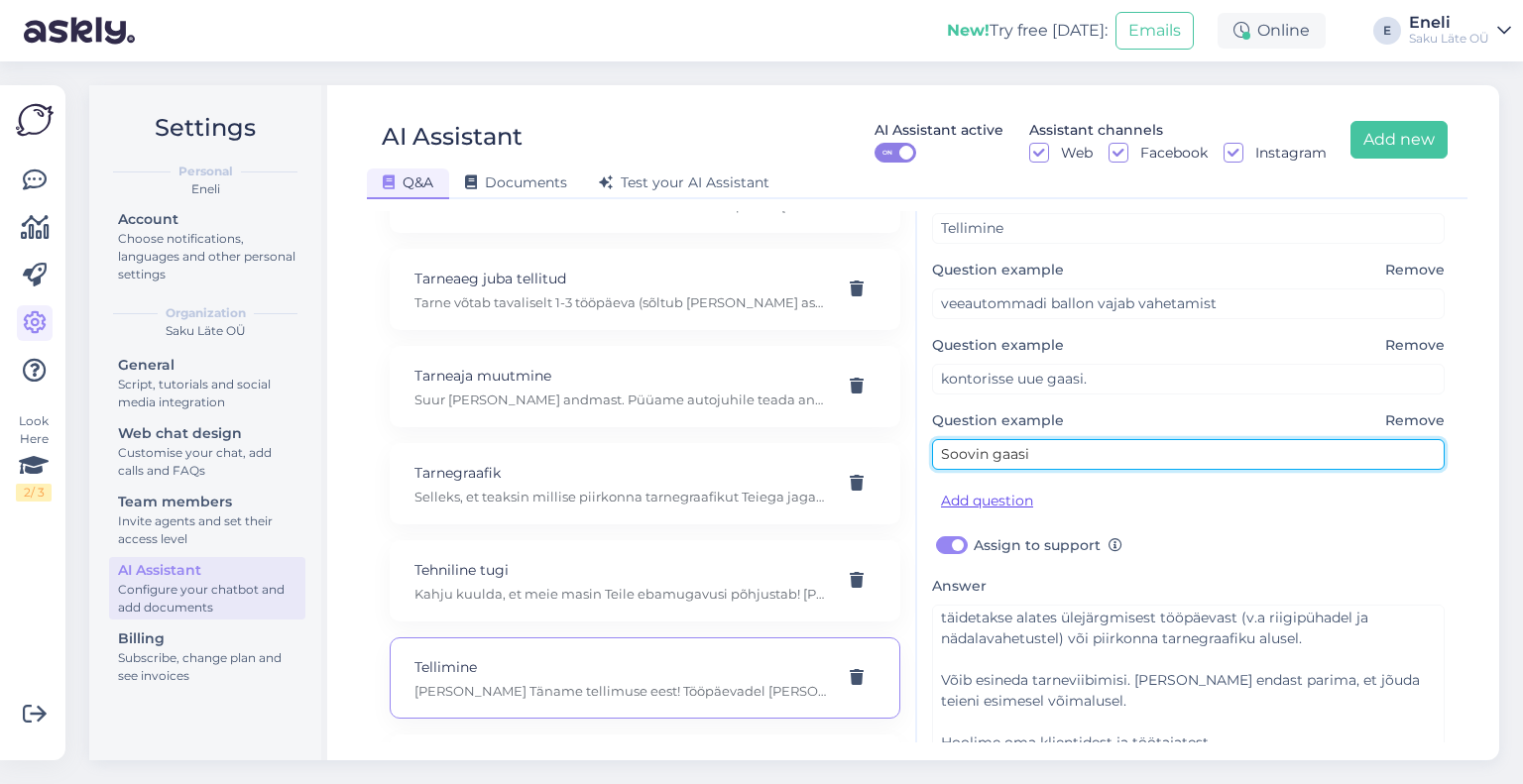 type on "Soovin gaasi" 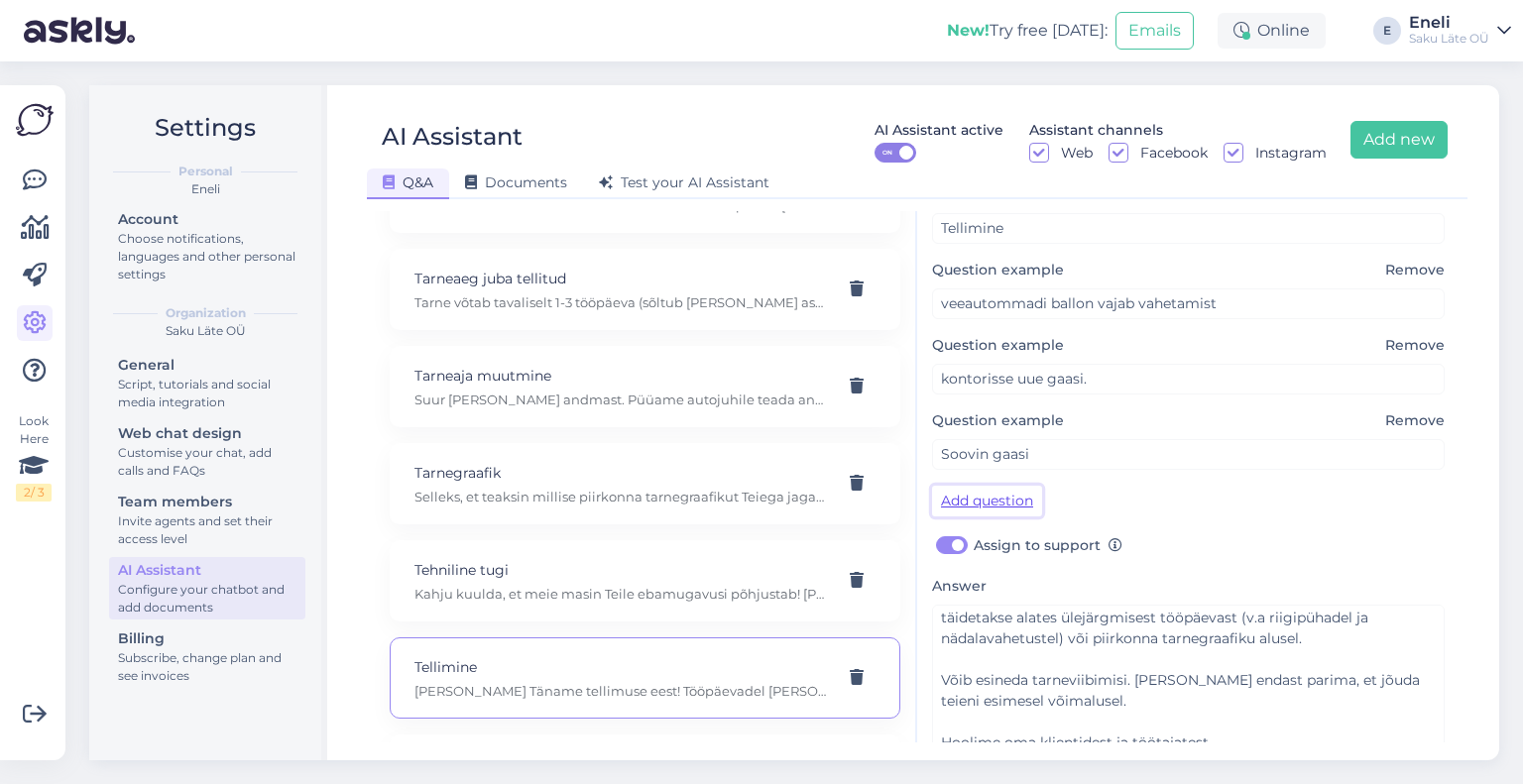 click on "Add question" at bounding box center [987, 501] 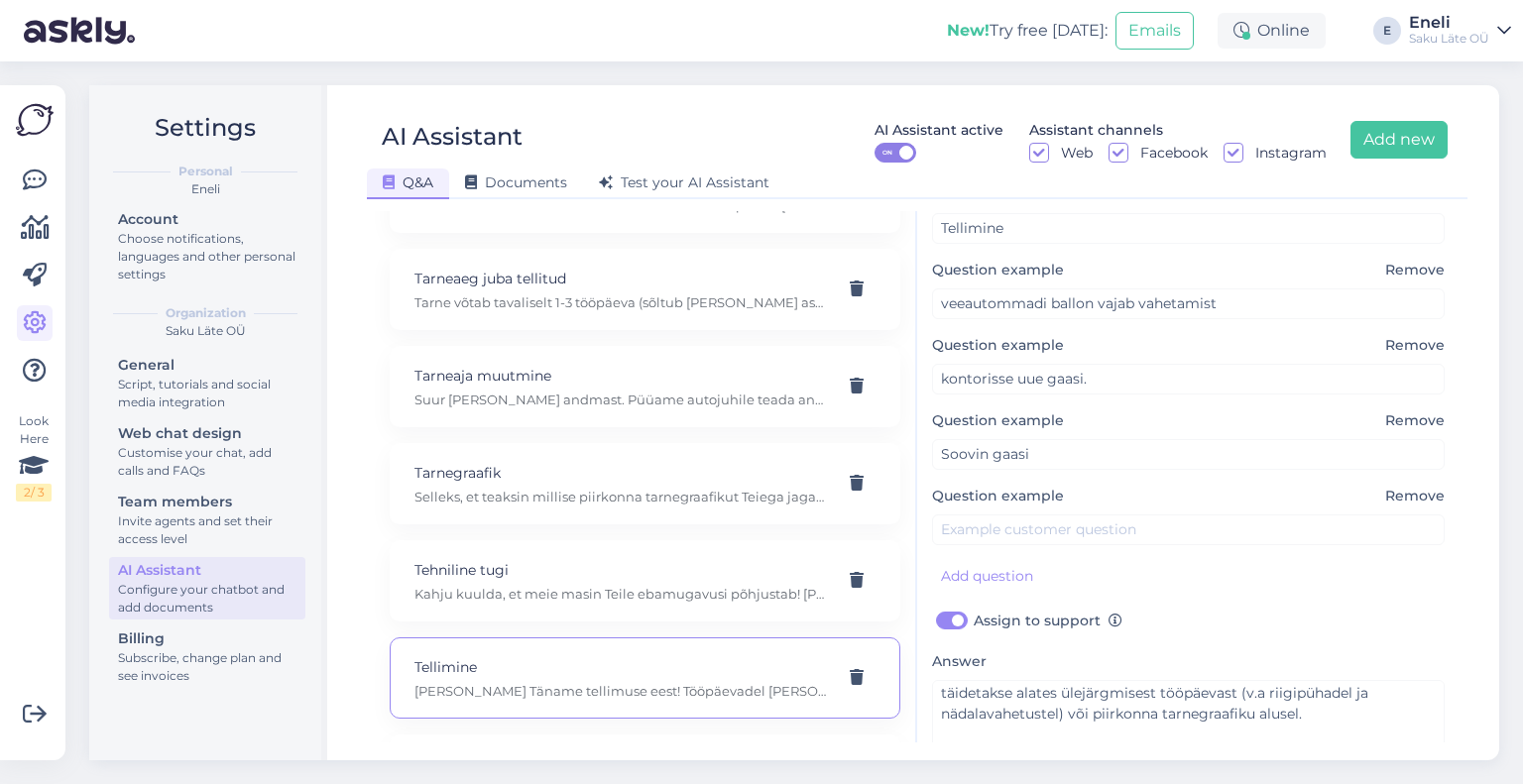 click on "Remove" at bounding box center (1415, 496) 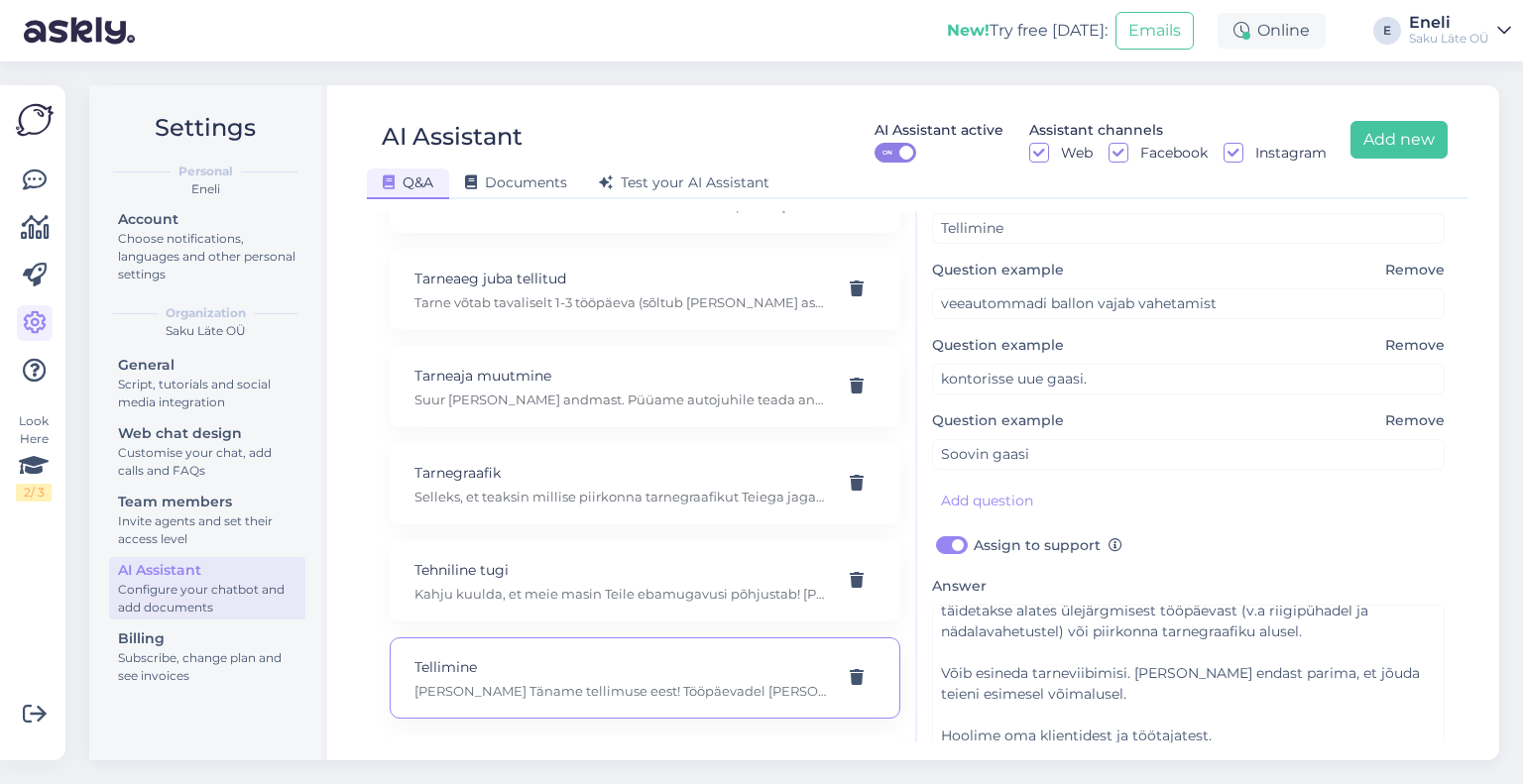 scroll, scrollTop: 133, scrollLeft: 0, axis: vertical 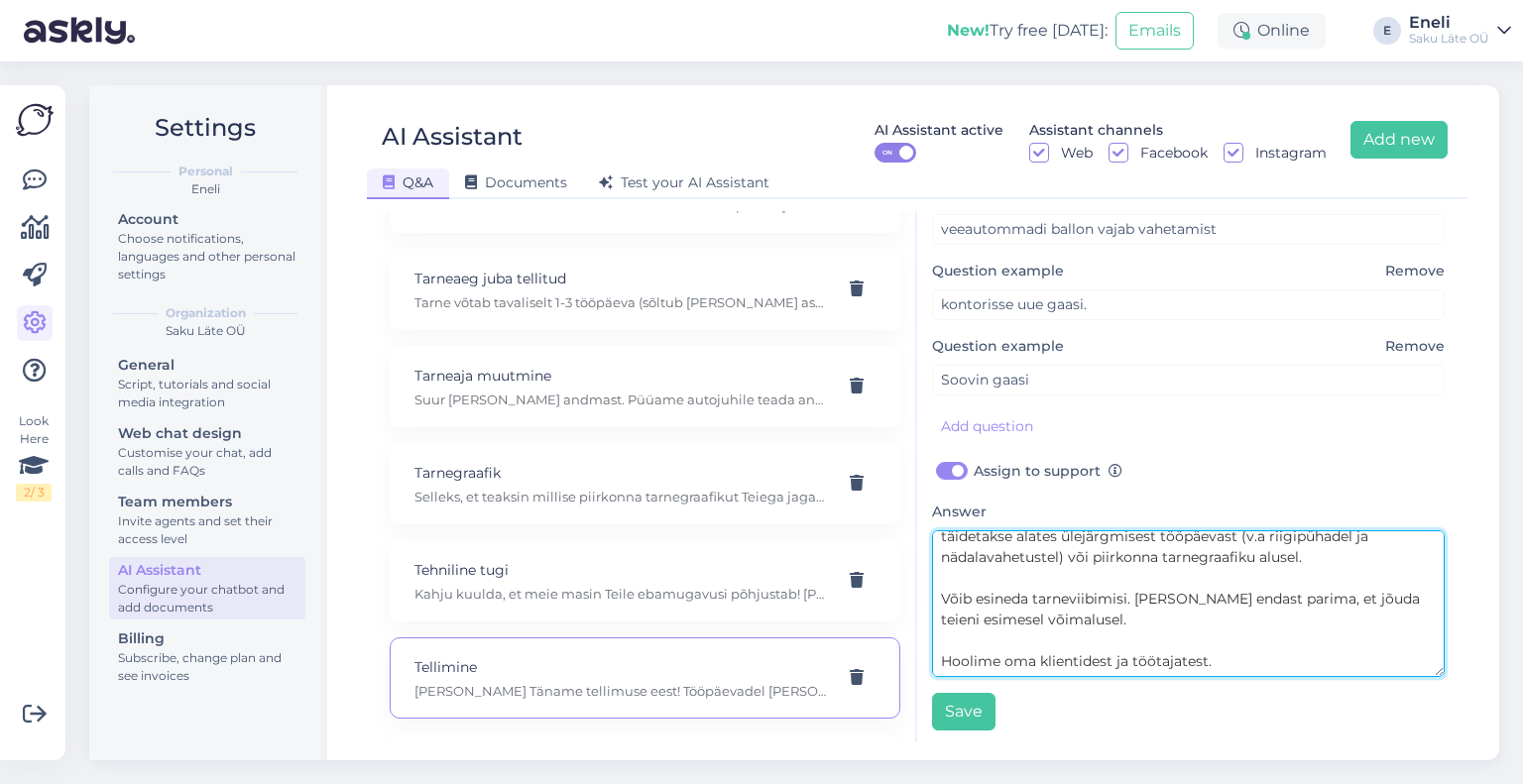 click on "[PERSON_NAME]
Täname tellimuse eest!
Tööpäevadel [PERSON_NAME] 15.00-ni edastatud tellimused täidetakse 1-3 tööpäeva jooksul, [PERSON_NAME] 15.00 edastatud tellimused täidetakse alates ülejärgmisest tööpäevast (v.a riigipühadel ja nädalavahetustel) või piirkonna tarnegraafiku alusel.
Võib esineda tarneviibimisi. [PERSON_NAME] endast parima, et jõuda teieni esimesel võimalusel.
Hoolime oma klientidest ja töötajatest." at bounding box center [1188, 604] 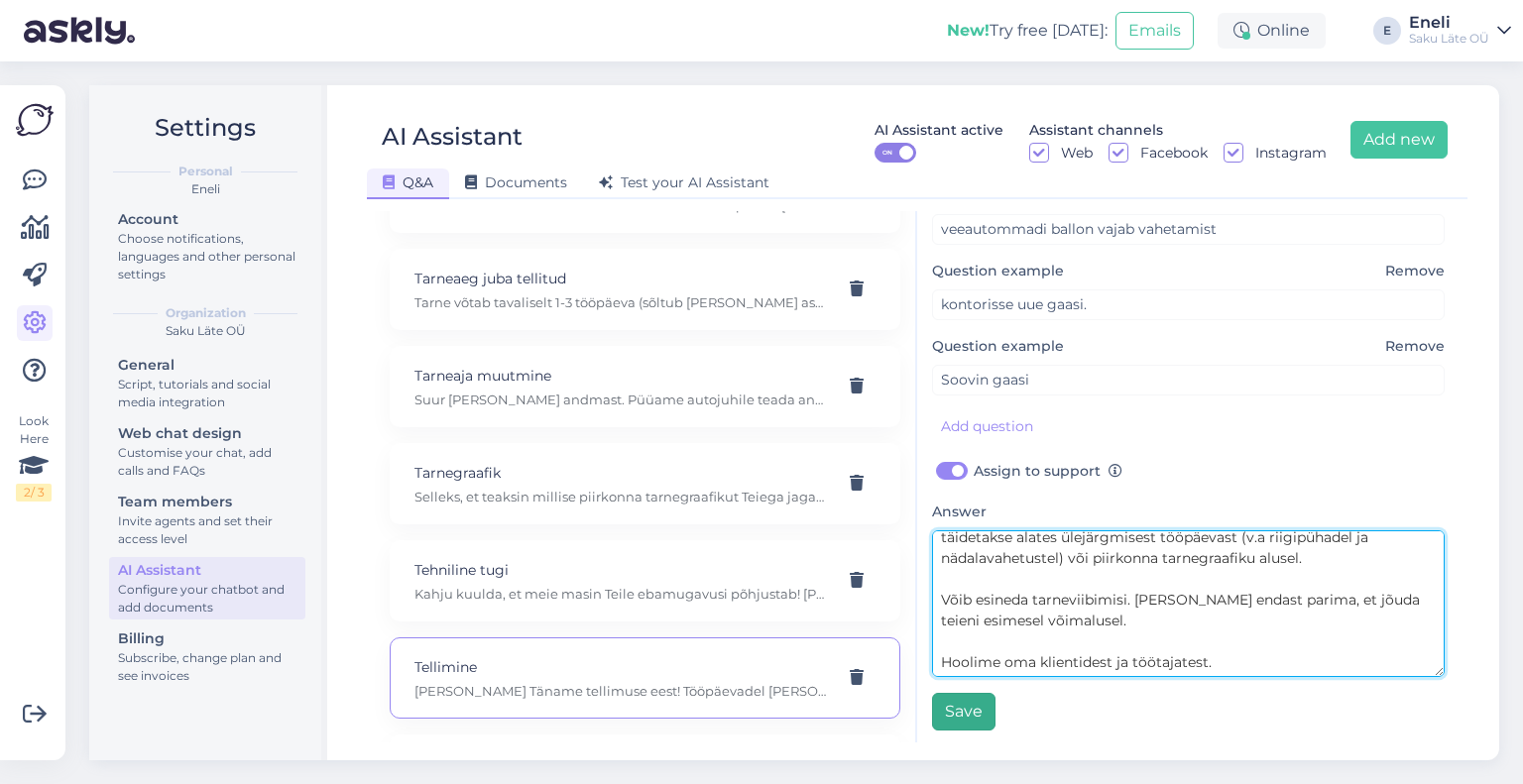 type on "[PERSON_NAME]
Täname tellimuse eest!
Tööpäevadel [PERSON_NAME] 15.00-ni edastatud tellimused täidetakse 1-3 tööpäeva jooksul, [PERSON_NAME] 15.00 edastatud tellimused täidetakse alates ülejärgmisest tööpäevast (v.a riigipühadel ja nädalavahetustel) või piirkonna tarnegraafiku alusel.
Võib esineda tarneviibimisi. [PERSON_NAME] endast parima, et jõuda teieni esimesel võimalusel.
Hoolime oma klientidest ja töötajatest." 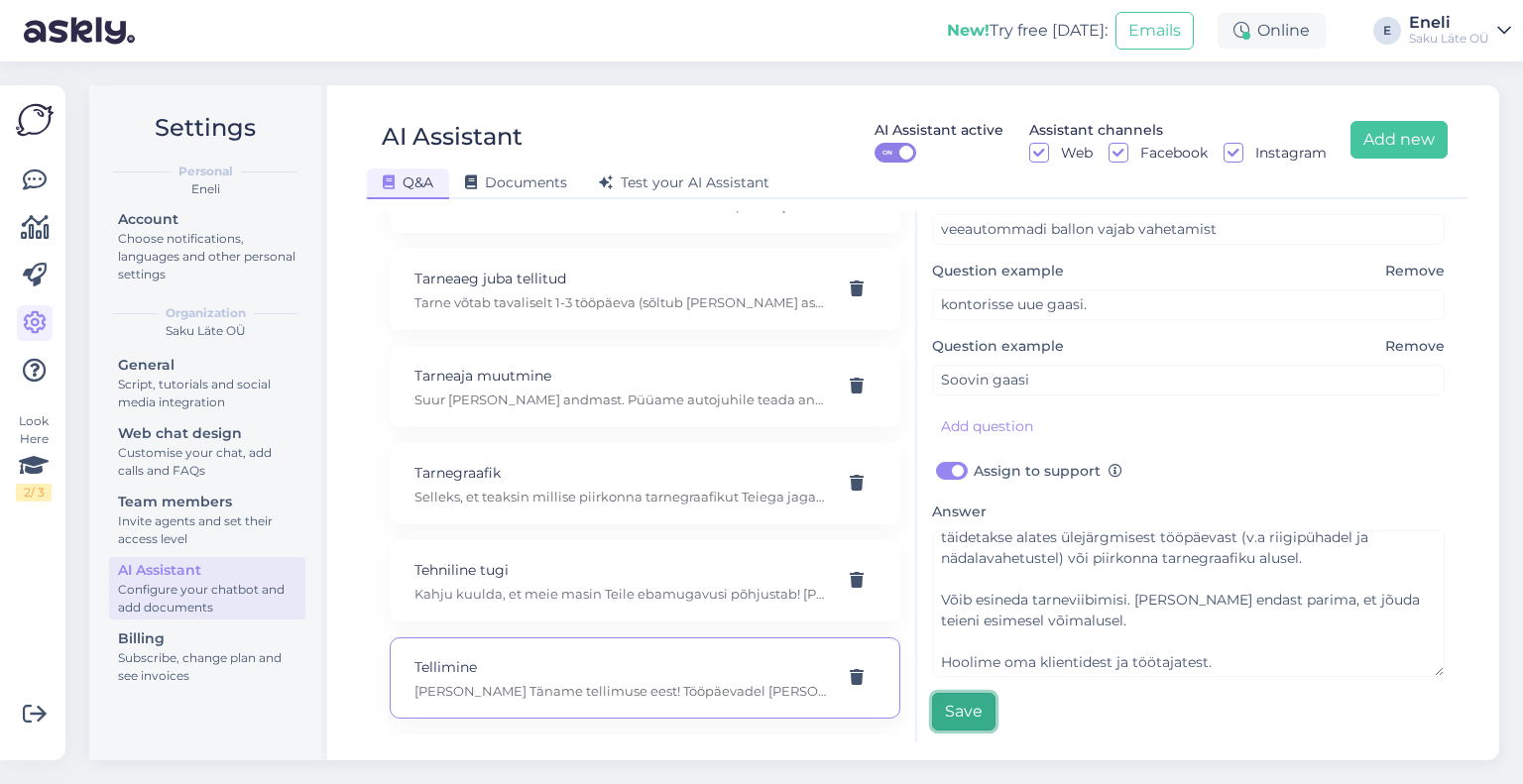 click on "Save" at bounding box center (964, 712) 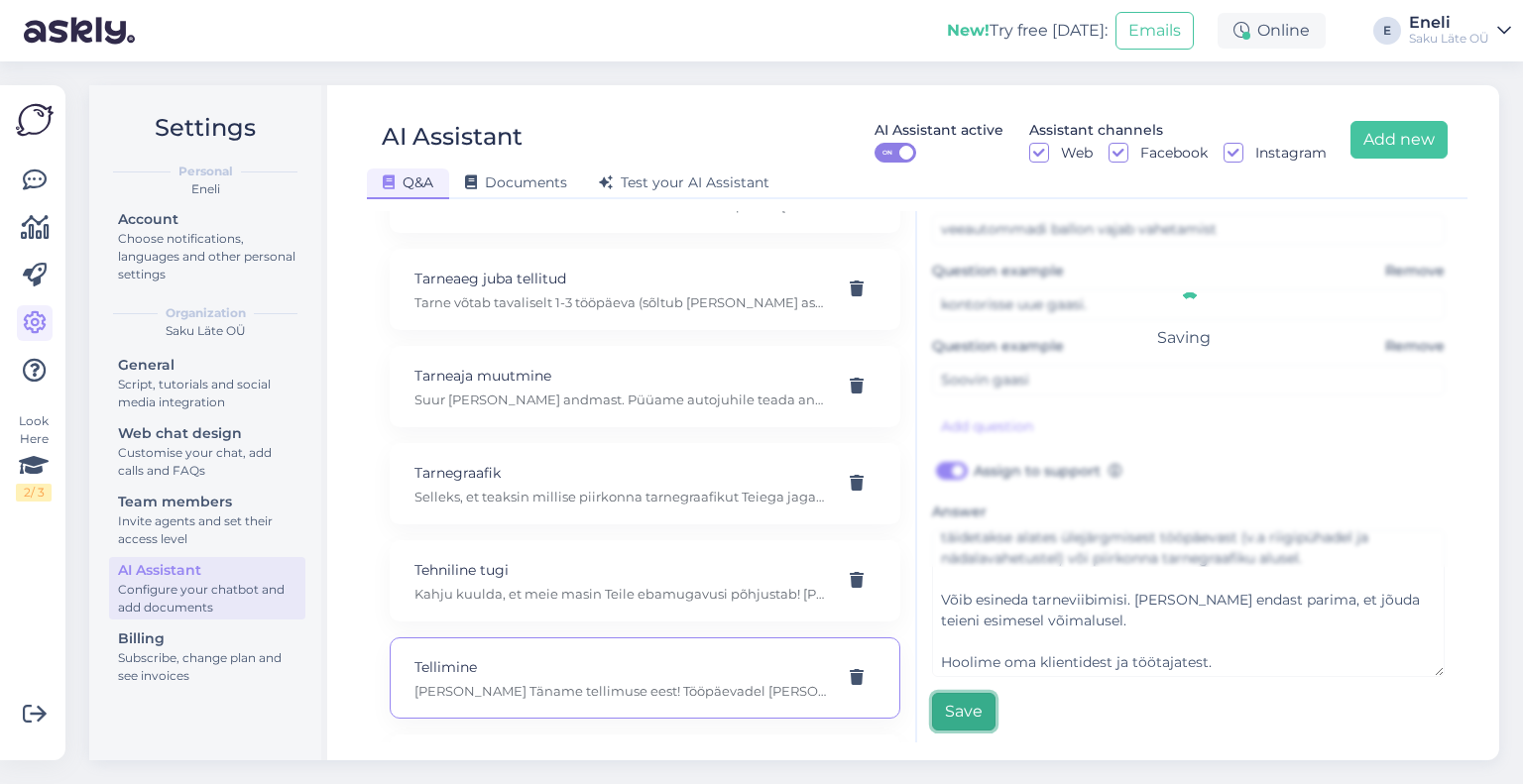 type on "Soovin gaasi" 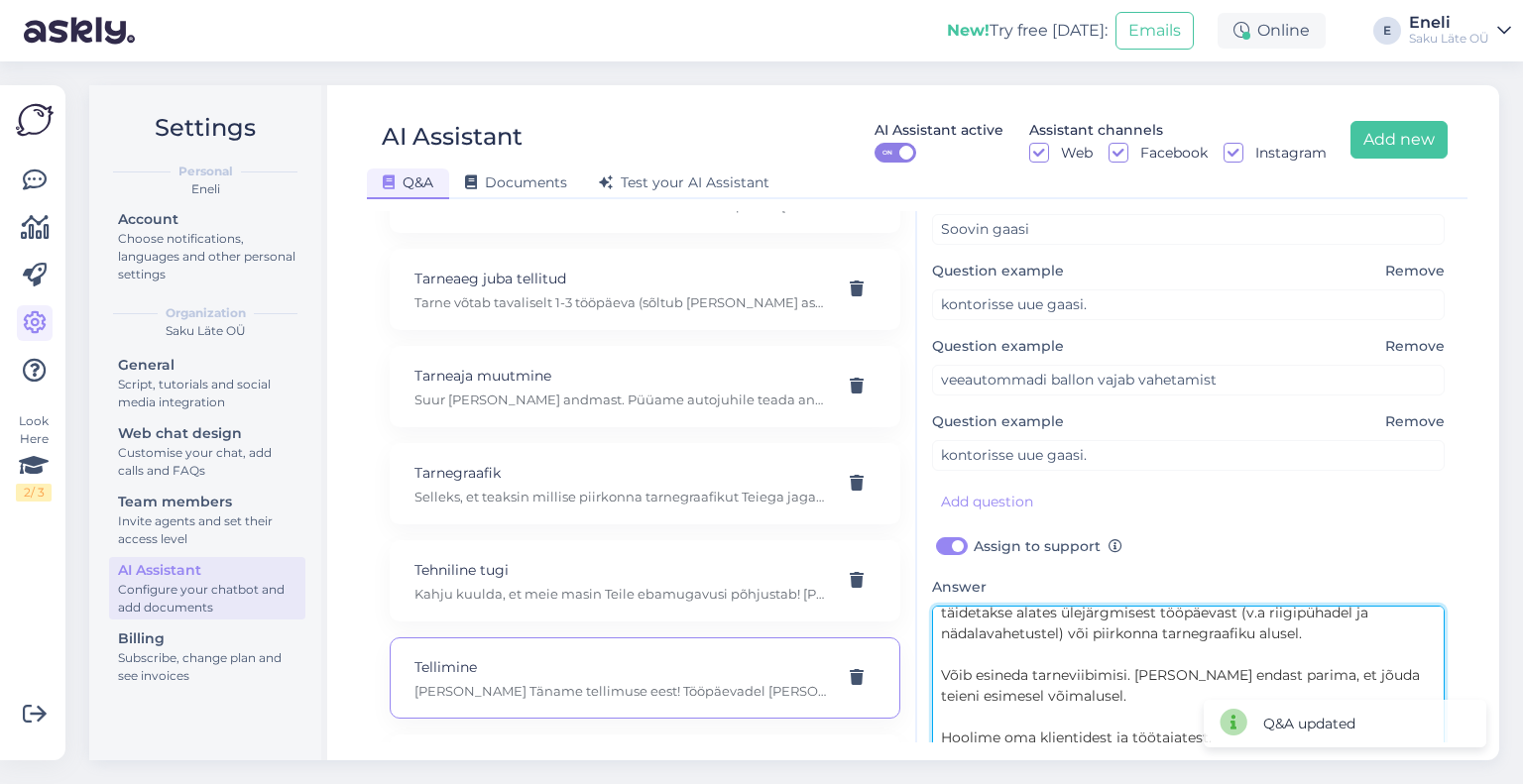 click on "[PERSON_NAME]
Täname tellimuse eest!
Tööpäevadel [PERSON_NAME] 15.00-ni edastatud tellimused täidetakse 1-3 tööpäeva jooksul, [PERSON_NAME] 15.00 edastatud tellimused täidetakse alates ülejärgmisest tööpäevast (v.a riigipühadel ja nädalavahetustel) või piirkonna tarnegraafiku alusel.
Võib esineda tarneviibimisi. [PERSON_NAME] endast parima, et jõuda teieni esimesel võimalusel.
Hoolime oma klientidest ja töötajatest." at bounding box center [1188, 679] 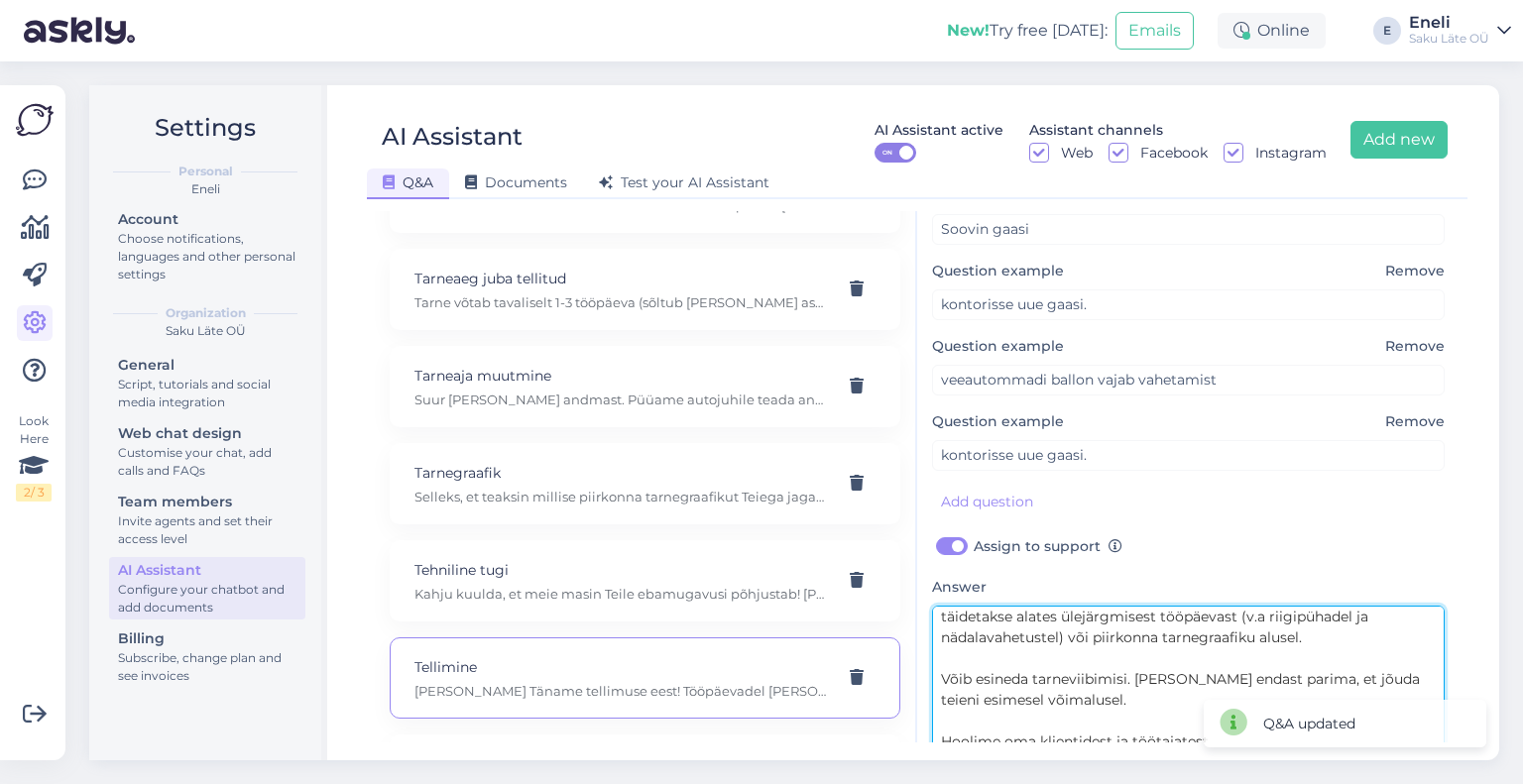 scroll, scrollTop: 112, scrollLeft: 0, axis: vertical 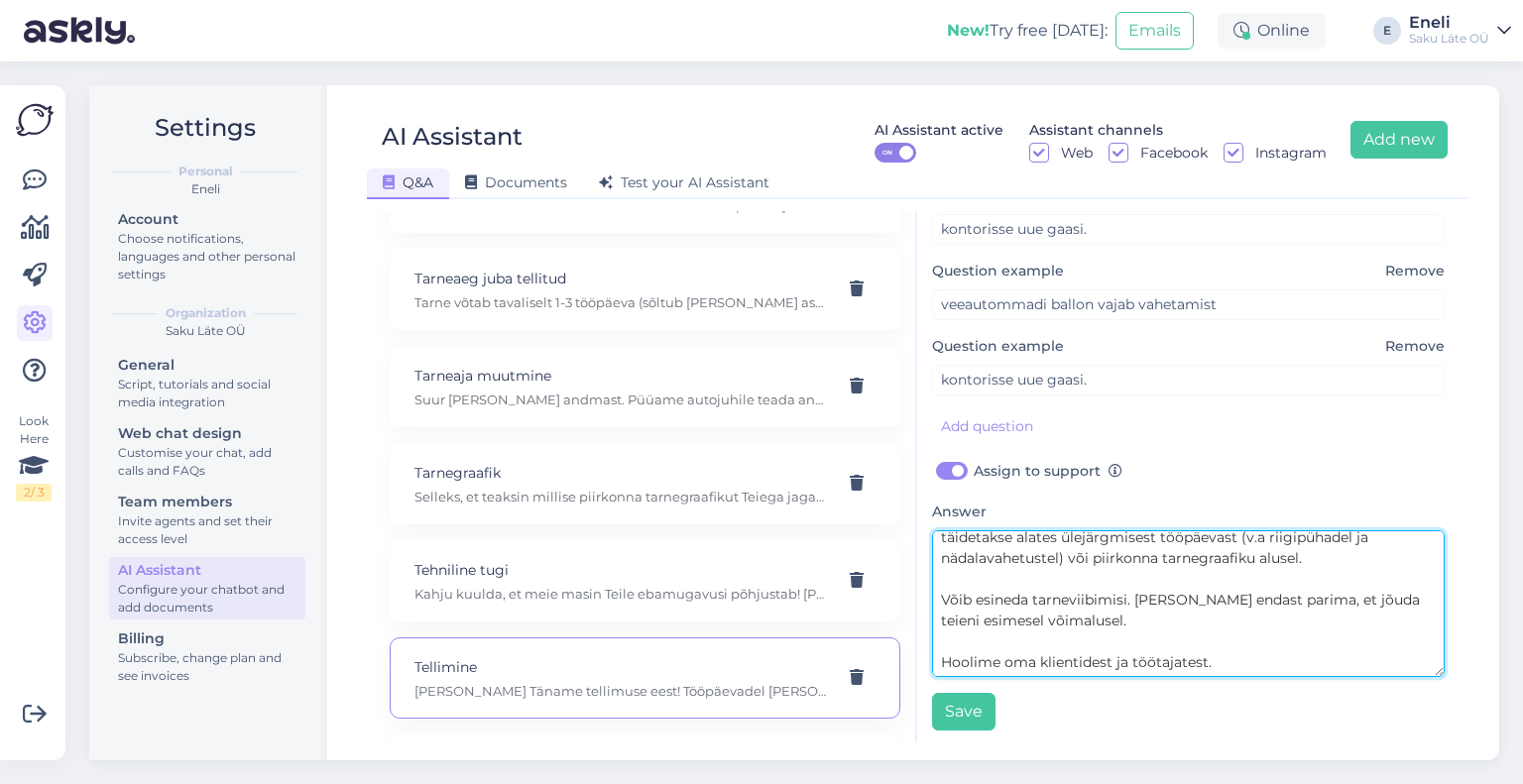 drag, startPoint x: 1225, startPoint y: 659, endPoint x: 940, endPoint y: 593, distance: 292.5423 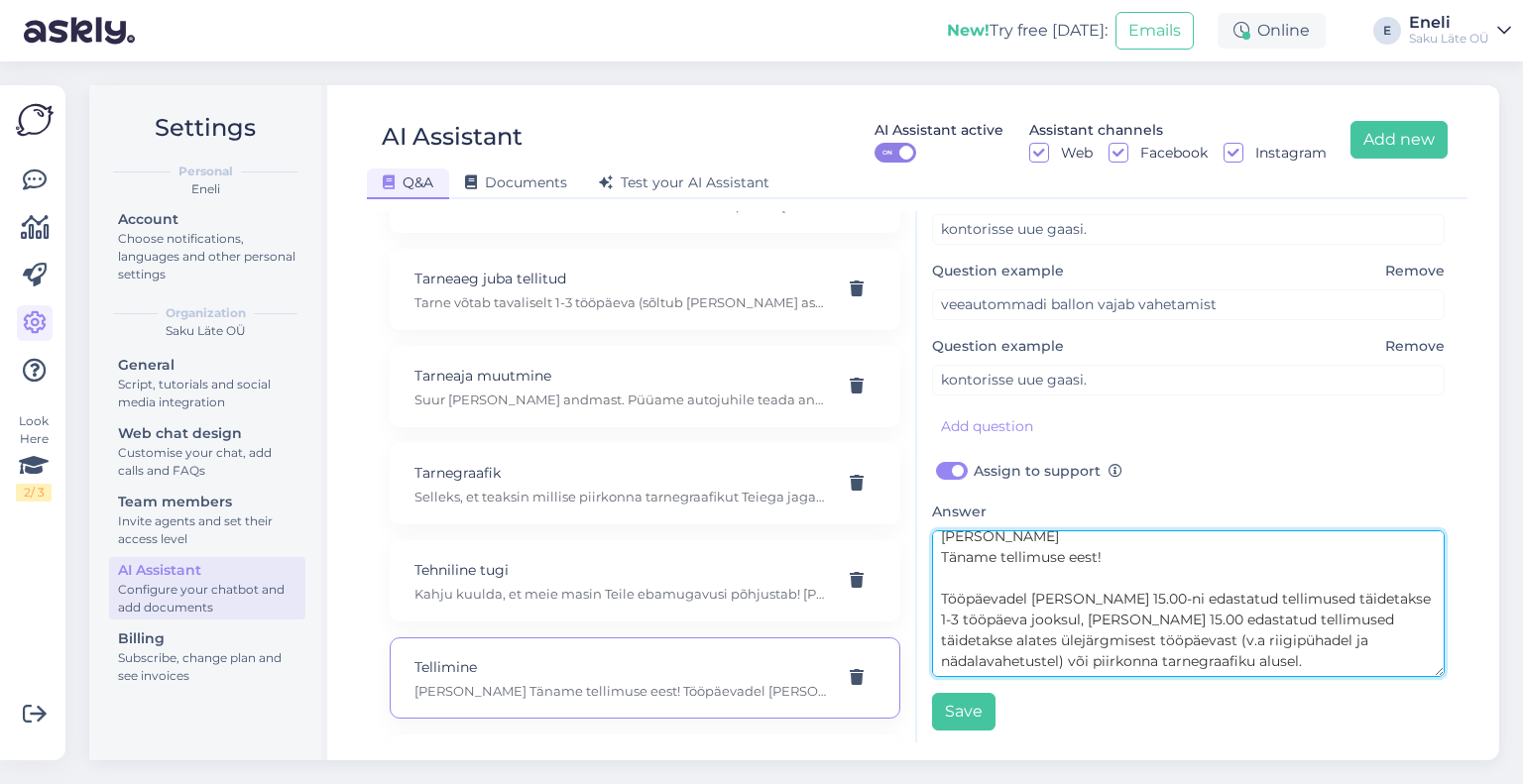 scroll, scrollTop: 50, scrollLeft: 0, axis: vertical 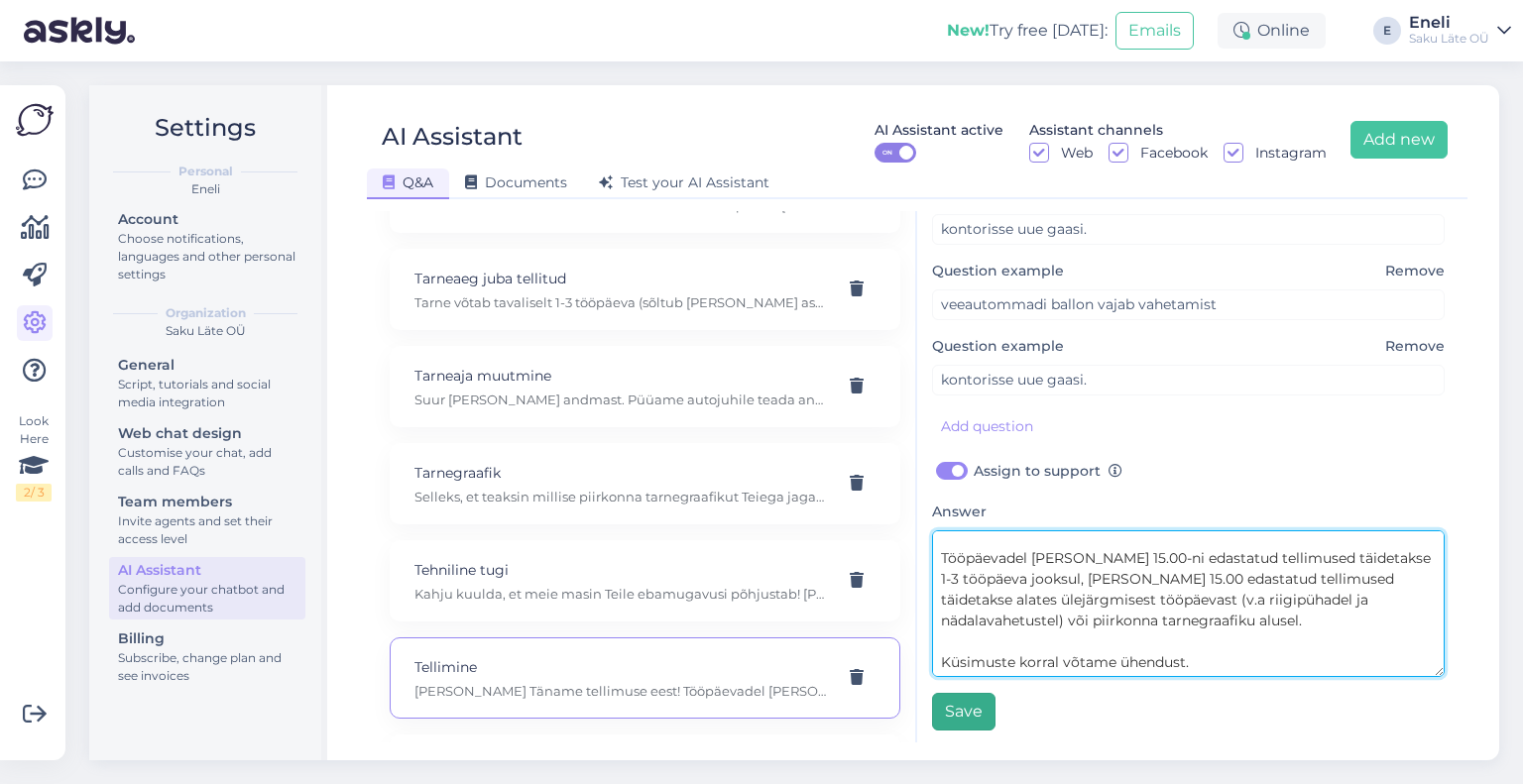 type on "[PERSON_NAME]
Täname tellimuse eest!
Tööpäevadel [PERSON_NAME] 15.00-ni edastatud tellimused täidetakse 1-3 tööpäeva jooksul, [PERSON_NAME] 15.00 edastatud tellimused täidetakse alates ülejärgmisest tööpäevast (v.a riigipühadel ja nädalavahetustel) või piirkonna tarnegraafiku alusel.
Küsimuste korral võtame ühendust." 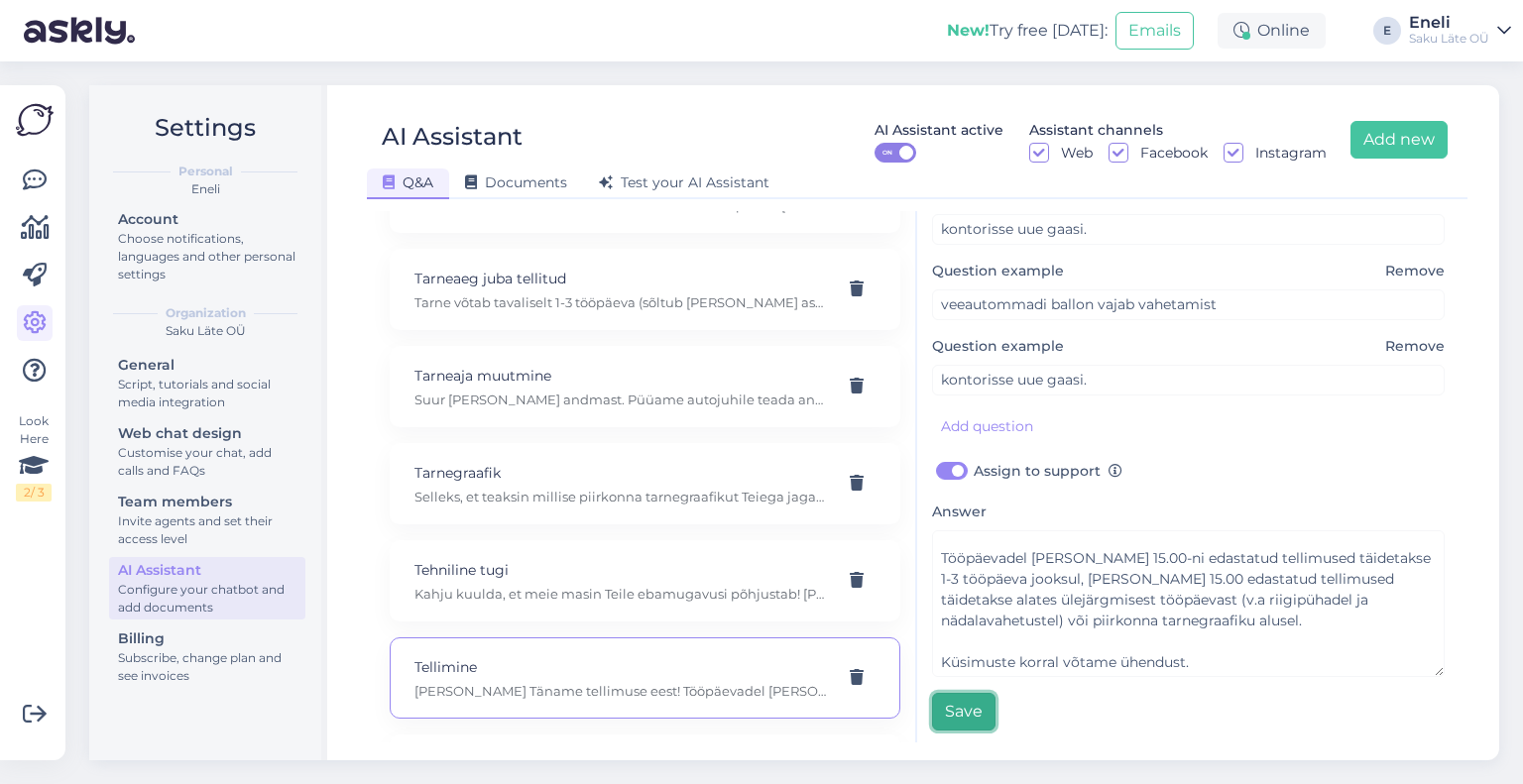 click on "Save" at bounding box center [964, 712] 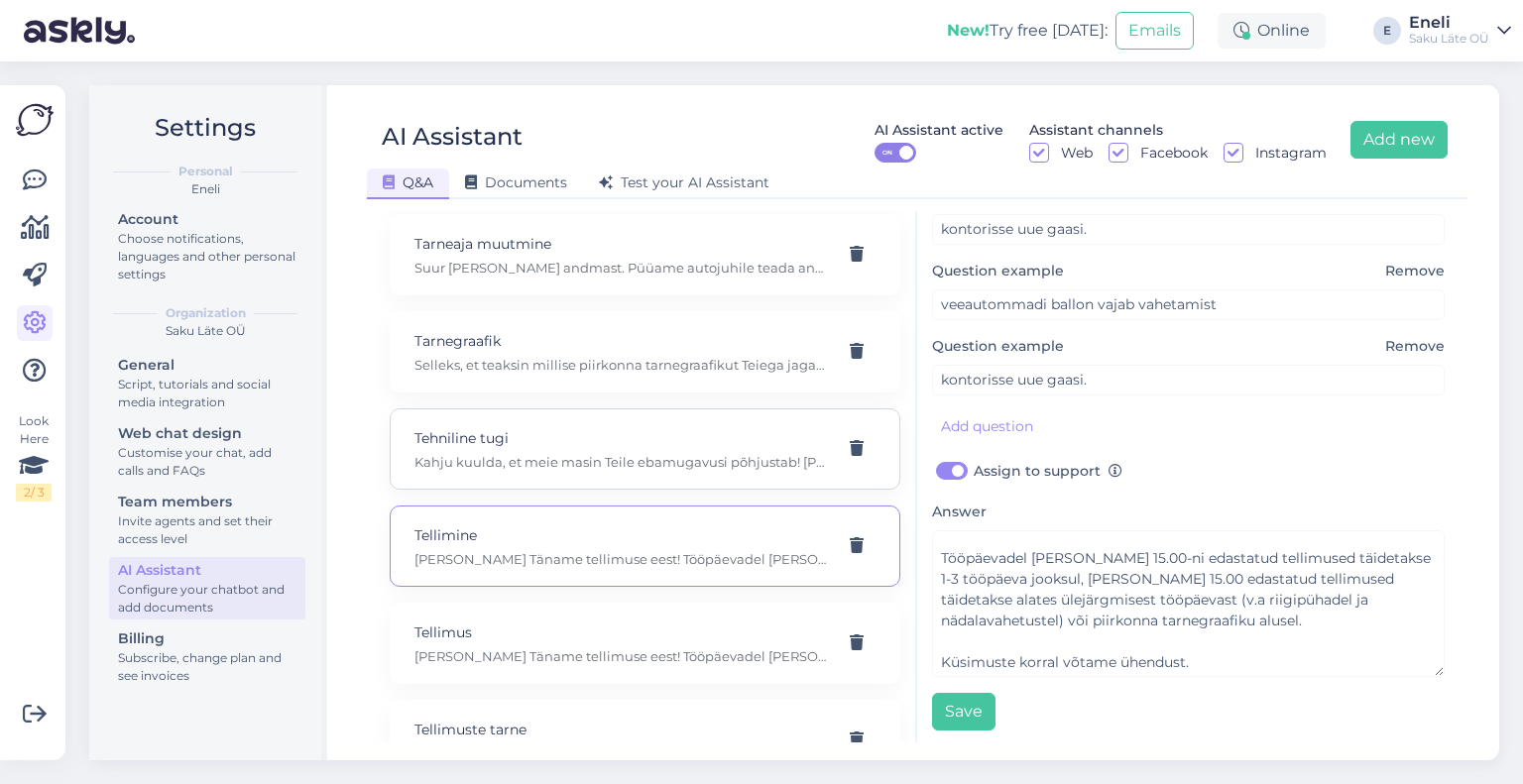 scroll, scrollTop: 3073, scrollLeft: 0, axis: vertical 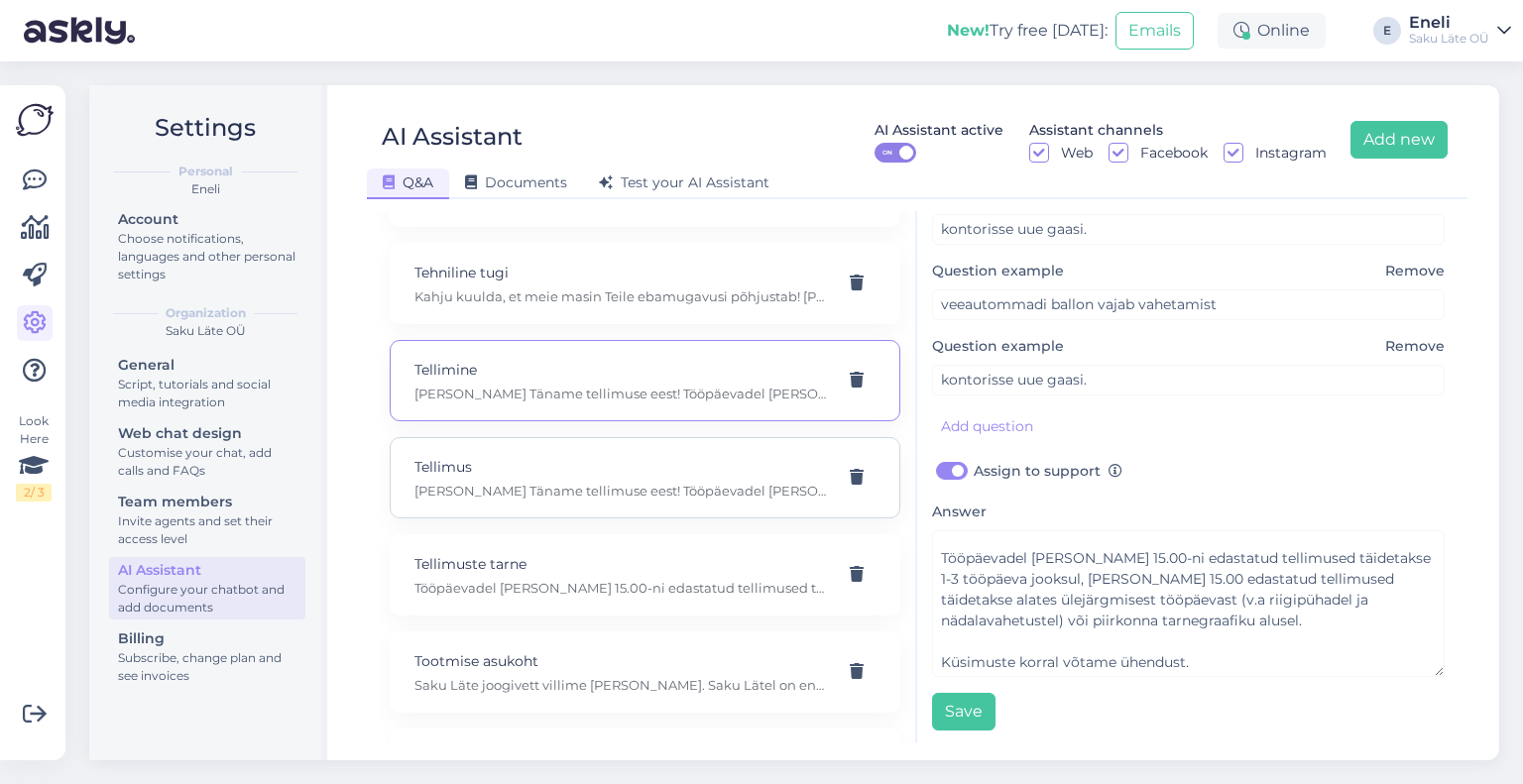 click on "Tellimus" at bounding box center (621, 467) 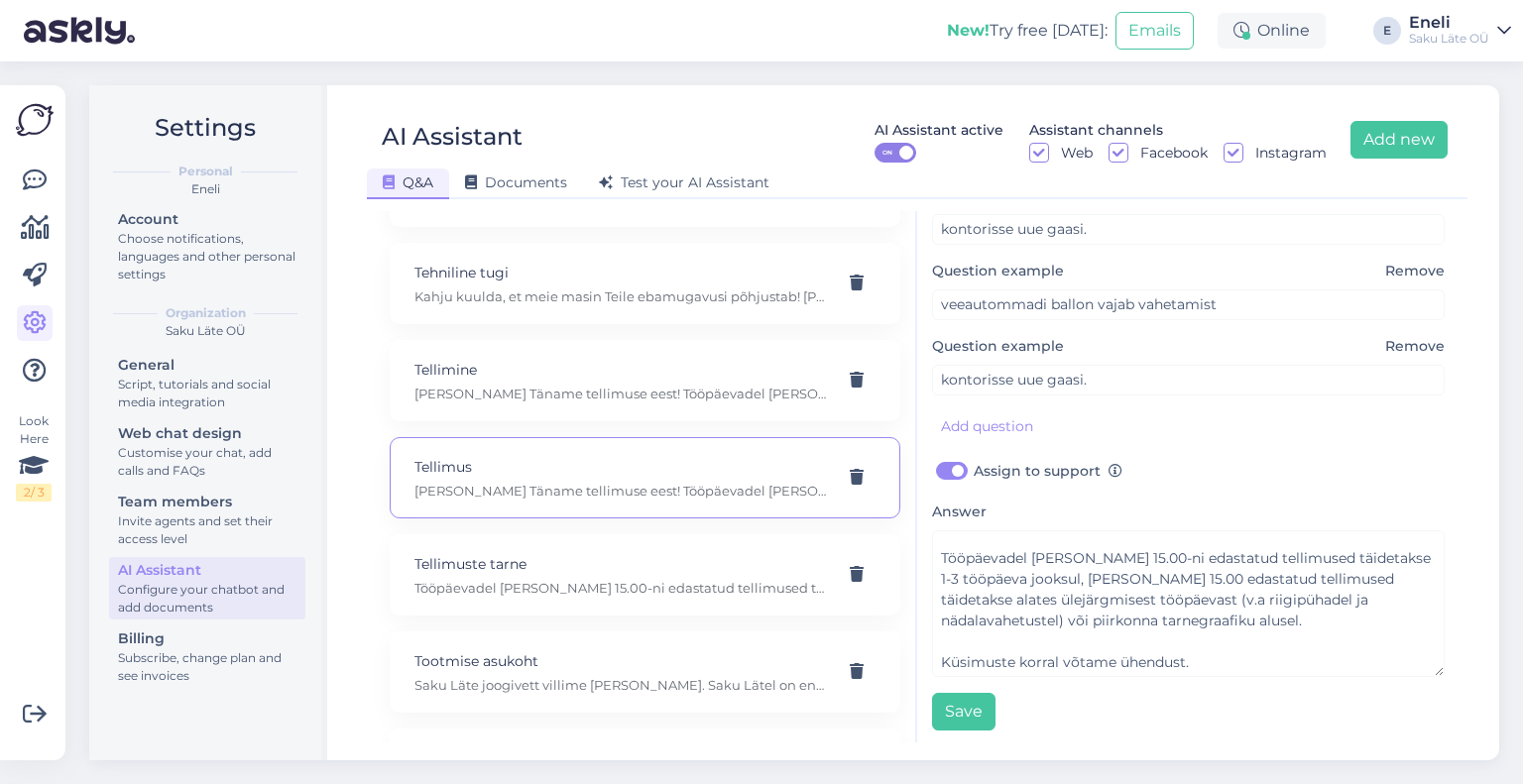 type on "Tellimus" 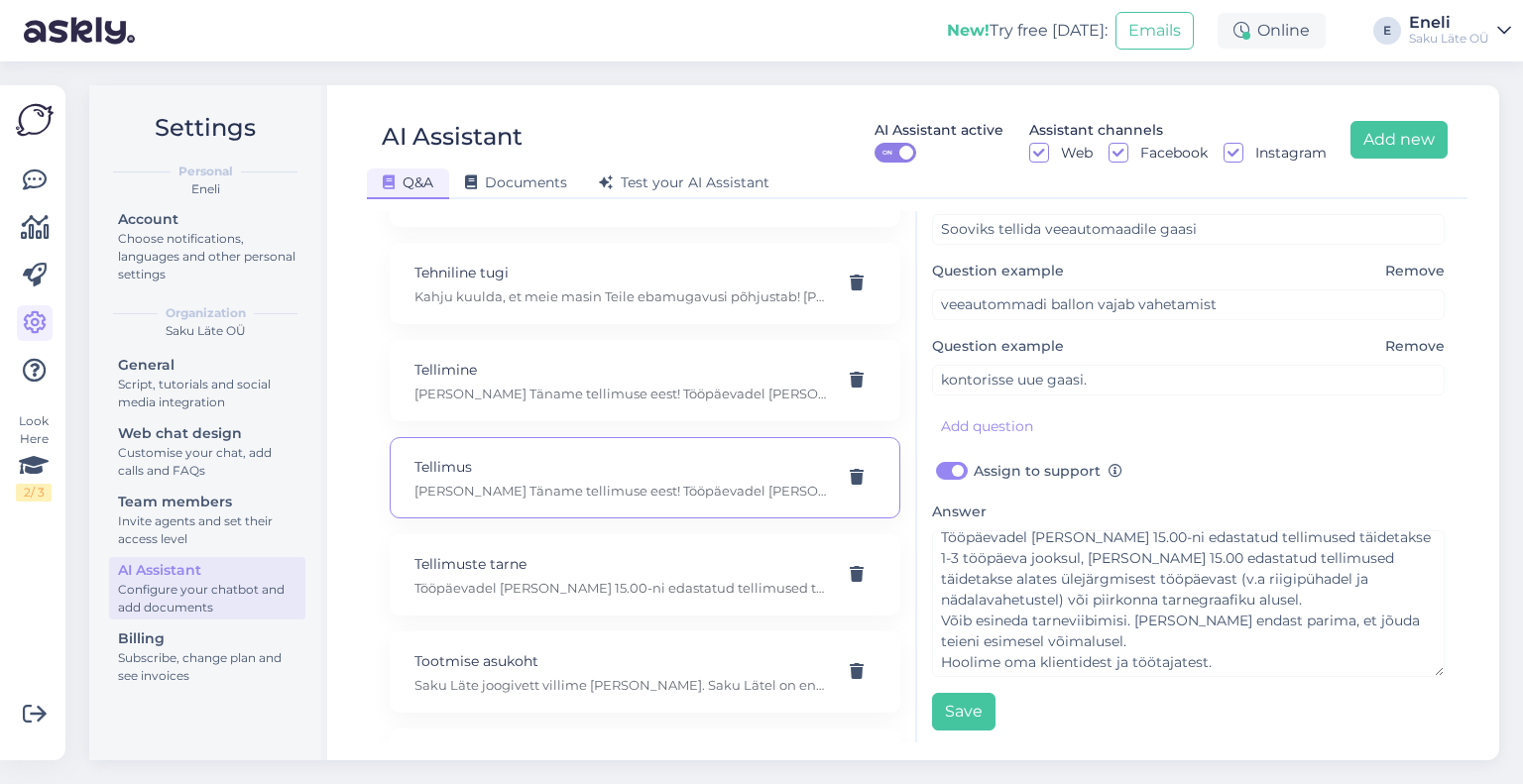 scroll, scrollTop: 101, scrollLeft: 0, axis: vertical 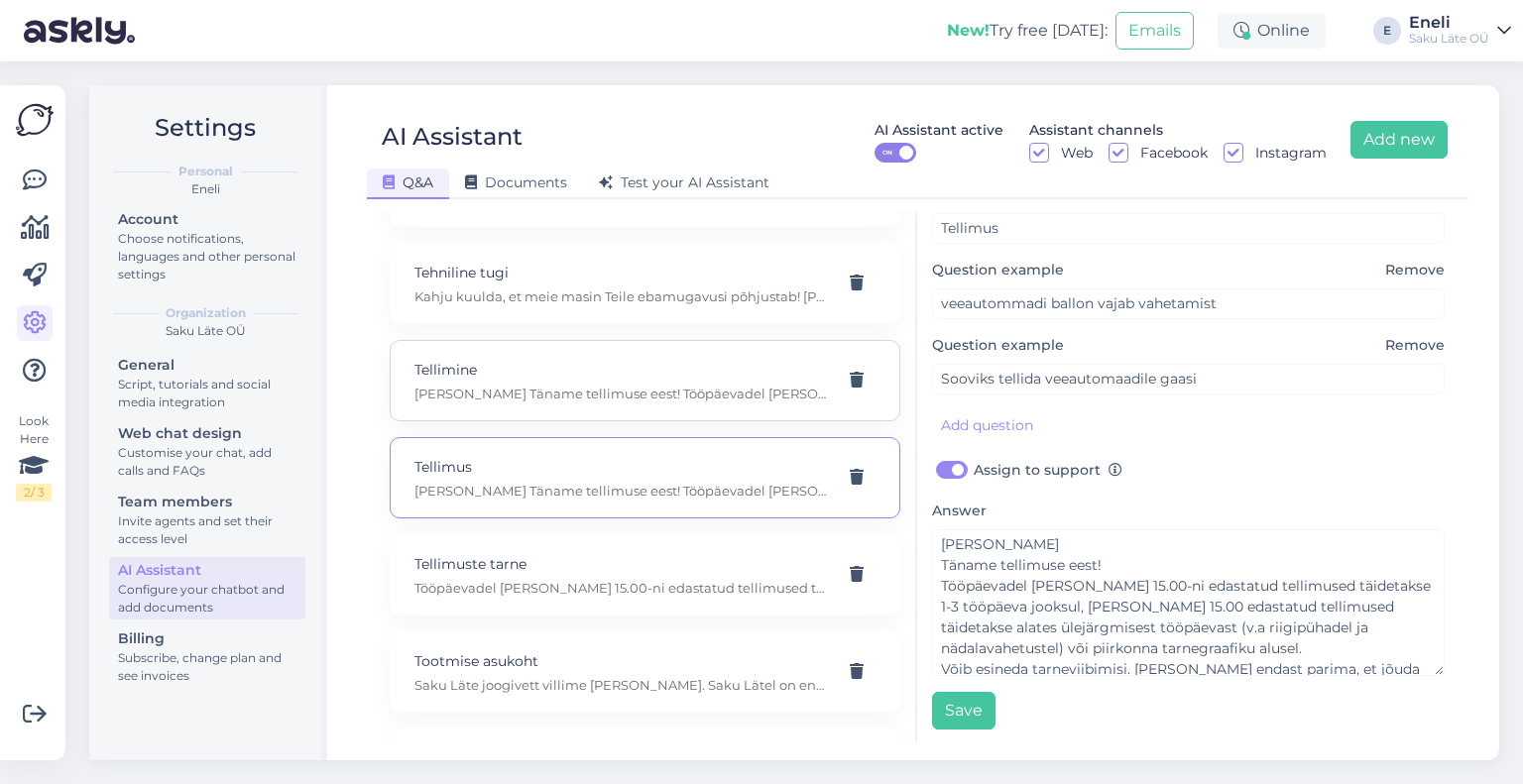 click on "[PERSON_NAME]
Täname tellimuse eest!
Tööpäevadel [PERSON_NAME] 15.00-ni edastatud tellimused täidetakse 1-3 tööpäeva jooksul, [PERSON_NAME] 15.00 edastatud tellimused täidetakse alates ülejärgmisest tööpäevast (v.a riigipühadel ja nädalavahetustel) või piirkonna tarnegraafiku alusel.
Küsimuste korral võtame ühendust." at bounding box center (621, 393) 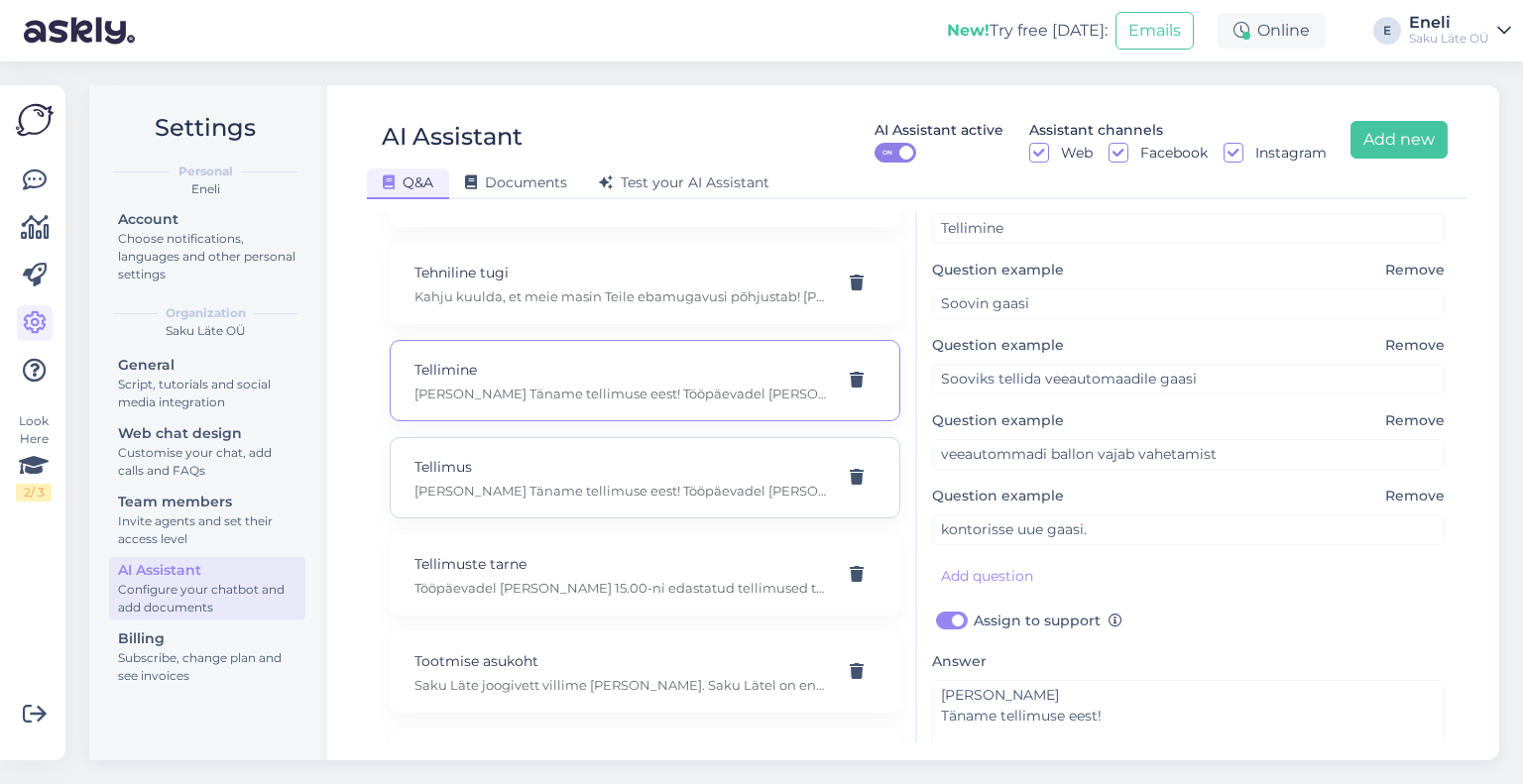 click on "Tellimus" at bounding box center (621, 467) 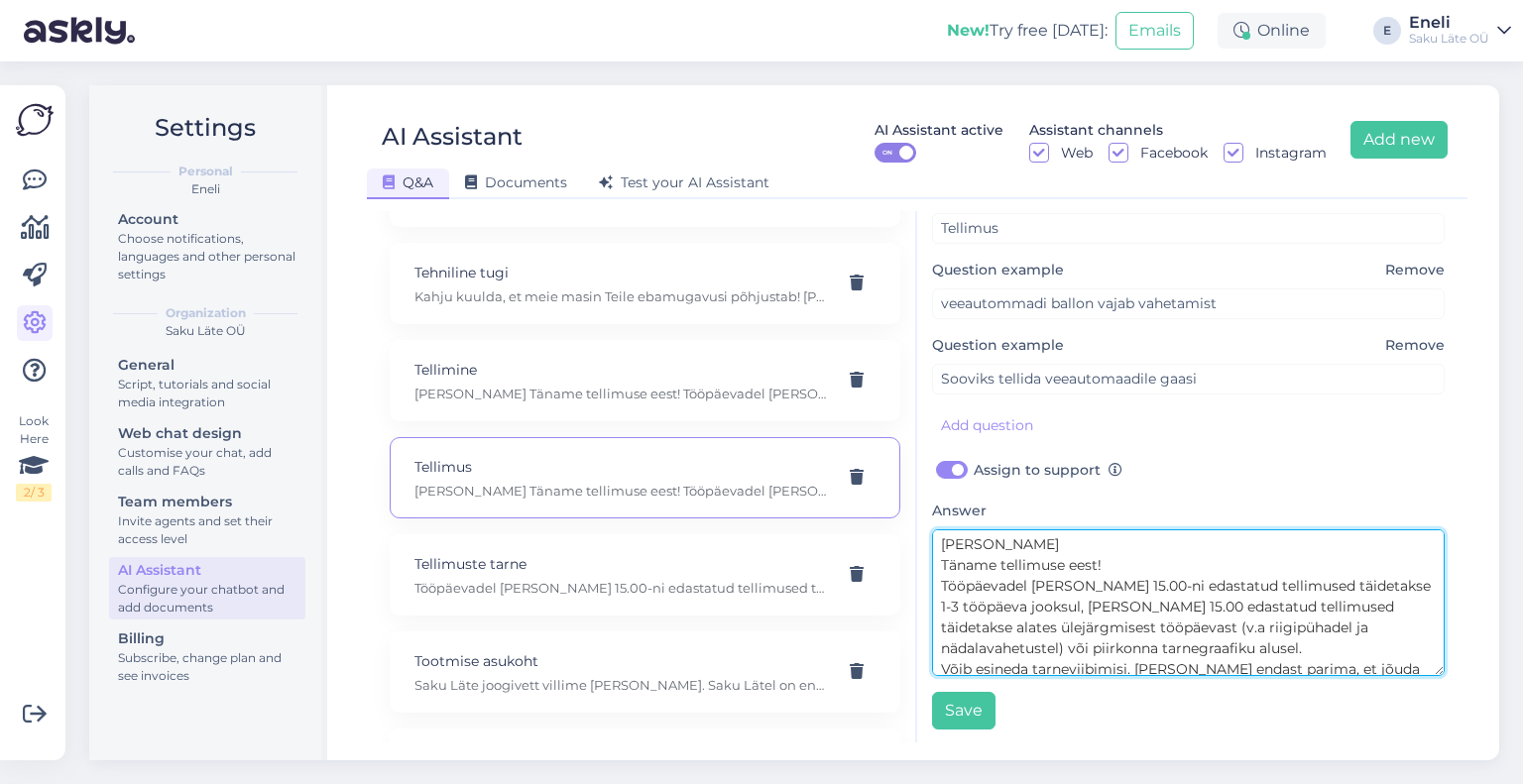 click on "[PERSON_NAME]
Täname tellimuse eest!
Tööpäevadel [PERSON_NAME] 15.00-ni edastatud tellimused täidetakse 1-3 tööpäeva jooksul, [PERSON_NAME] 15.00 edastatud tellimused täidetakse alates ülejärgmisest tööpäevast (v.a riigipühadel ja nädalavahetustel) või piirkonna tarnegraafiku alusel.
Võib esineda tarneviibimisi. [PERSON_NAME] endast parima, et jõuda teieni esimesel võimalusel.
Hoolime oma klientidest ja töötajatest." at bounding box center [1188, 603] 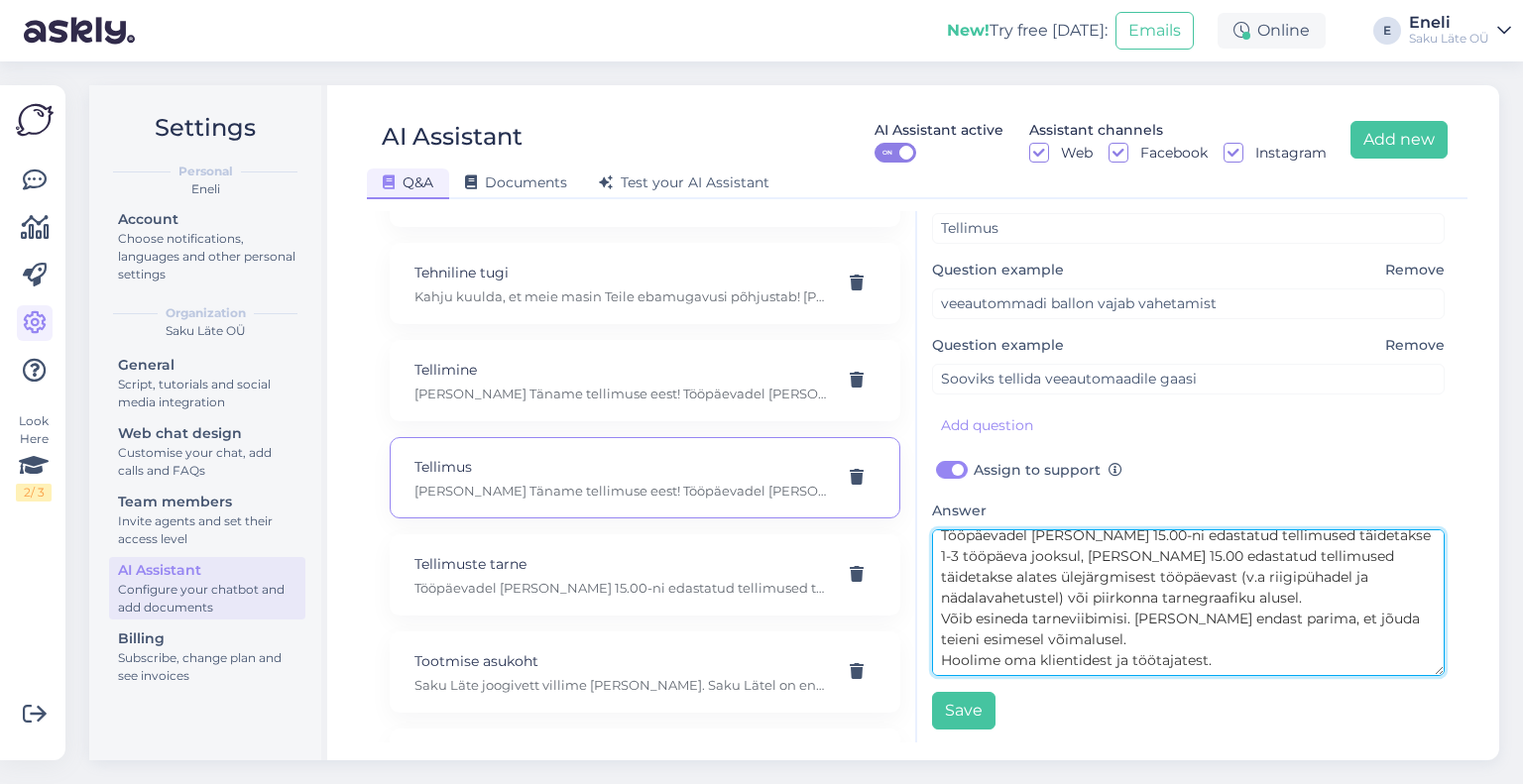 scroll, scrollTop: 112, scrollLeft: 0, axis: vertical 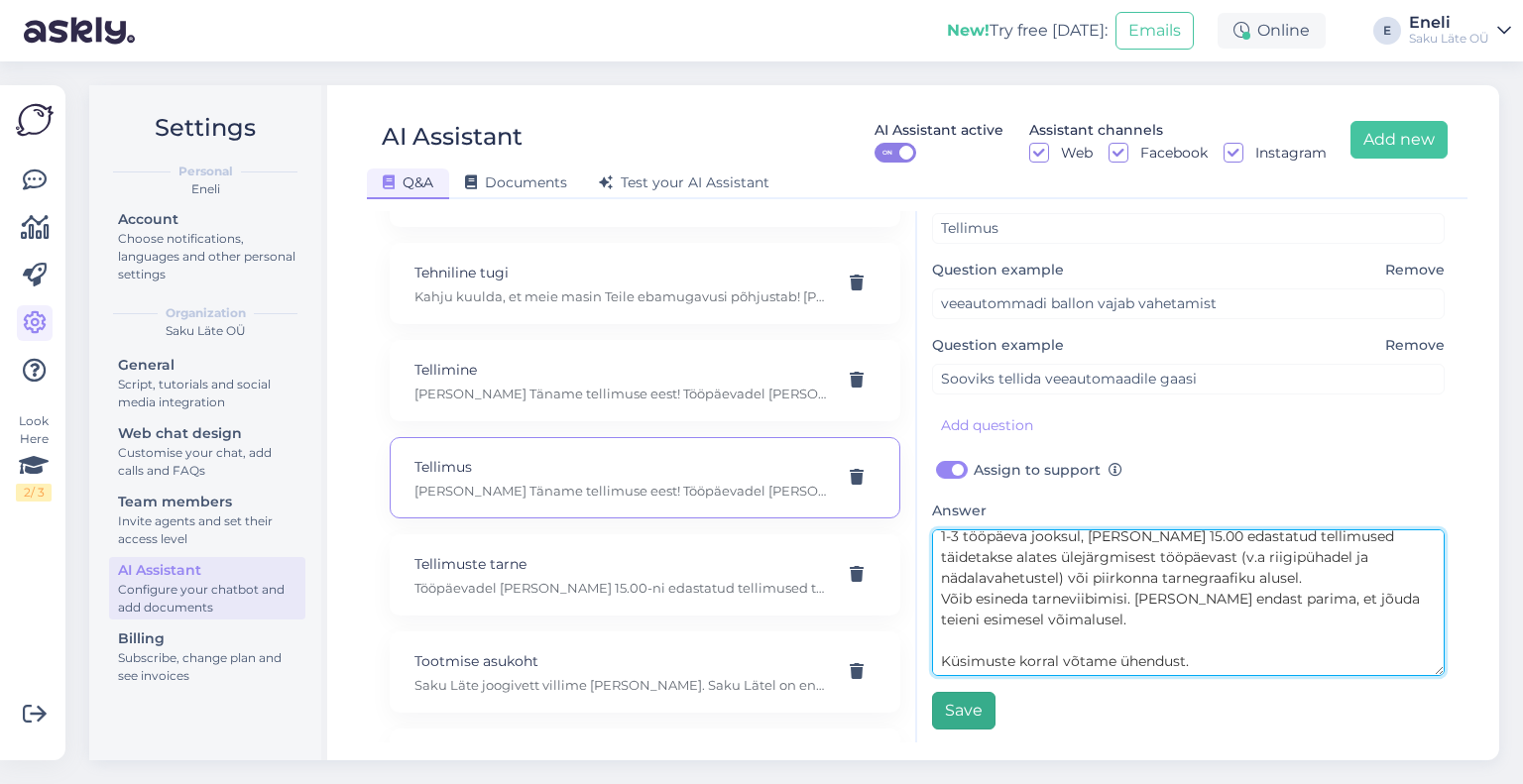 type on "[PERSON_NAME]
Täname tellimuse eest!
Tööpäevadel [PERSON_NAME] 15.00-ni edastatud tellimused täidetakse 1-3 tööpäeva jooksul, [PERSON_NAME] 15.00 edastatud tellimused täidetakse alates ülejärgmisest tööpäevast (v.a riigipühadel ja nädalavahetustel) või piirkonna tarnegraafiku alusel.
Võib esineda tarneviibimisi. [PERSON_NAME] endast parima, et jõuda teieni esimesel võimalusel.
Küsimuste korral võtame ühendust." 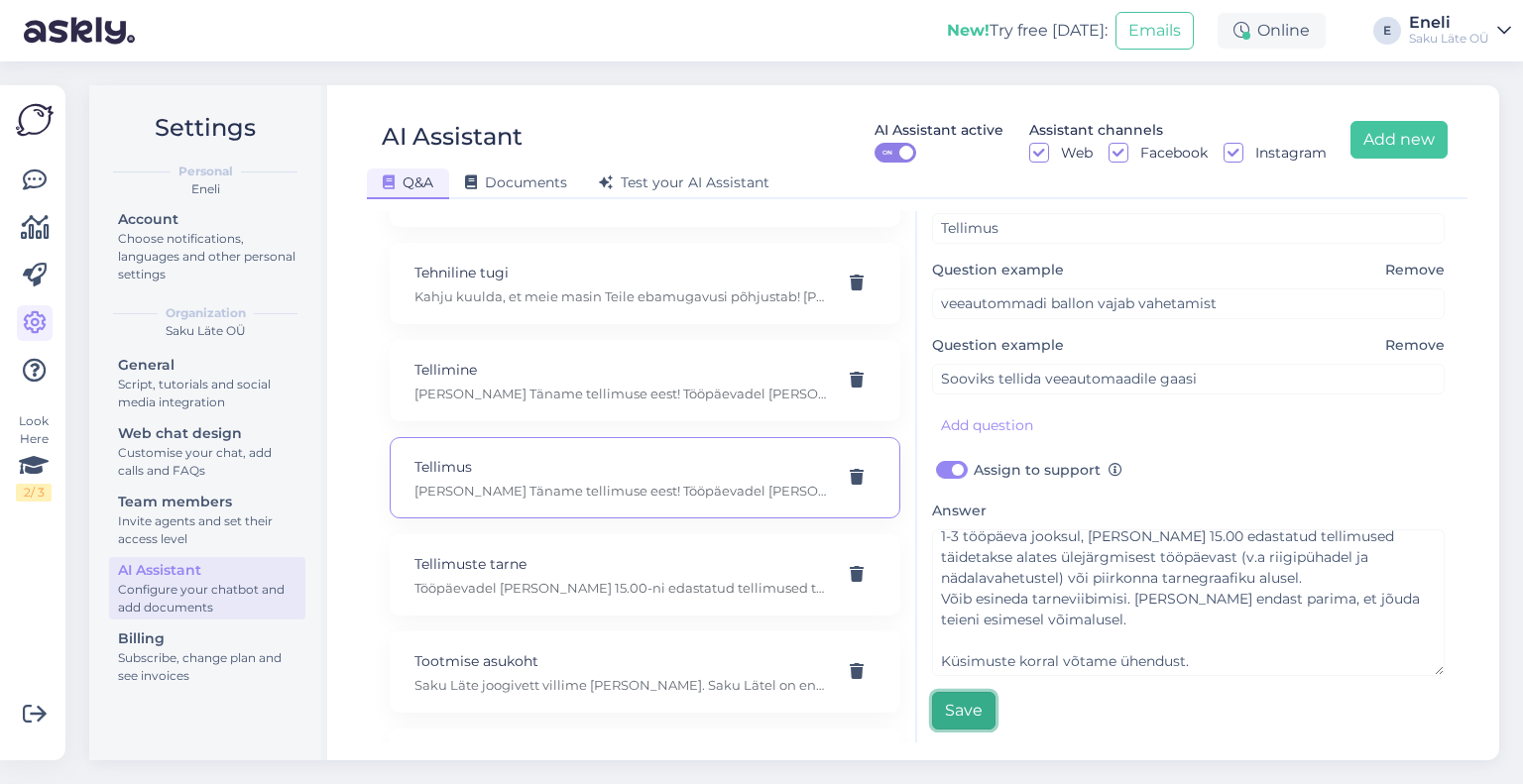 click on "Save" at bounding box center [964, 711] 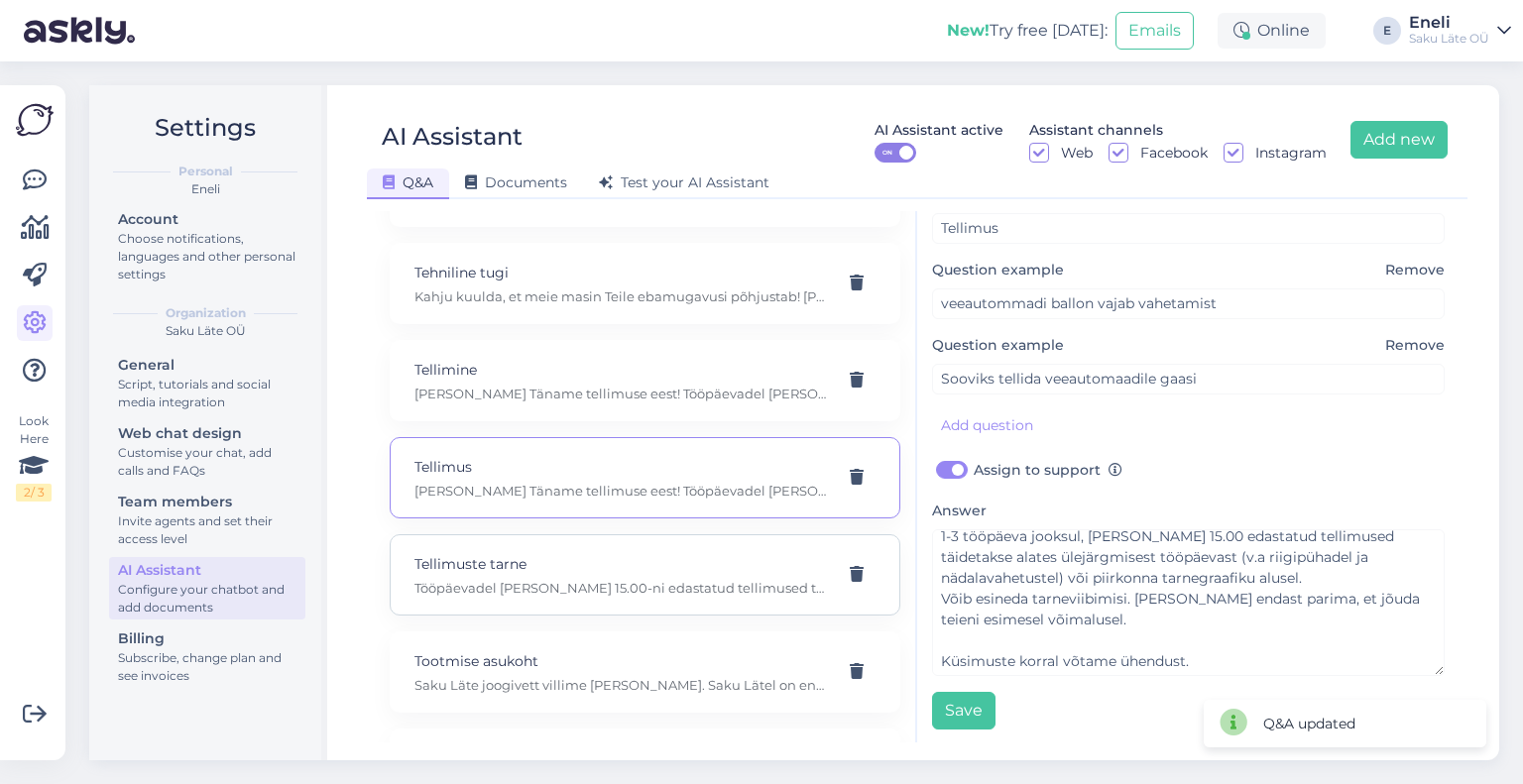 click on "Tööpäevadel [PERSON_NAME] 15.00-ni edastatud tellimused täidetakse 1-3 tööpäeva jooksul, [PERSON_NAME] 15.00 edastatud tellimused täidetakse alates ülejärgmisest tööpäevast (v.a riigipühadel ja nädalavahetustel) või piirkonna tarnegraafiku alusel.
Võib esineda tarneviibimisi. [PERSON_NAME] endast parima, et jõuda teieni esimesel võimalusel.
Hoolime oma klientidest ja töötajatest." at bounding box center (621, 588) 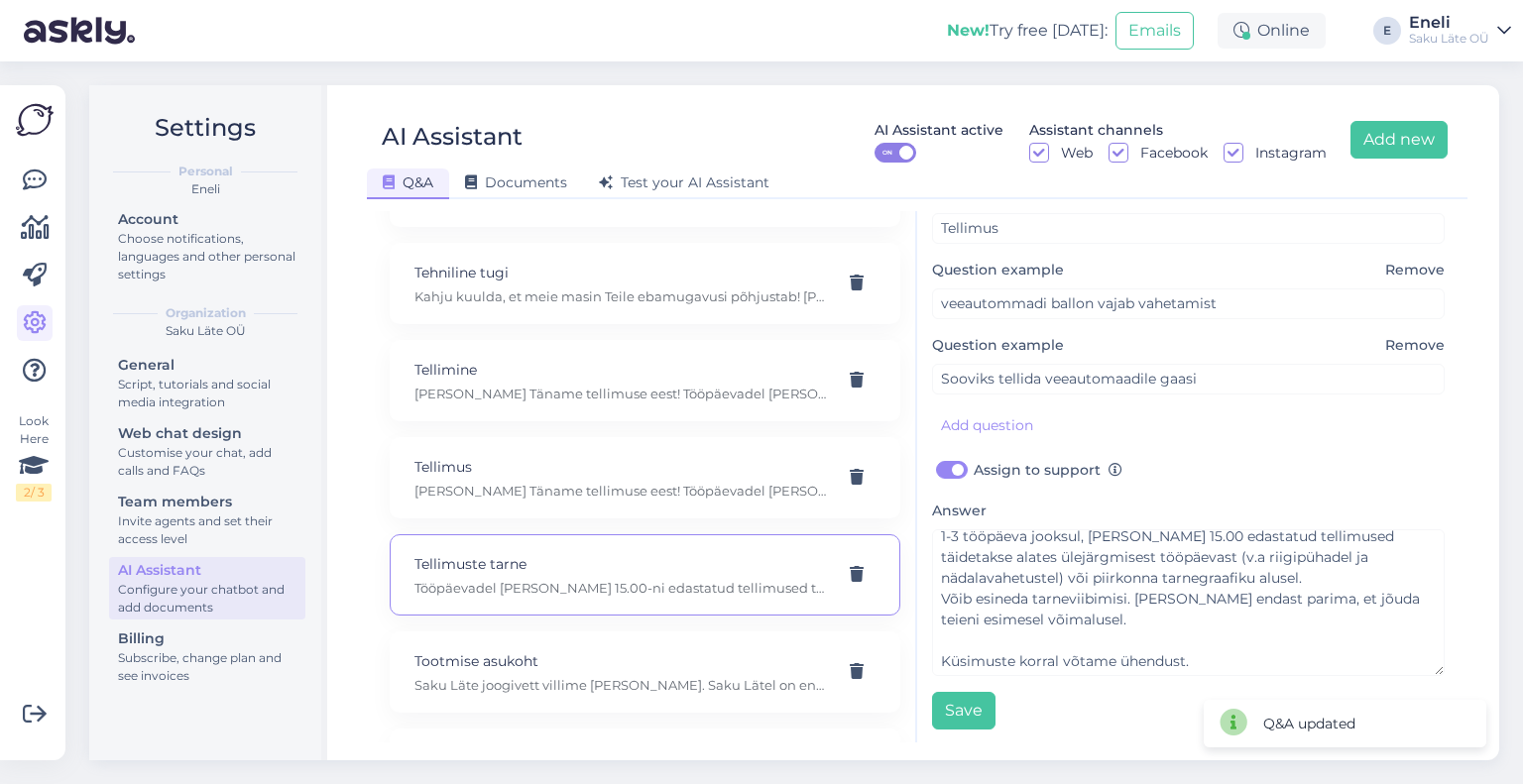type on "Tellimuste tarne" 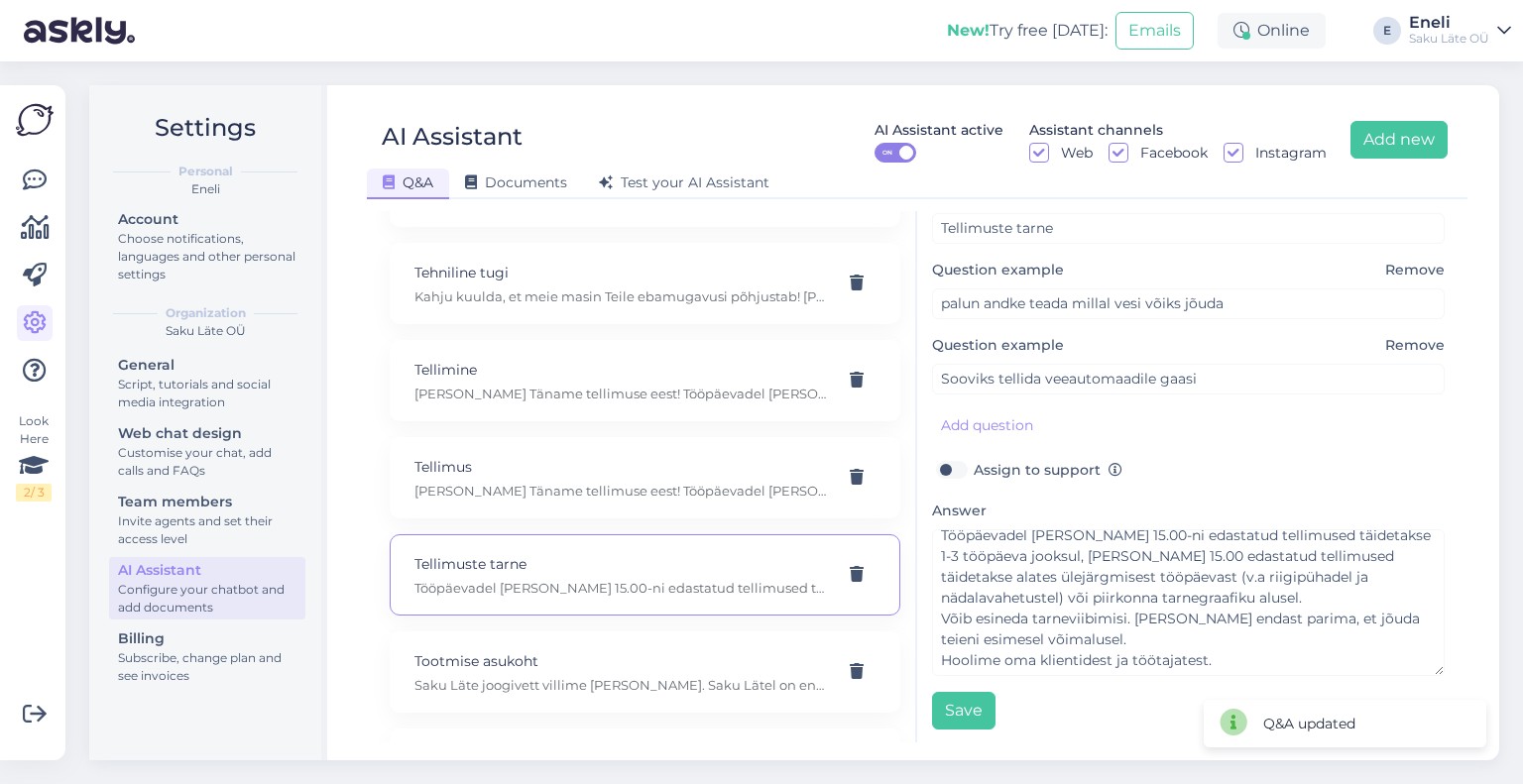 scroll, scrollTop: 29, scrollLeft: 0, axis: vertical 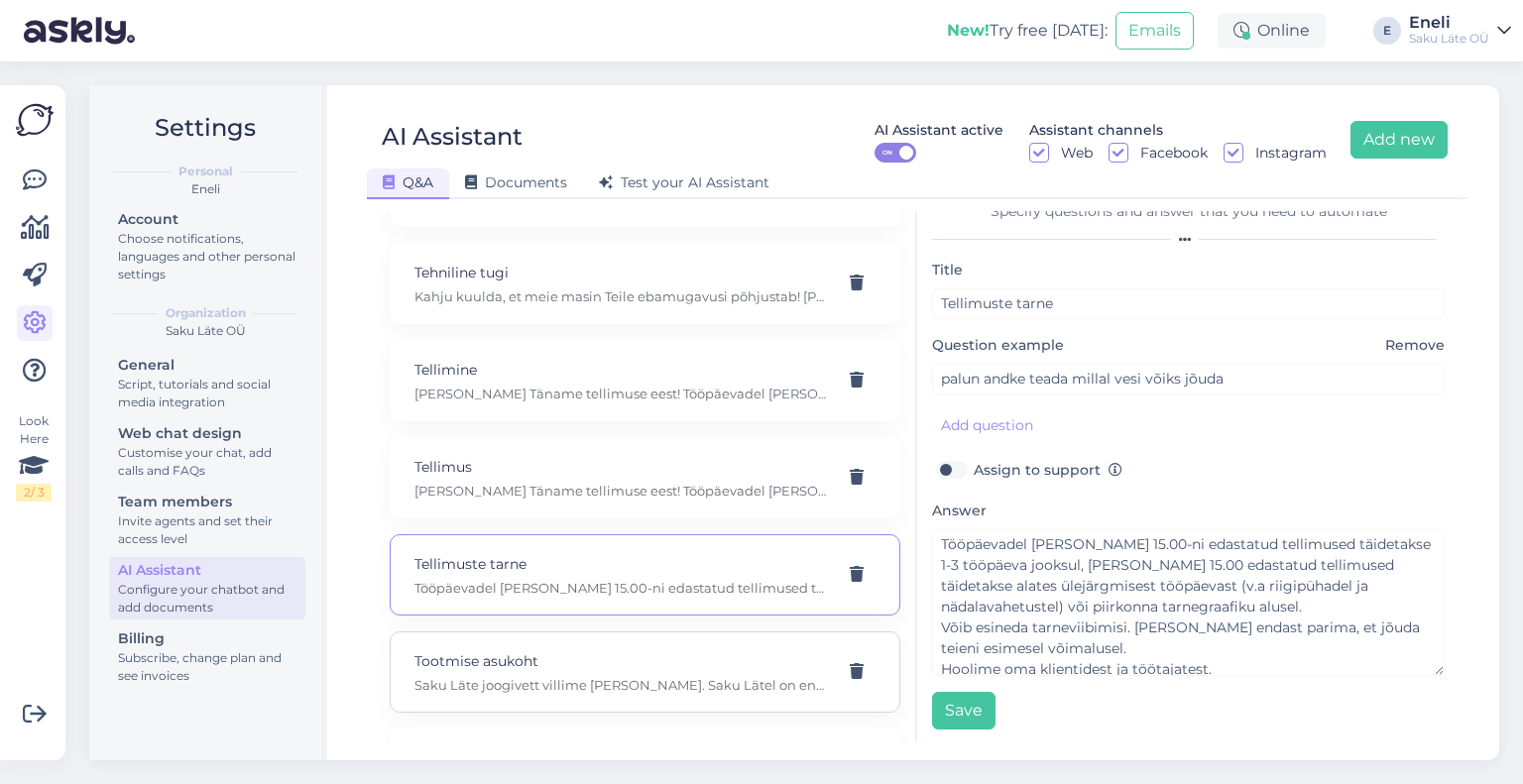 click on "Tootmise asukoht" at bounding box center [621, 661] 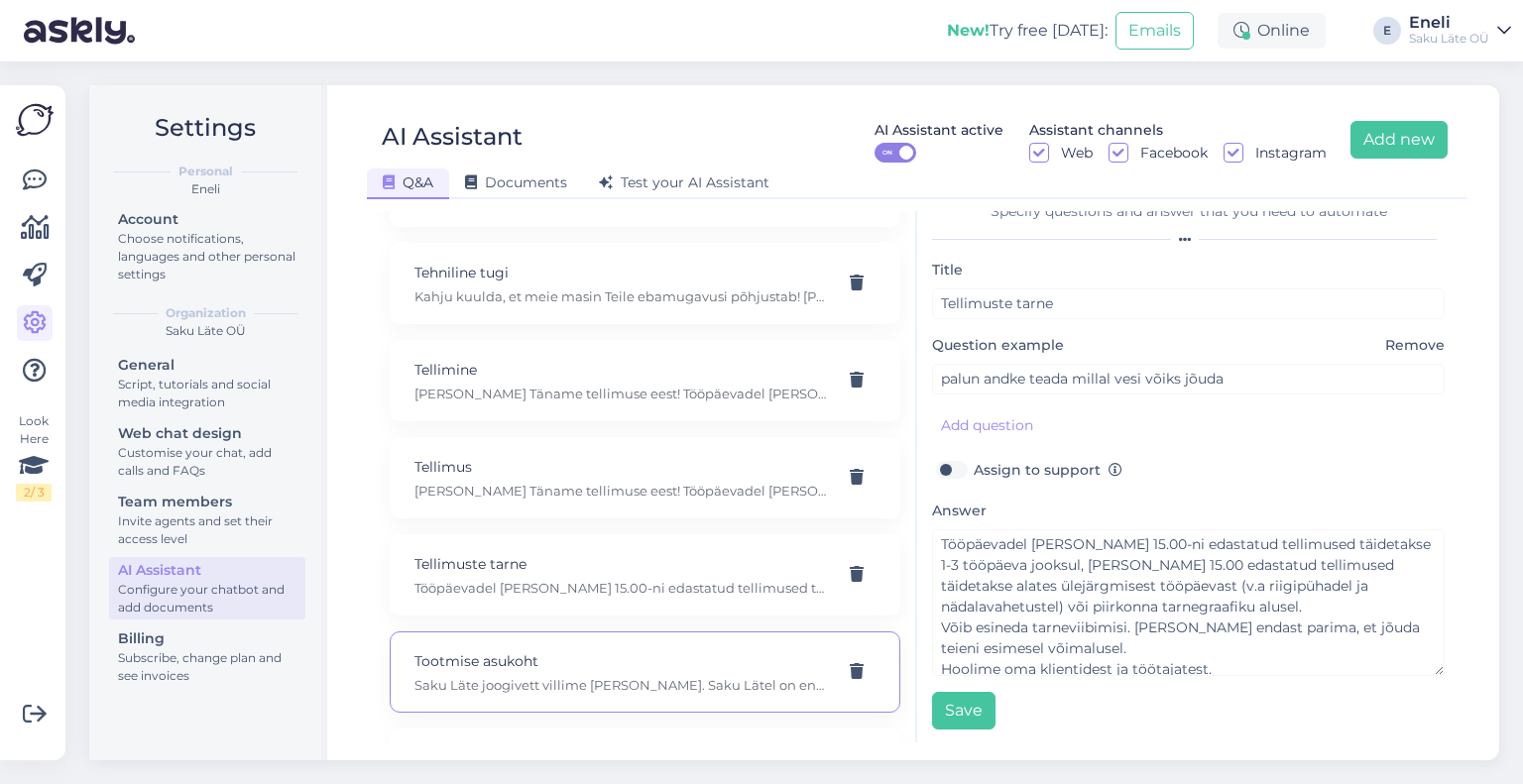 type on "Tootmise asukoht" 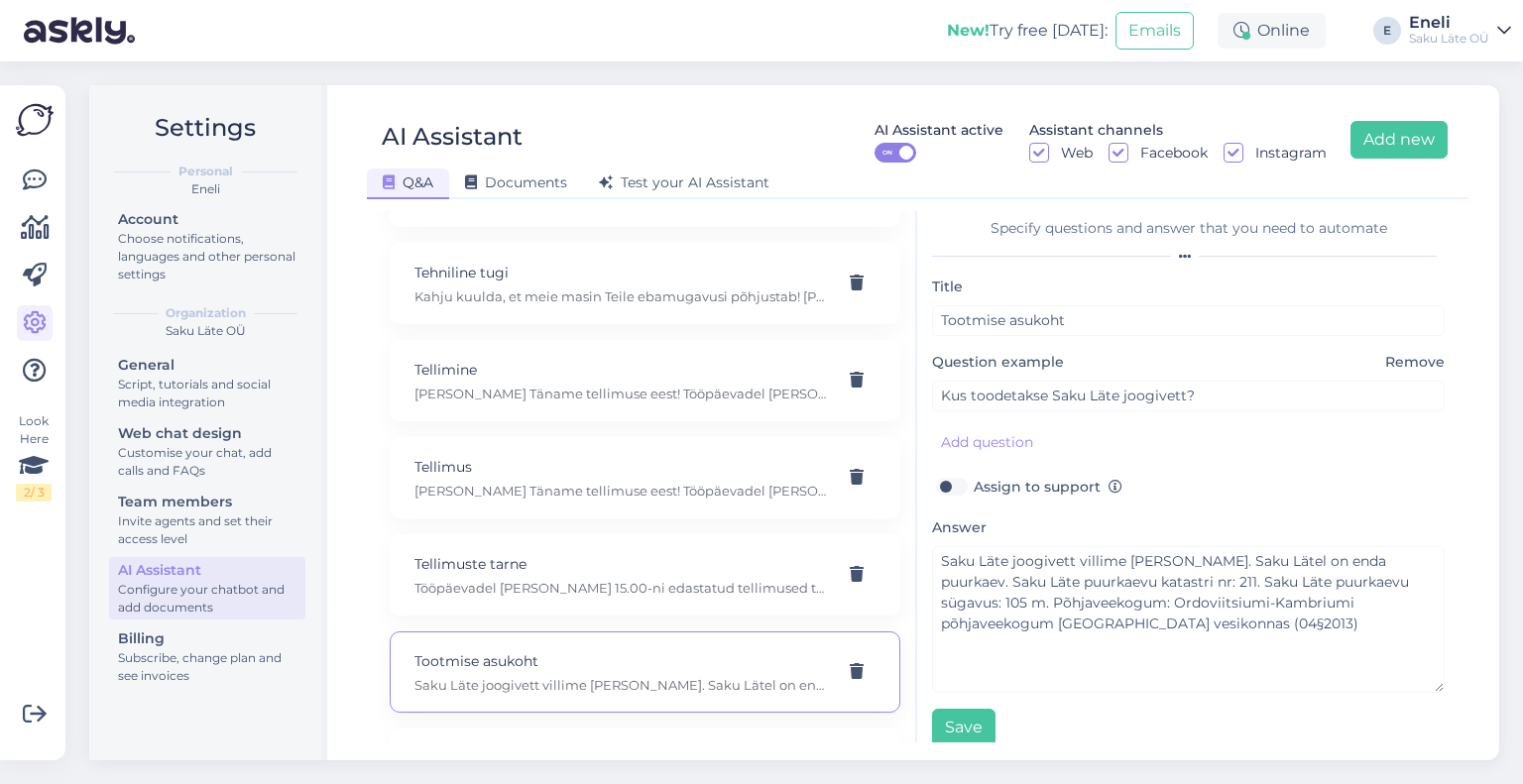 scroll, scrollTop: 0, scrollLeft: 0, axis: both 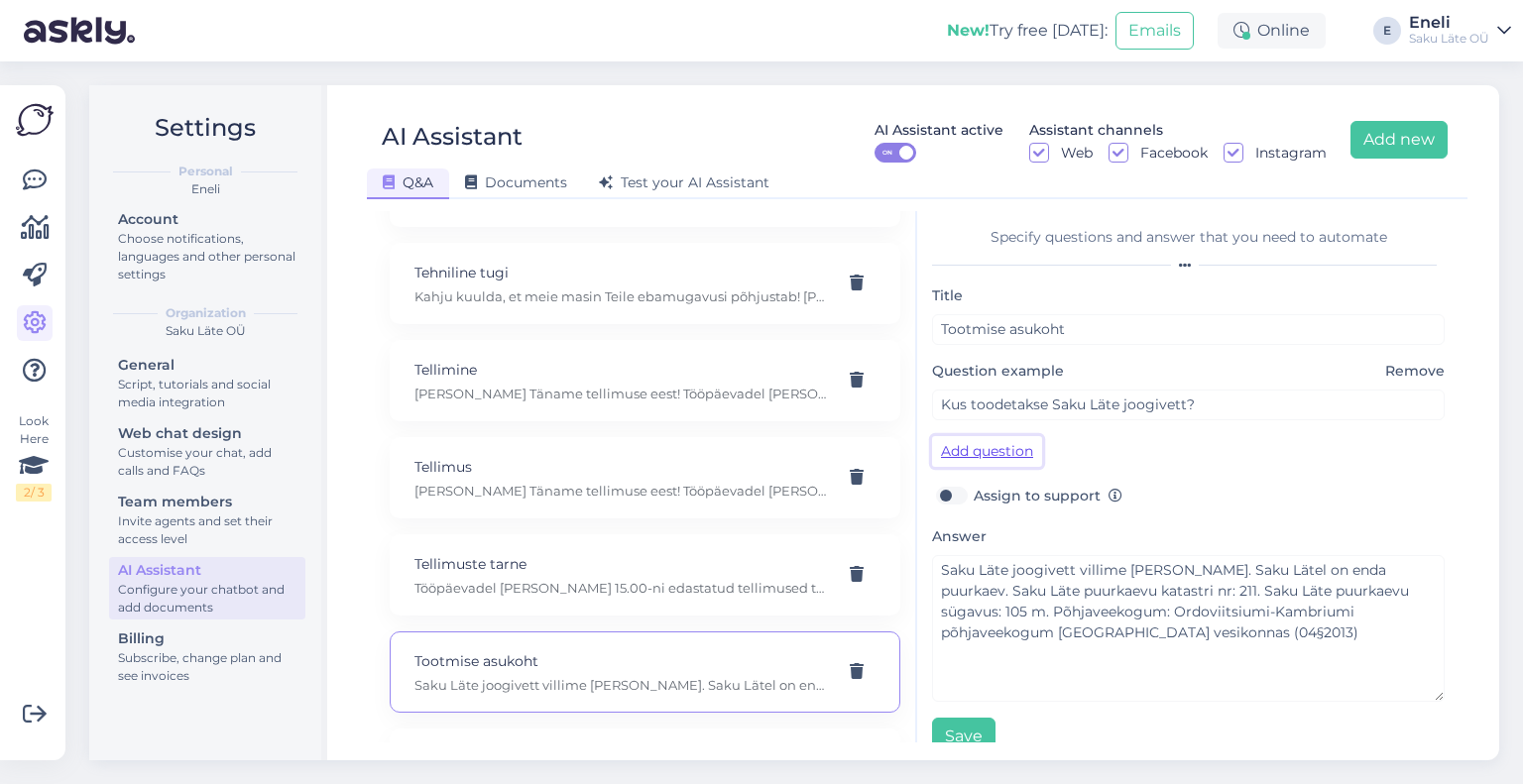 click on "Add question" at bounding box center [987, 451] 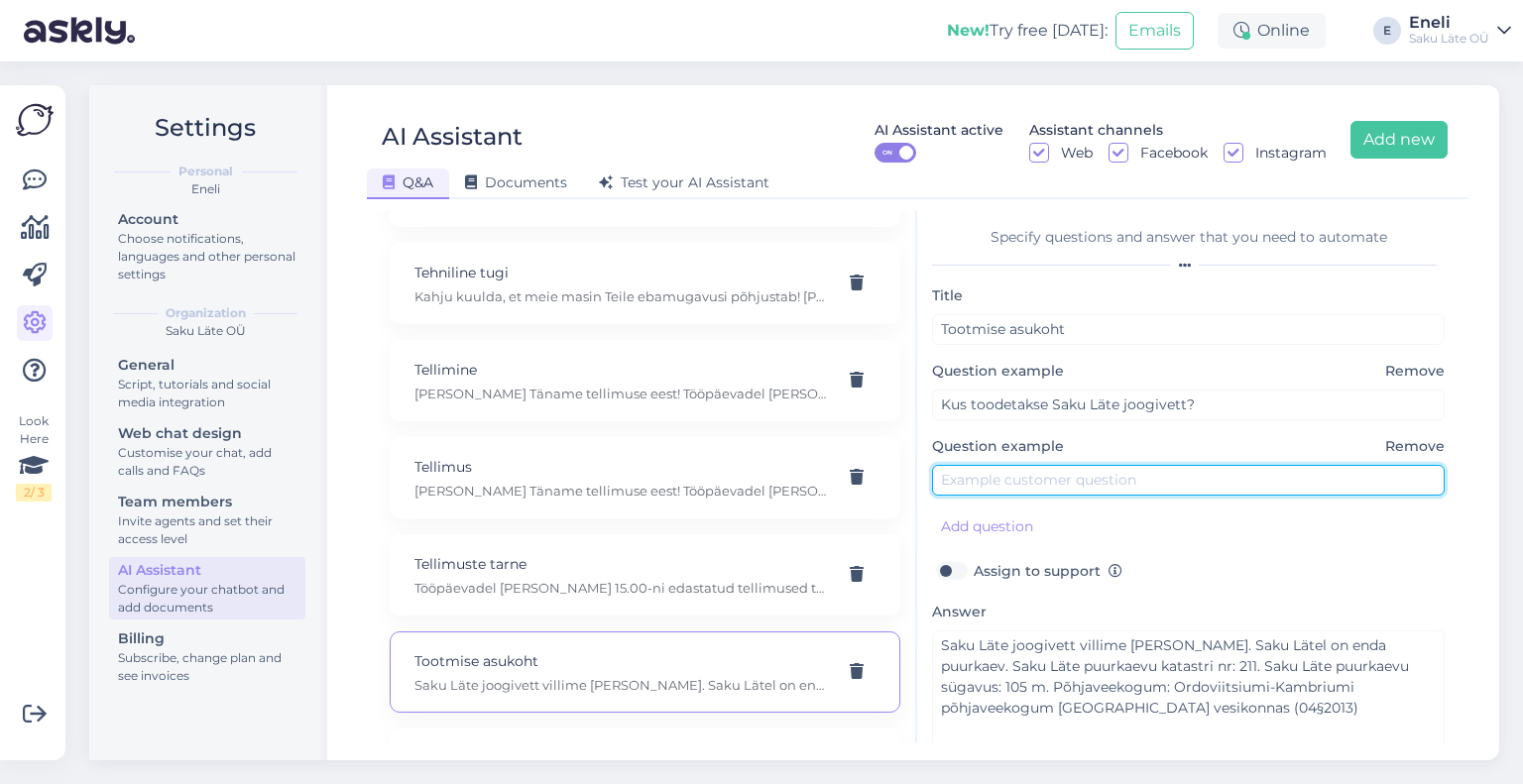 click at bounding box center [1188, 480] 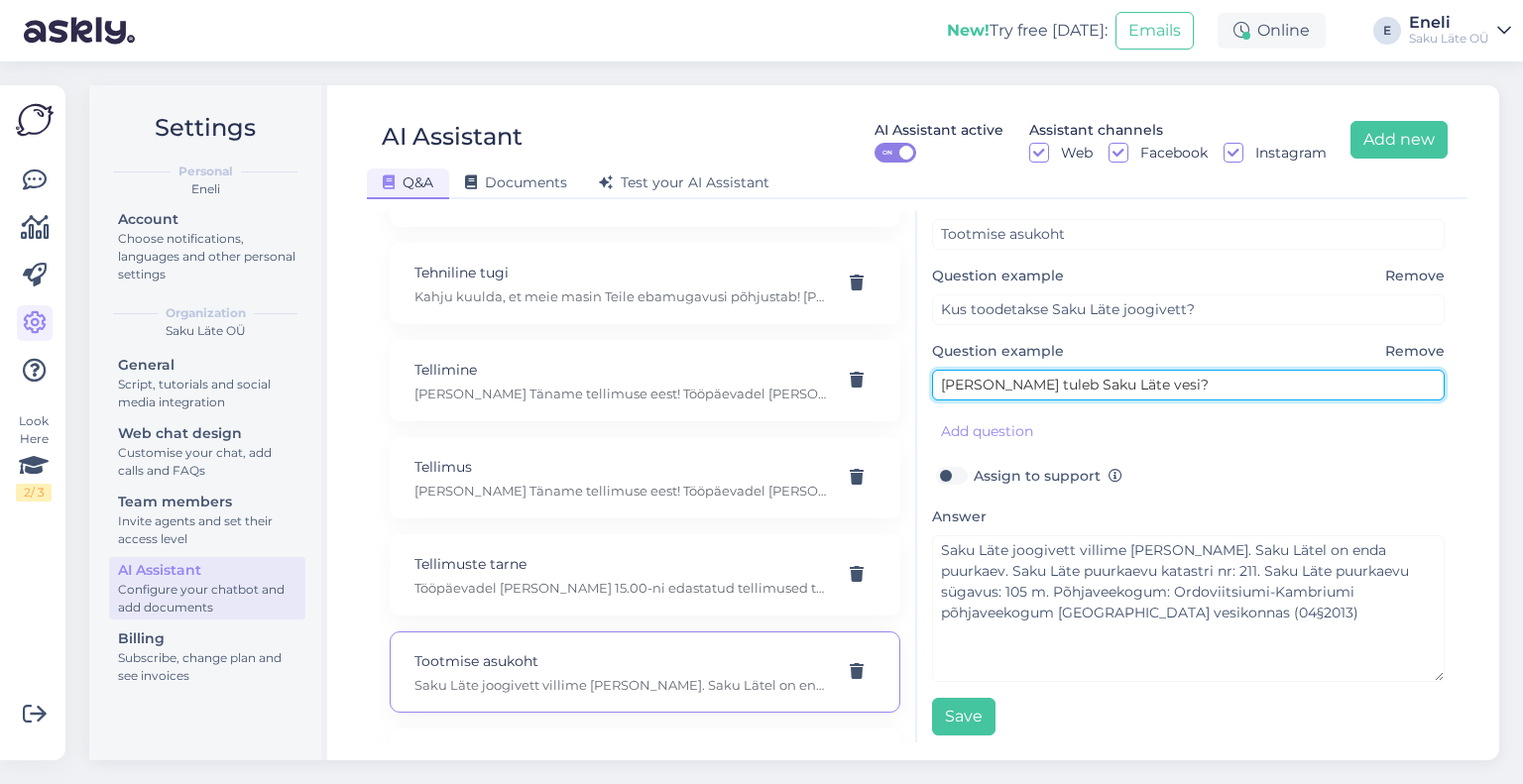 scroll, scrollTop: 101, scrollLeft: 0, axis: vertical 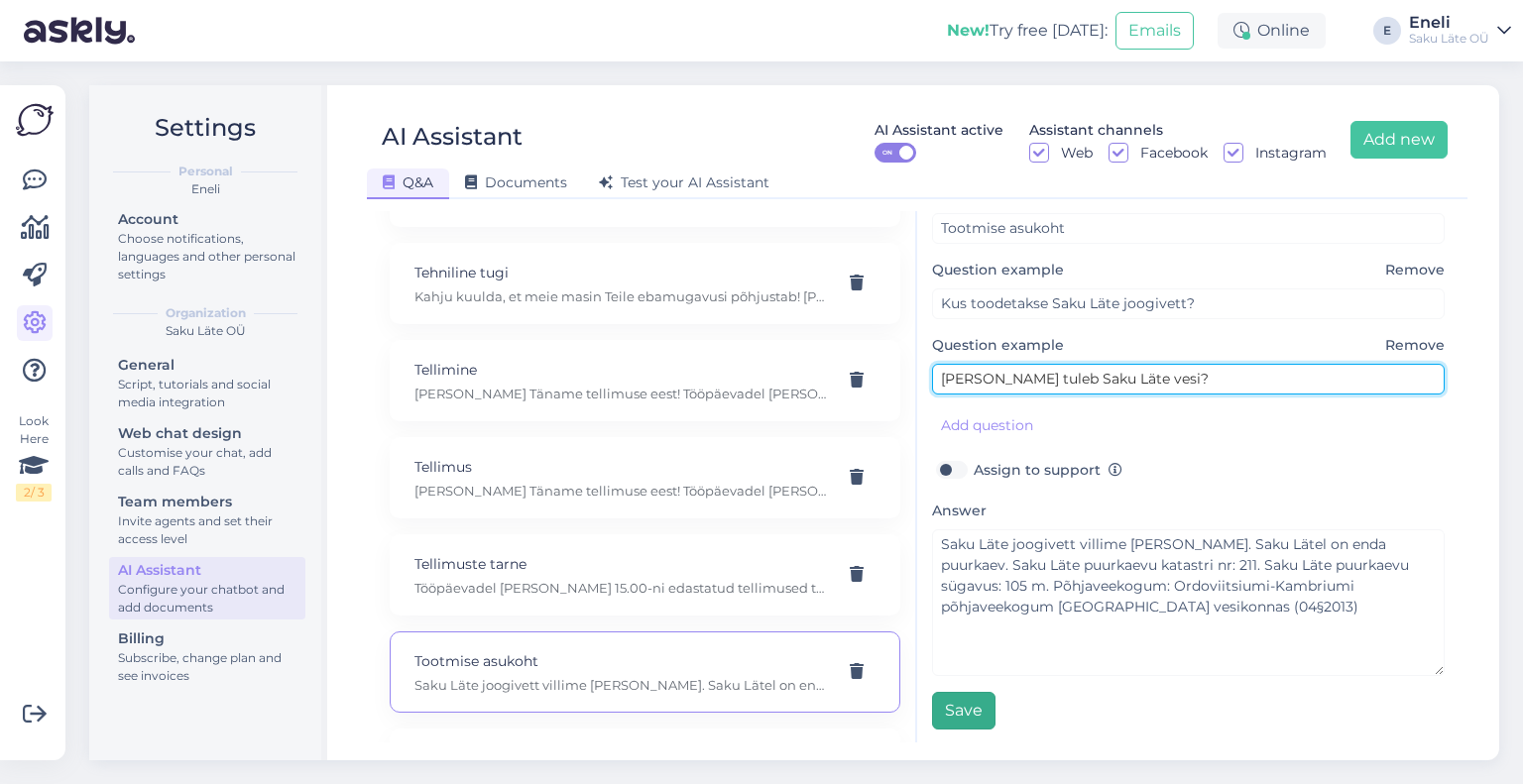type on "[PERSON_NAME] tuleb Saku Läte vesi?" 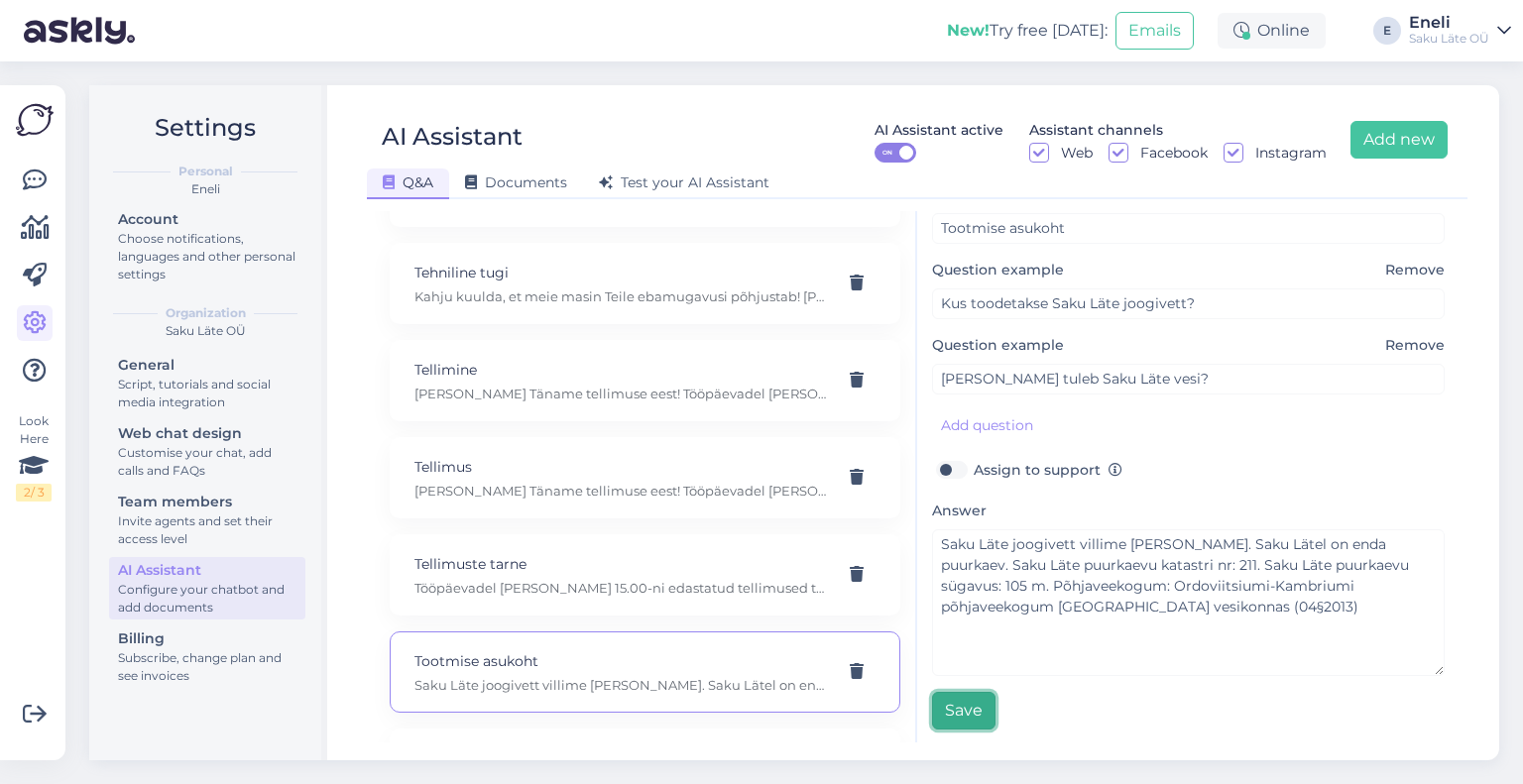 click on "Save" at bounding box center (964, 711) 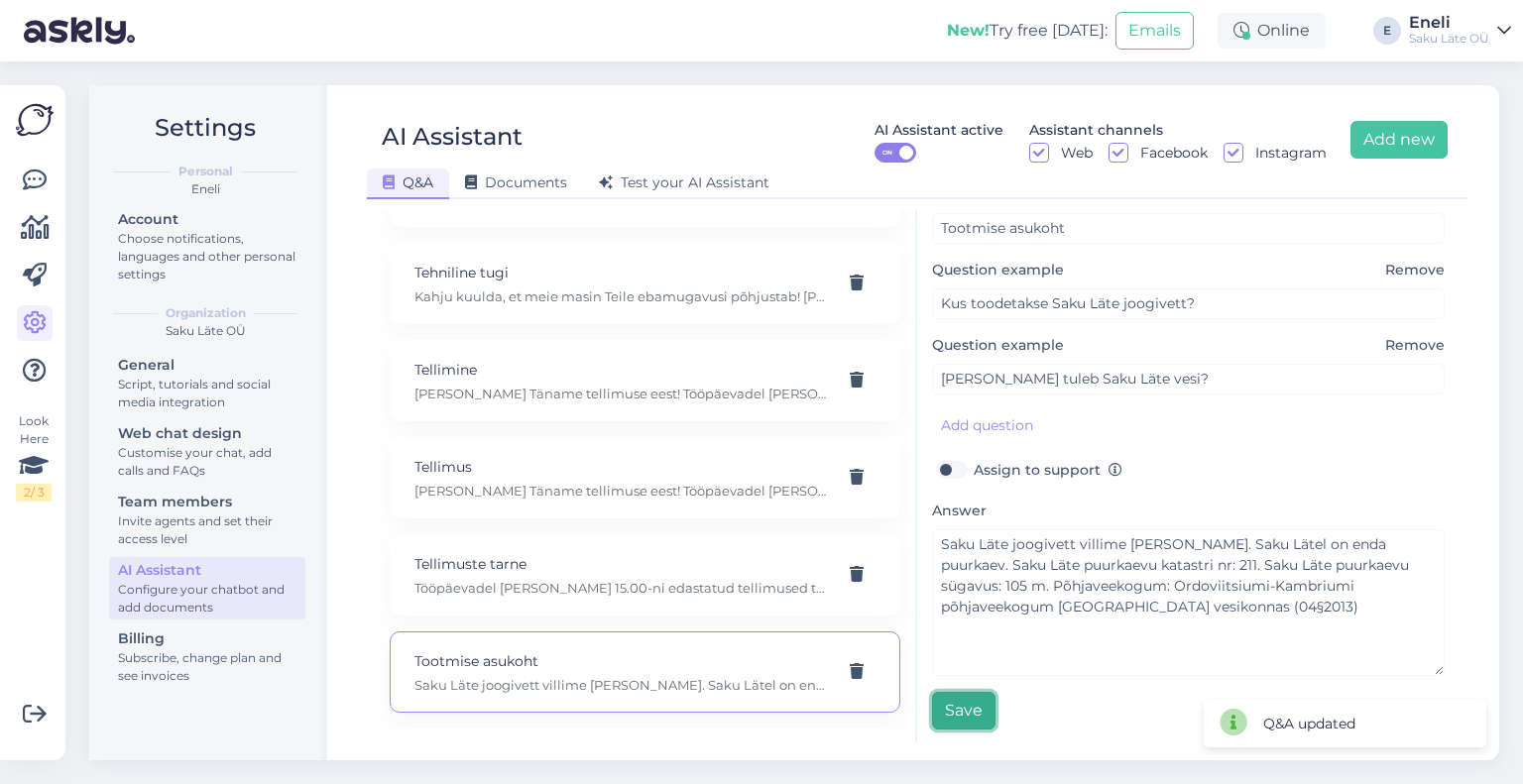 type on "[PERSON_NAME] tuleb Saku Läte vesi?" 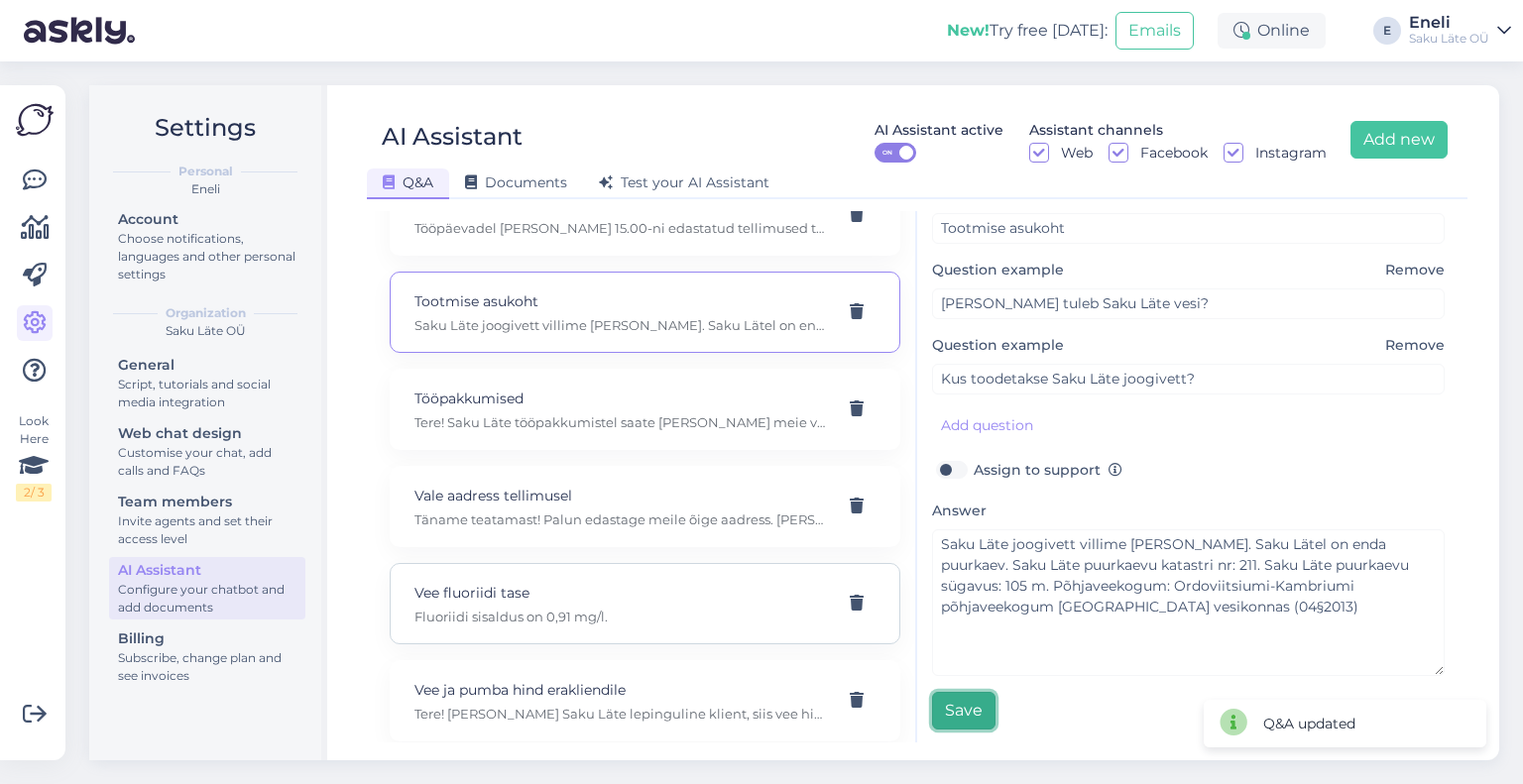 scroll, scrollTop: 3469, scrollLeft: 0, axis: vertical 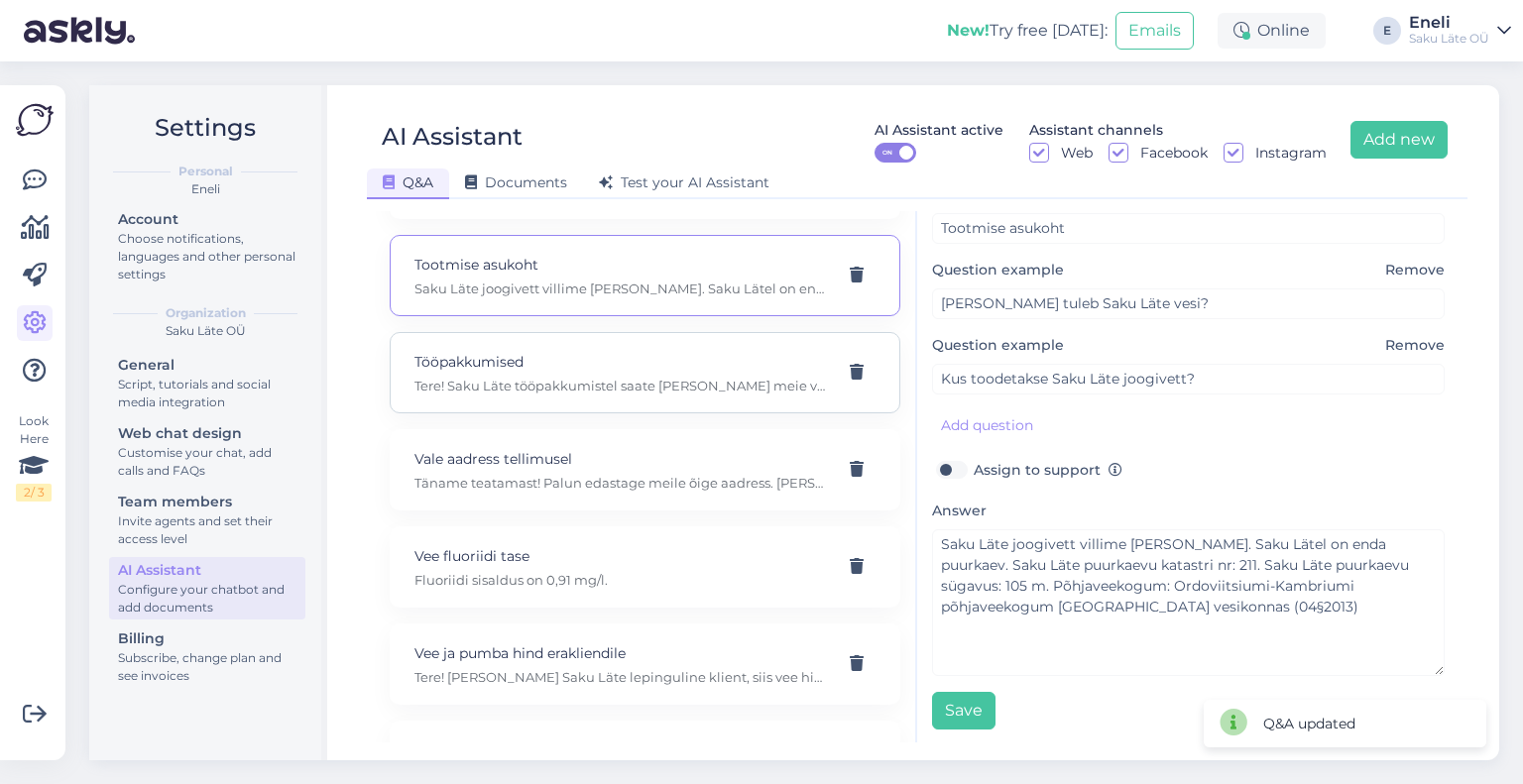 click on "Tööpakkumised Tere! Saku Läte tööpakkumistel saate [PERSON_NAME] meie veebilehel: [URL][DOMAIN_NAME]" at bounding box center [621, 373] 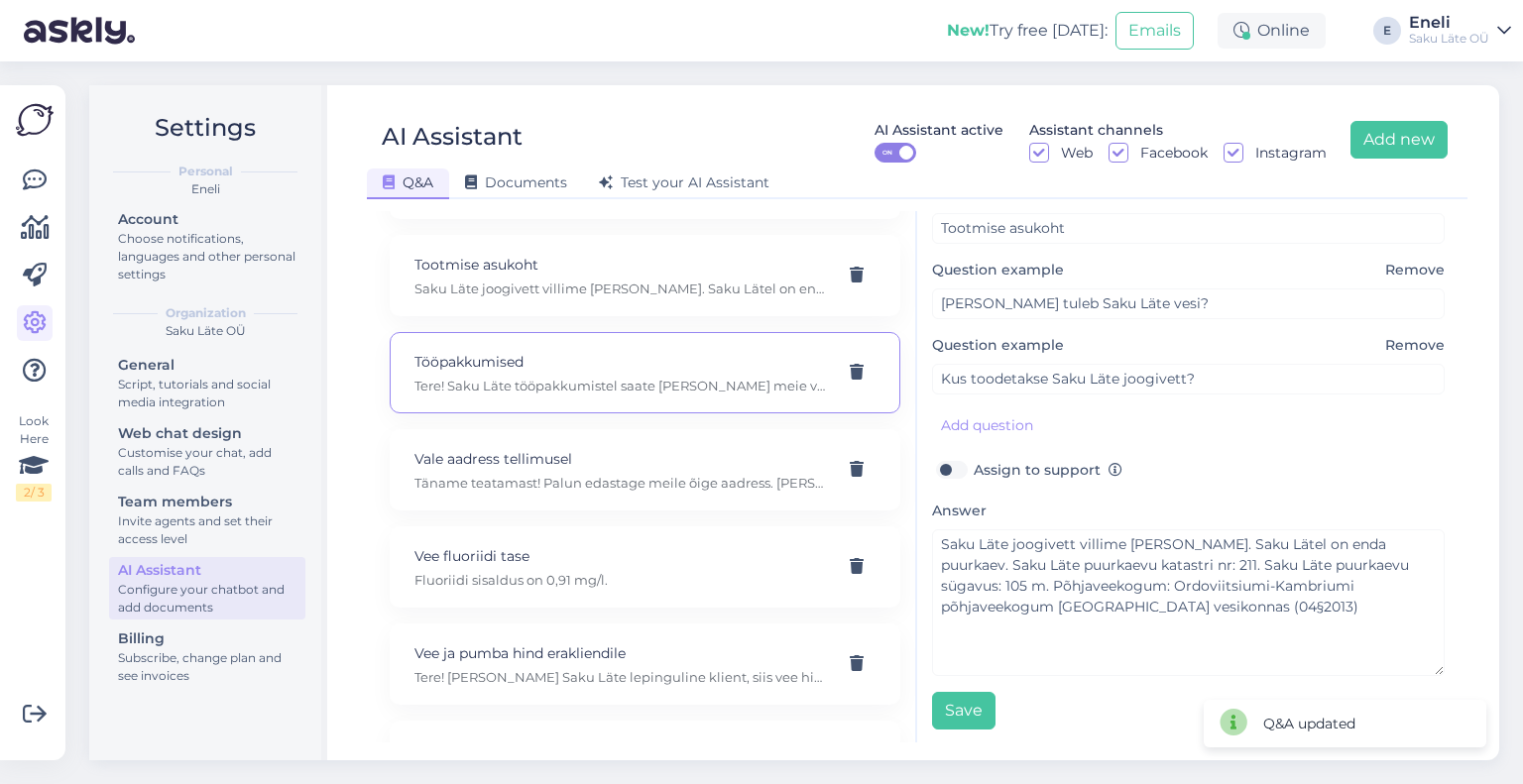type on "Tööpakkumised" 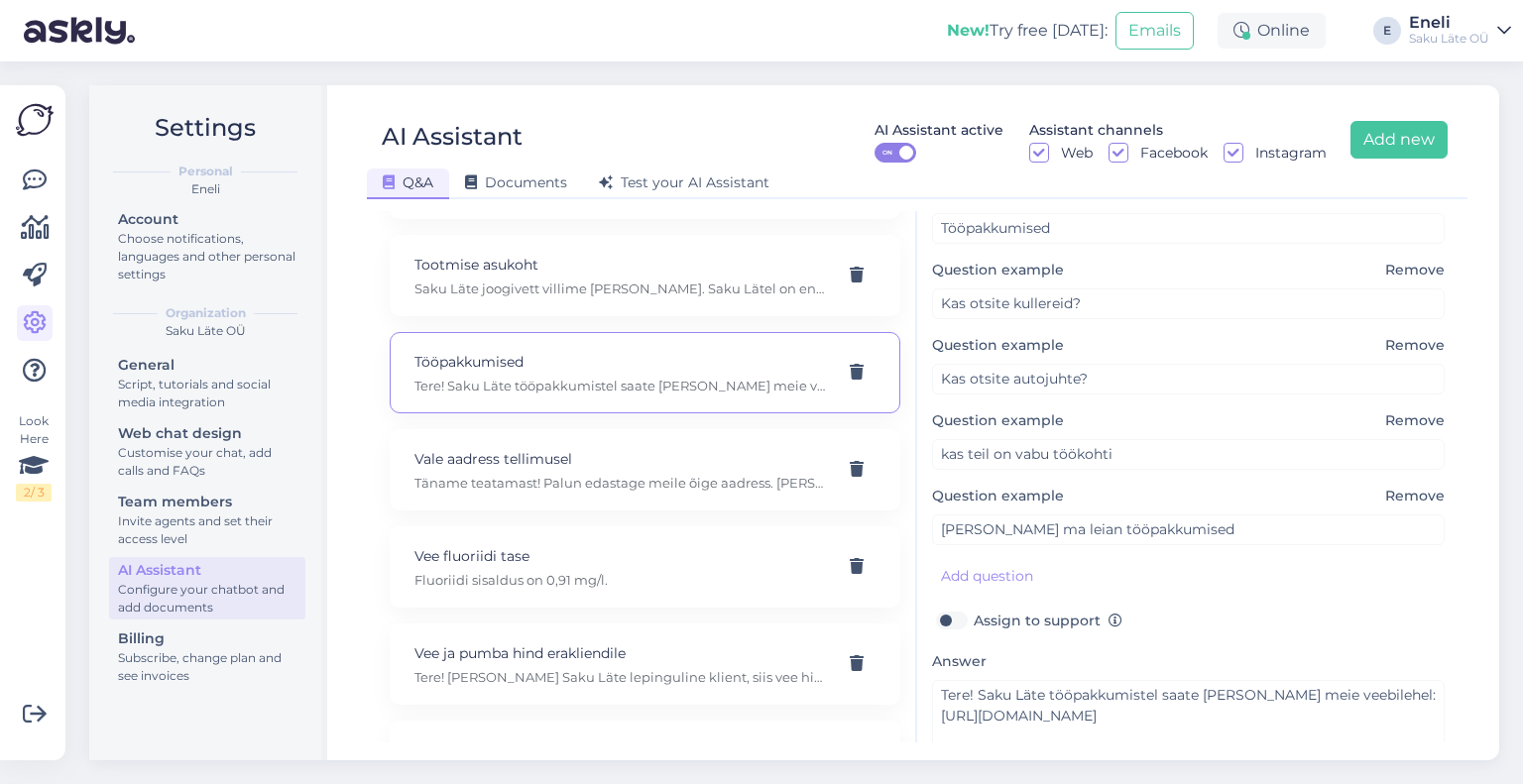 scroll, scrollTop: 200, scrollLeft: 0, axis: vertical 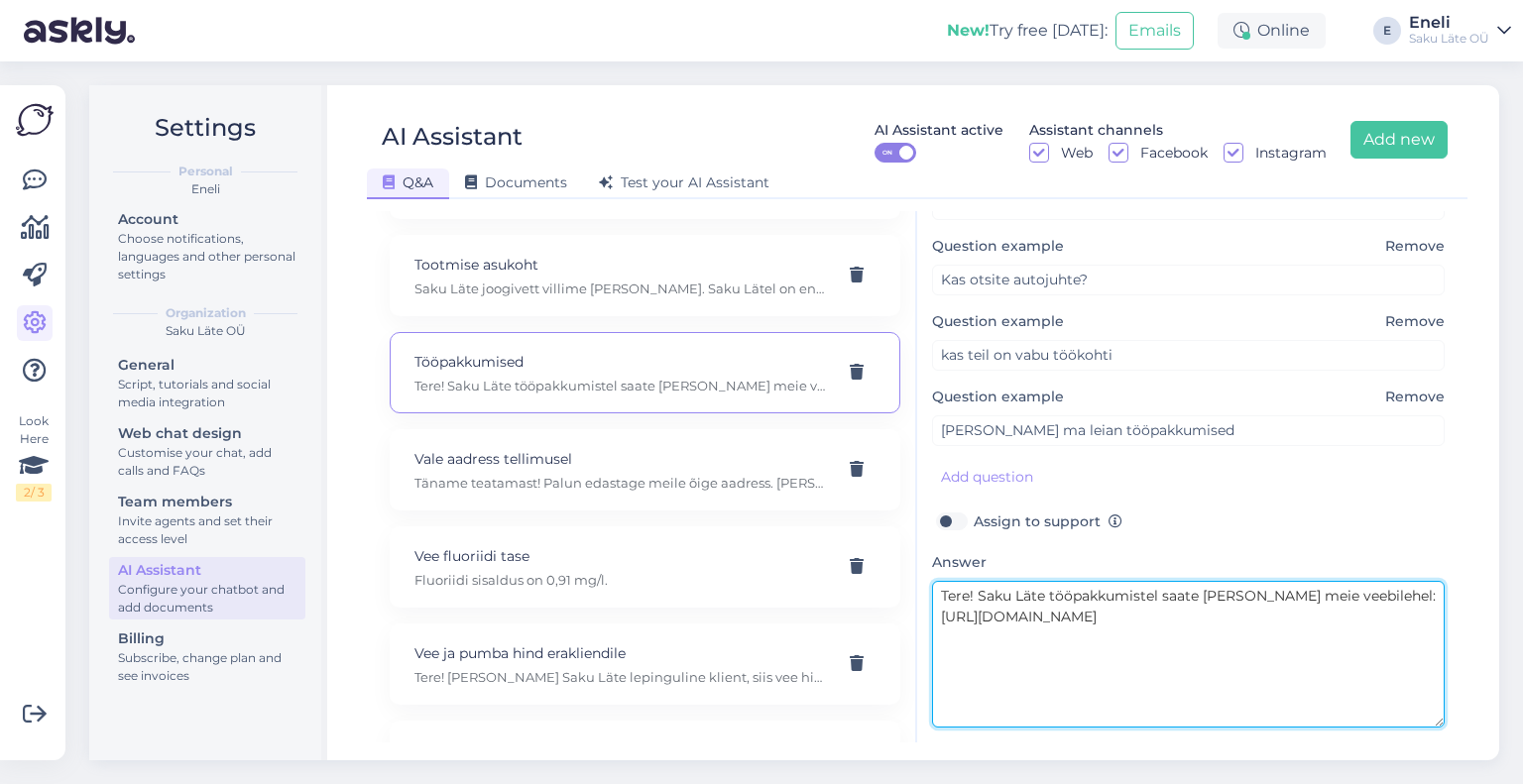 click on "Tere! Saku Läte tööpakkumistel saate [PERSON_NAME] meie veebilehel: [URL][DOMAIN_NAME]" at bounding box center (1188, 654) 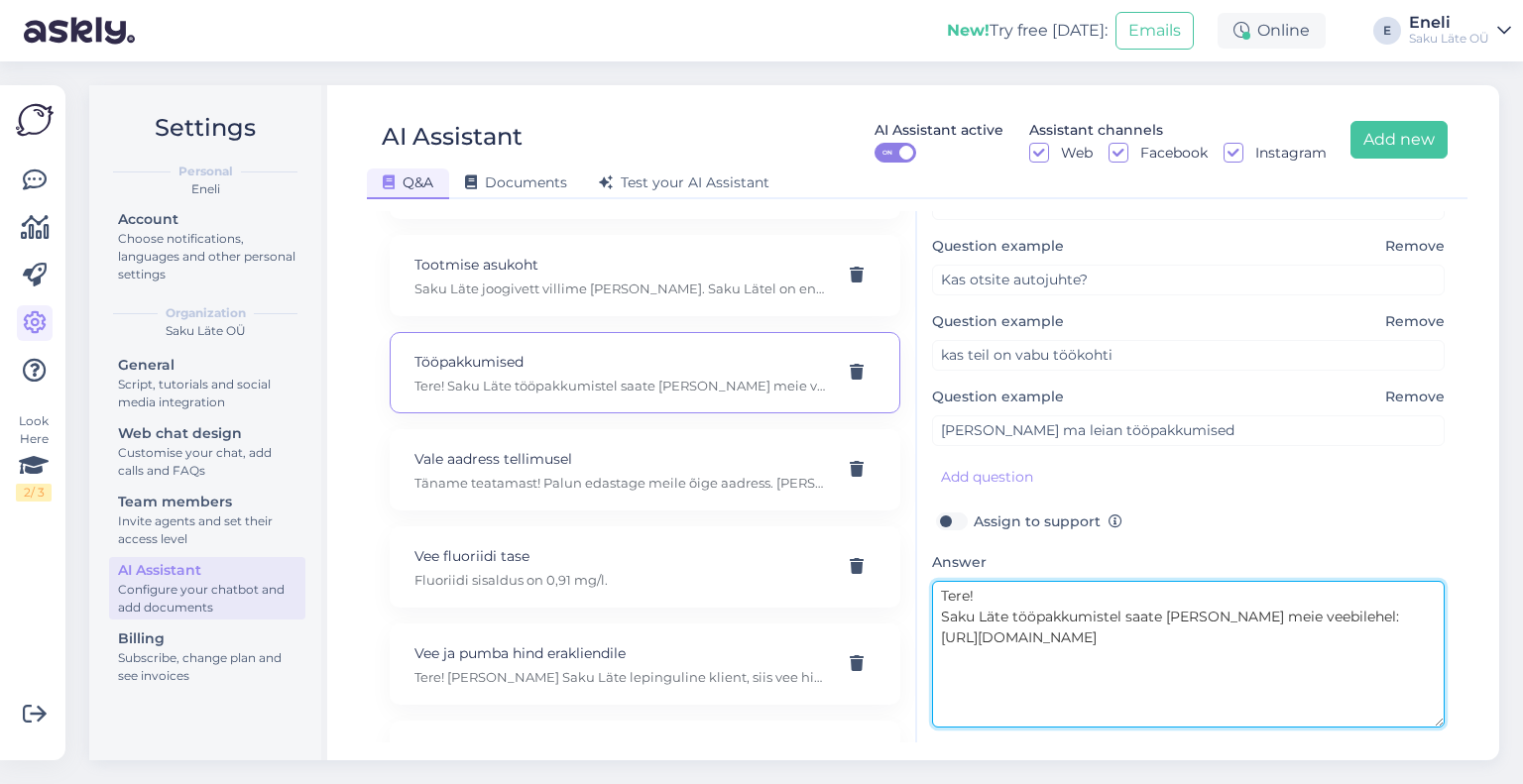 scroll, scrollTop: 251, scrollLeft: 0, axis: vertical 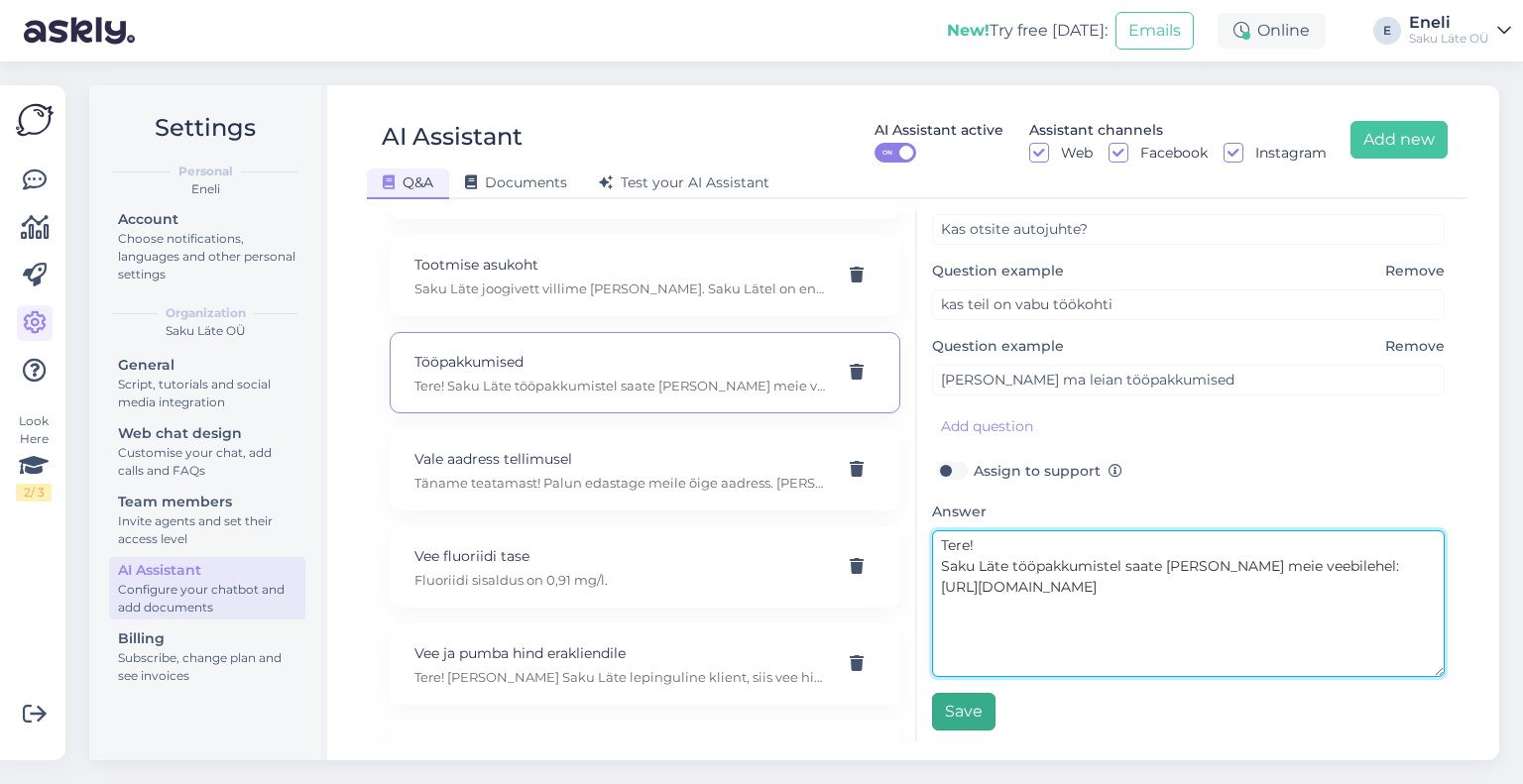 type on "Tere!
Saku Läte tööpakkumistel saate [PERSON_NAME] meie veebilehel: [URL][DOMAIN_NAME]" 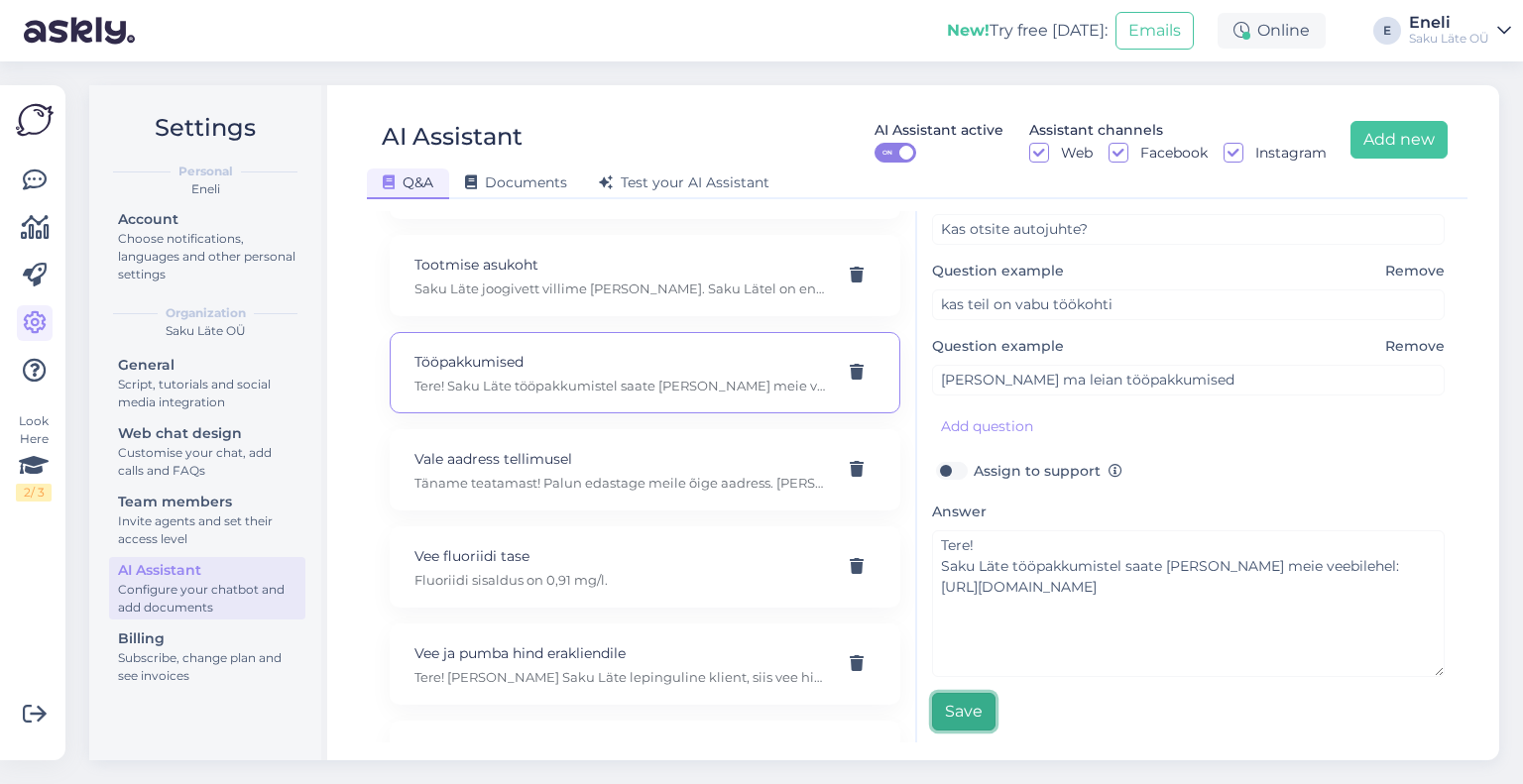 click on "Save" at bounding box center [964, 712] 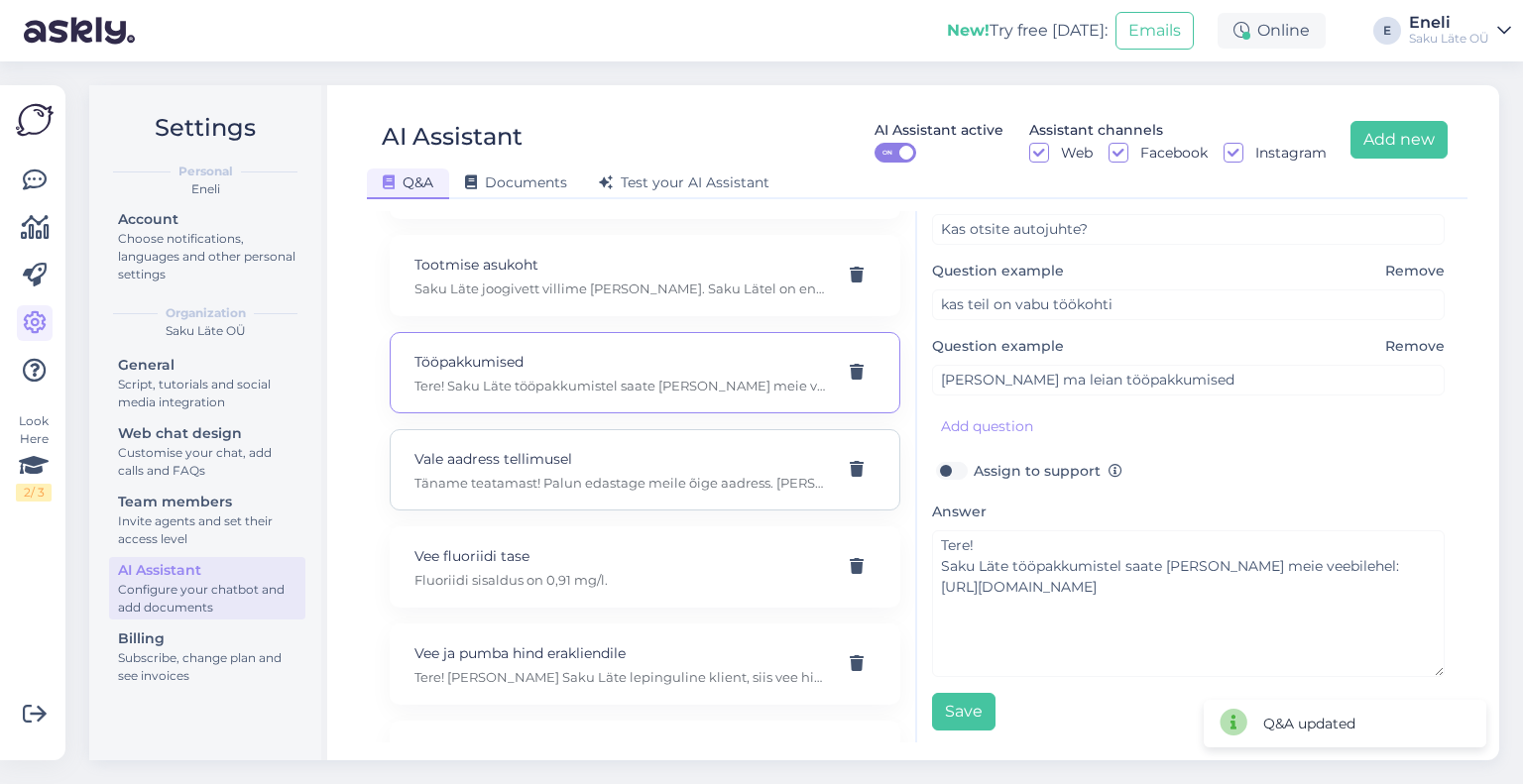 click on "Vale aadress tellimusel" at bounding box center (621, 459) 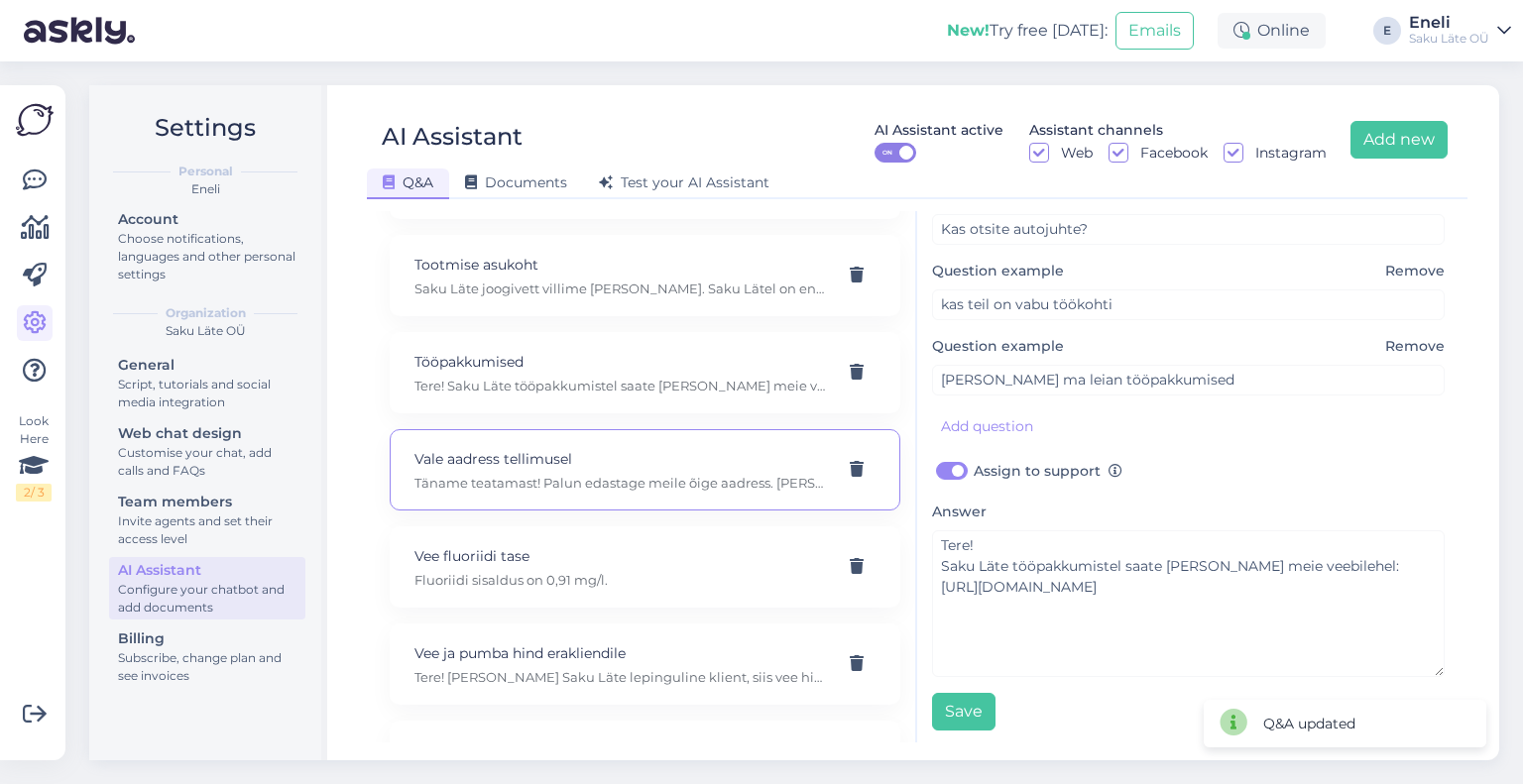 type on "Vale aadress tellimusel" 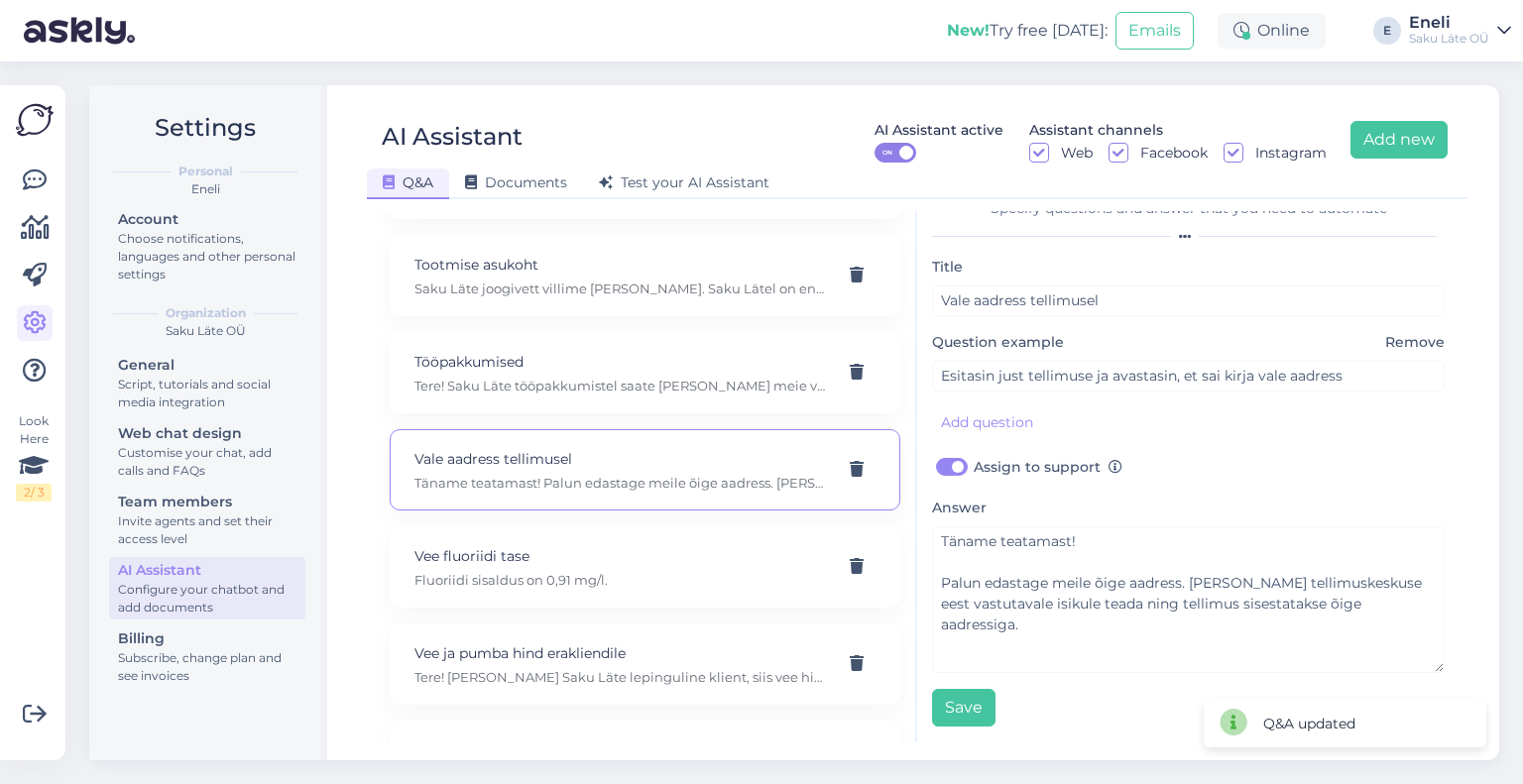 scroll, scrollTop: 26, scrollLeft: 0, axis: vertical 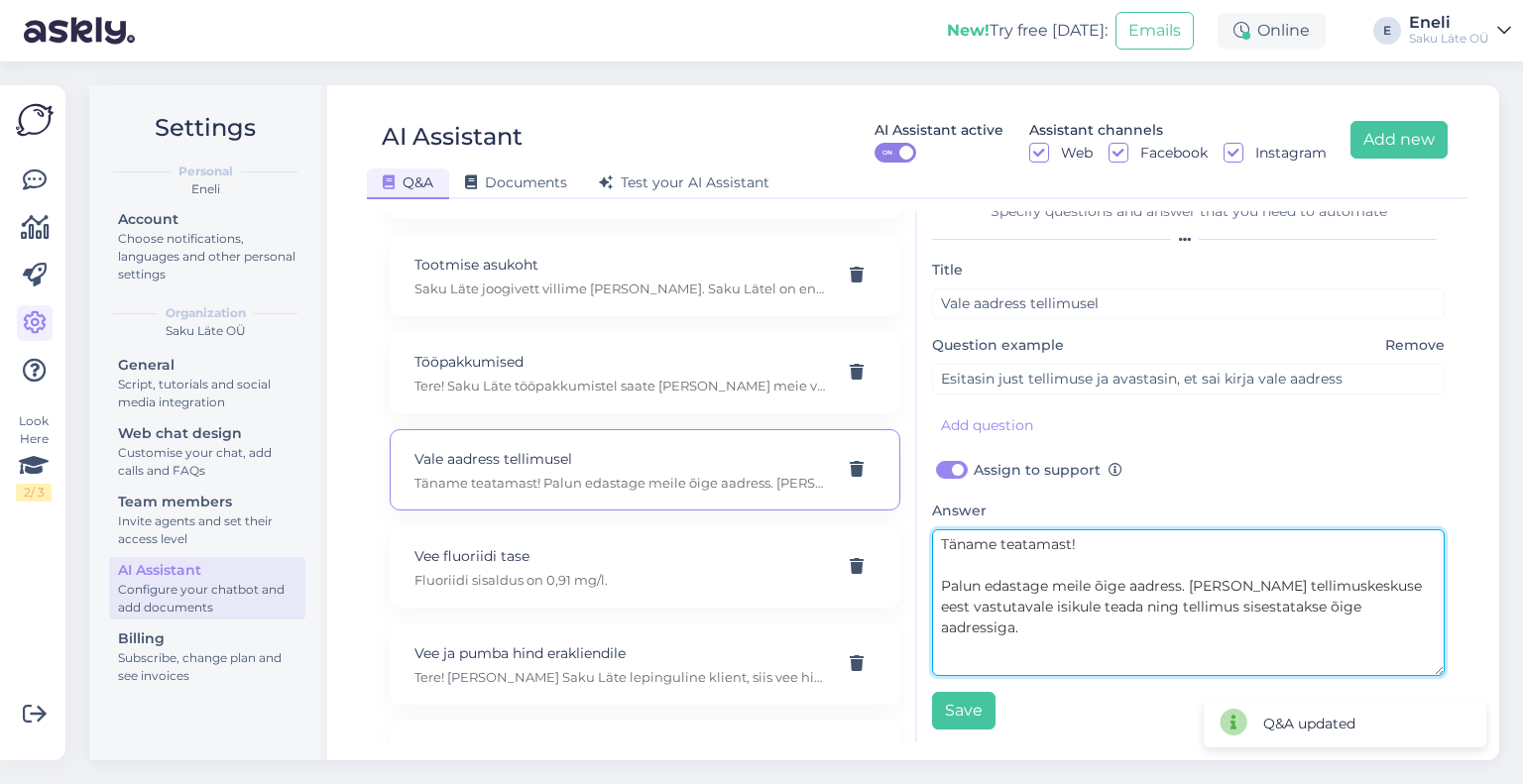 click on "Täname teatamast!
Palun edastage meile õige aadress. [PERSON_NAME] tellimuskeskuse eest vastutavale isikule teada ning tellimus sisestatakse õige aadressiga." at bounding box center [1188, 603] 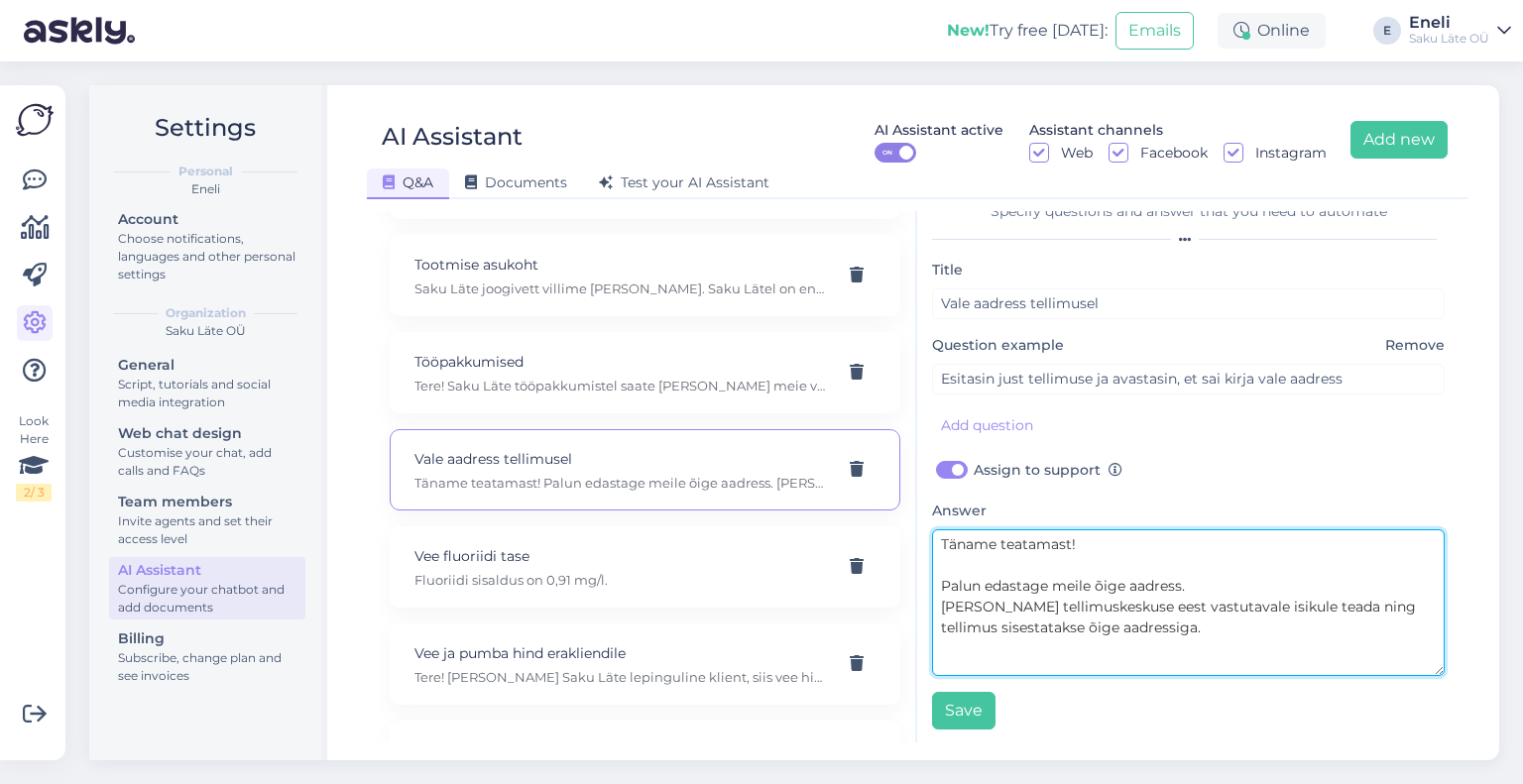 click on "Täname teatamast!
Palun edastage meile õige aadress.
[PERSON_NAME] tellimuskeskuse eest vastutavale isikule teada ning tellimus sisestatakse õige aadressiga." at bounding box center [1188, 603] 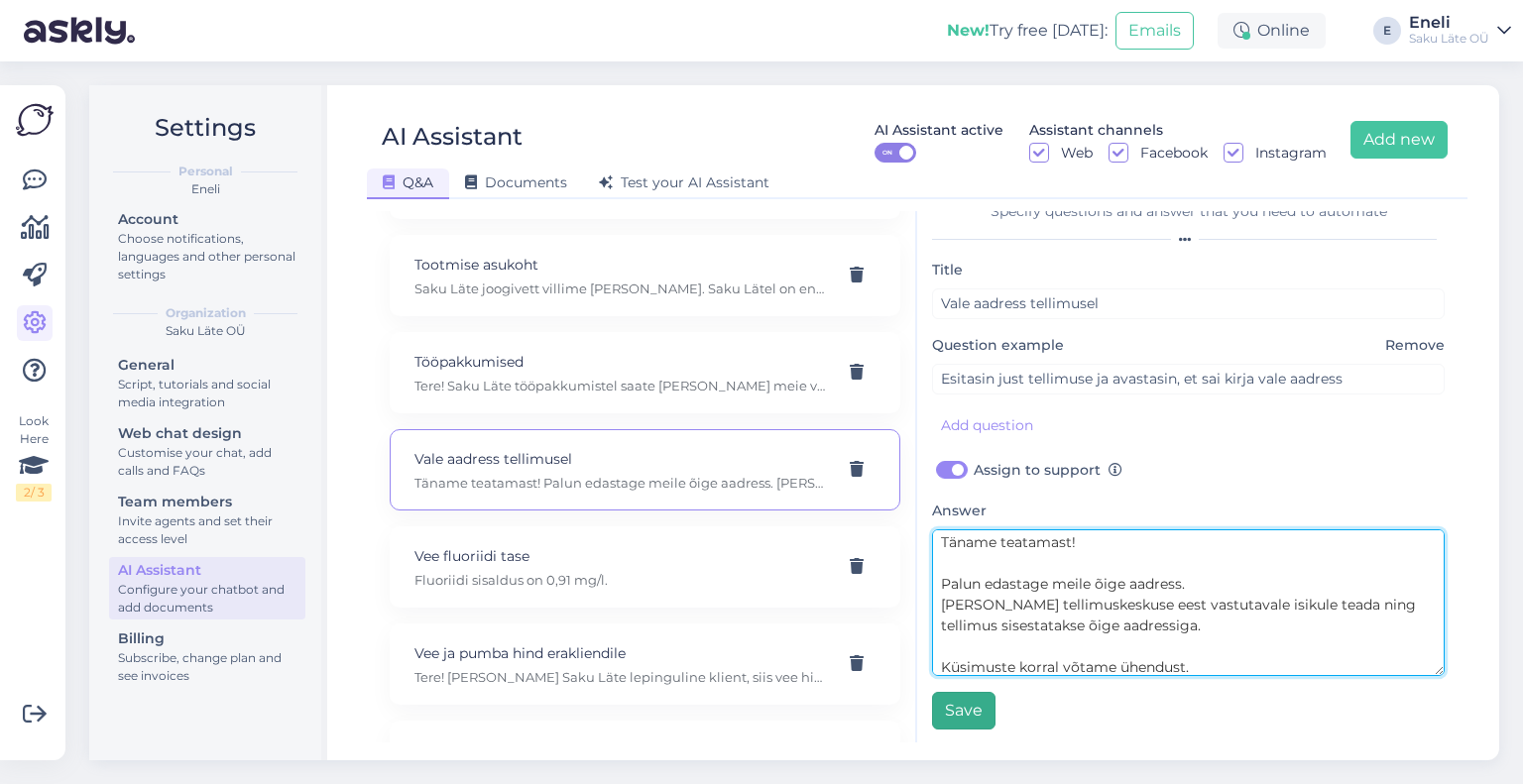 type on "Täname teatamast!
Palun edastage meile õige aadress.
[PERSON_NAME] tellimuskeskuse eest vastutavale isikule teada ning tellimus sisestatakse õige aadressiga.
Küsimuste korral võtame ühendust." 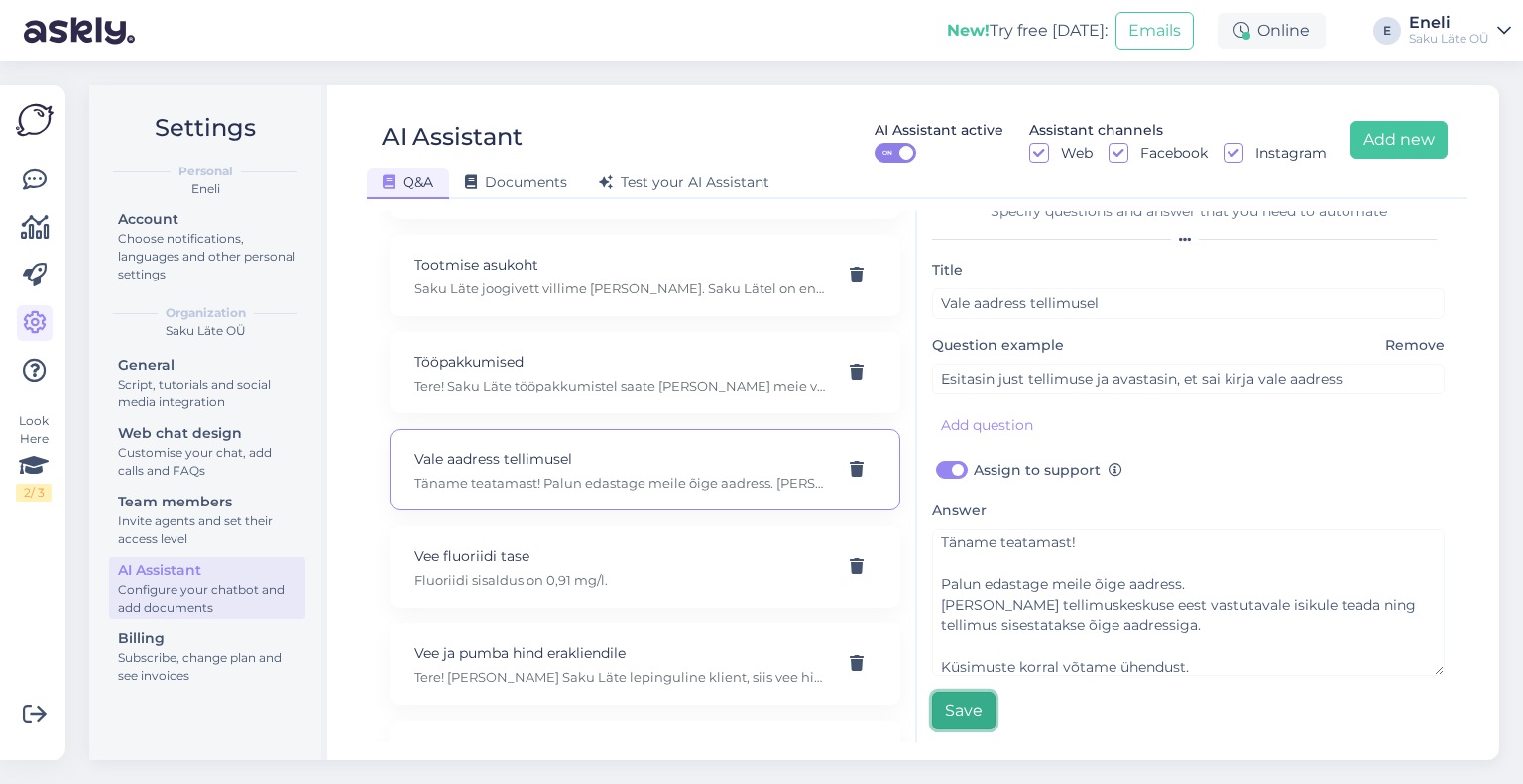click on "Save" at bounding box center [964, 711] 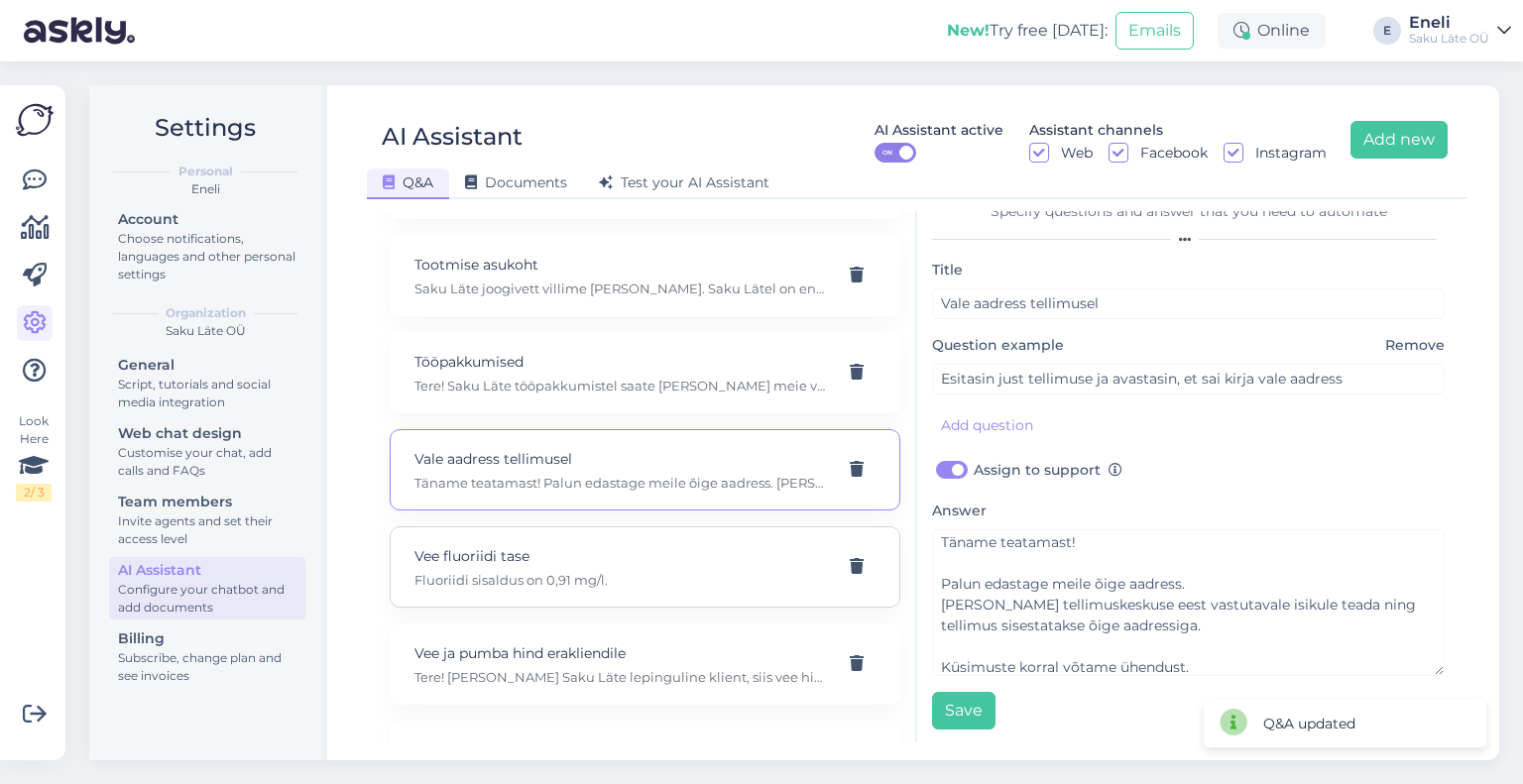 click on "Vee fluoriidi tase" at bounding box center [621, 556] 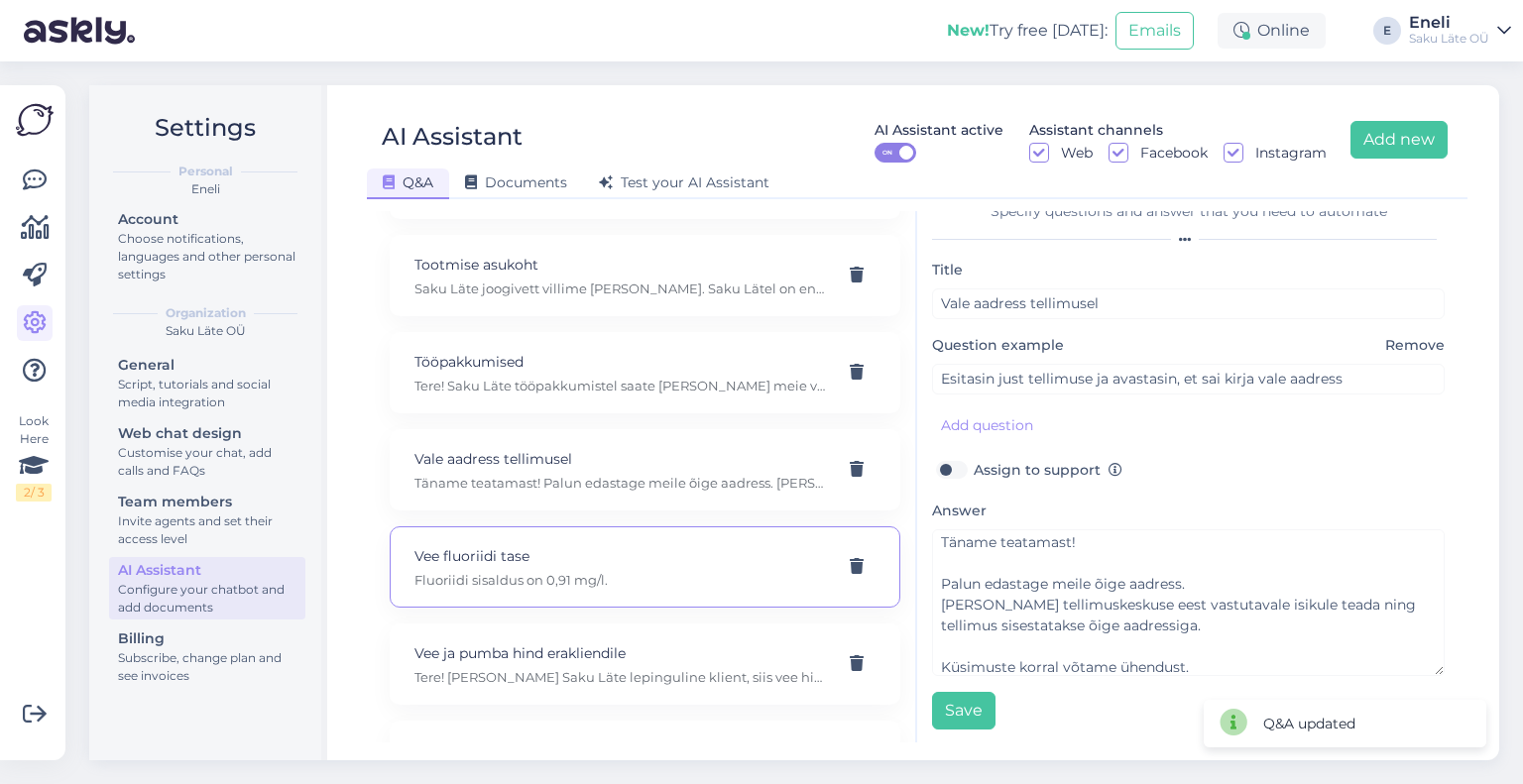 type on "Vee fluoriidi tase" 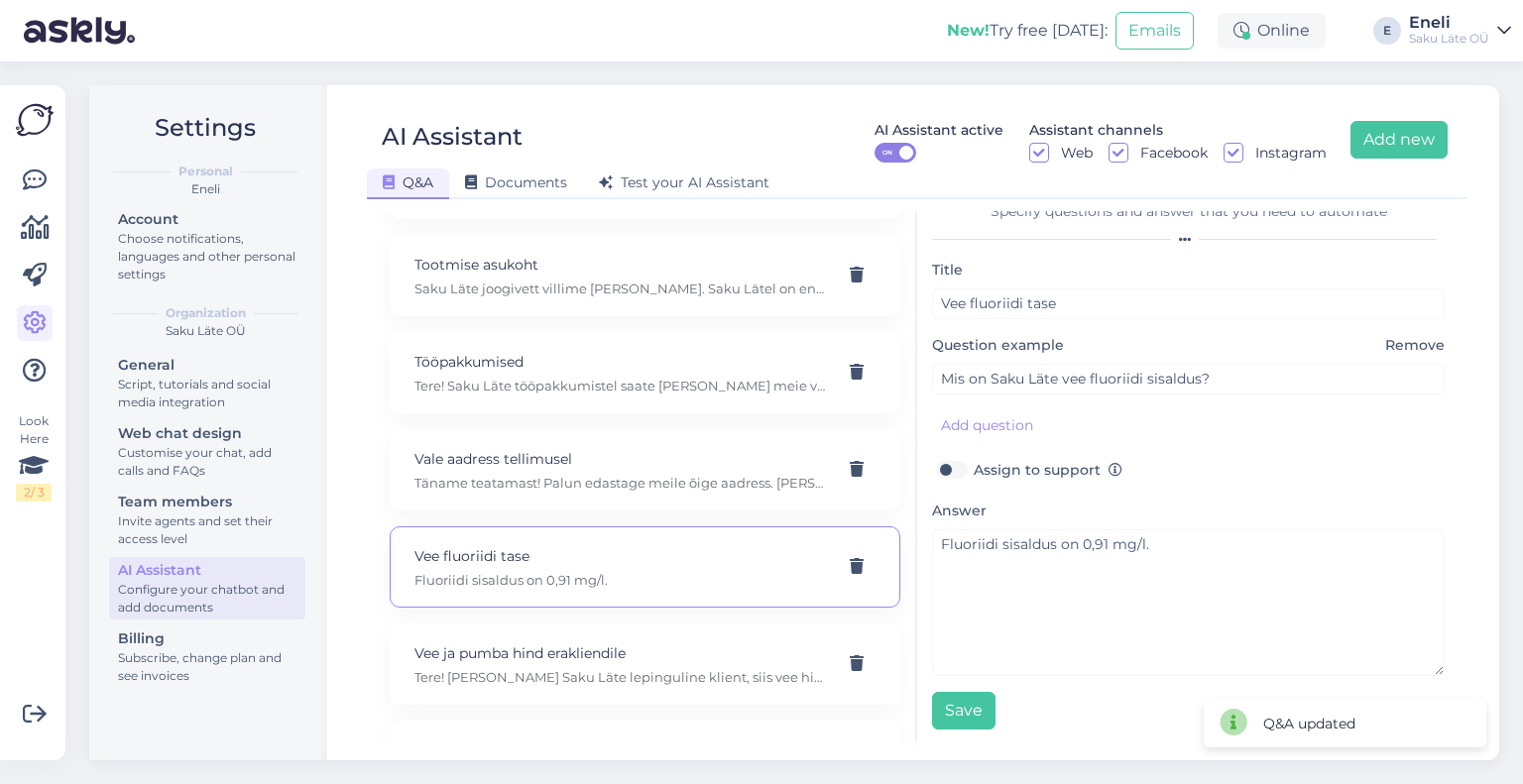 scroll, scrollTop: 0, scrollLeft: 0, axis: both 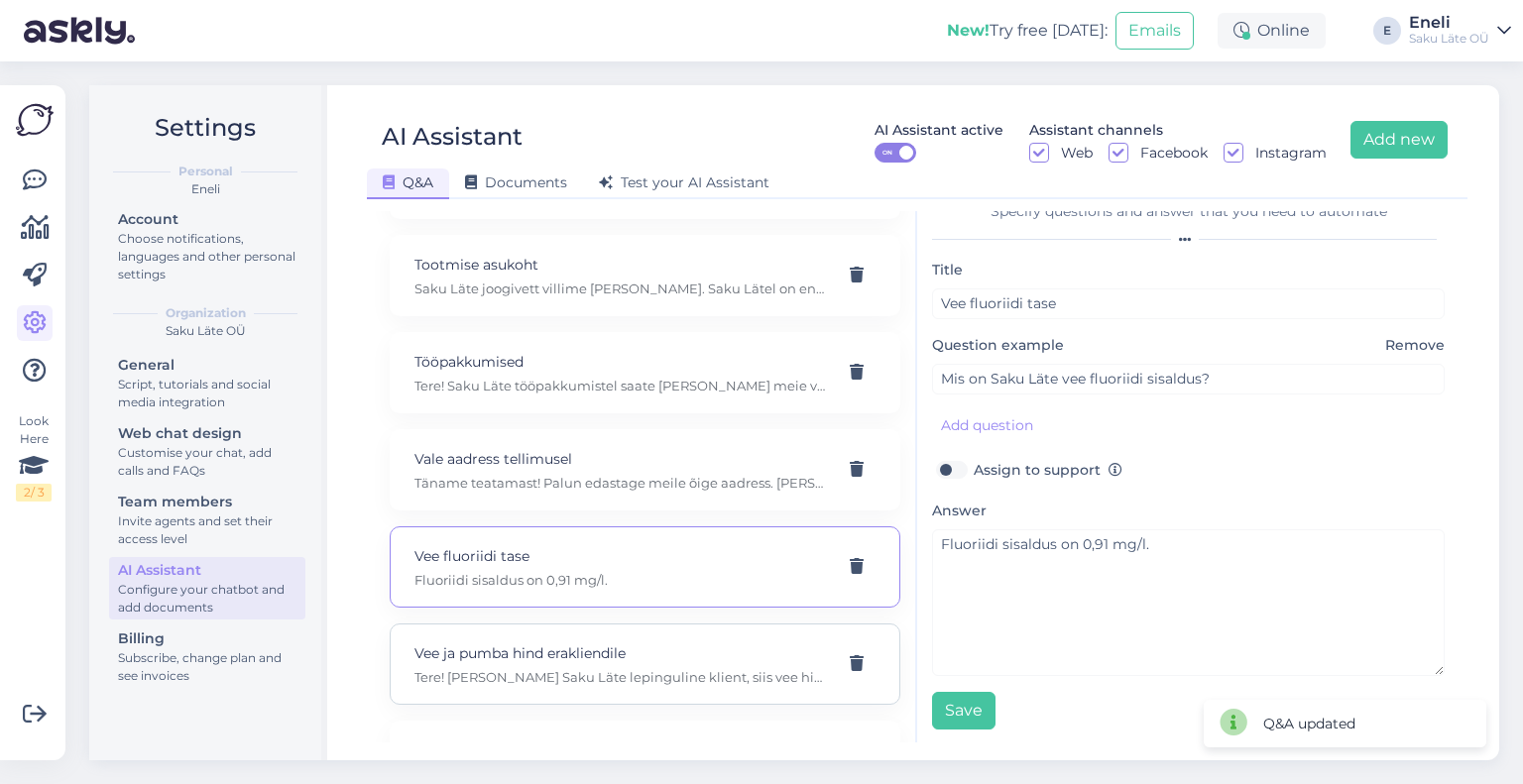 click on "Vee ja pumba hind erakliendile" at bounding box center (621, 653) 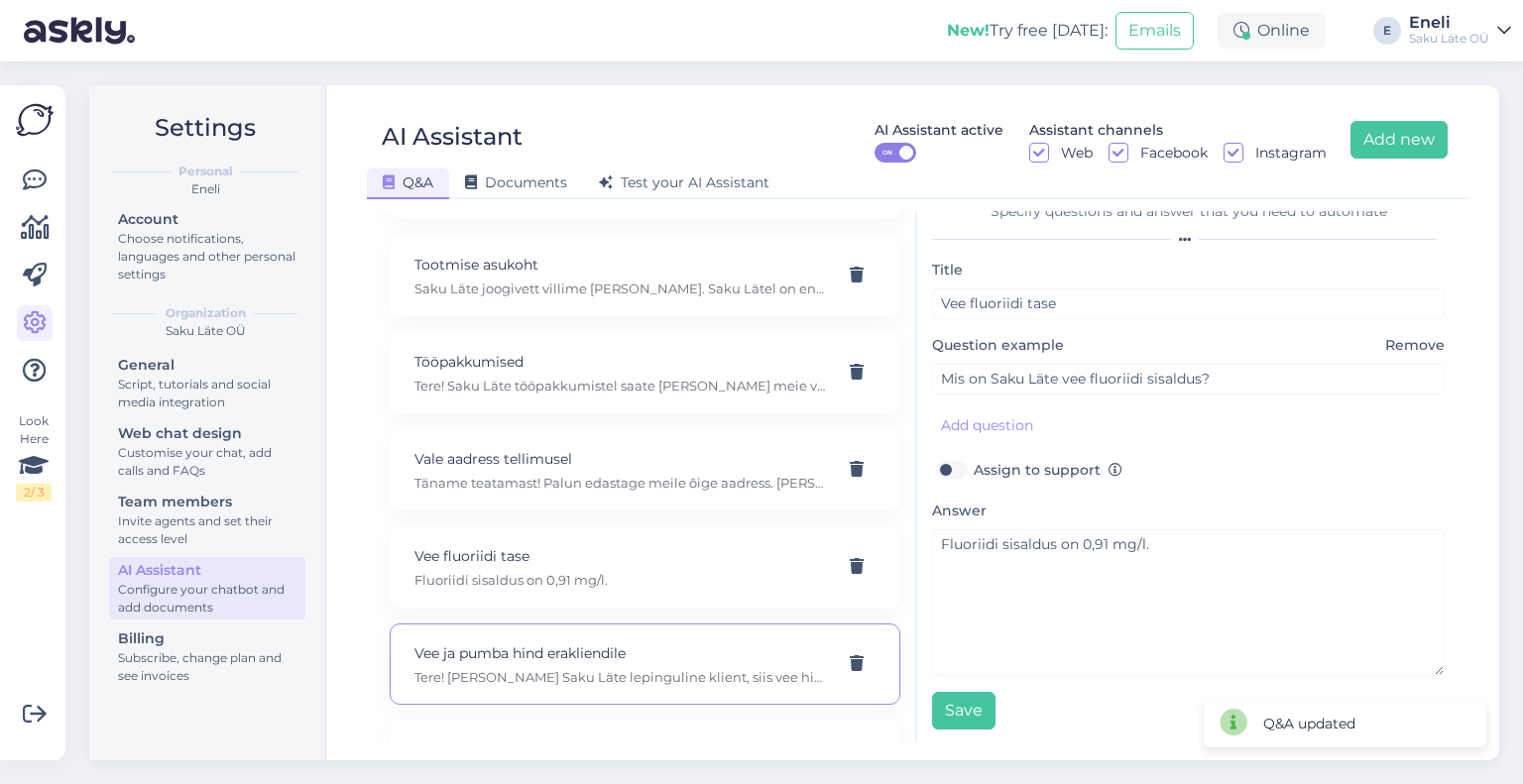 type on "Vee ja pumba hind erakliendile" 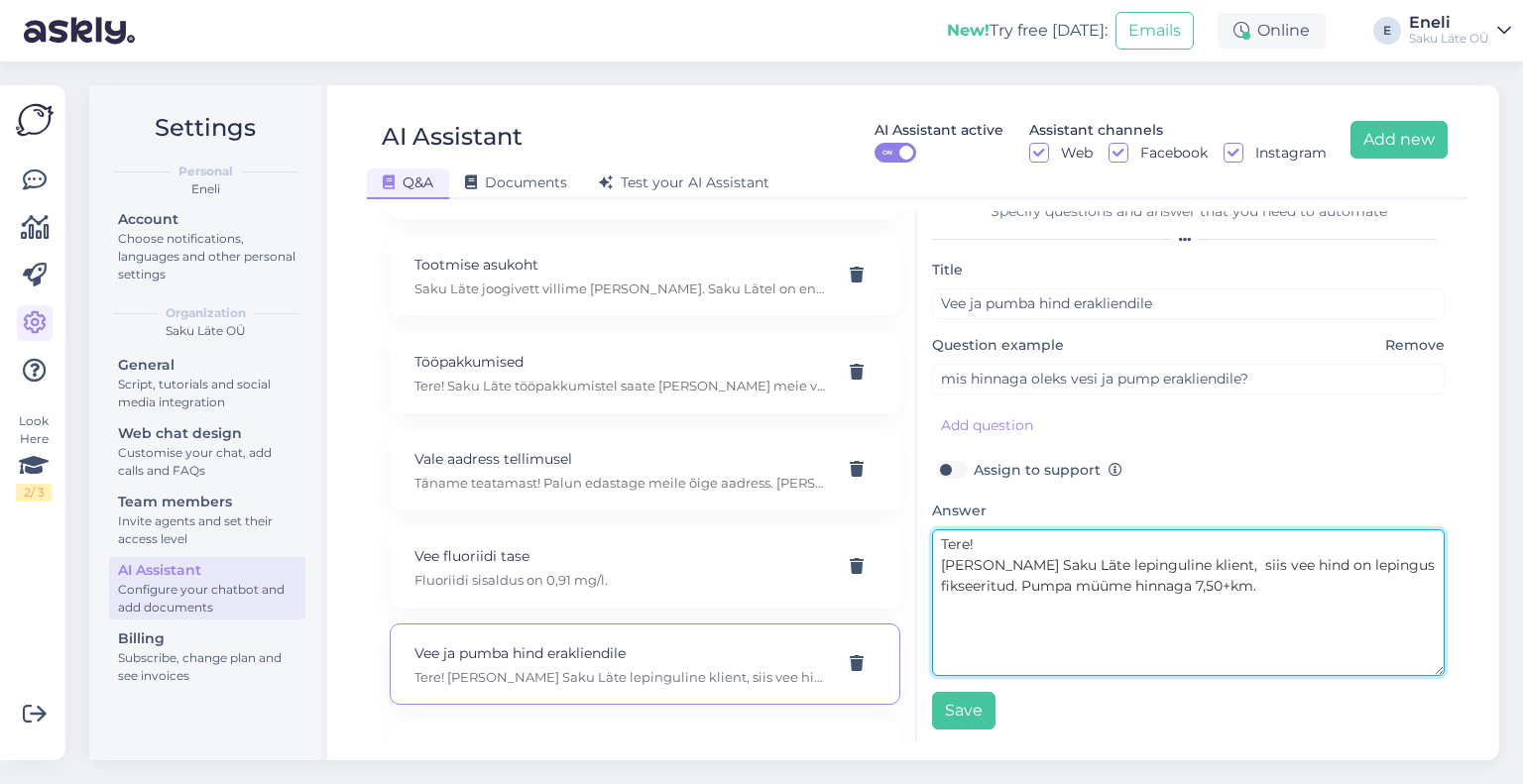click on "Tere!
[PERSON_NAME] Saku Läte lepinguline klient,  siis vee hind on lepingus fikseeritud. Pumpa müüme hinnaga 7,50+km." at bounding box center [1188, 603] 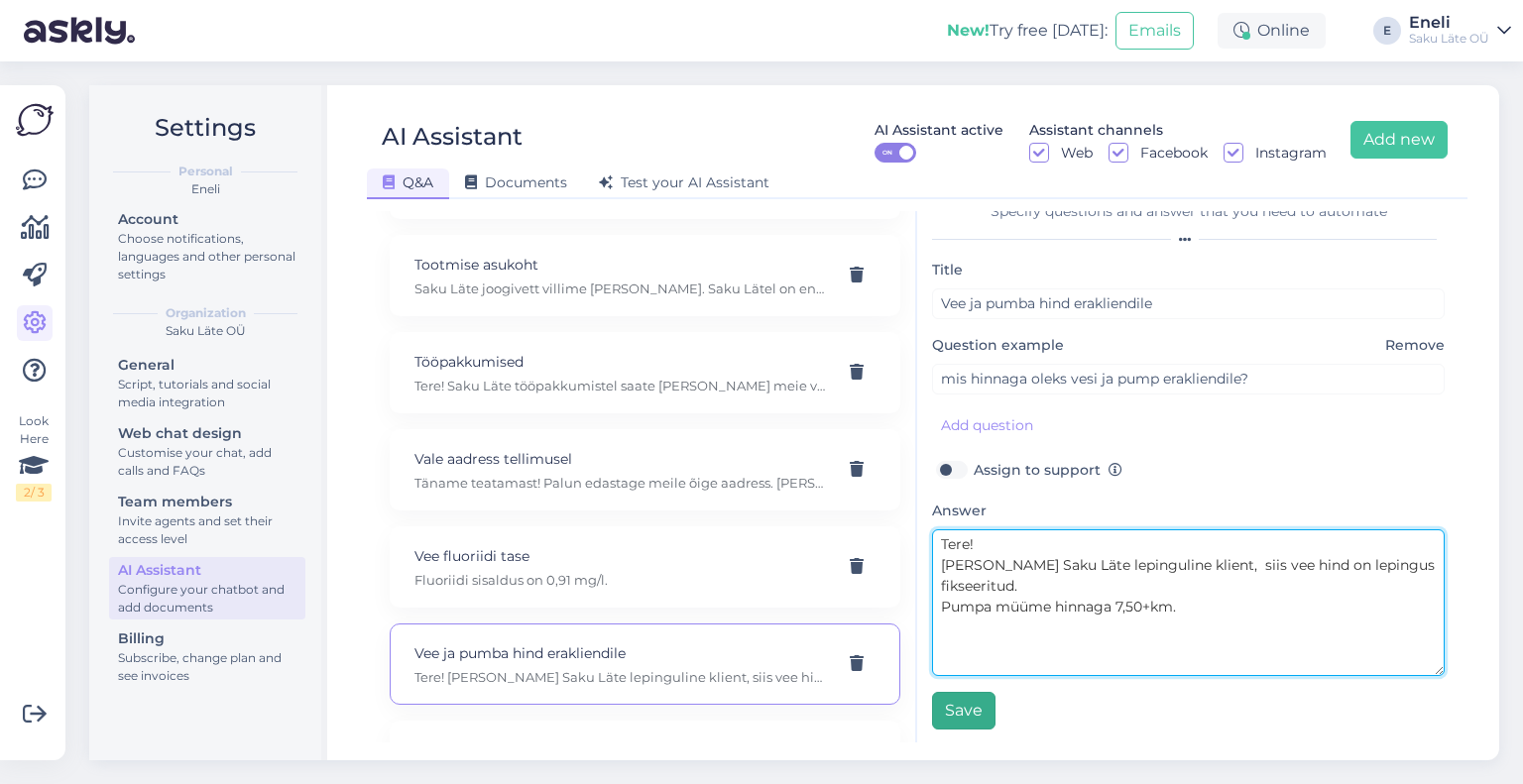 type on "Tere!
[PERSON_NAME] Saku Läte lepinguline klient,  siis vee hind on lepingus fikseeritud.
Pumpa müüme hinnaga 7,50+km." 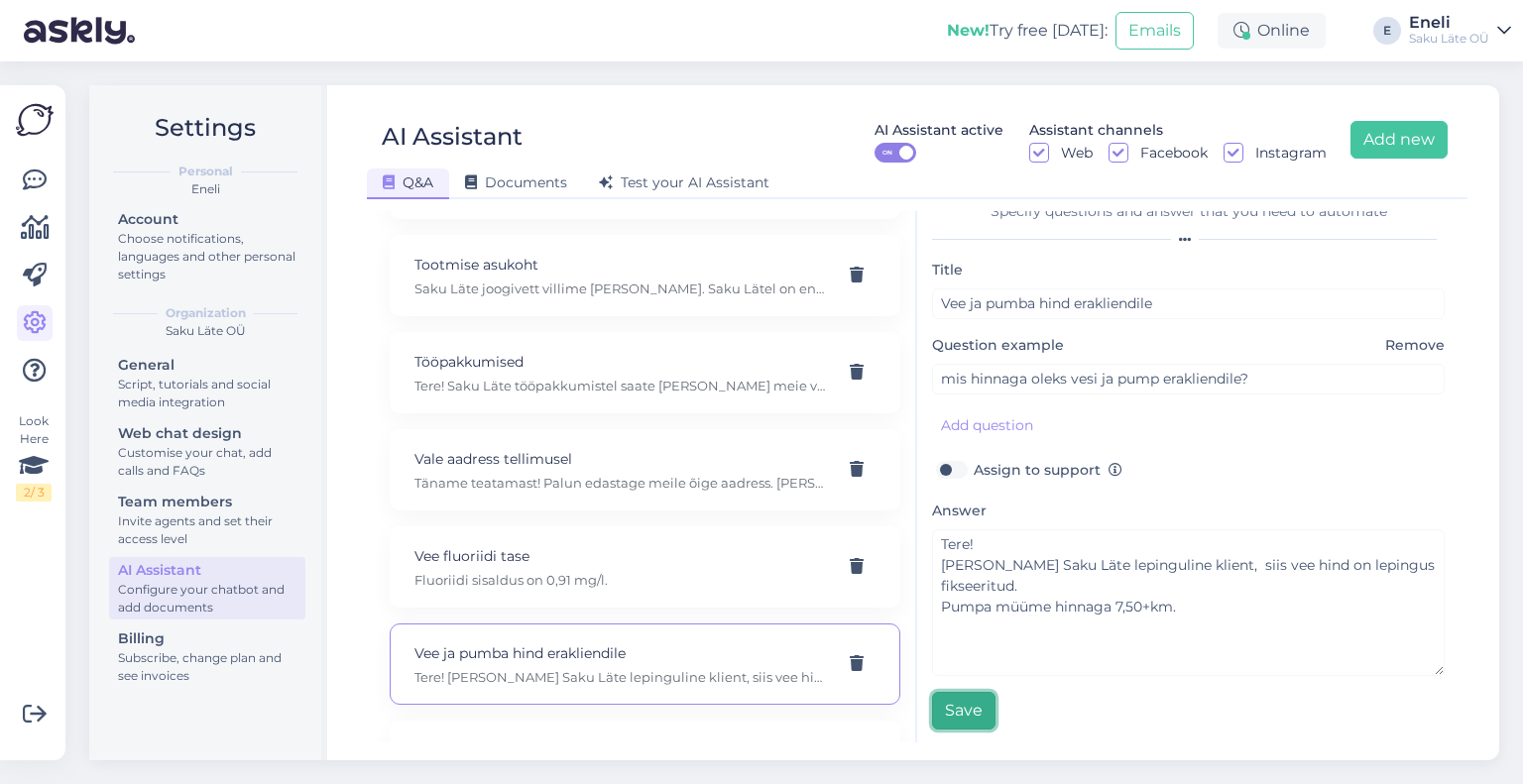 click on "Save" at bounding box center (964, 711) 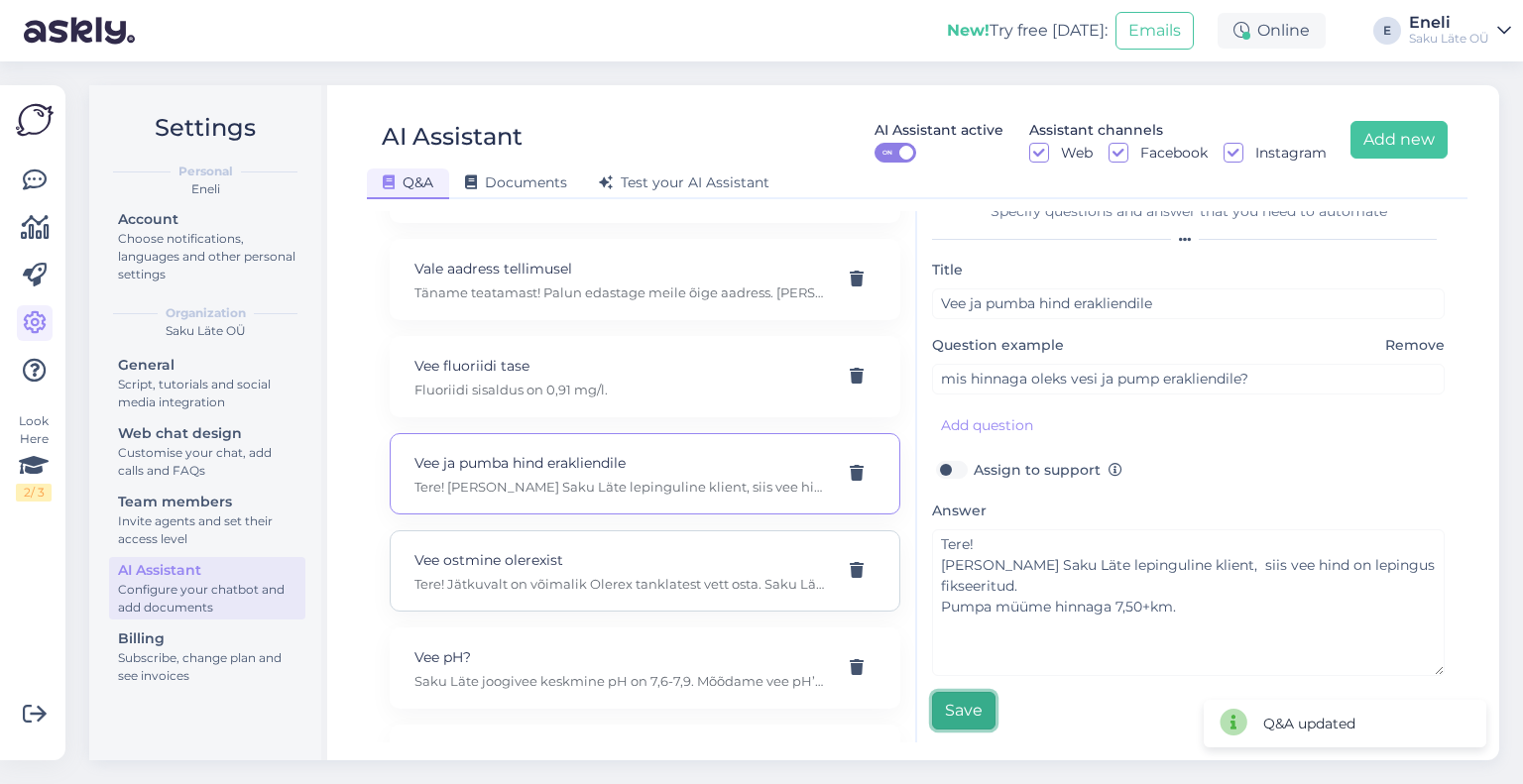 scroll, scrollTop: 3667, scrollLeft: 0, axis: vertical 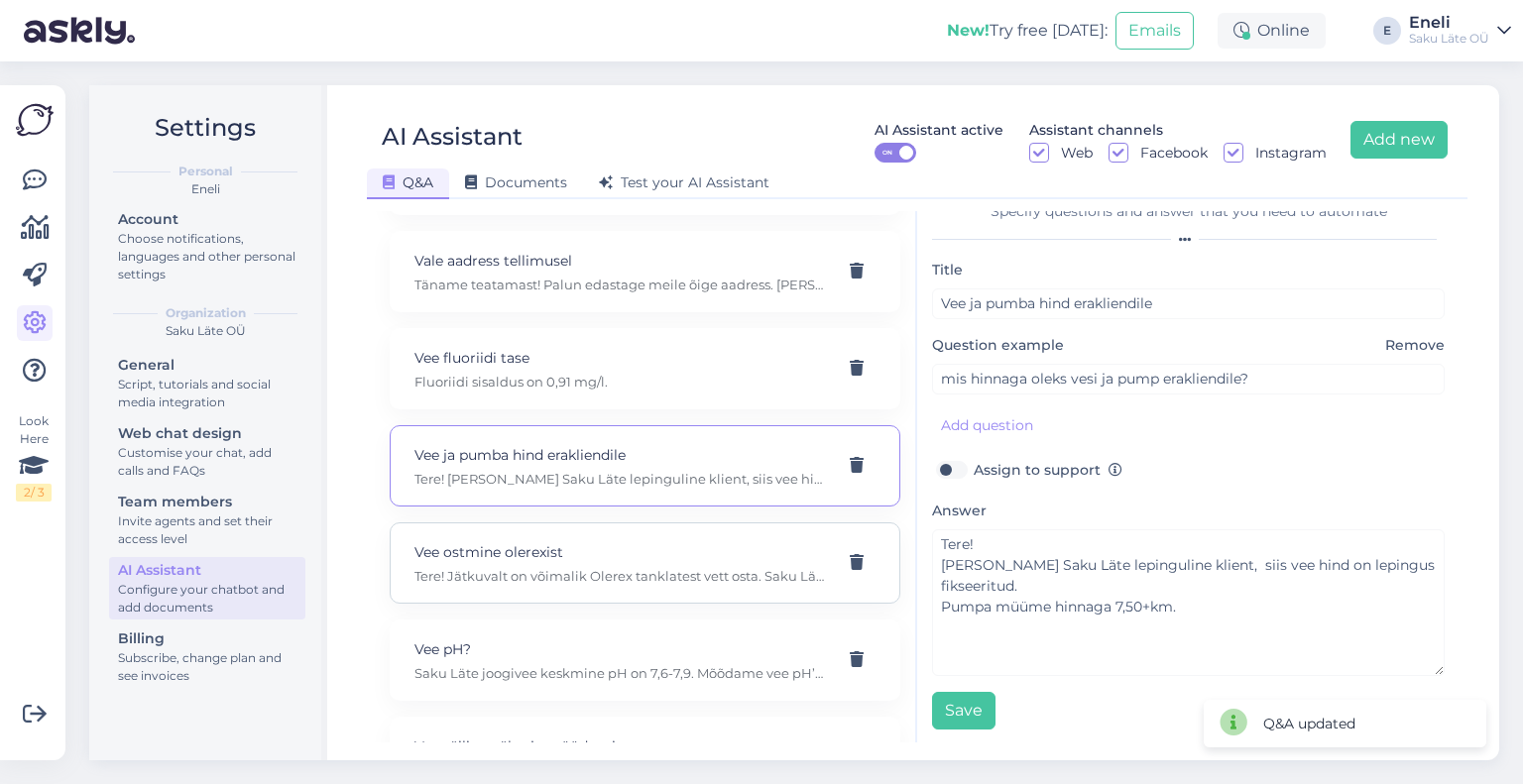 click on "Tere!
Jätkuvalt on võimalik Olerex tanklatest vett osta. Saku Läte vett saab osta [GEOGRAPHIC_DATA] Tondi 6 Olerexist ja Vabaduse pst 158 tanklast. Panen südamele, et seal ei ole lepingulisi [DEMOGRAPHIC_DATA] [PERSON_NAME] Olerexi hinnakiri.
Lepinguliste hindadega on vett võimalik vahetada Värvilised pesulast (Marja 4d)." at bounding box center [621, 576] 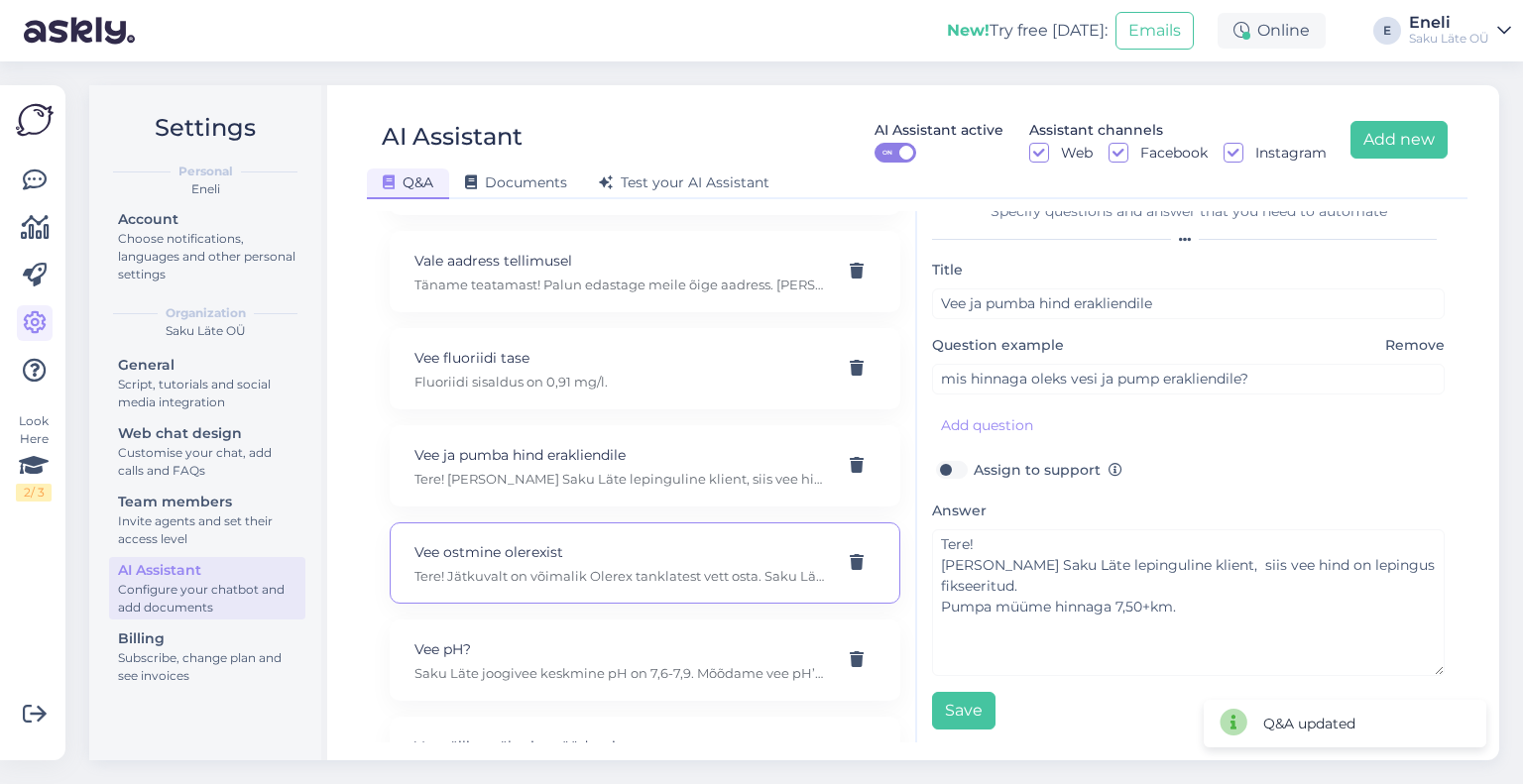 type on "Vee ostmine olerexist" 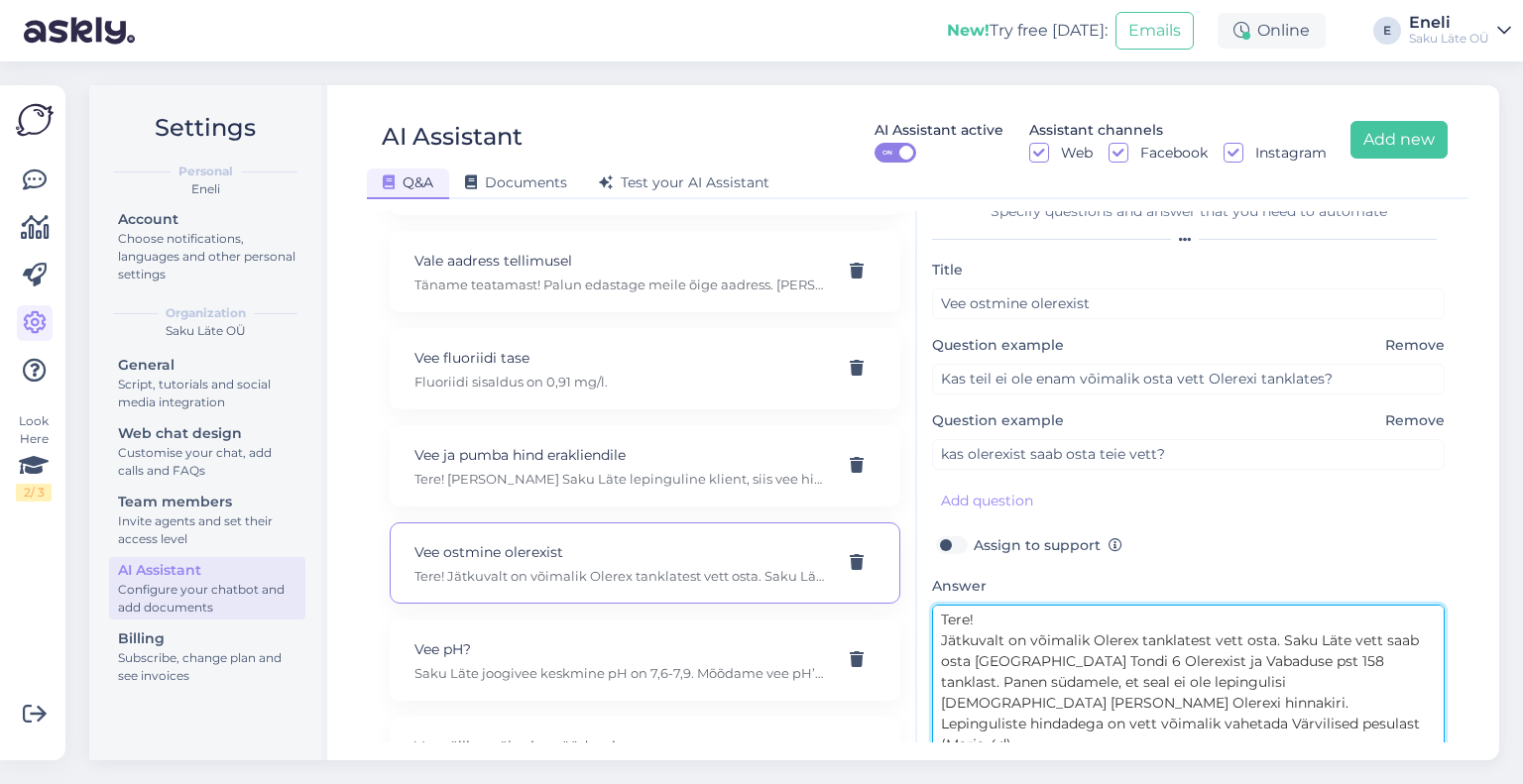 click on "Tere!
Jätkuvalt on võimalik Olerex tanklatest vett osta. Saku Läte vett saab osta [GEOGRAPHIC_DATA] Tondi 6 Olerexist ja Vabaduse pst 158 tanklast. Panen südamele, et seal ei ole lepingulisi [DEMOGRAPHIC_DATA] [PERSON_NAME] Olerexi hinnakiri.
Lepinguliste hindadega on vett võimalik vahetada Värvilised pesulast (Marja 4d)." at bounding box center [1188, 678] 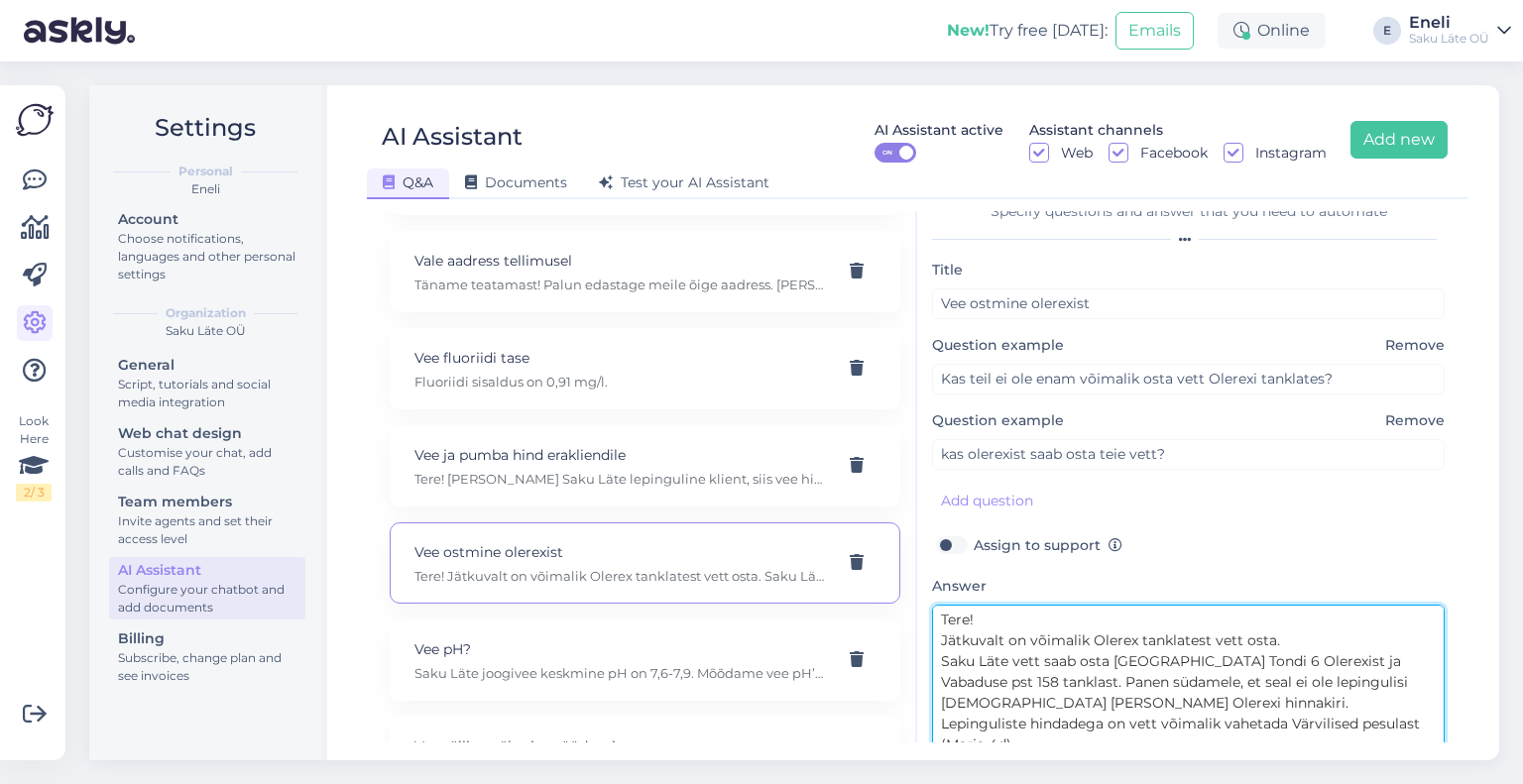 click on "Tere!
Jätkuvalt on võimalik Olerex tanklatest vett osta.
Saku Läte vett saab osta [GEOGRAPHIC_DATA] Tondi 6 Olerexist ja Vabaduse pst 158 tanklast. Panen südamele, et seal ei ole lepingulisi [DEMOGRAPHIC_DATA] [PERSON_NAME] Olerexi hinnakiri.
Lepinguliste hindadega on vett võimalik vahetada Värvilised pesulast (Marja 4d)." at bounding box center (1188, 678) 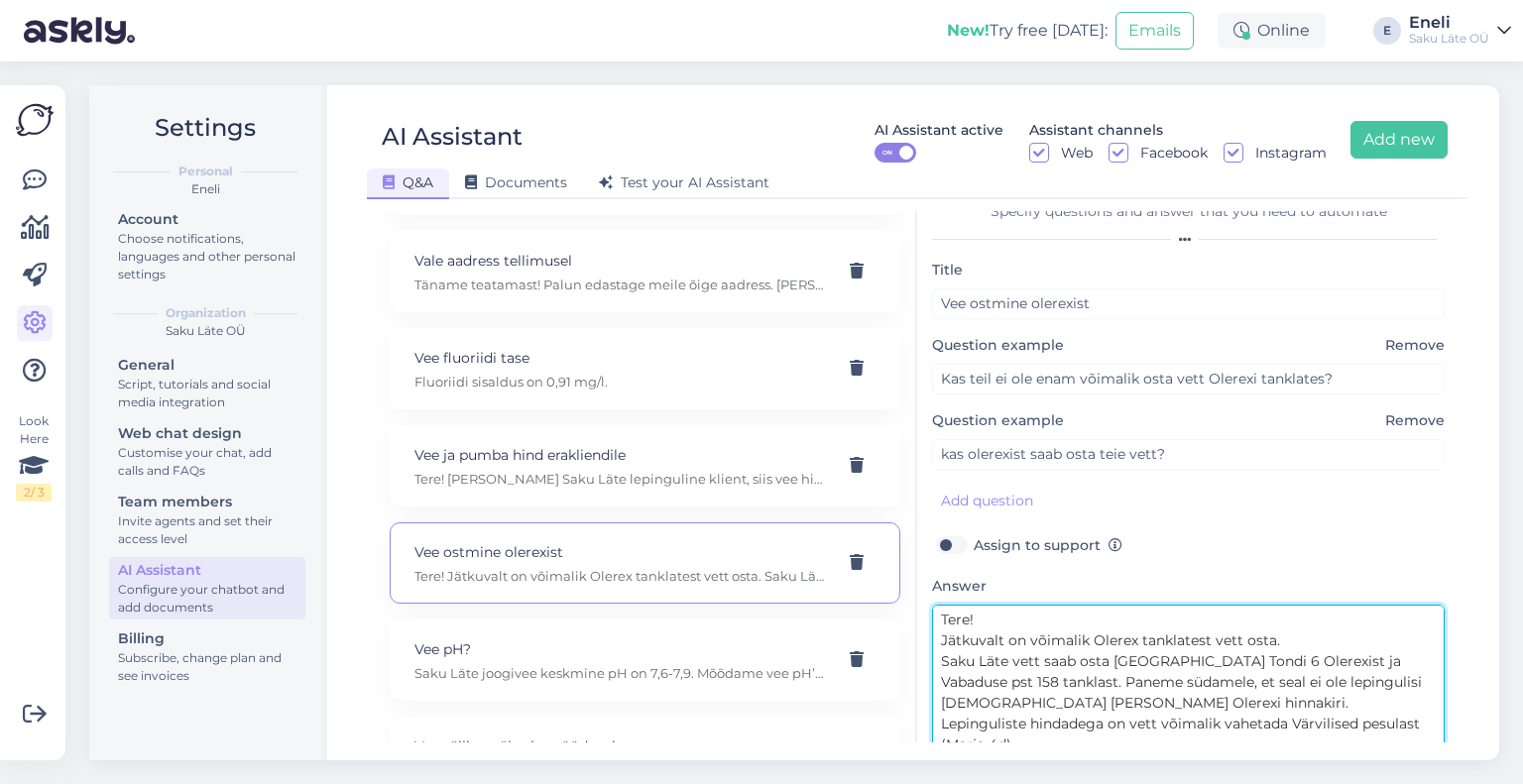 scroll, scrollTop: 8, scrollLeft: 0, axis: vertical 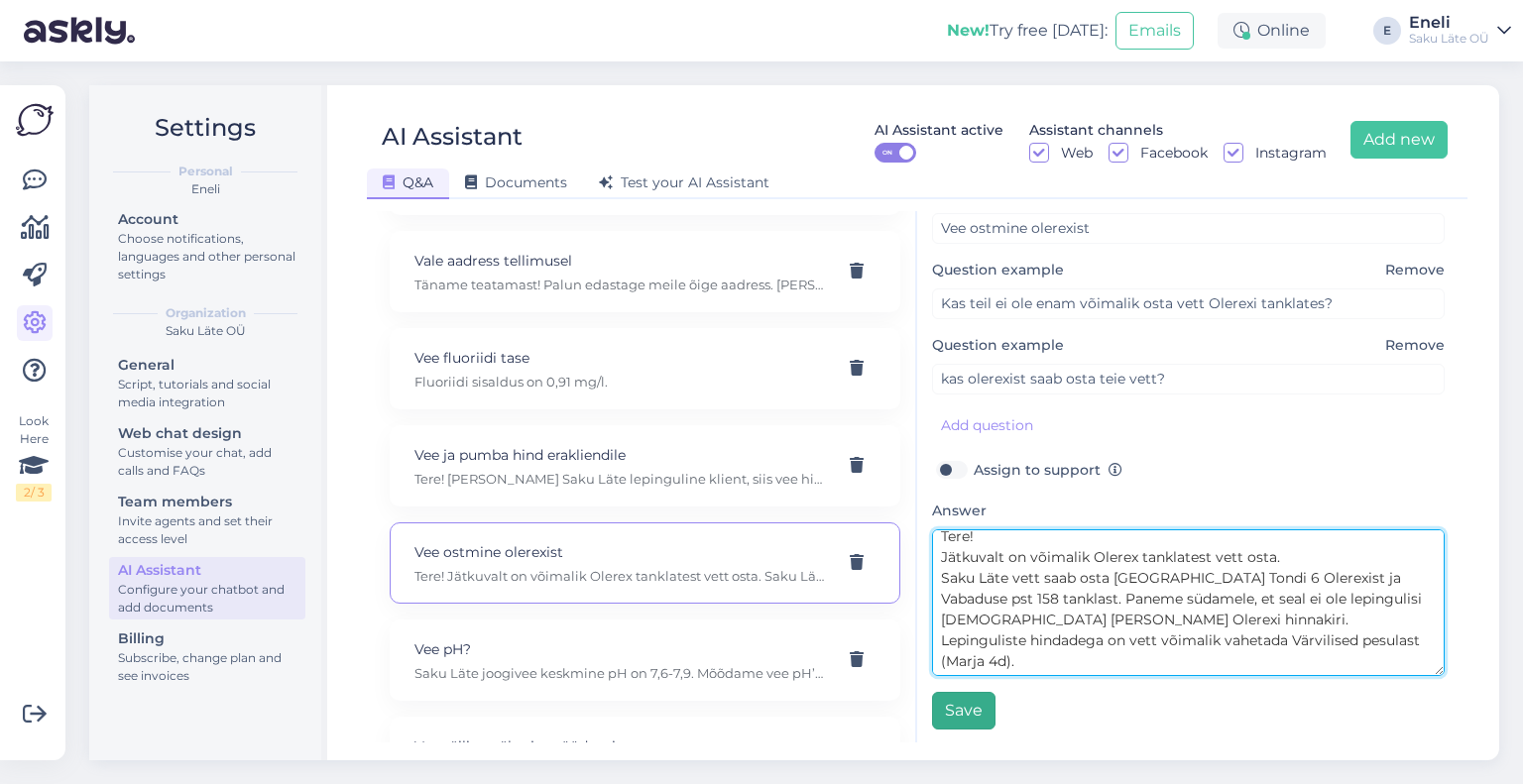 type on "Tere!
Jätkuvalt on võimalik Olerex tanklatest vett osta.
Saku Läte vett saab osta [GEOGRAPHIC_DATA] Tondi 6 Olerexist ja Vabaduse pst 158 tanklast. Paneme südamele, et seal ei ole lepingulisi [DEMOGRAPHIC_DATA] [PERSON_NAME] Olerexi hinnakiri.
Lepinguliste hindadega on vett võimalik vahetada Värvilised pesulast (Marja 4d)." 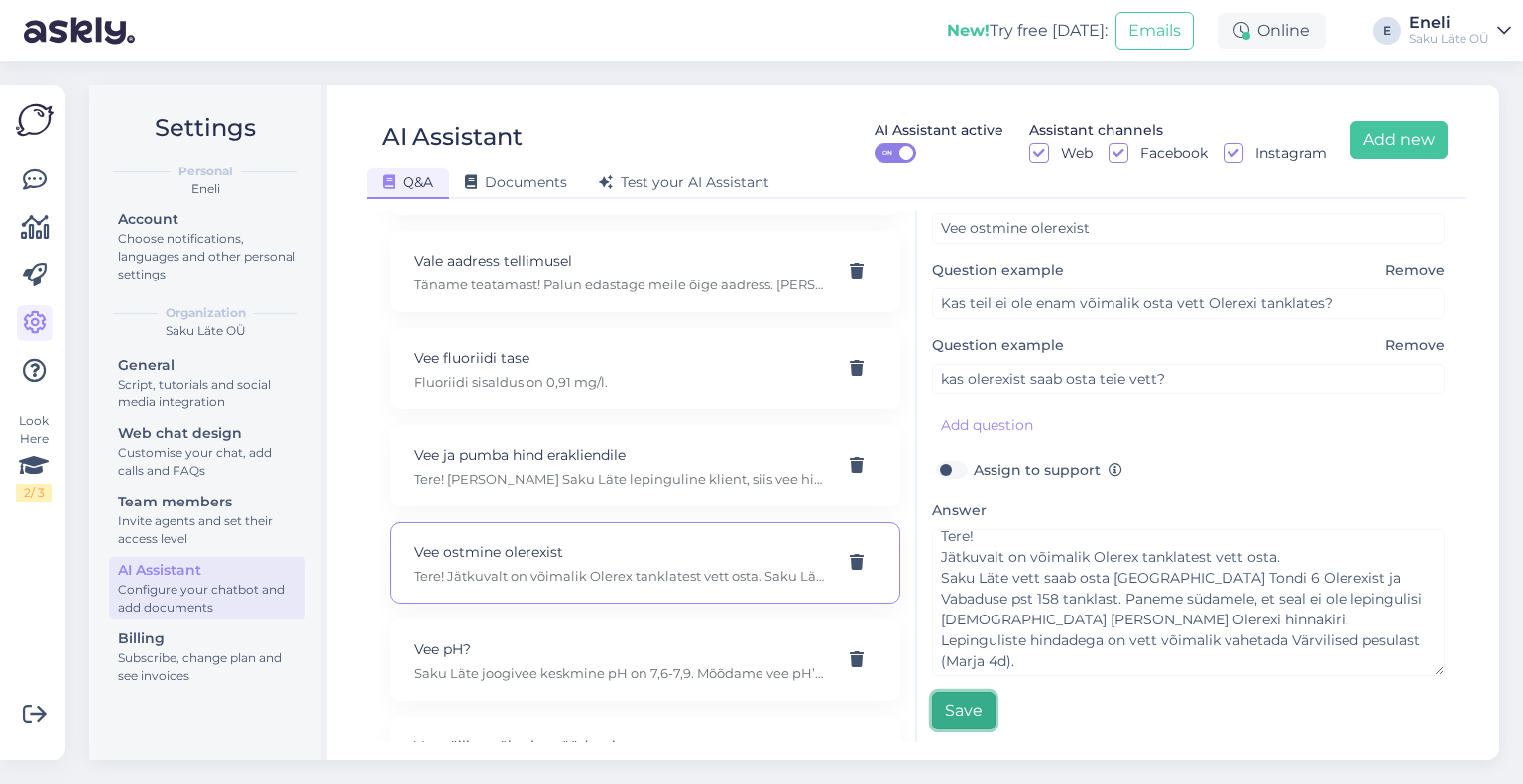 click on "Save" at bounding box center [964, 711] 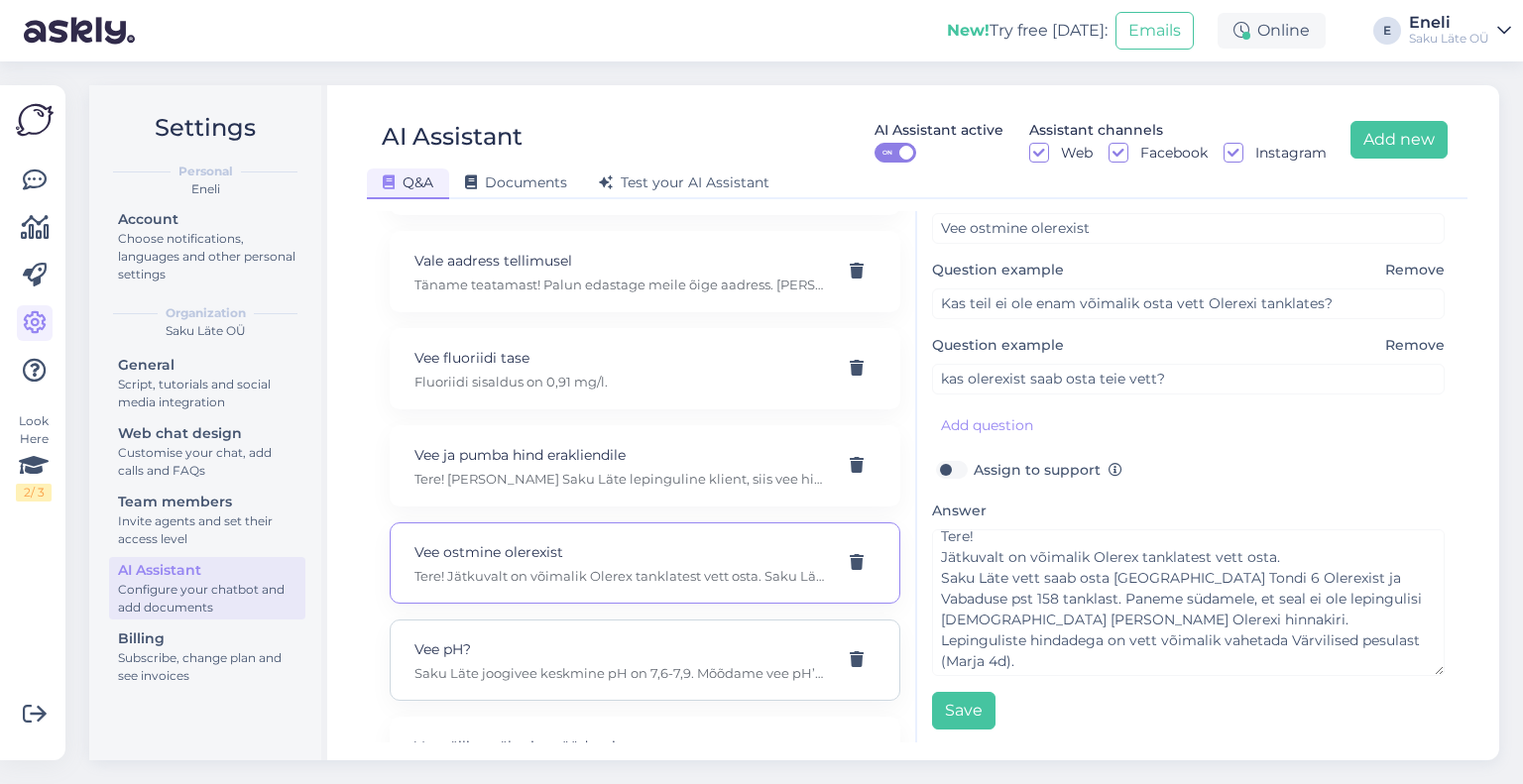 click on "Vee pH?" at bounding box center (621, 649) 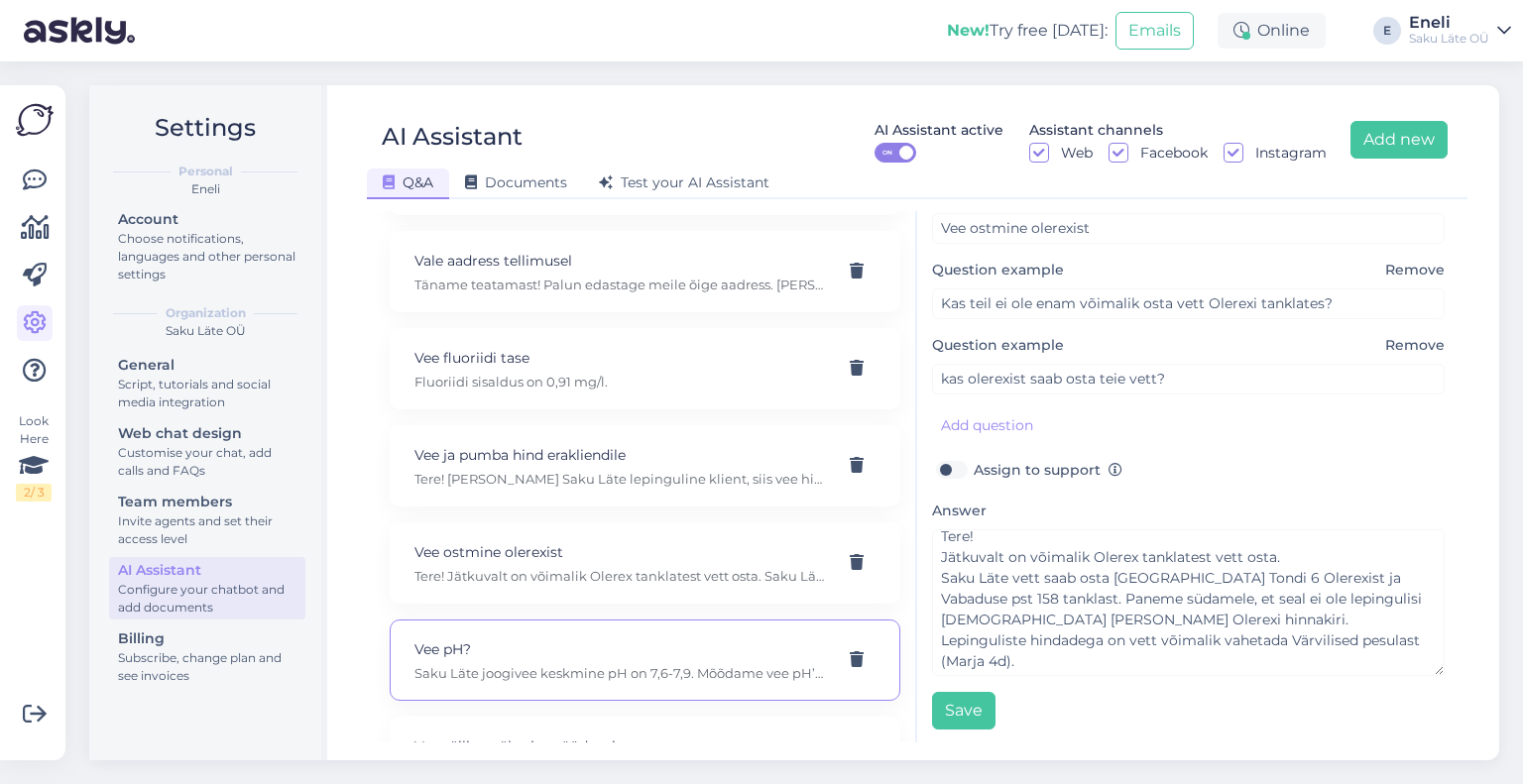 type on "Vee pH?" 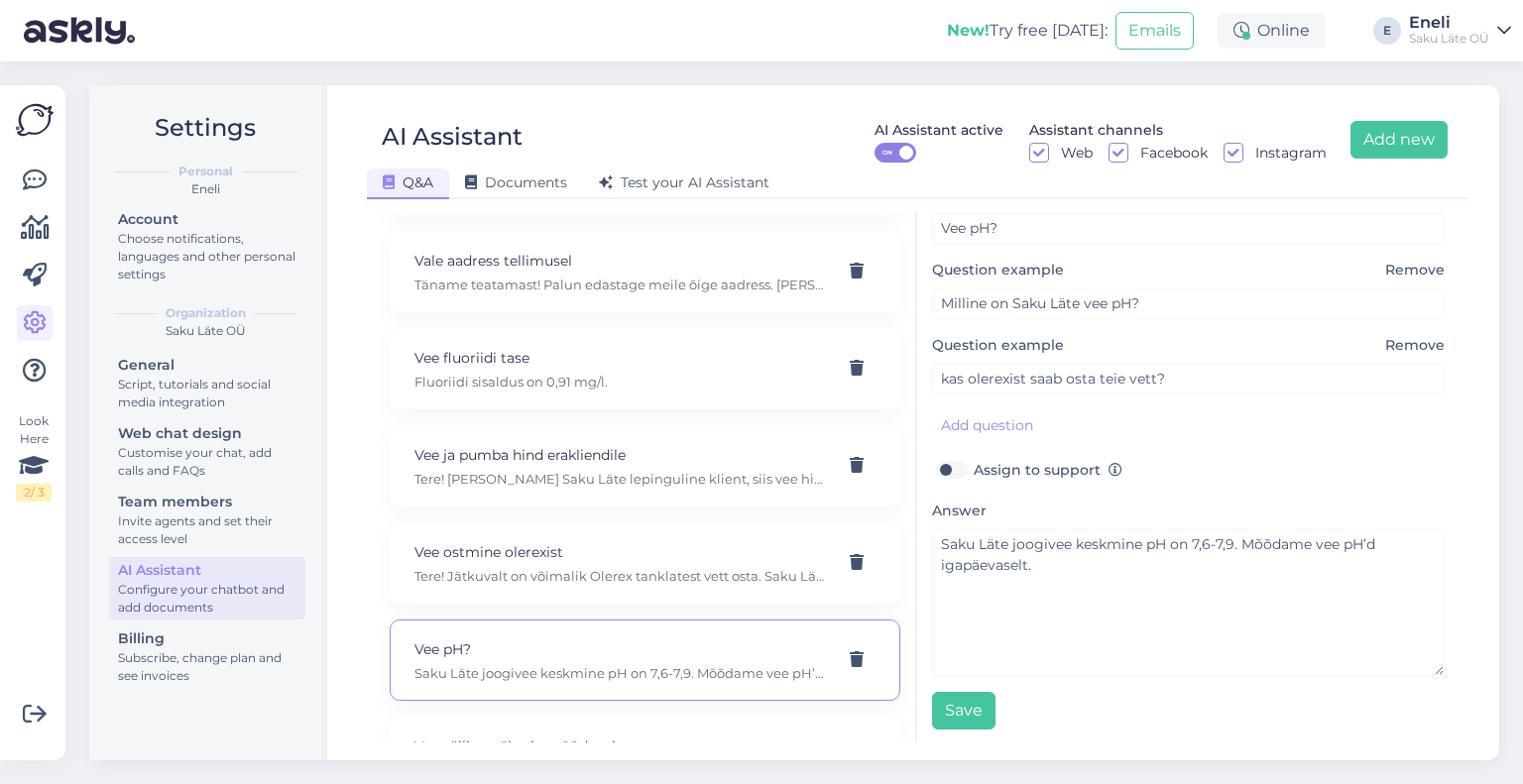 scroll, scrollTop: 0, scrollLeft: 0, axis: both 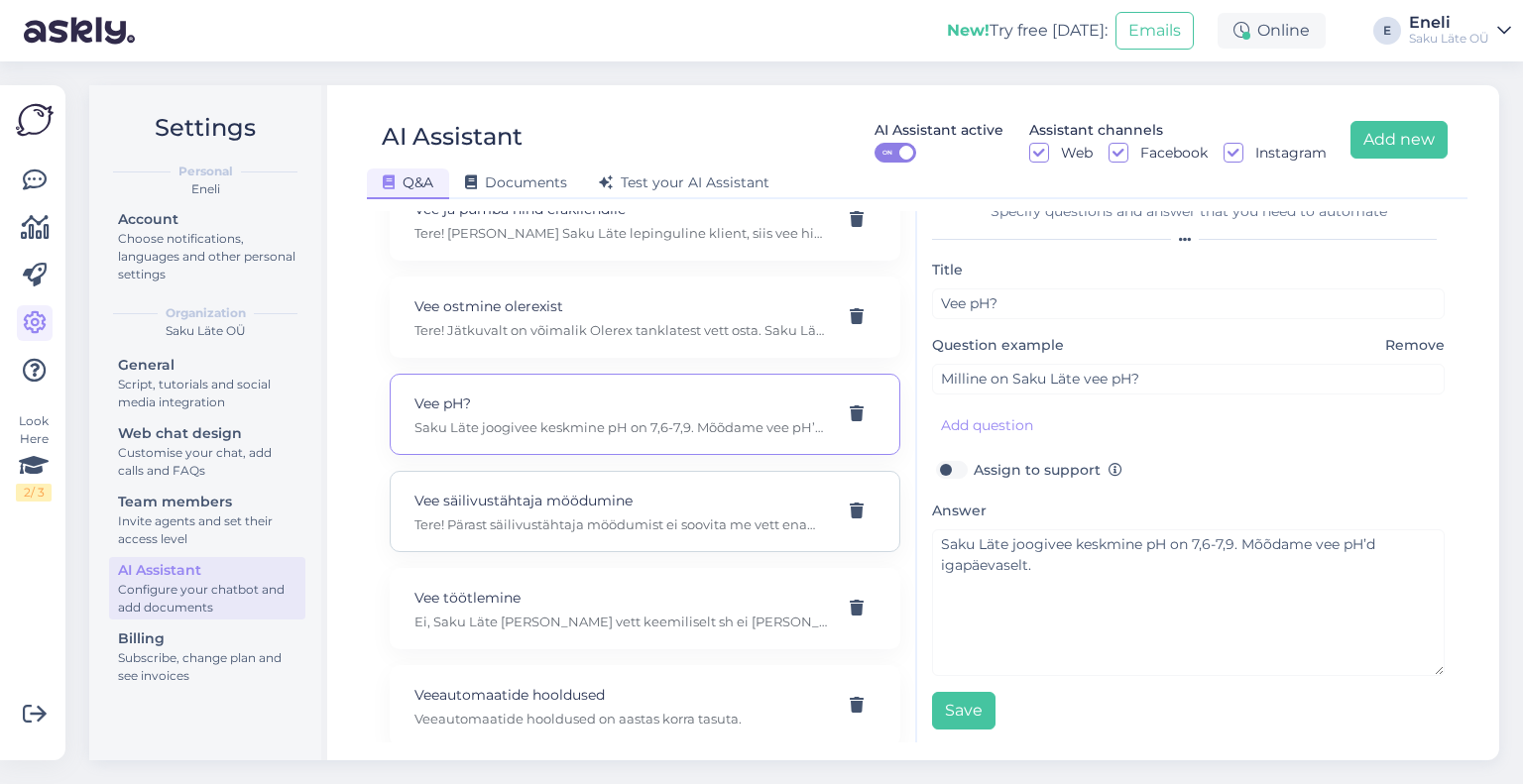 click on "Vee säilivustähtaja möödumine Tere! Pärast säilivustähtaja möödumist ei soovita me vett enam joomiseks tarbida." at bounding box center [644, 511] 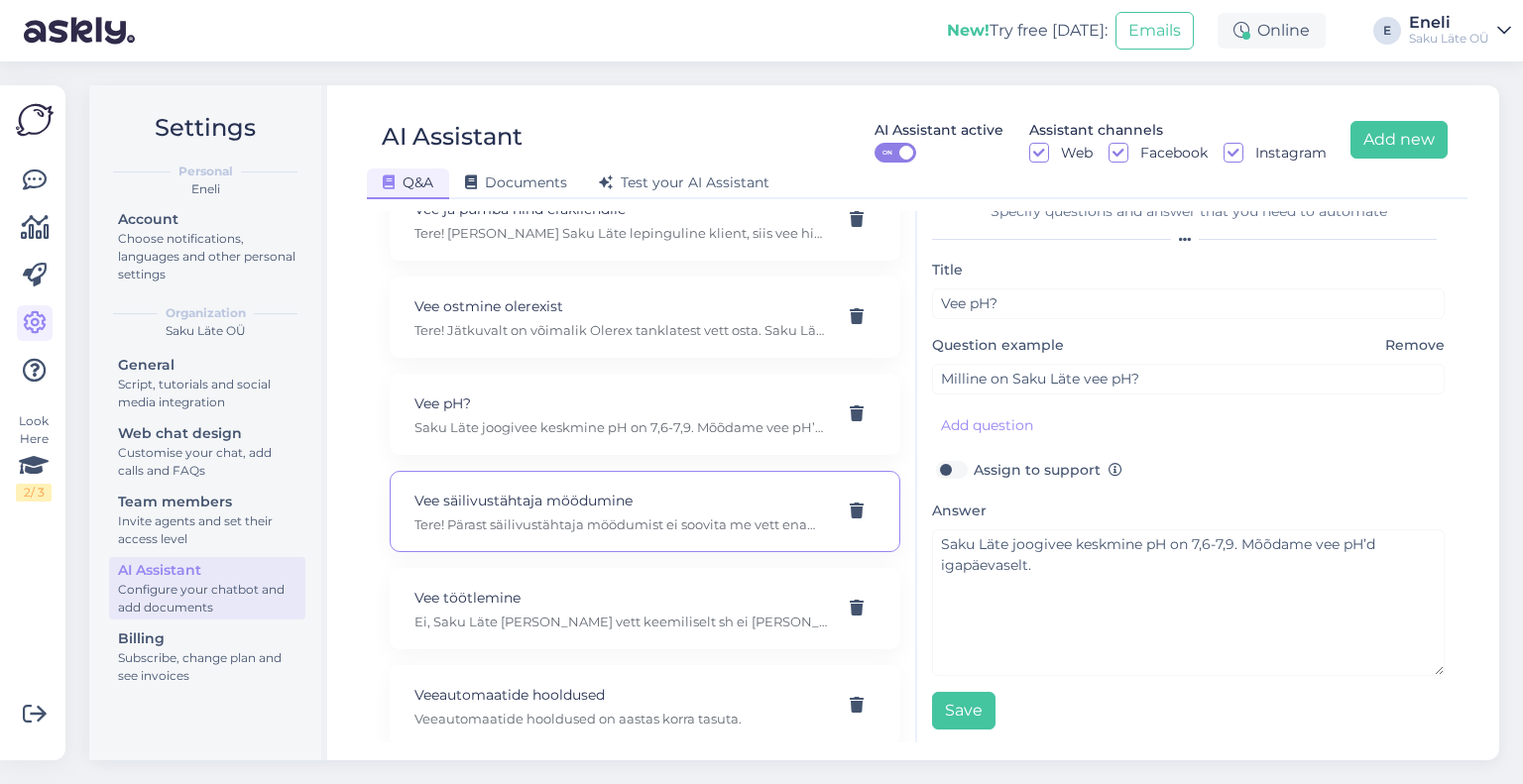 type on "Vee säilivustähtaja möödumine" 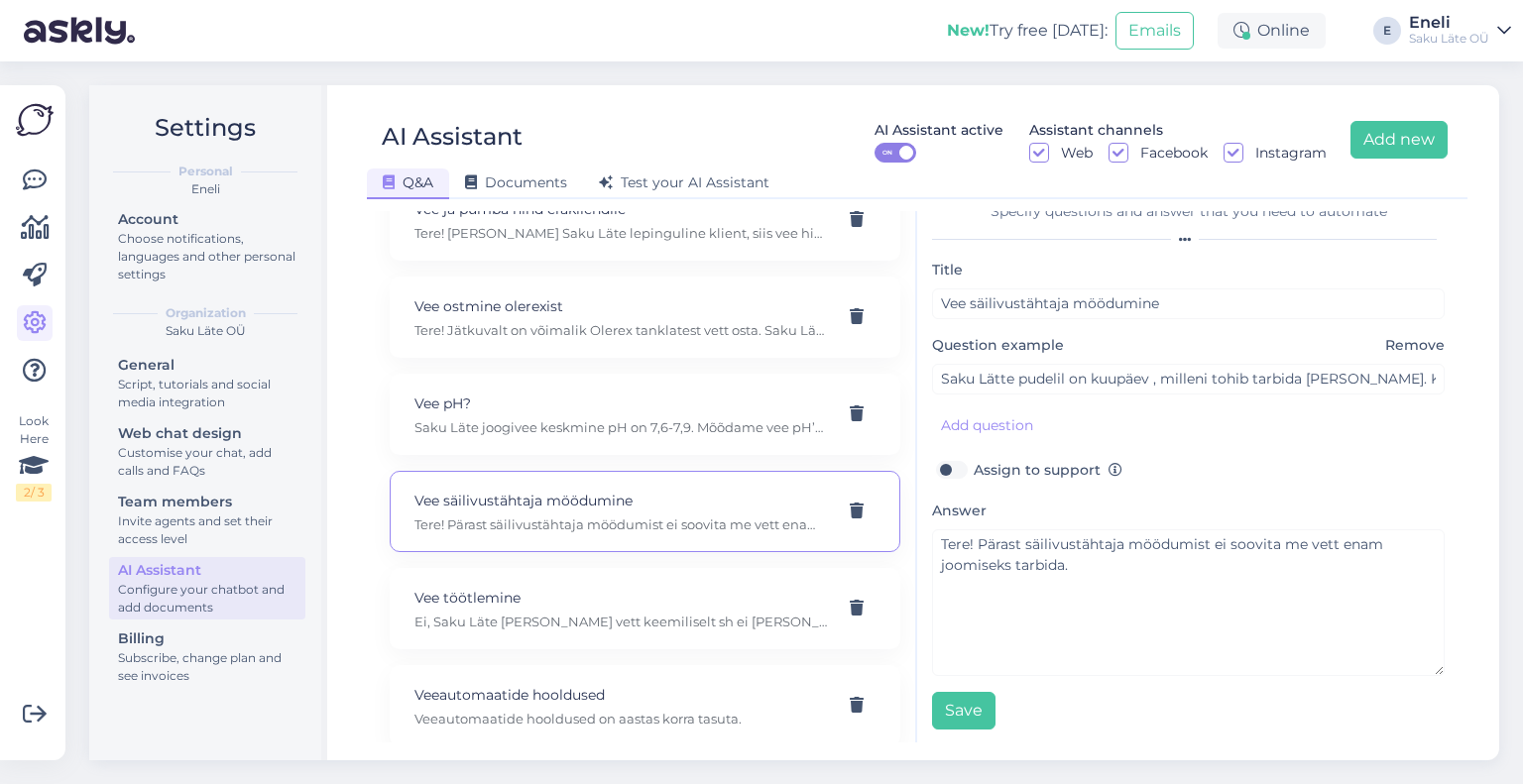 scroll, scrollTop: 101, scrollLeft: 0, axis: vertical 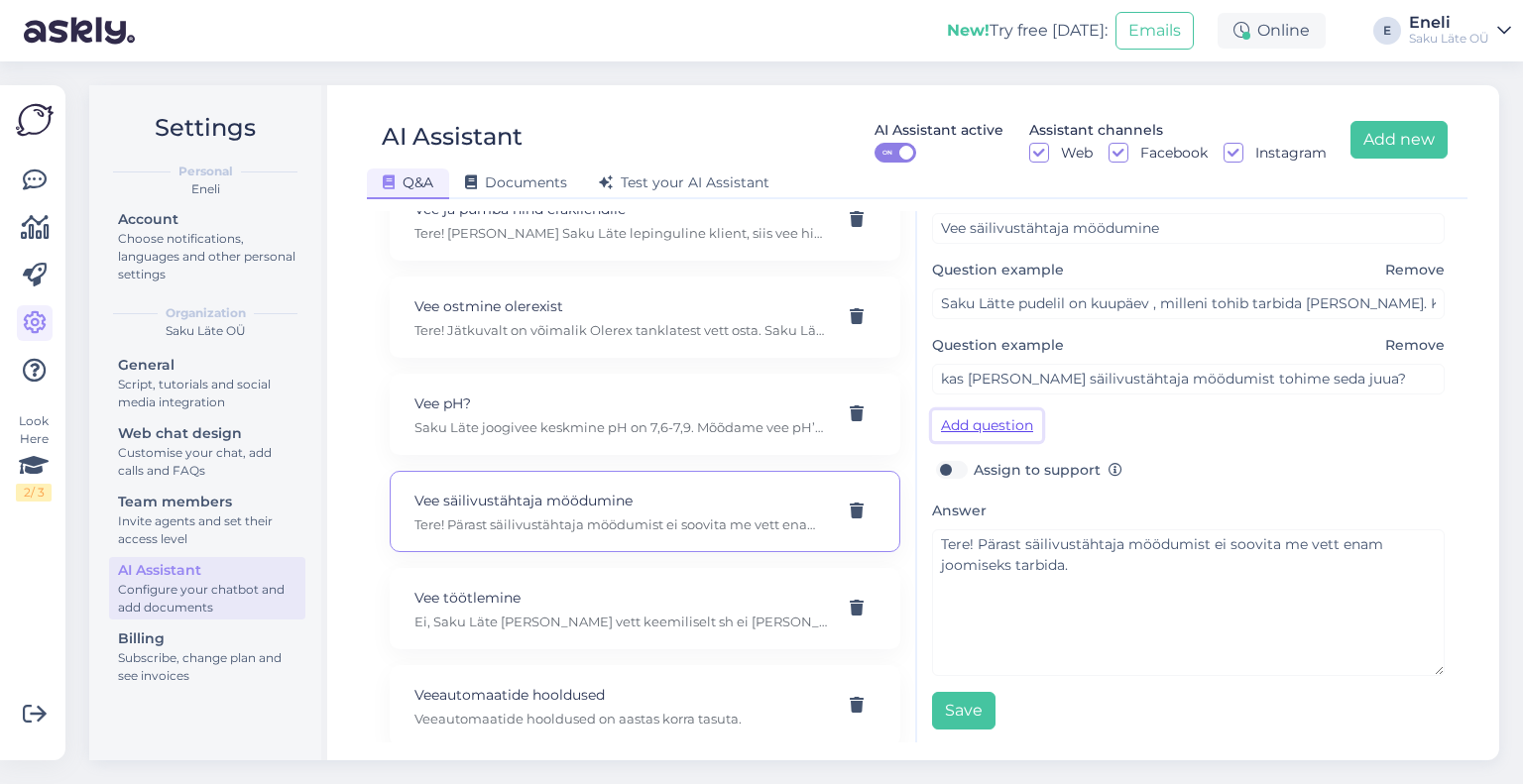 click on "Add question" at bounding box center (987, 425) 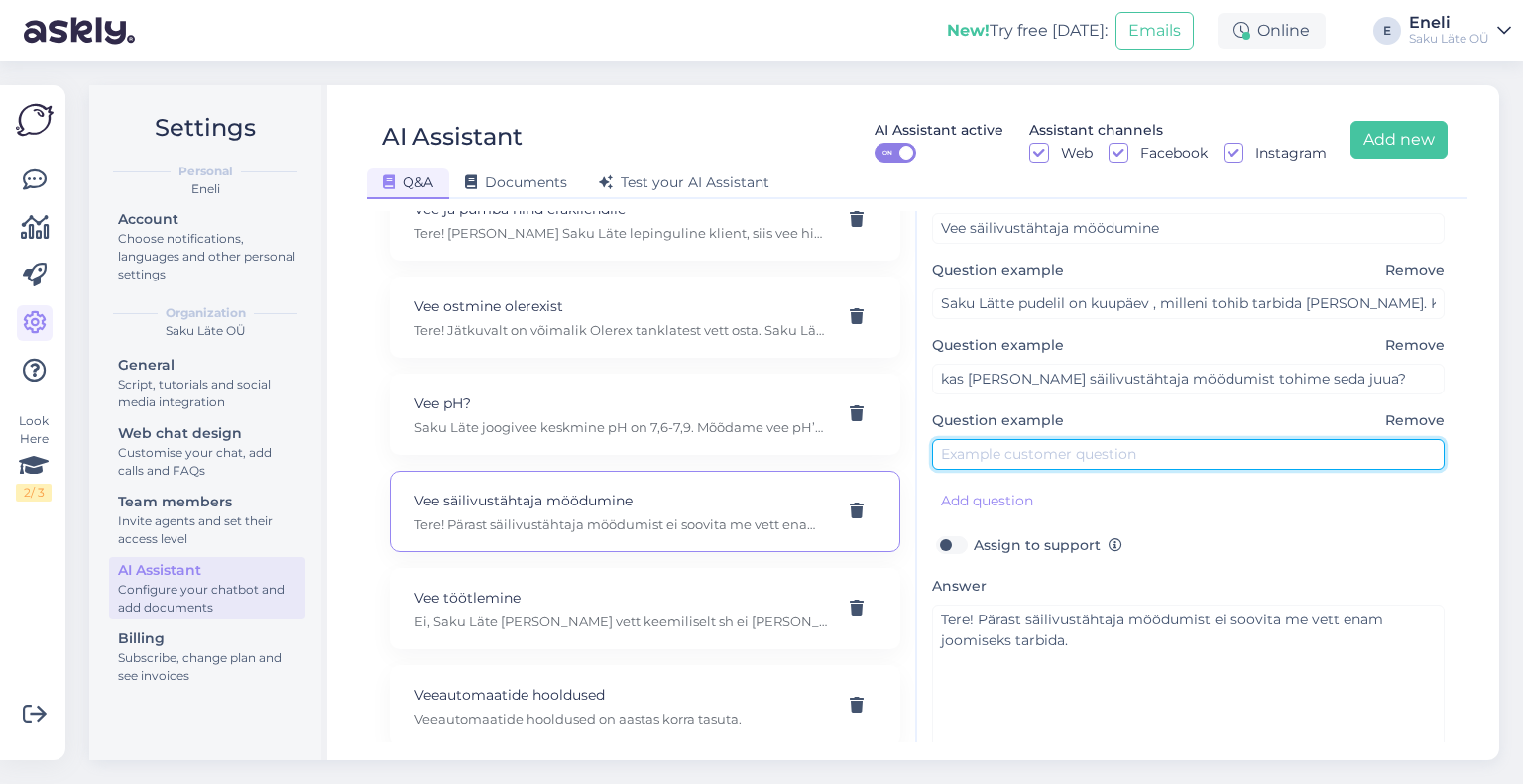 click at bounding box center [1188, 454] 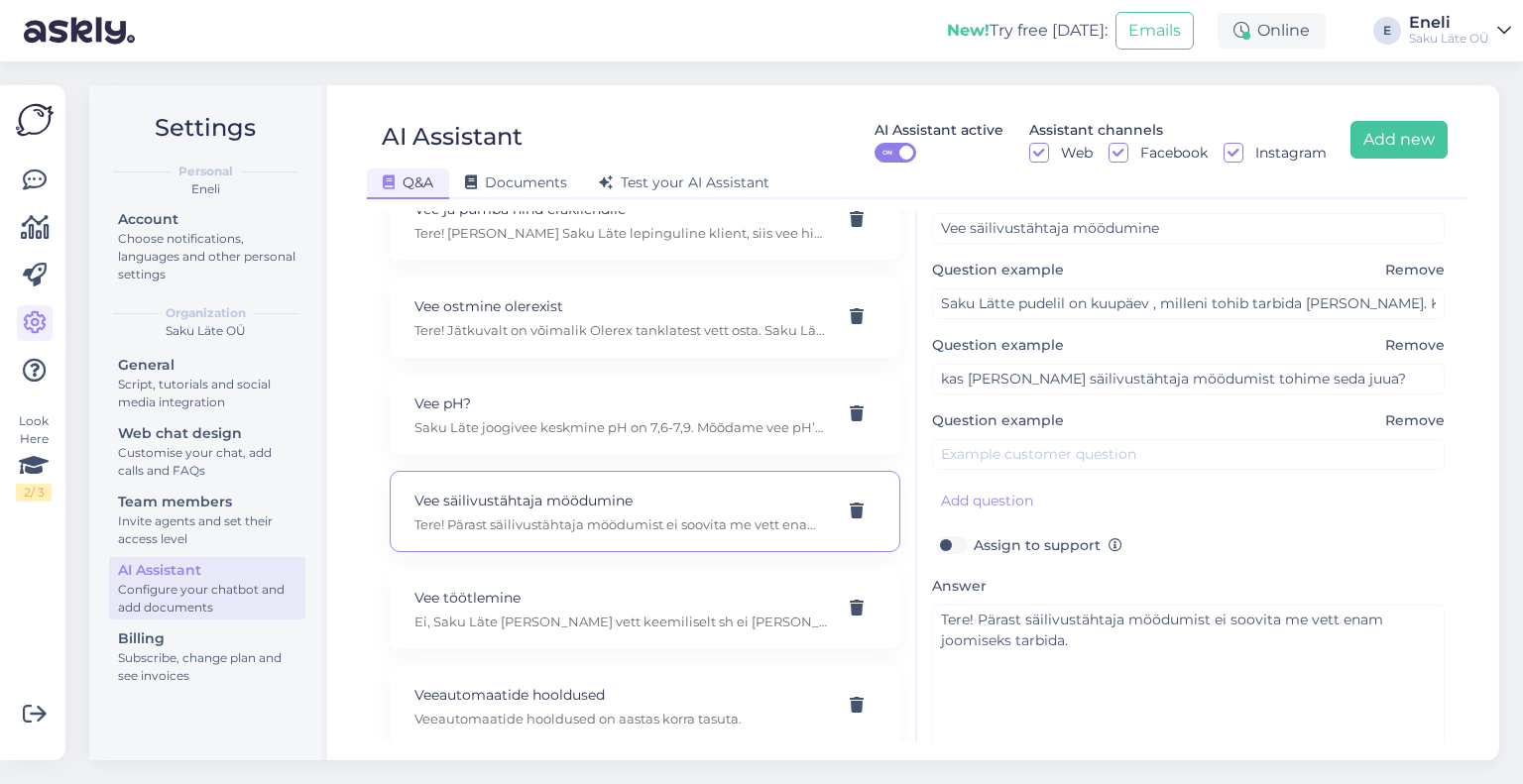 click on "Remove" at bounding box center (1415, 420) 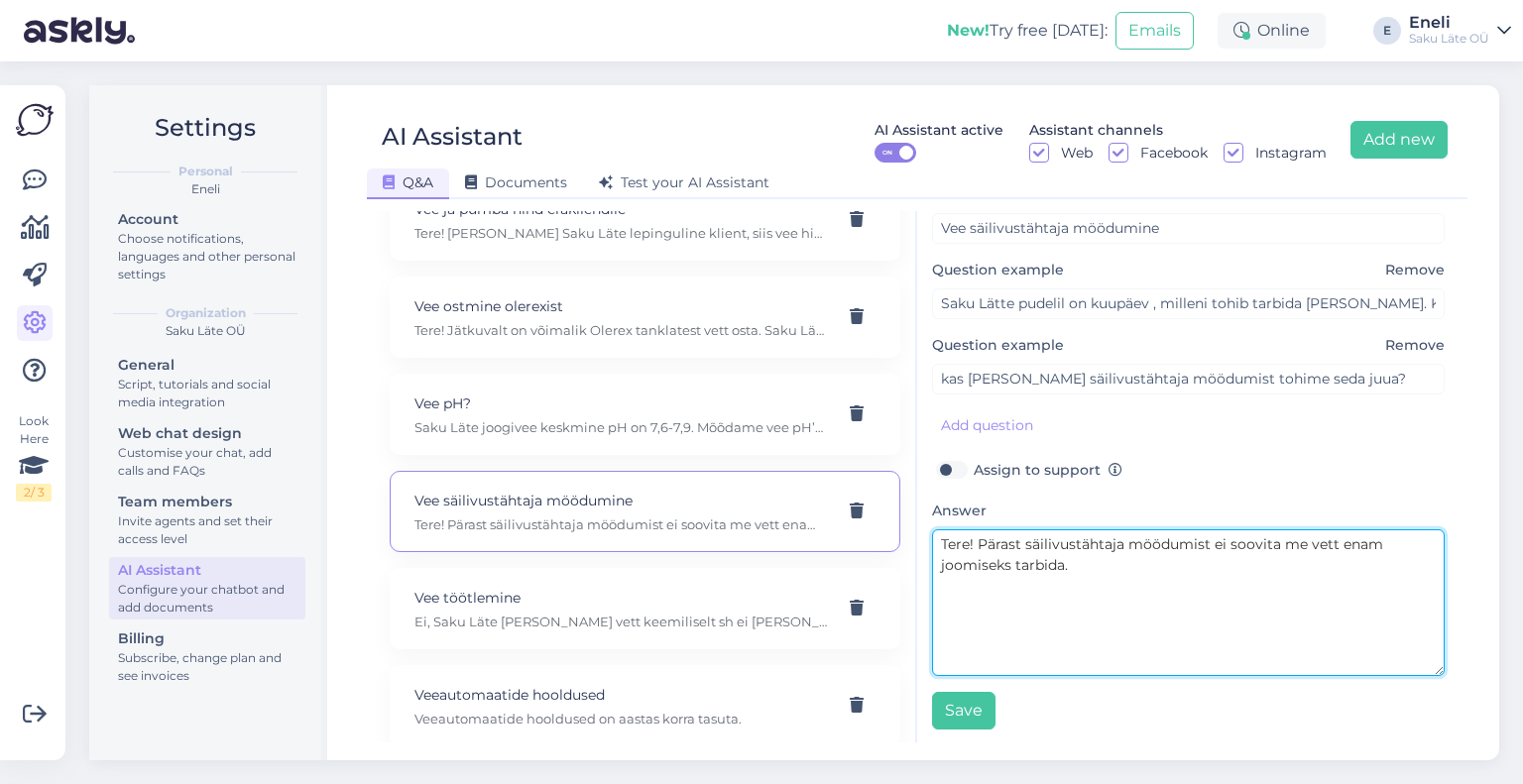 click on "Tere! Pärast säilivustähtaja möödumist ei soovita me vett enam joomiseks tarbida." at bounding box center (1188, 603) 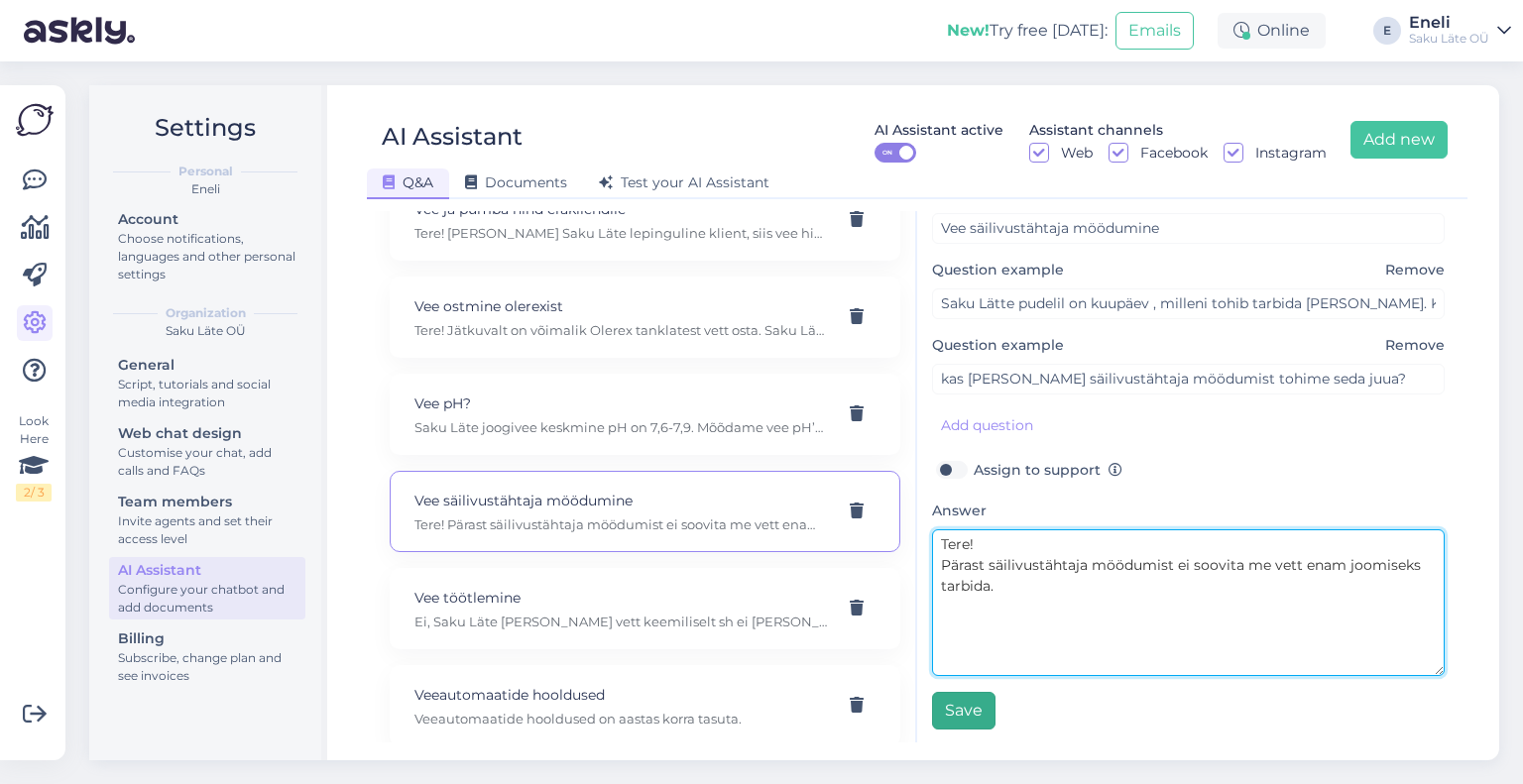 type on "Tere!
Pärast säilivustähtaja möödumist ei soovita me vett enam joomiseks tarbida." 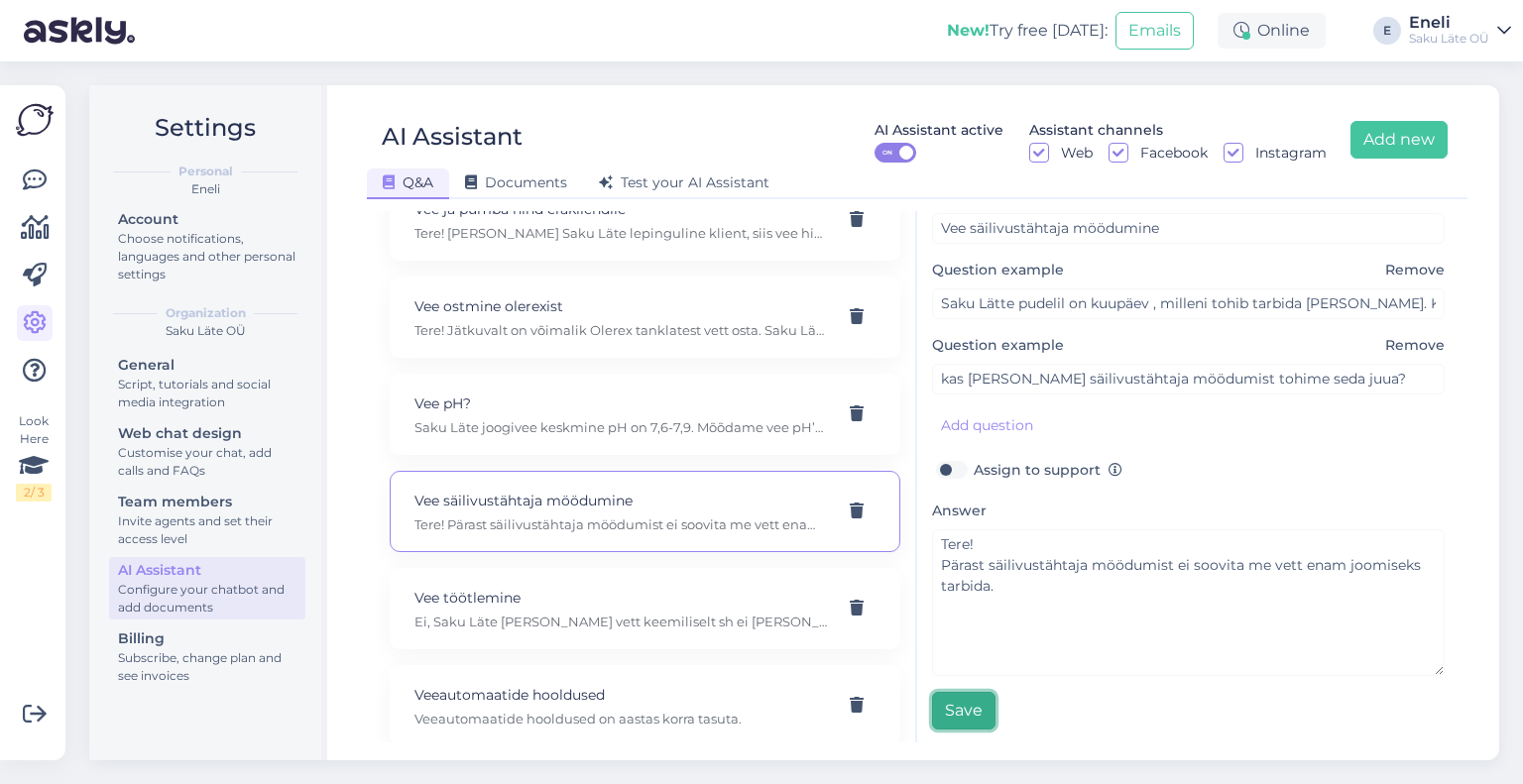 click on "Save" at bounding box center [964, 711] 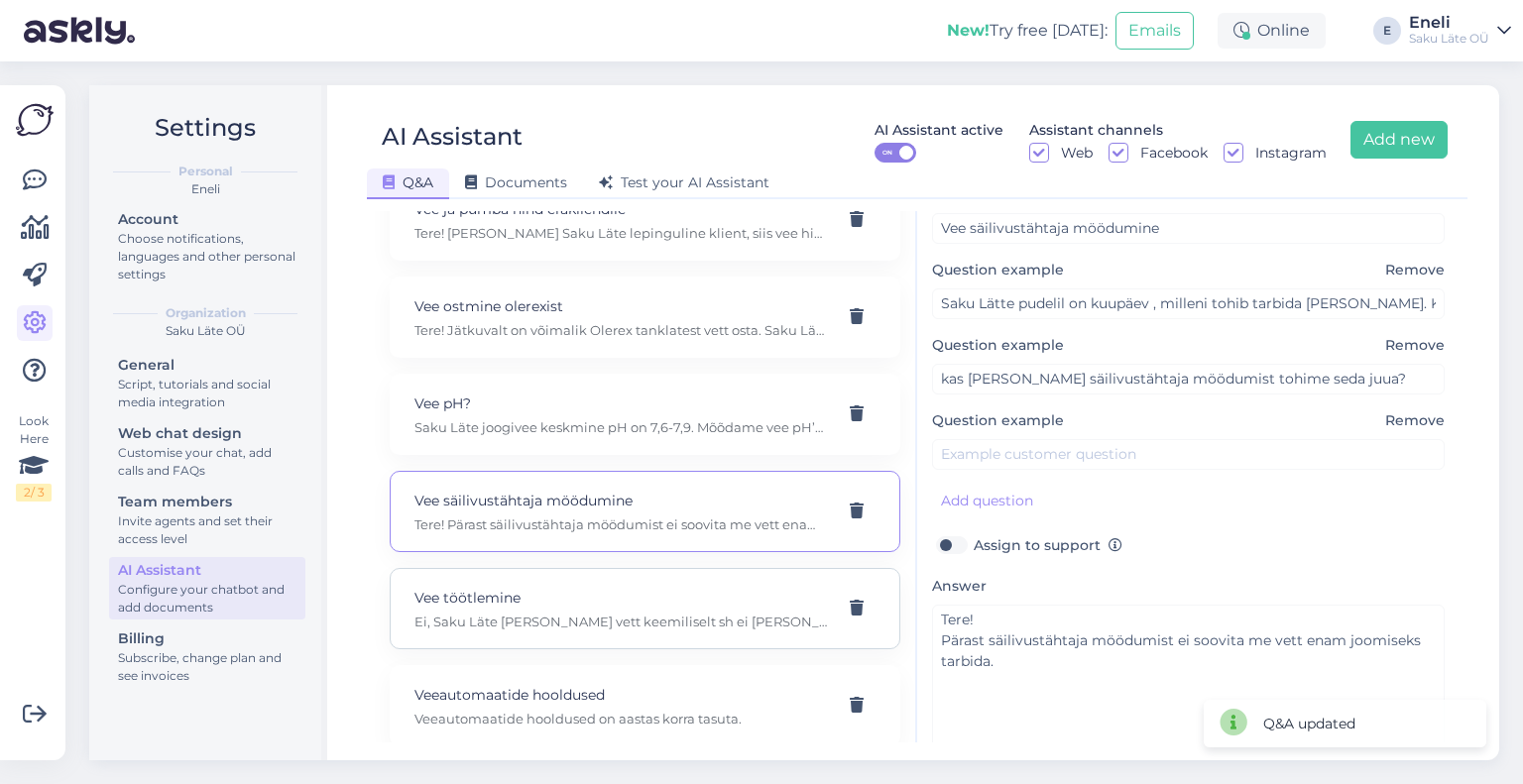 click on "Vee töötlemine Ei, Saku Läte [PERSON_NAME] vett keemiliselt sh ei [PERSON_NAME] kloori." at bounding box center [621, 609] 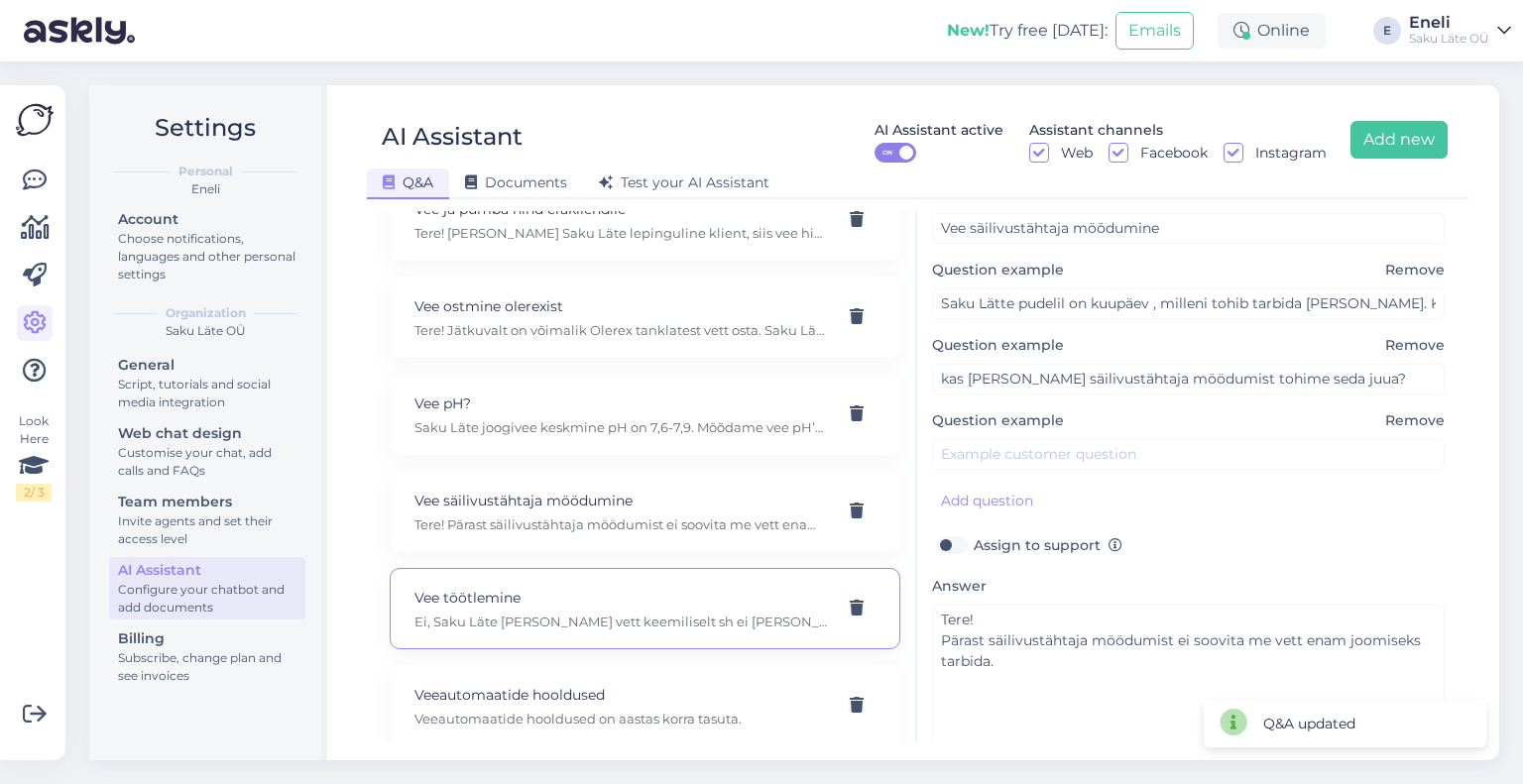 type on "Vee töötlemine" 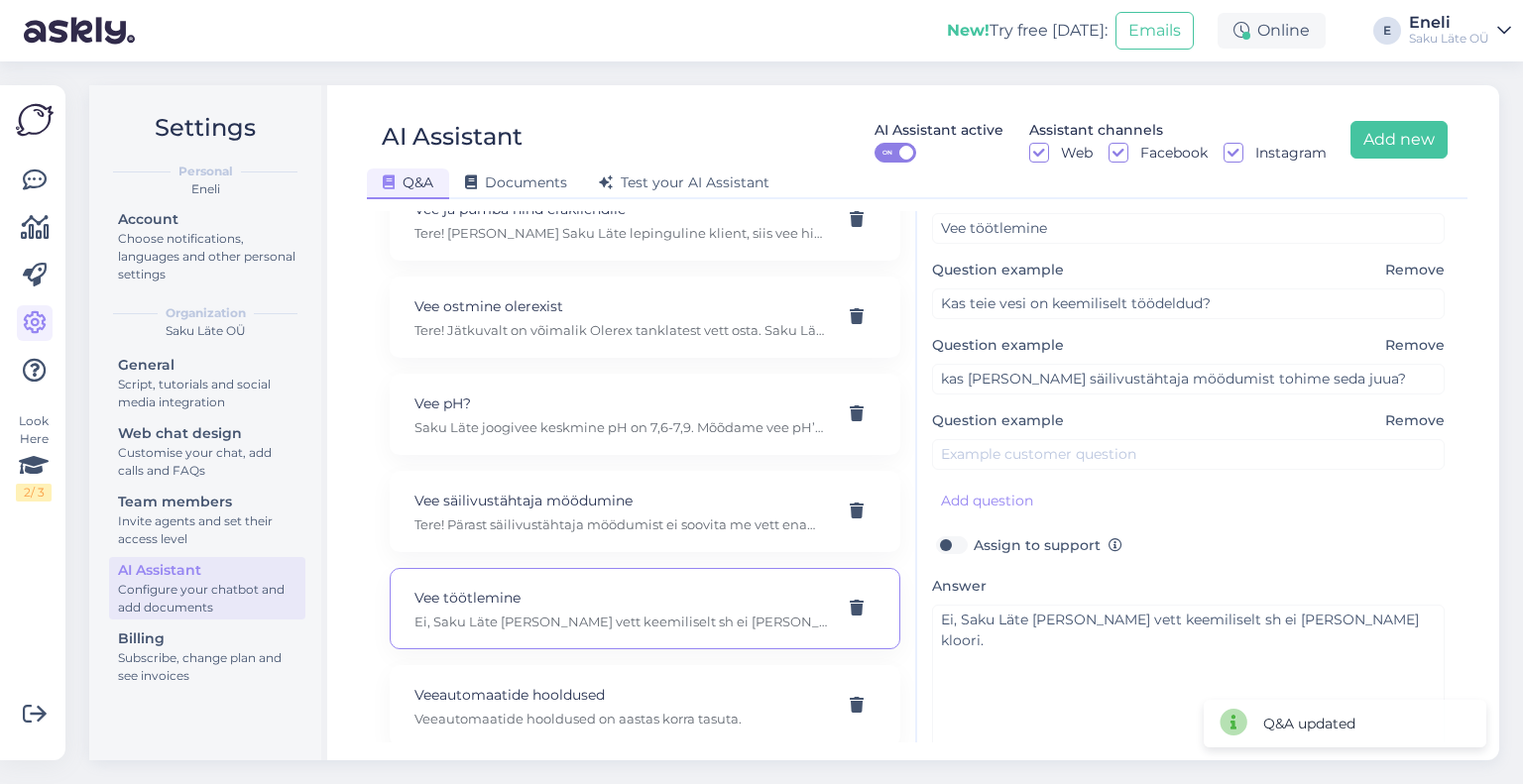 scroll, scrollTop: 26, scrollLeft: 0, axis: vertical 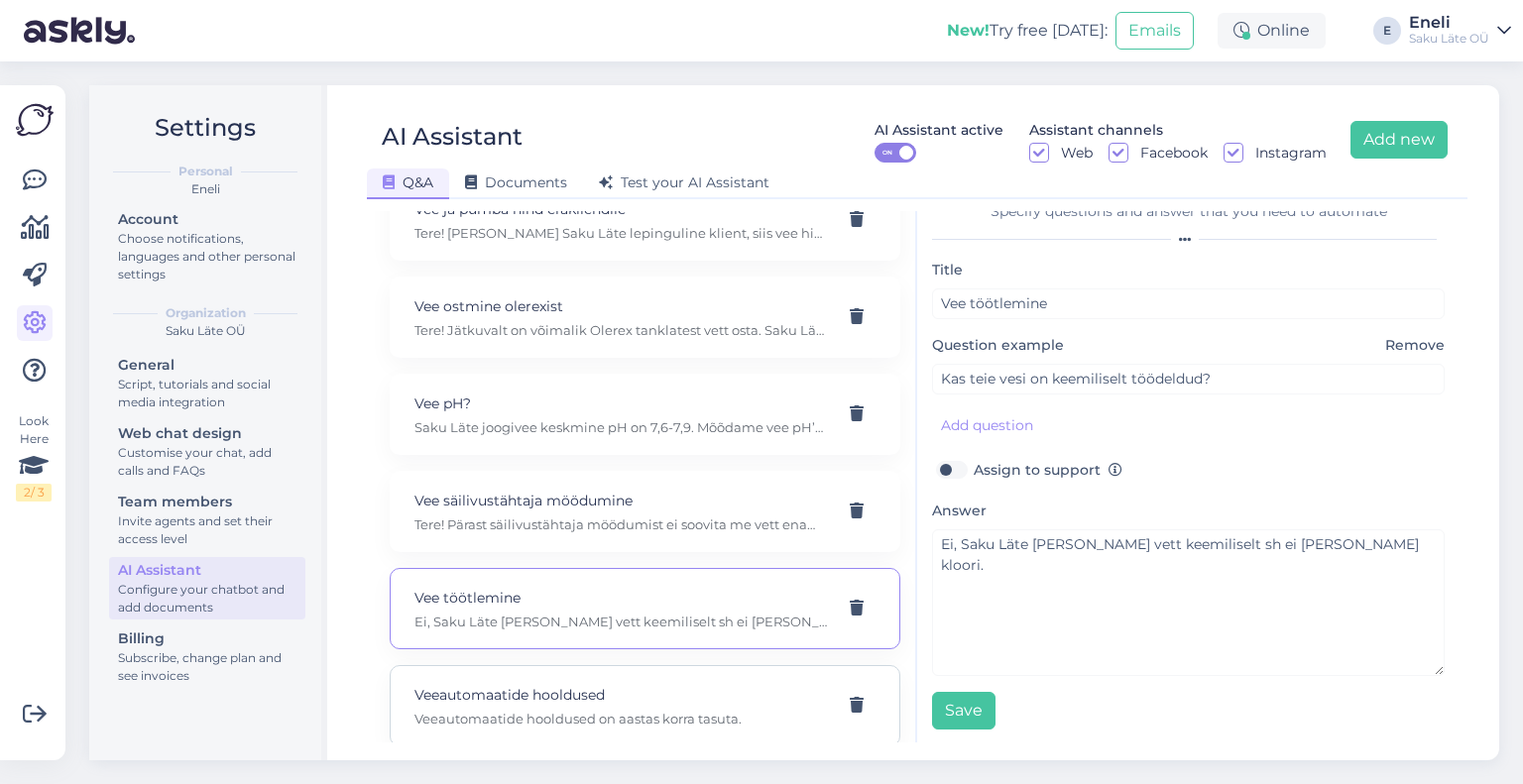 click on "Veeautomaatide hooldused" at bounding box center (621, 695) 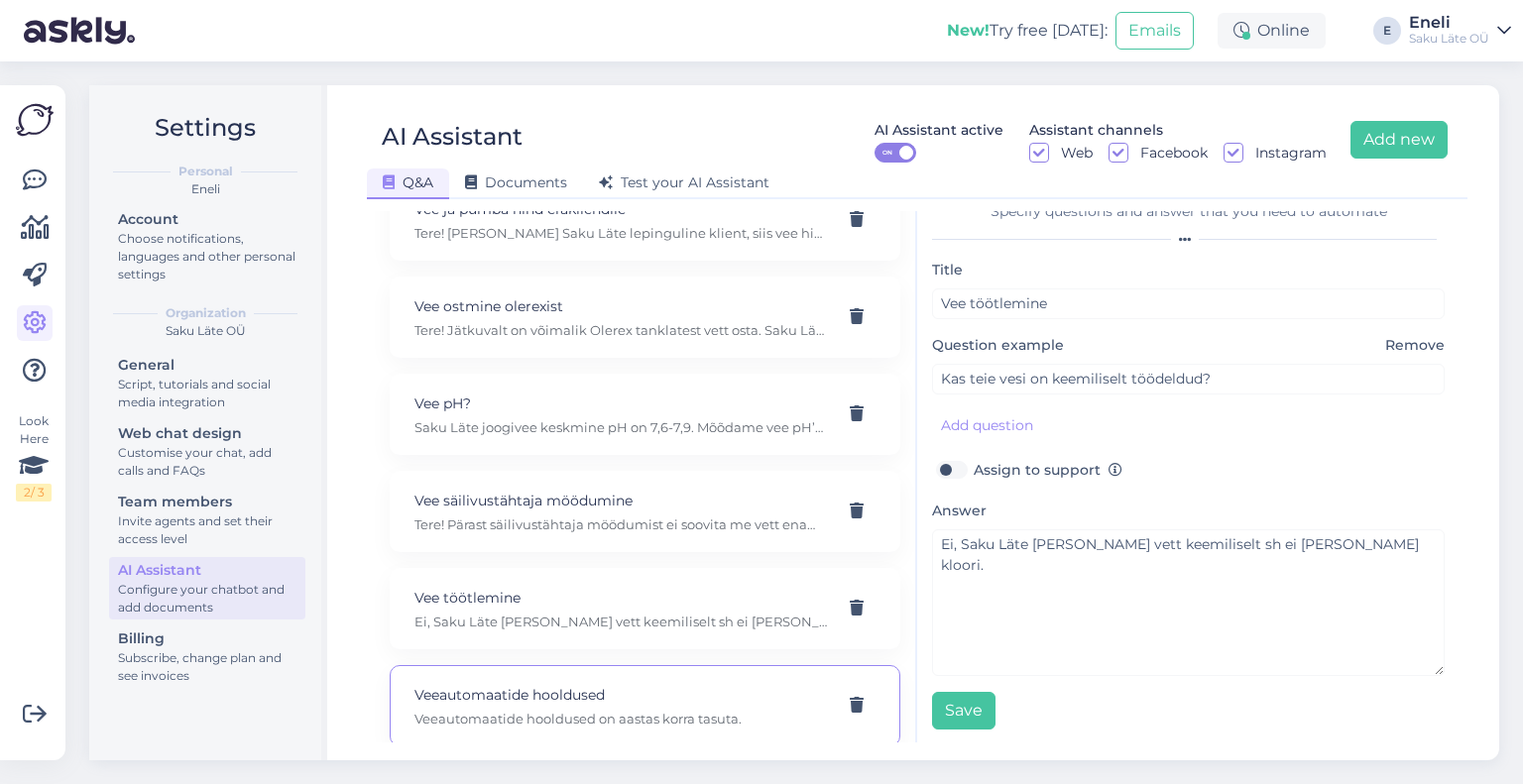 type on "Veeautomaatide hooldused" 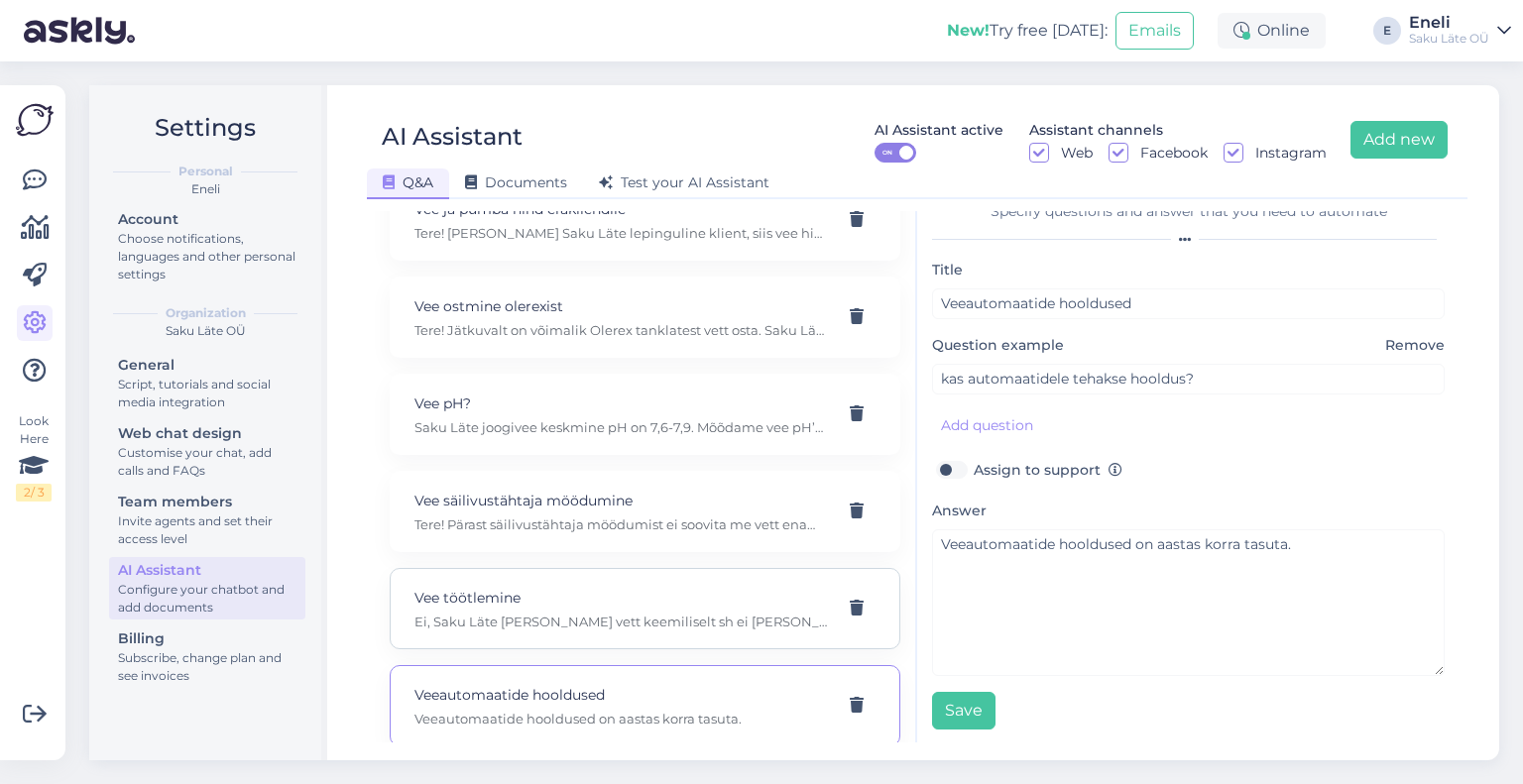 click on "Vee töötlemine" at bounding box center (621, 598) 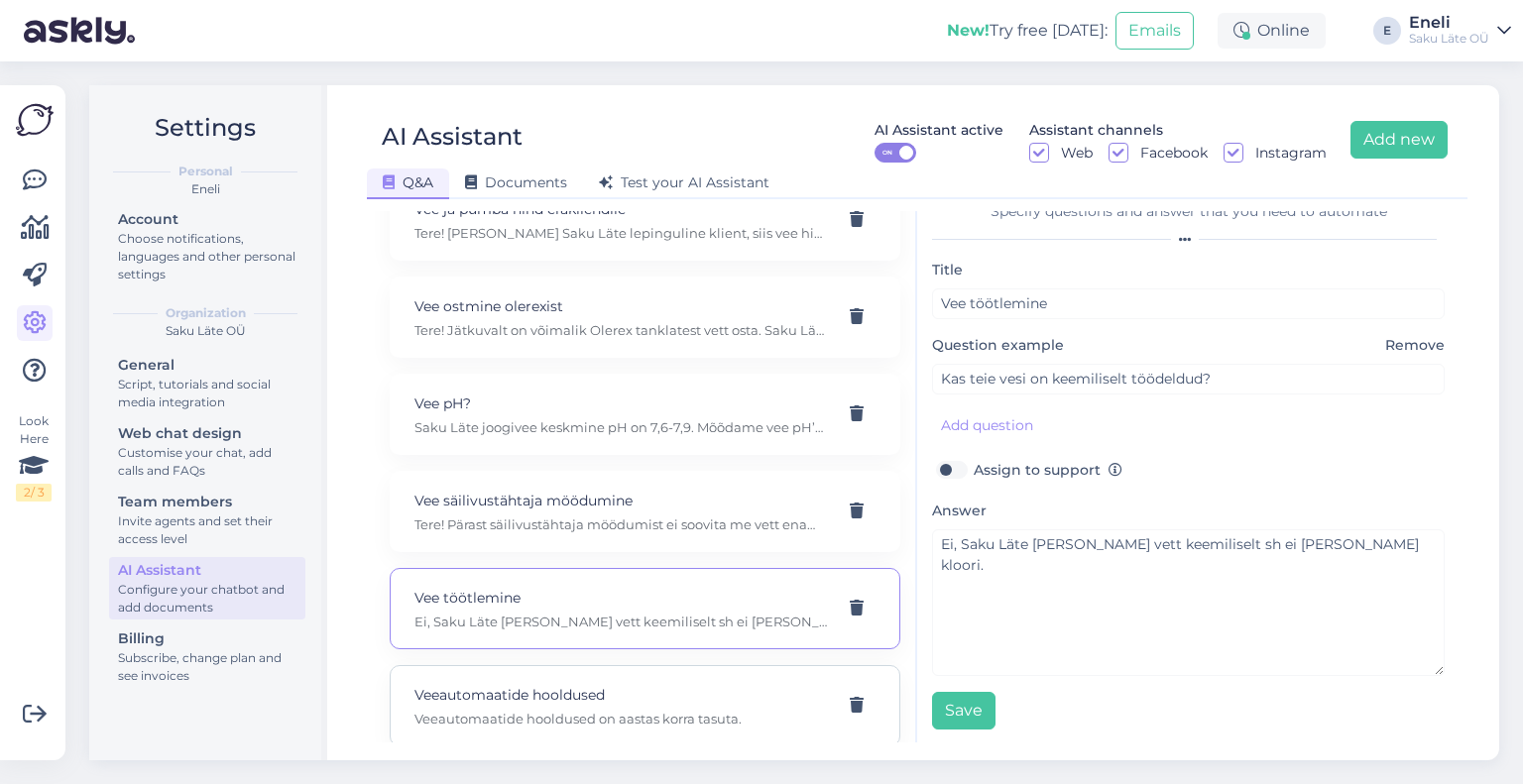 click on "Veeautomaatide hooldused Veeautomaatide hooldused on aastas korra tasuta." at bounding box center [621, 706] 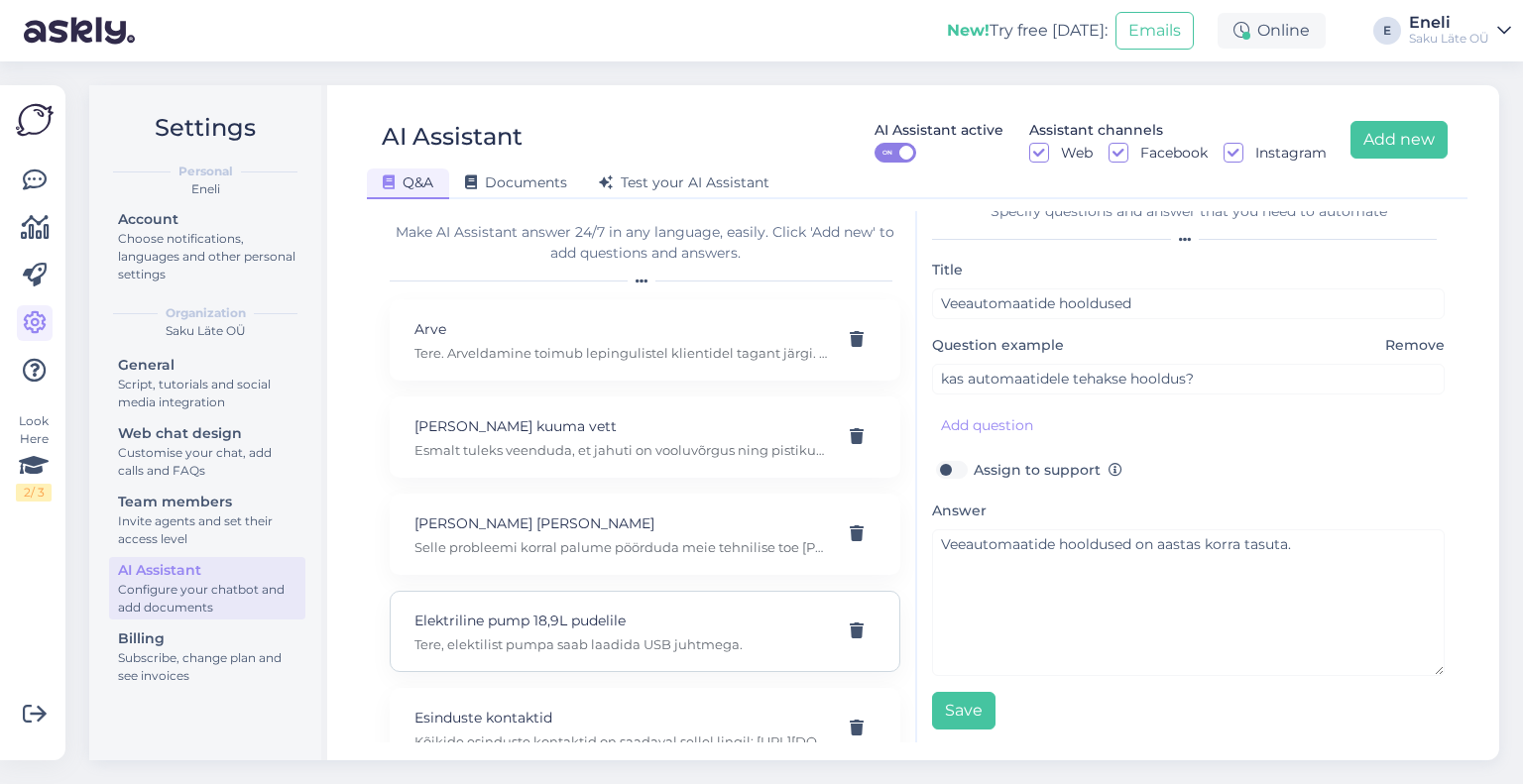 scroll, scrollTop: 0, scrollLeft: 0, axis: both 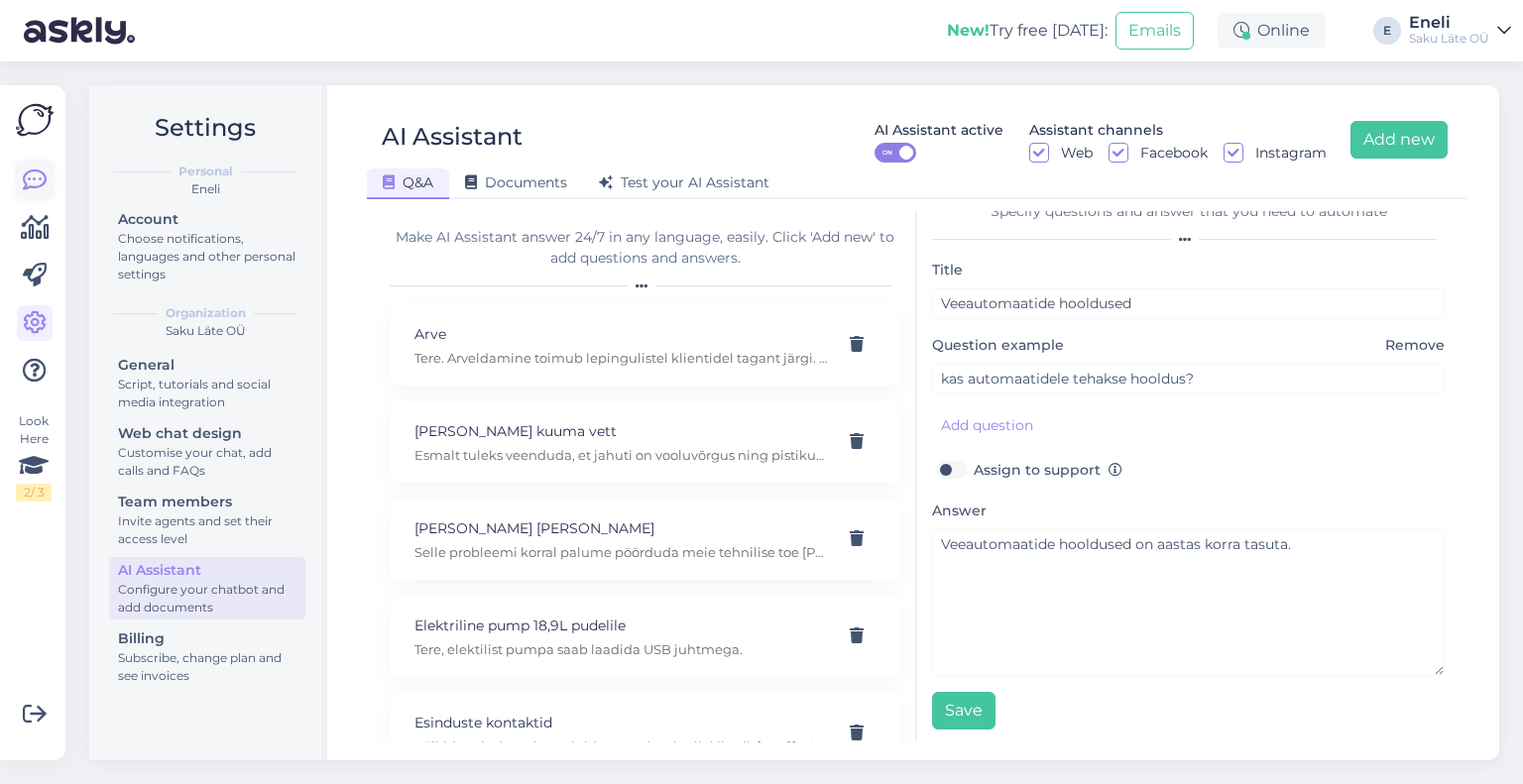 click at bounding box center (35, 180) 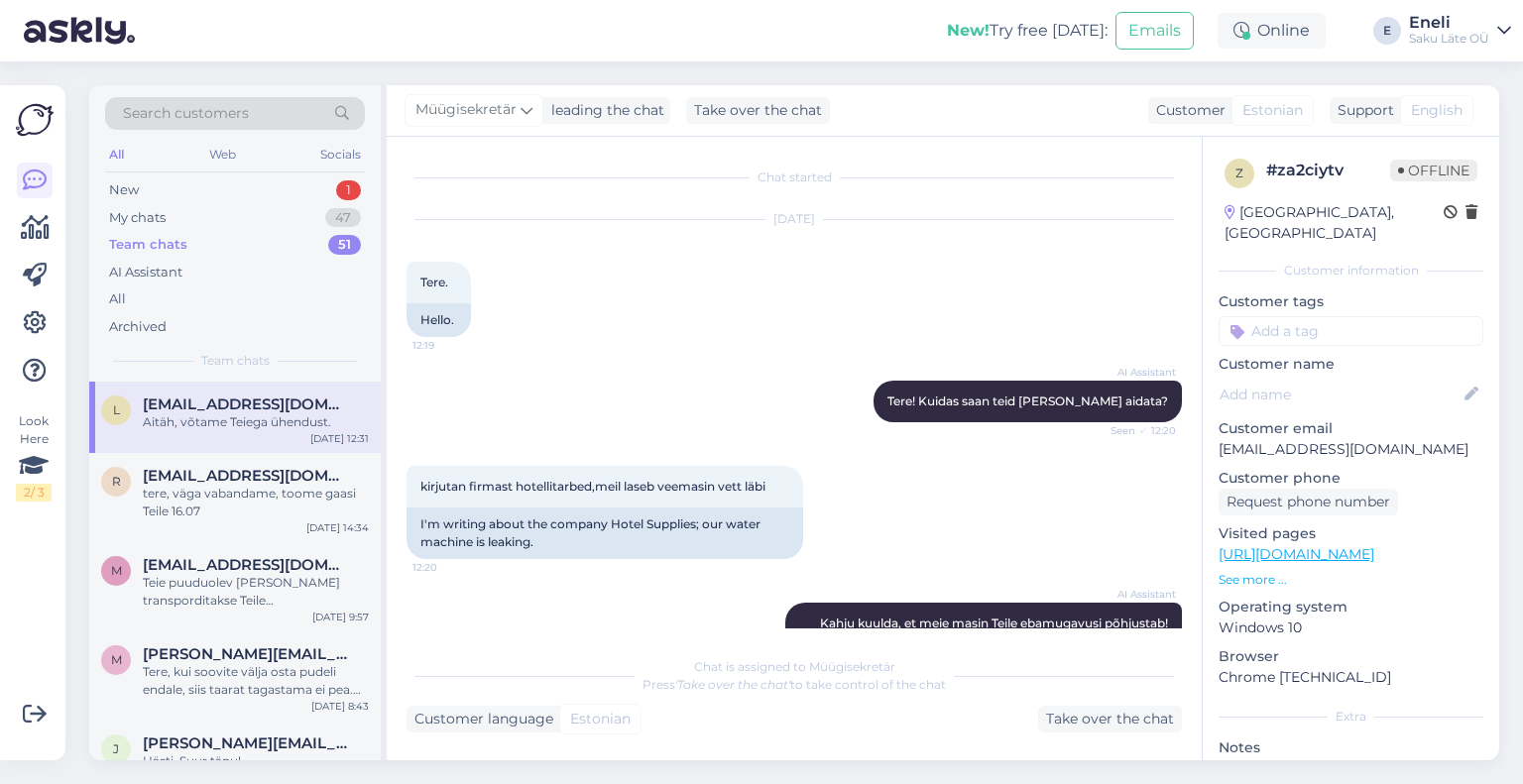 scroll, scrollTop: 765, scrollLeft: 0, axis: vertical 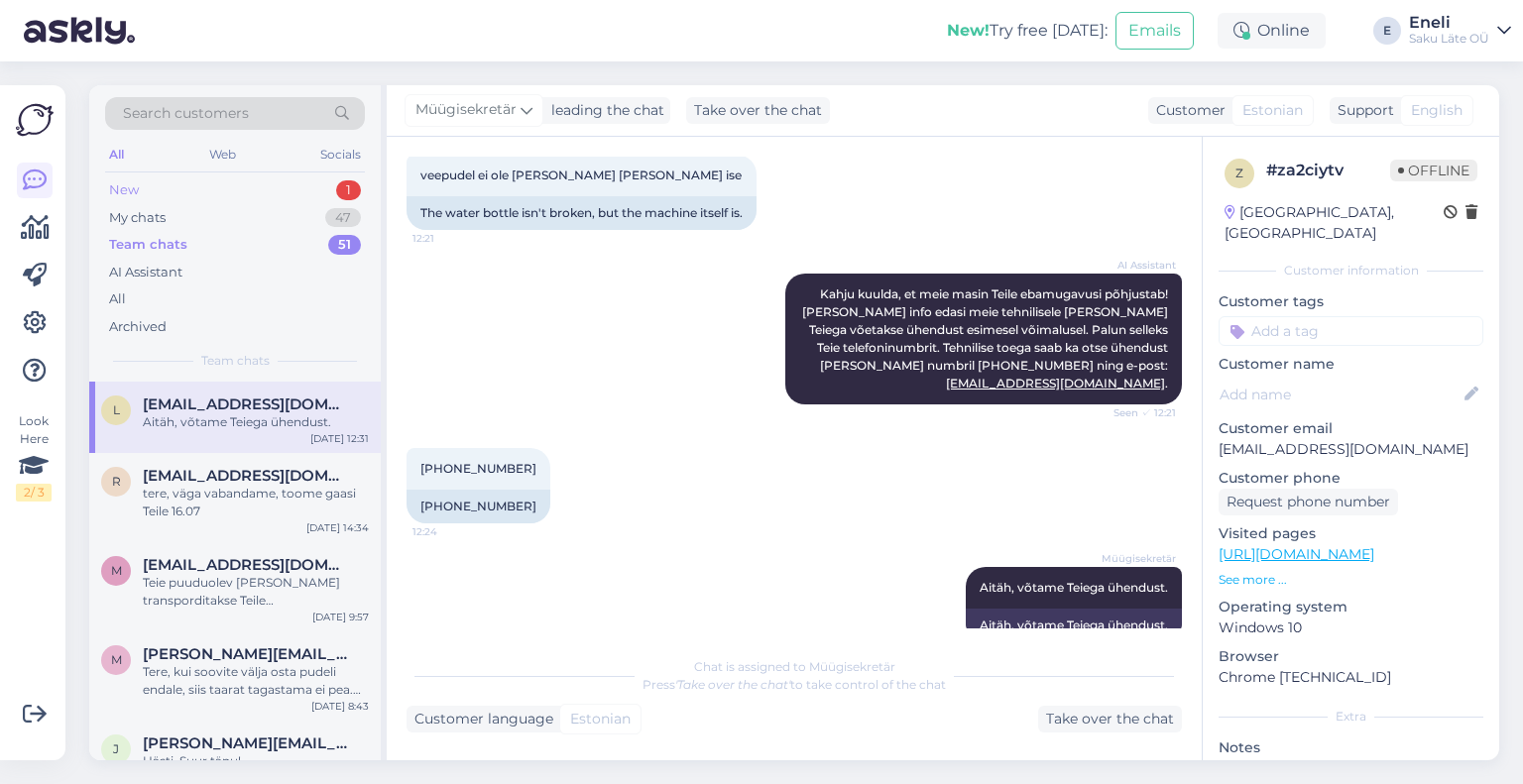 click on "New 1" at bounding box center [235, 190] 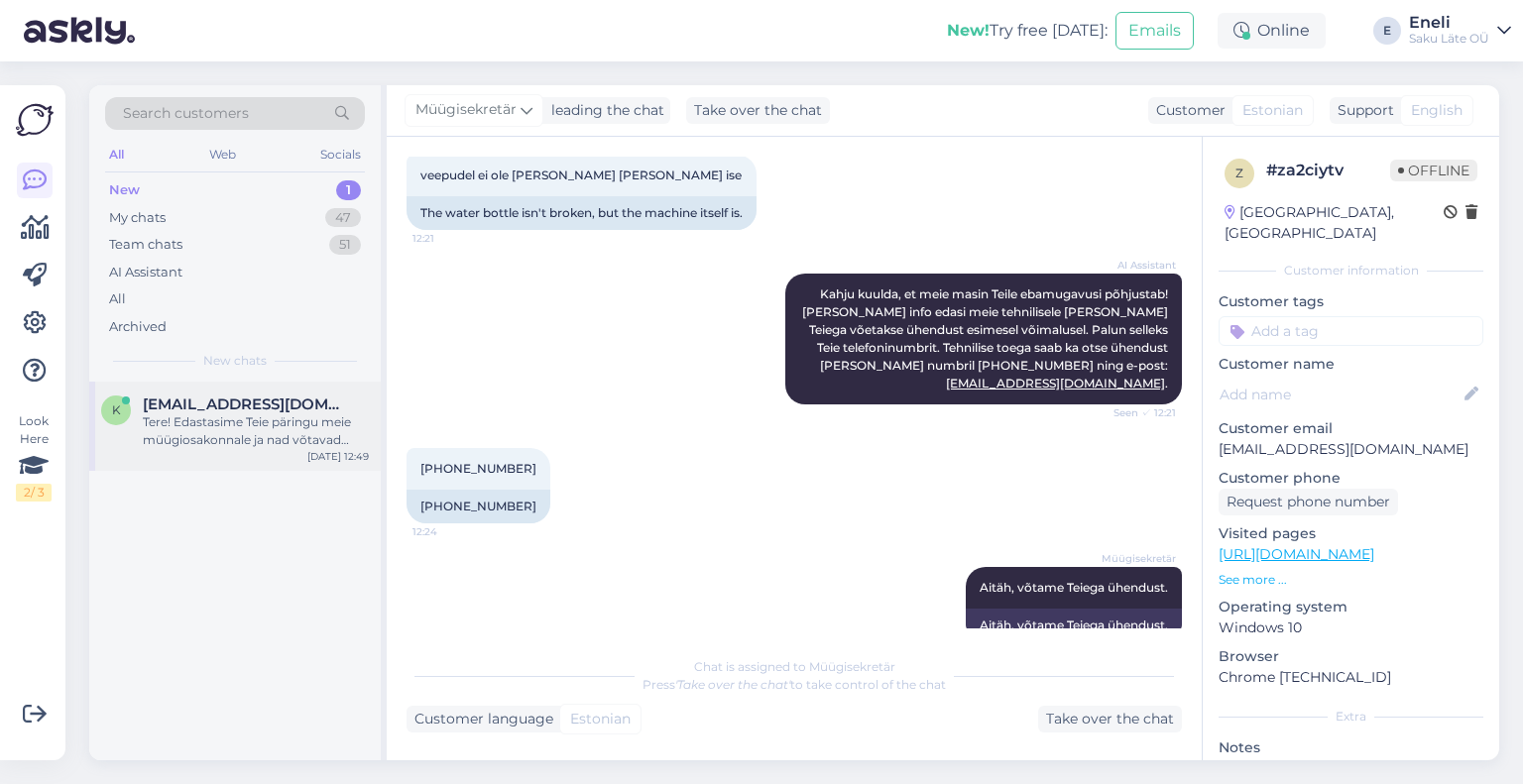 click on "Tere!
Edastasime Teie päringu meie müügiosakonnale ja nad võtavad Teiega peagi ühendust, et tutvustada meie võimalusi ja pakkuda lahendusi Teie vajadustele." at bounding box center [256, 431] 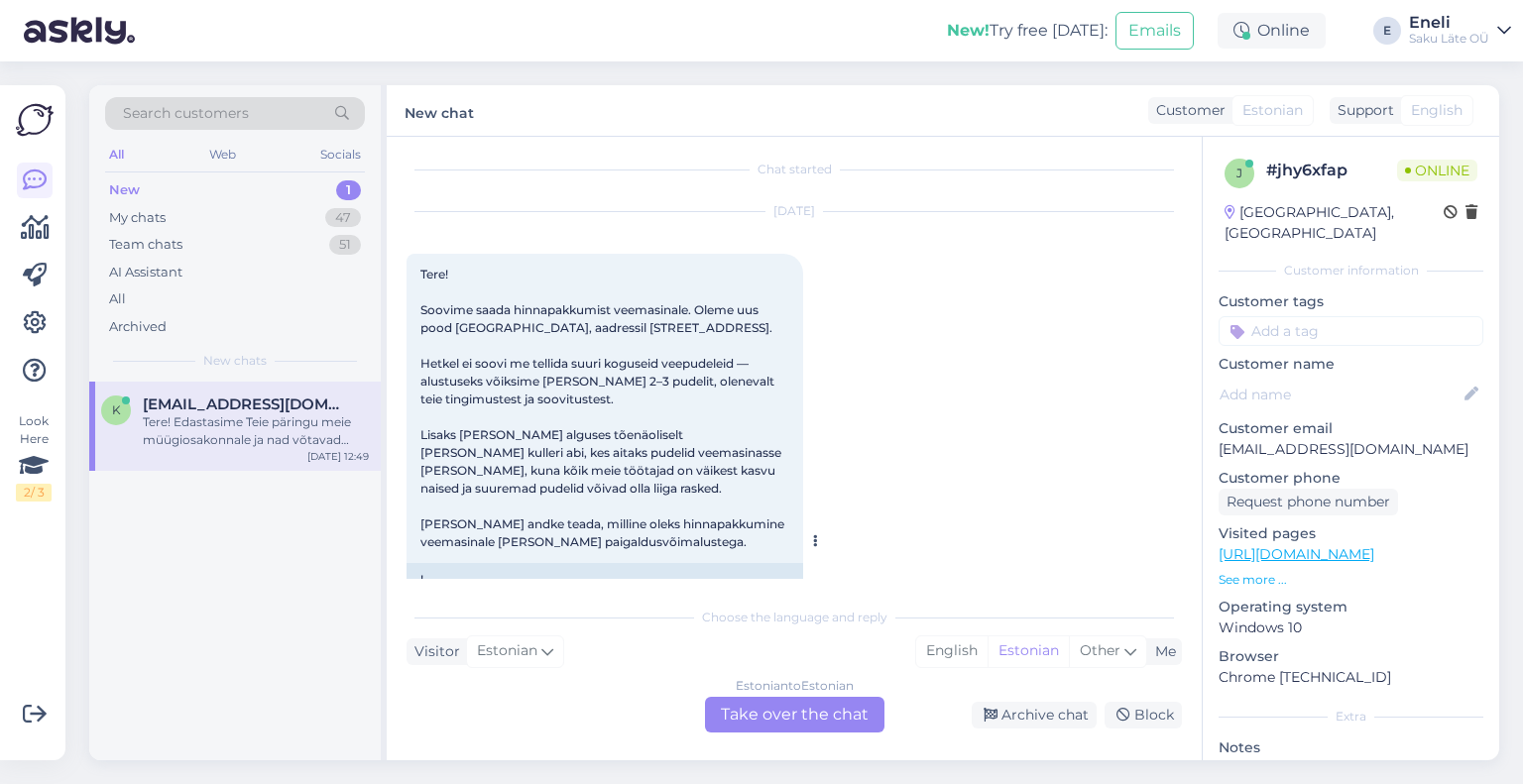 scroll, scrollTop: 0, scrollLeft: 0, axis: both 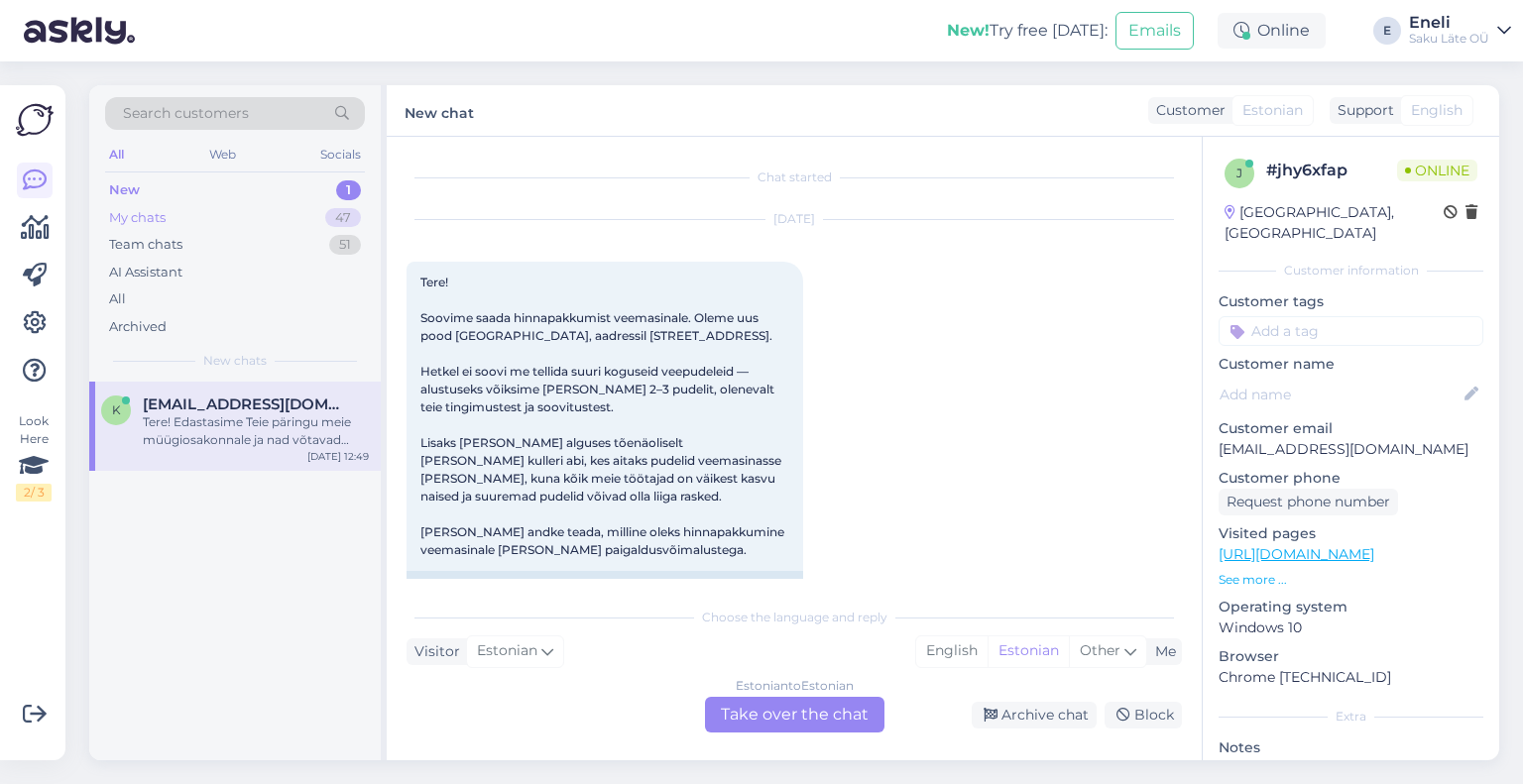 click on "My chats" at bounding box center [137, 218] 